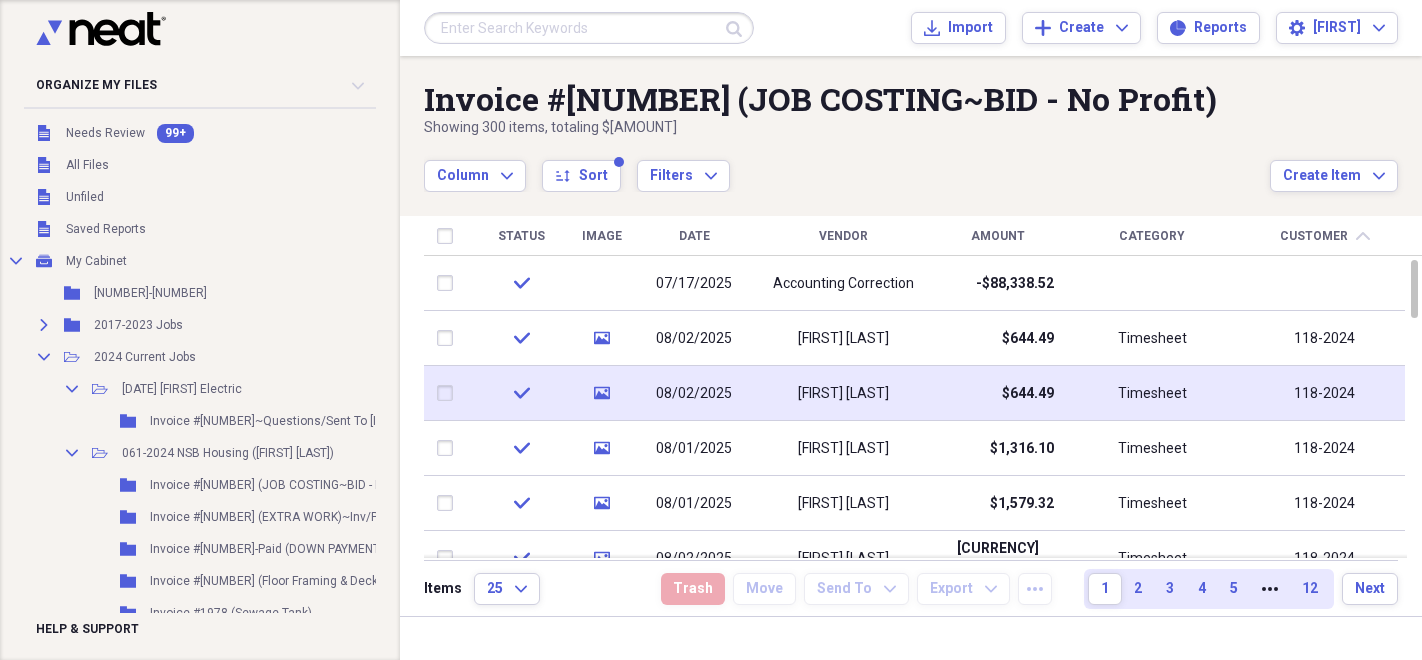 scroll, scrollTop: 0, scrollLeft: 0, axis: both 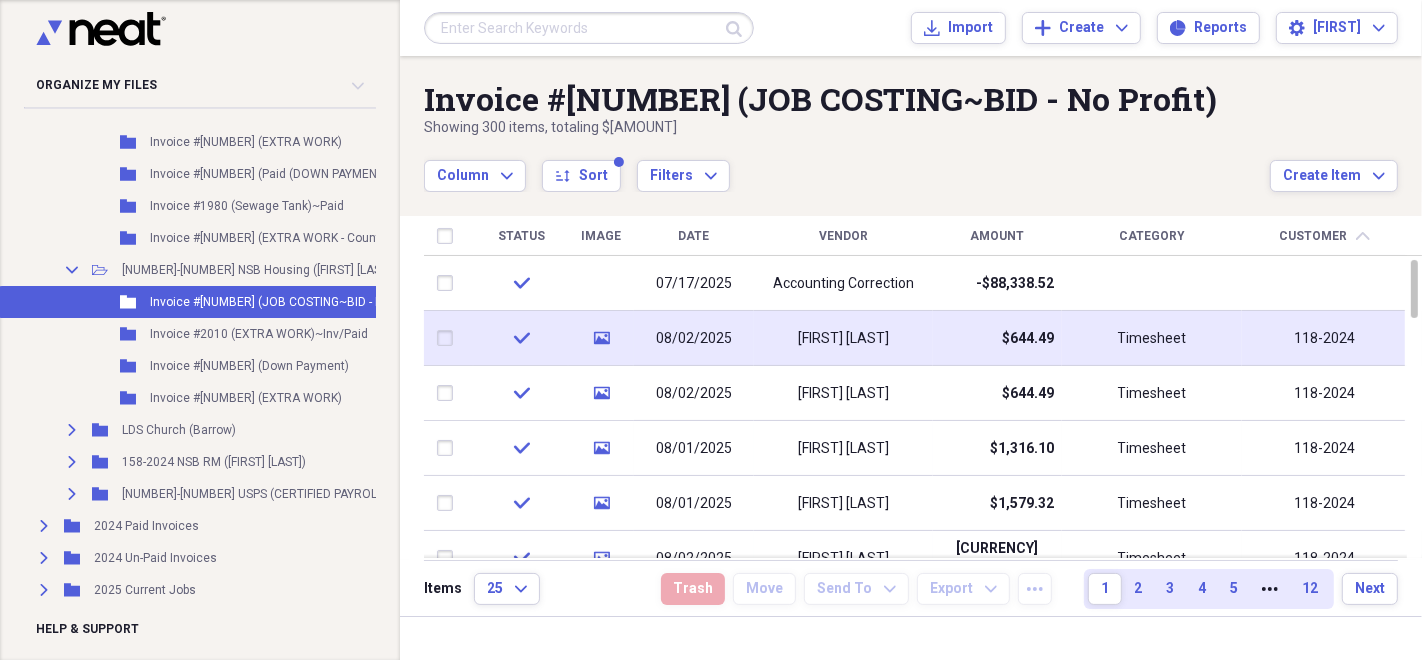 click at bounding box center [449, 338] 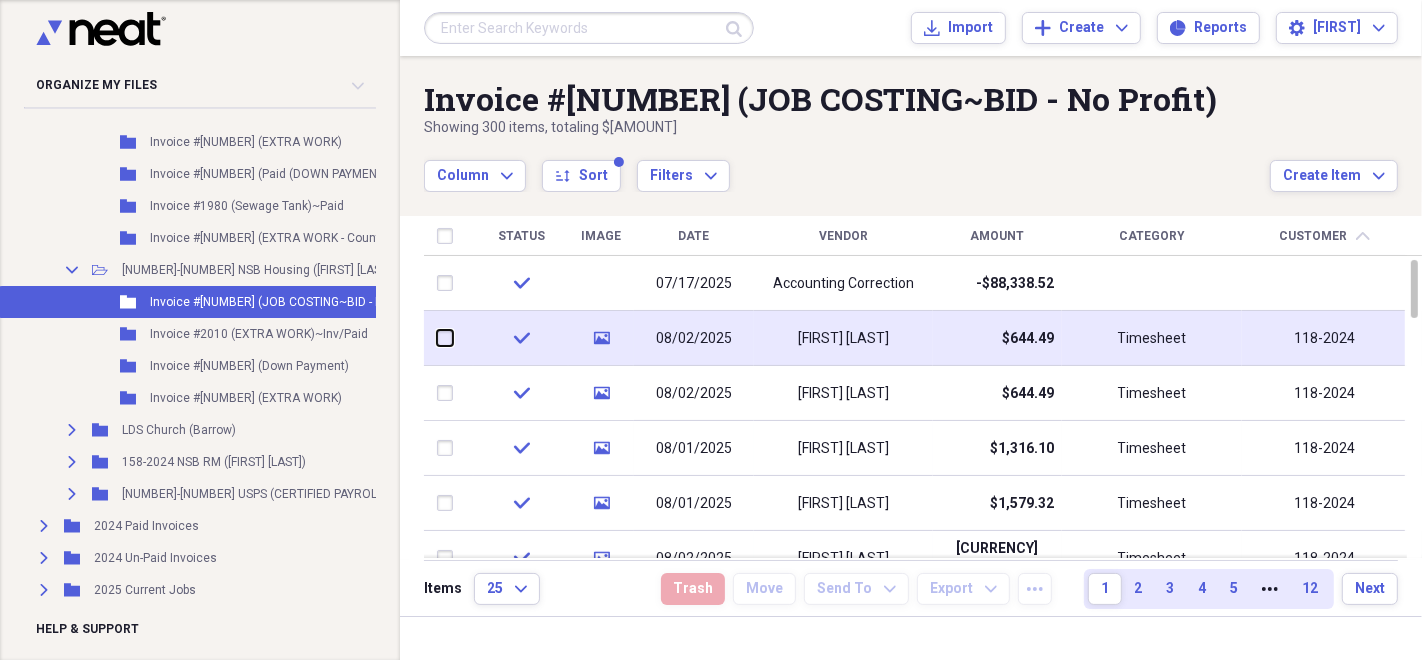 click at bounding box center [437, 338] 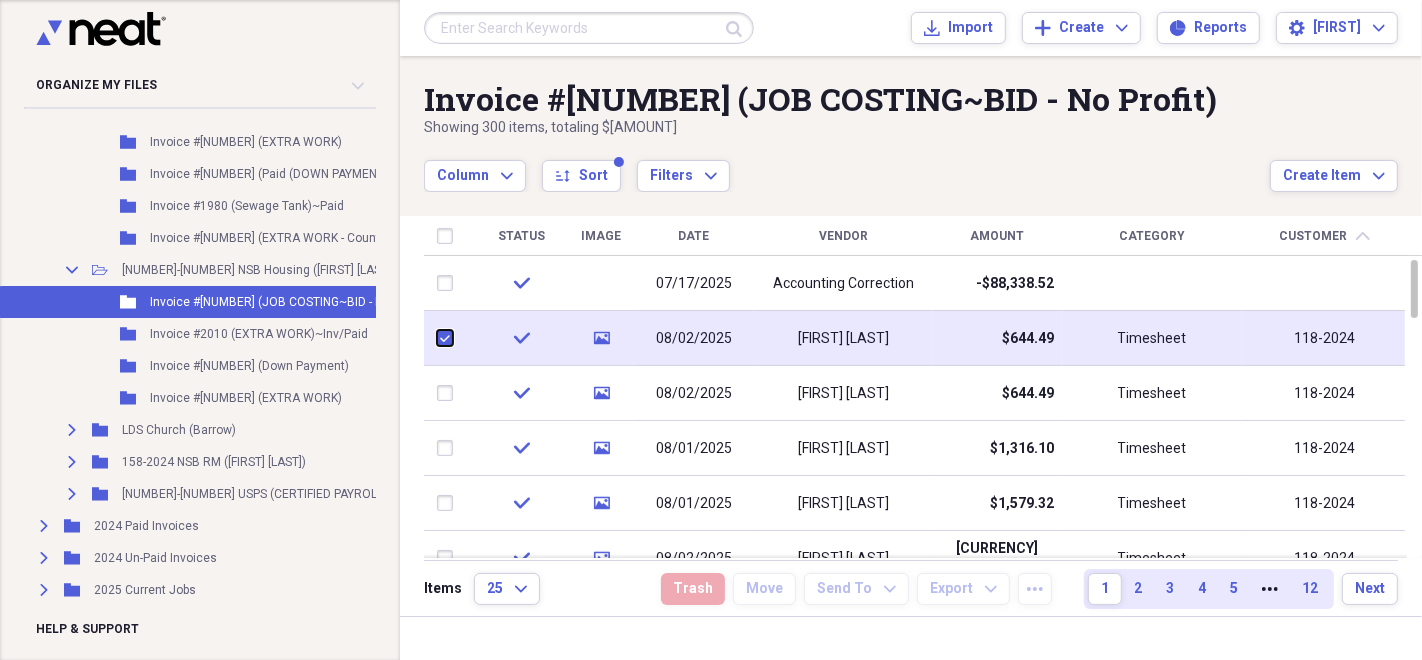 checkbox on "true" 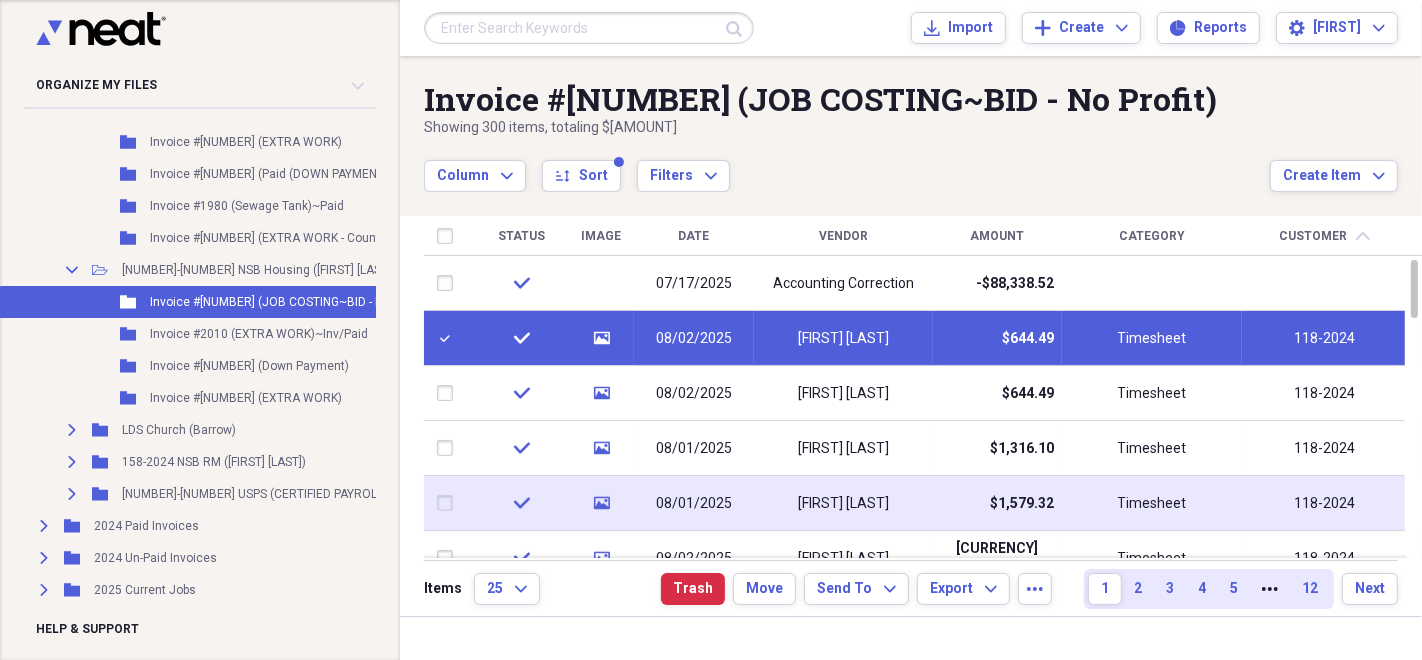 click on "[FIRST] [LAST]" at bounding box center (843, 504) 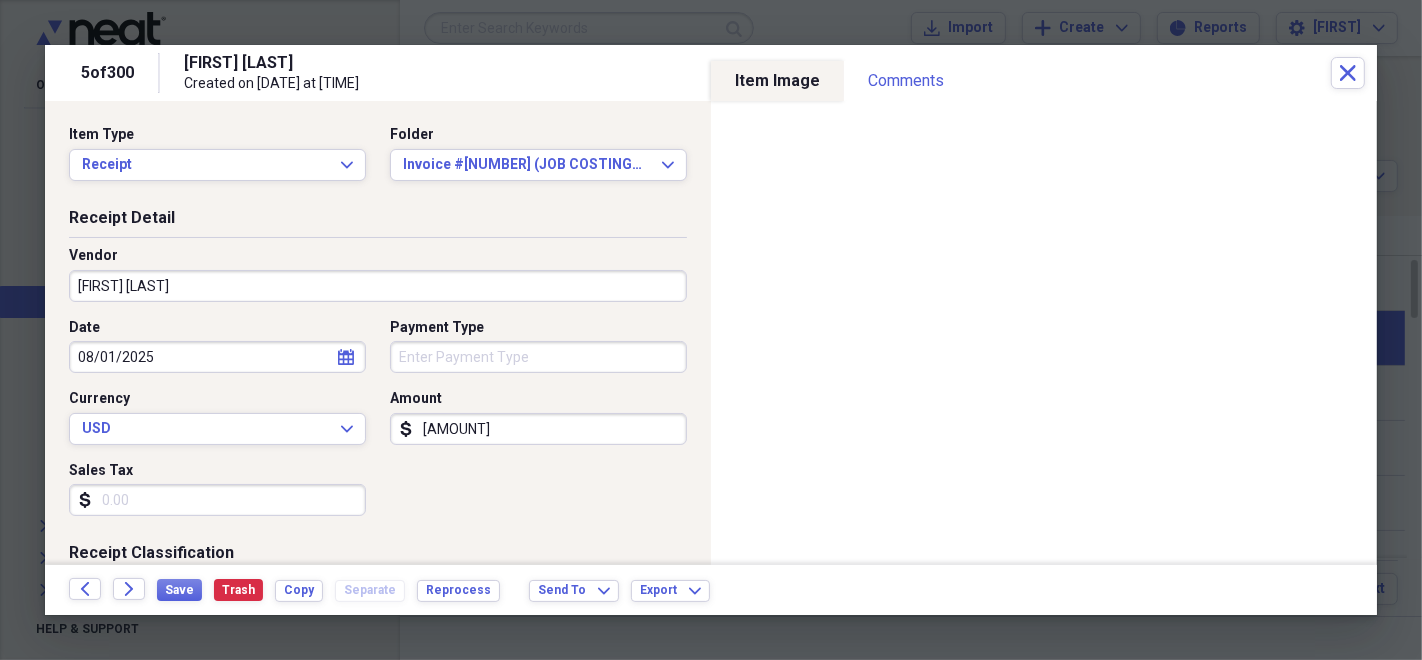 click on "[AMOUNT]" at bounding box center (538, 429) 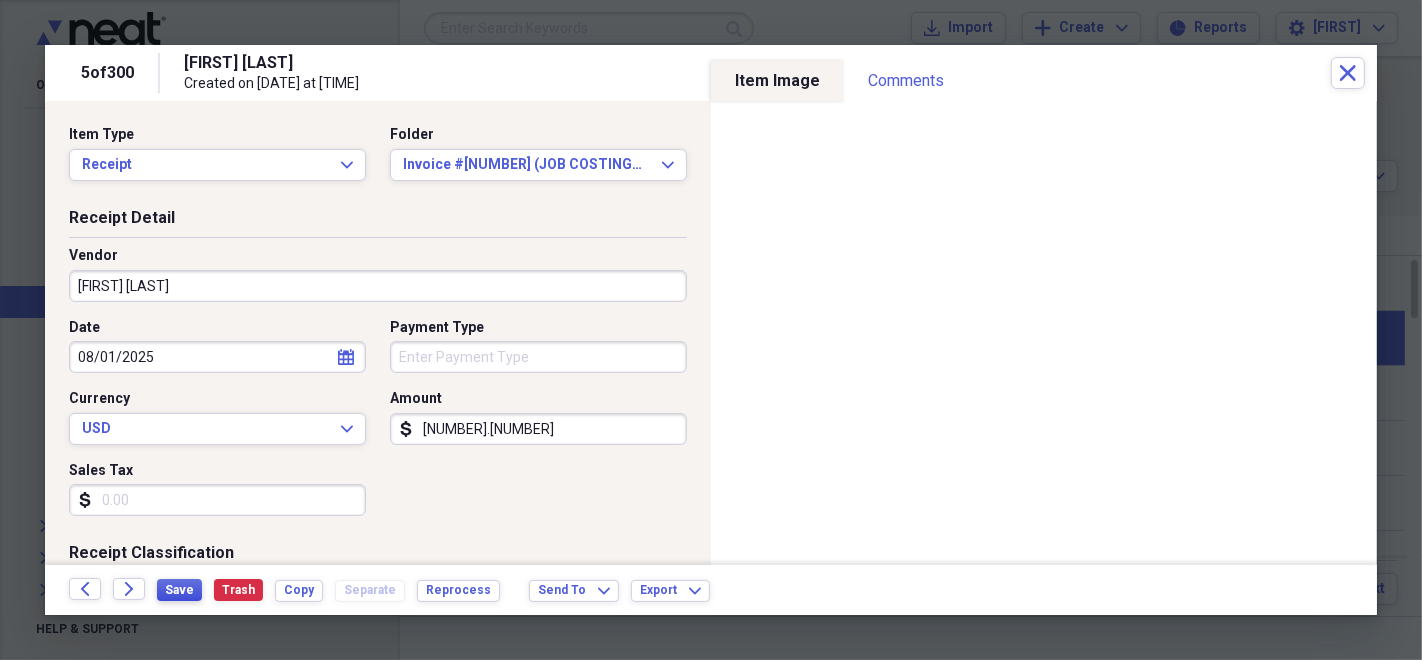 type on "[NUMBER].[NUMBER]" 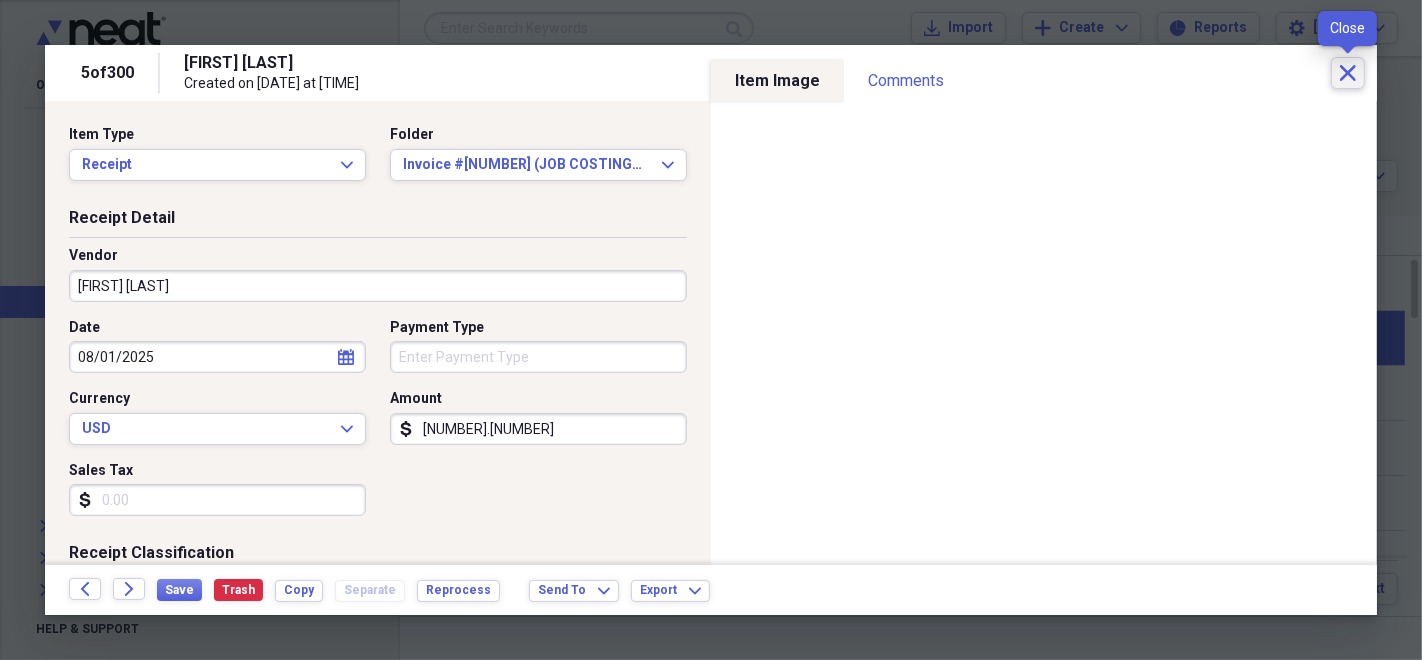 click 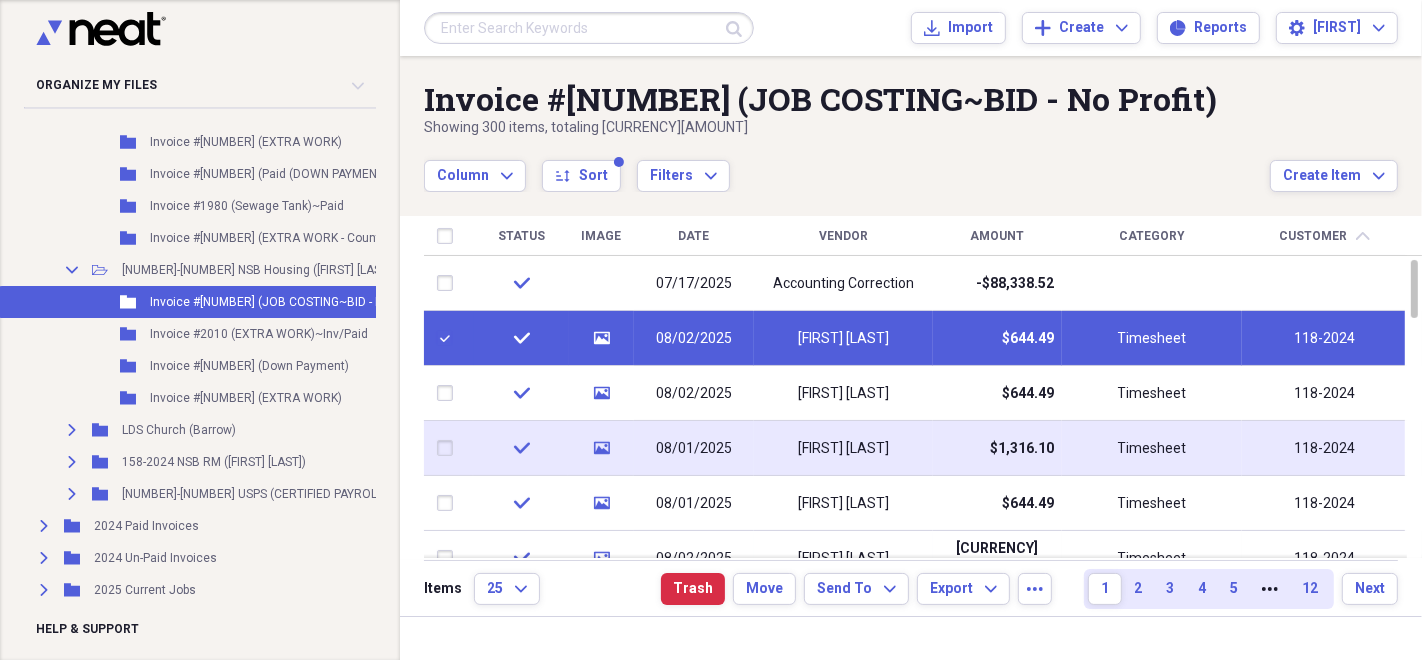 click on "08/01/2025" at bounding box center [694, 448] 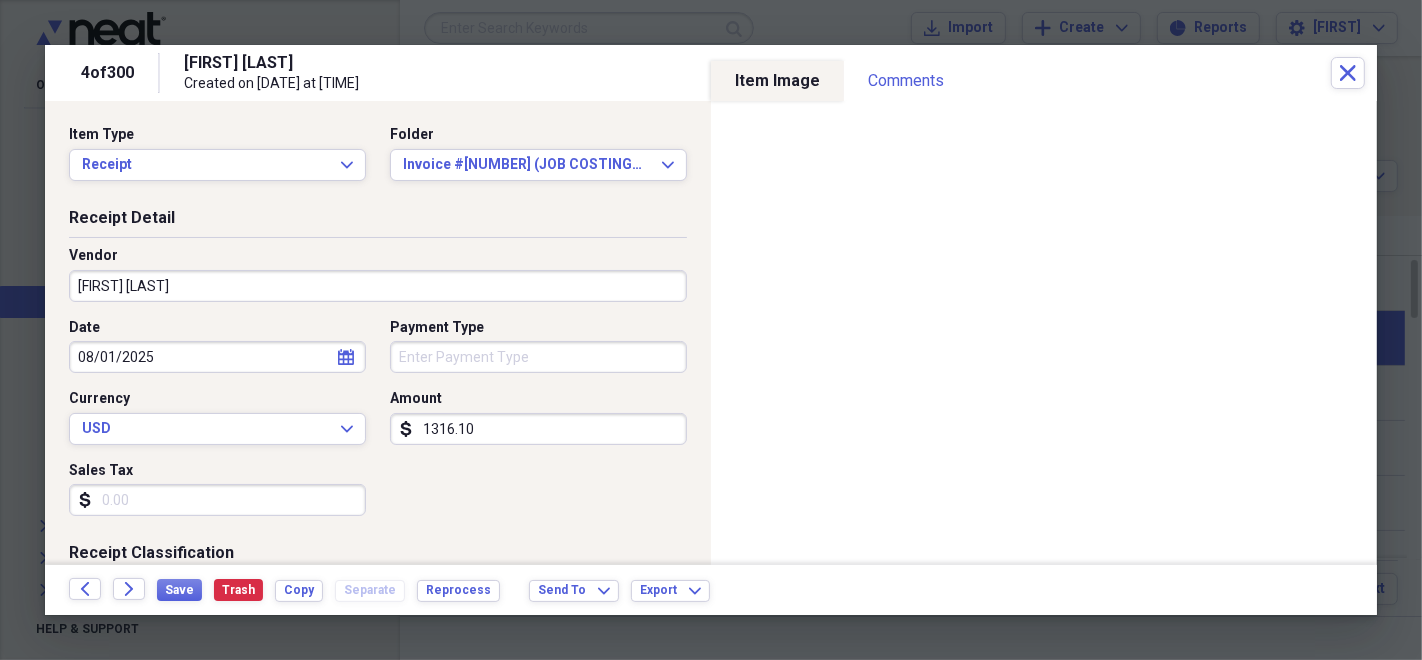 click on "1316.10" at bounding box center (538, 429) 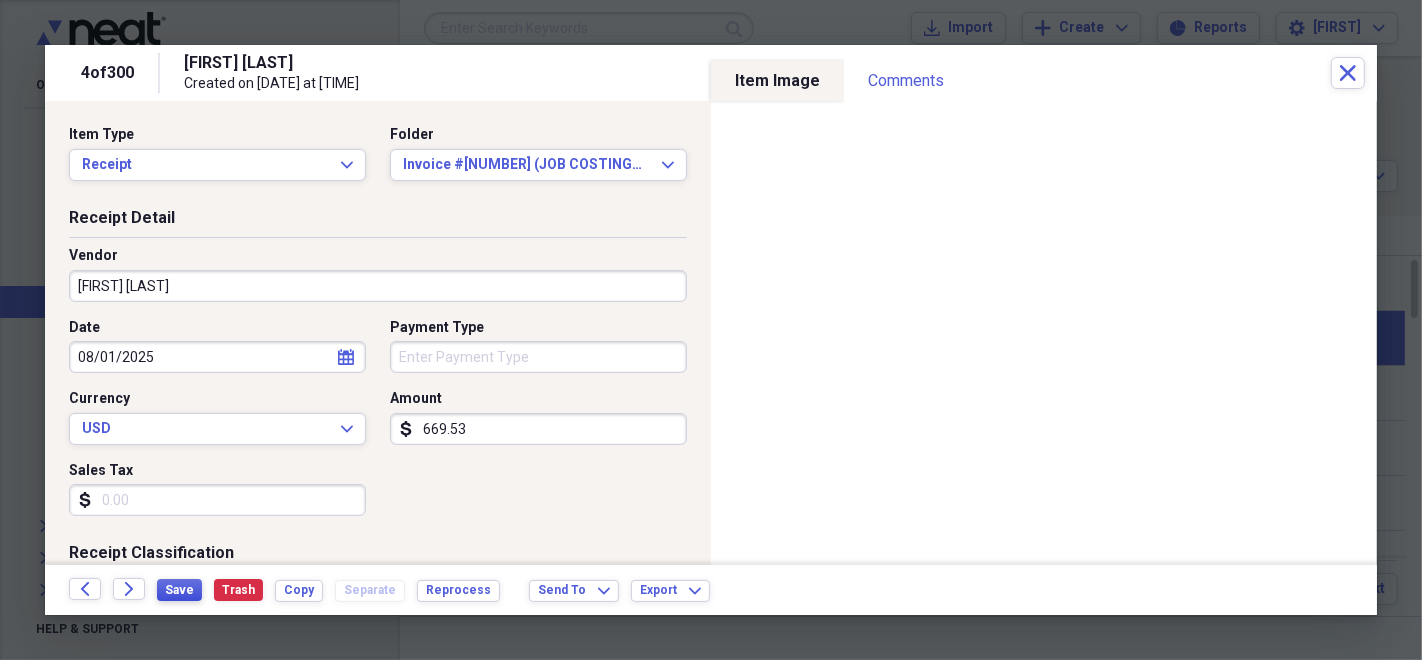 type on "669.53" 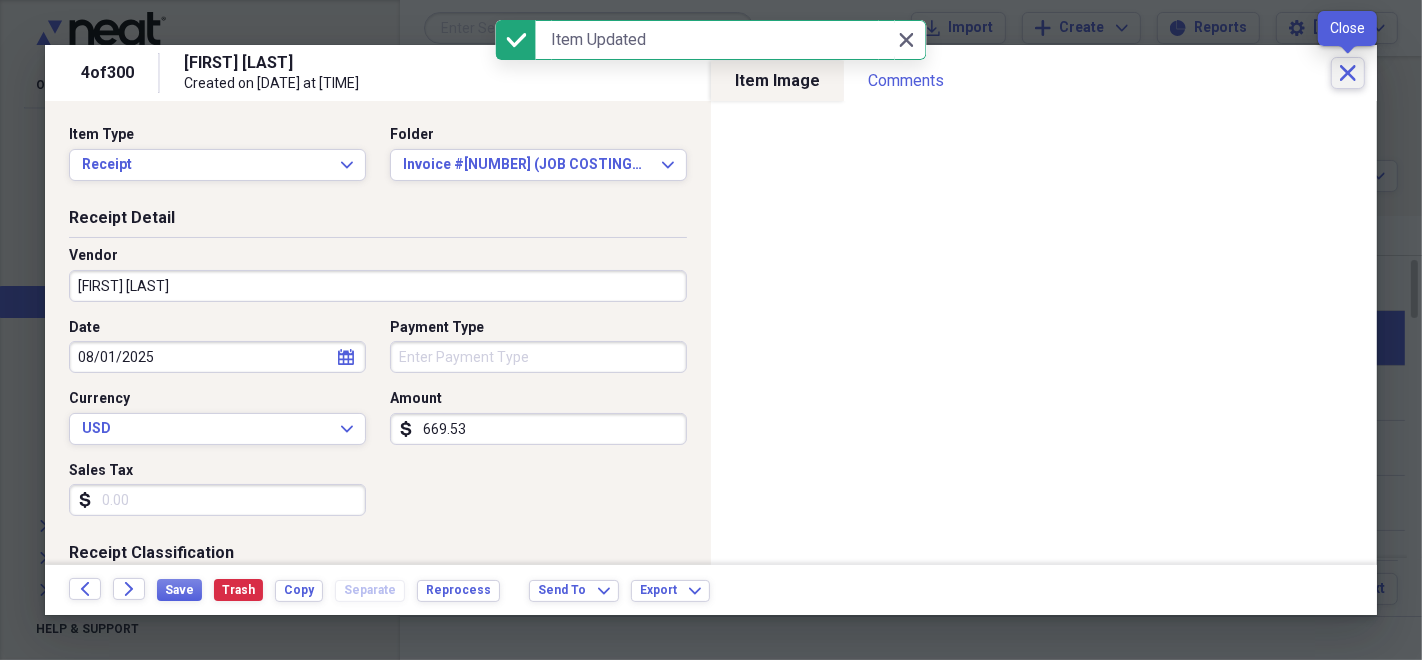 click on "Close" at bounding box center (1348, 73) 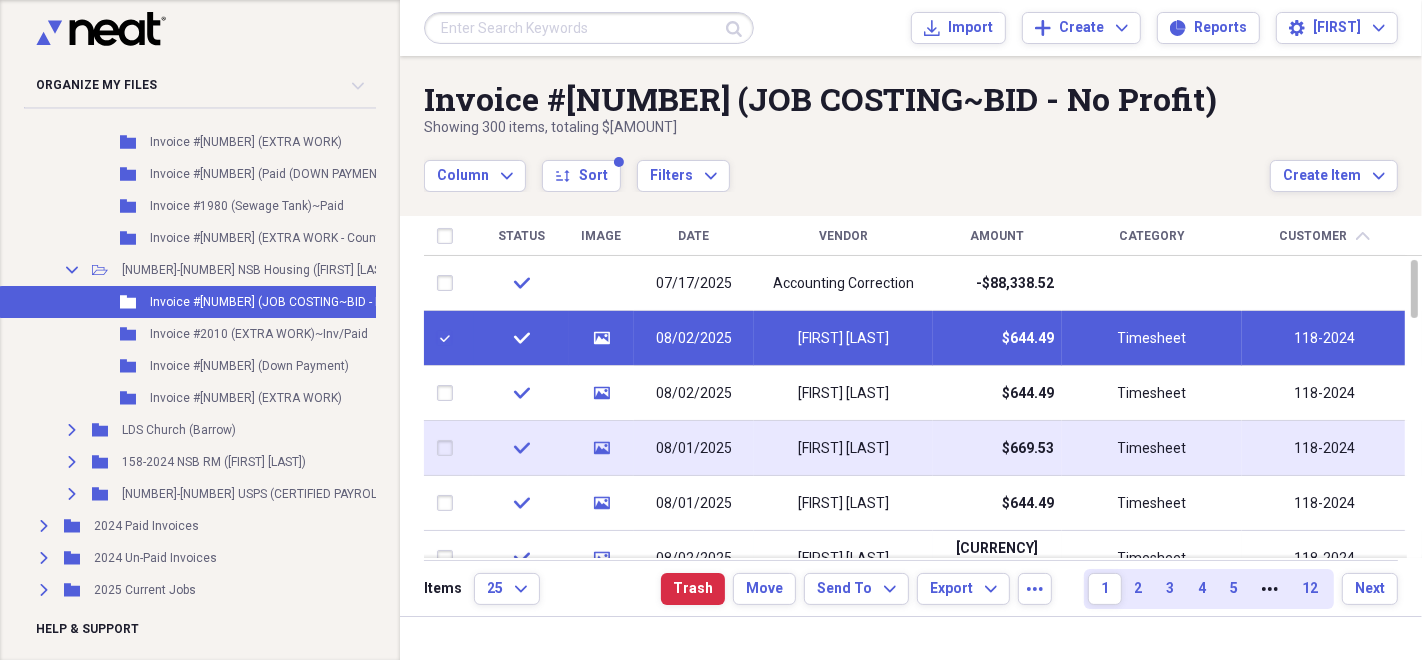 click on "[FIRST] [LAST]" at bounding box center (843, 448) 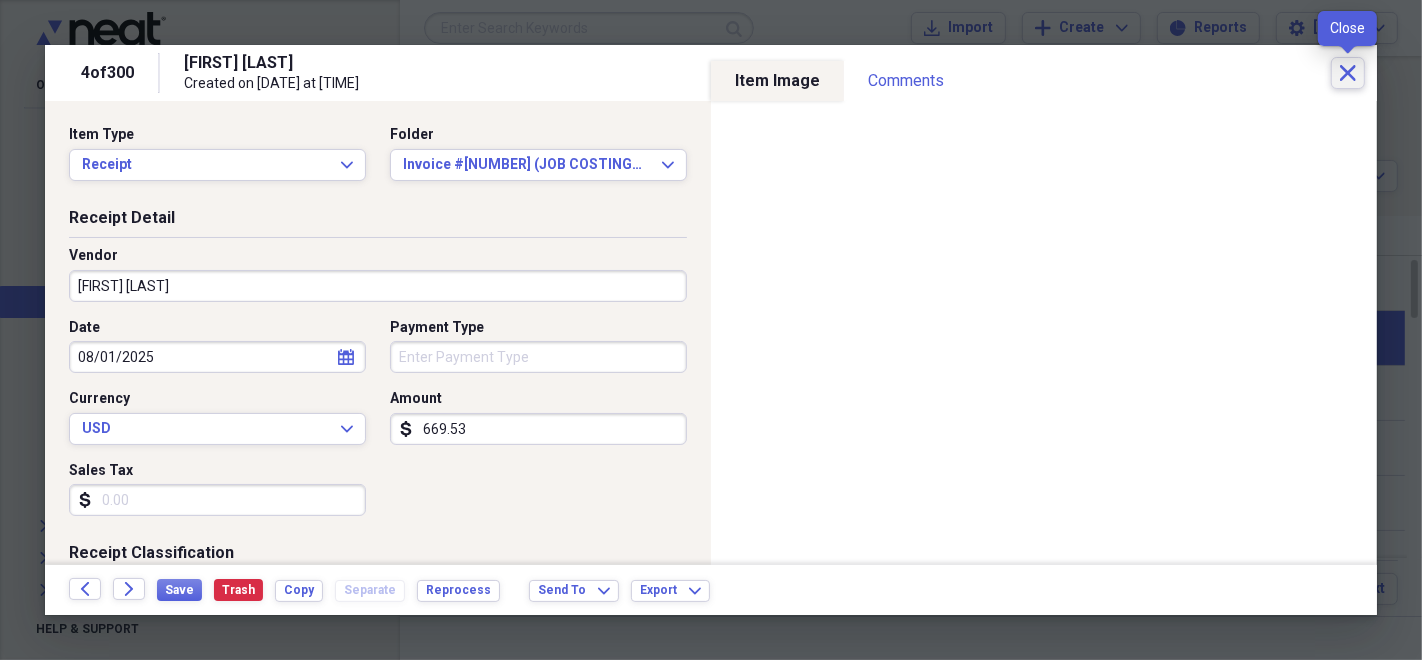 click 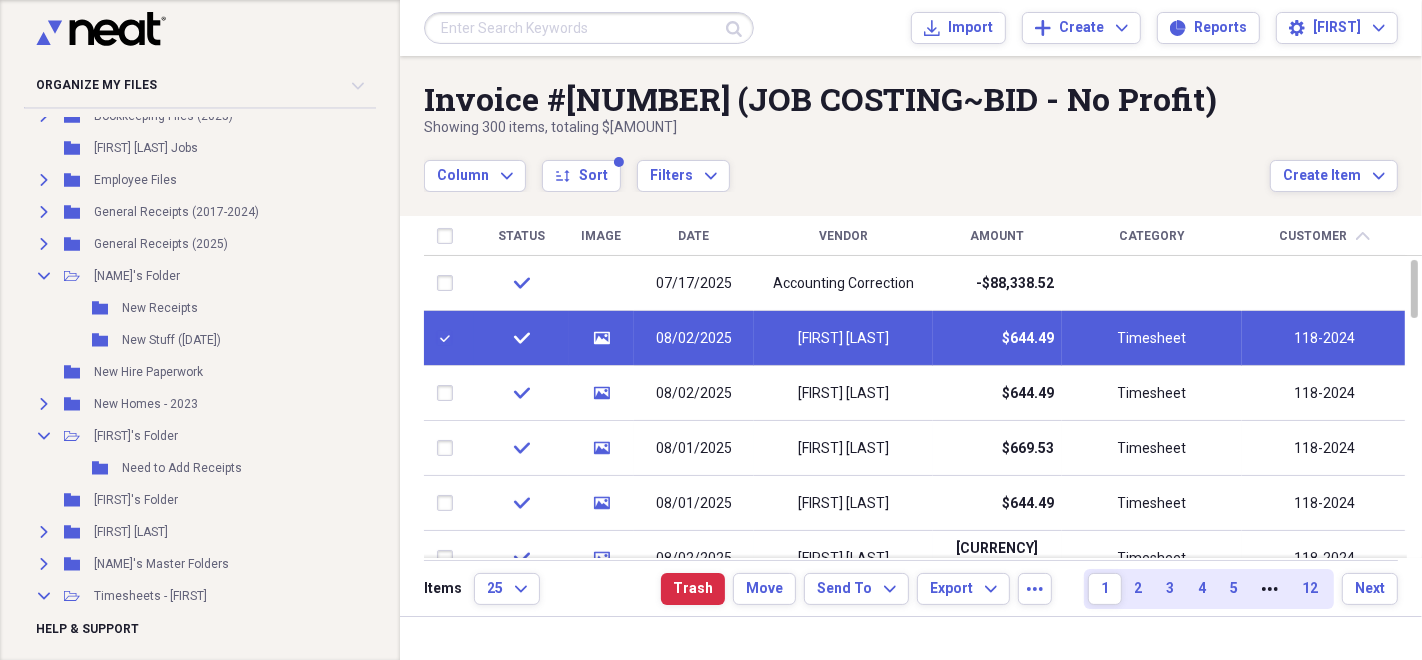 scroll, scrollTop: 2048, scrollLeft: 0, axis: vertical 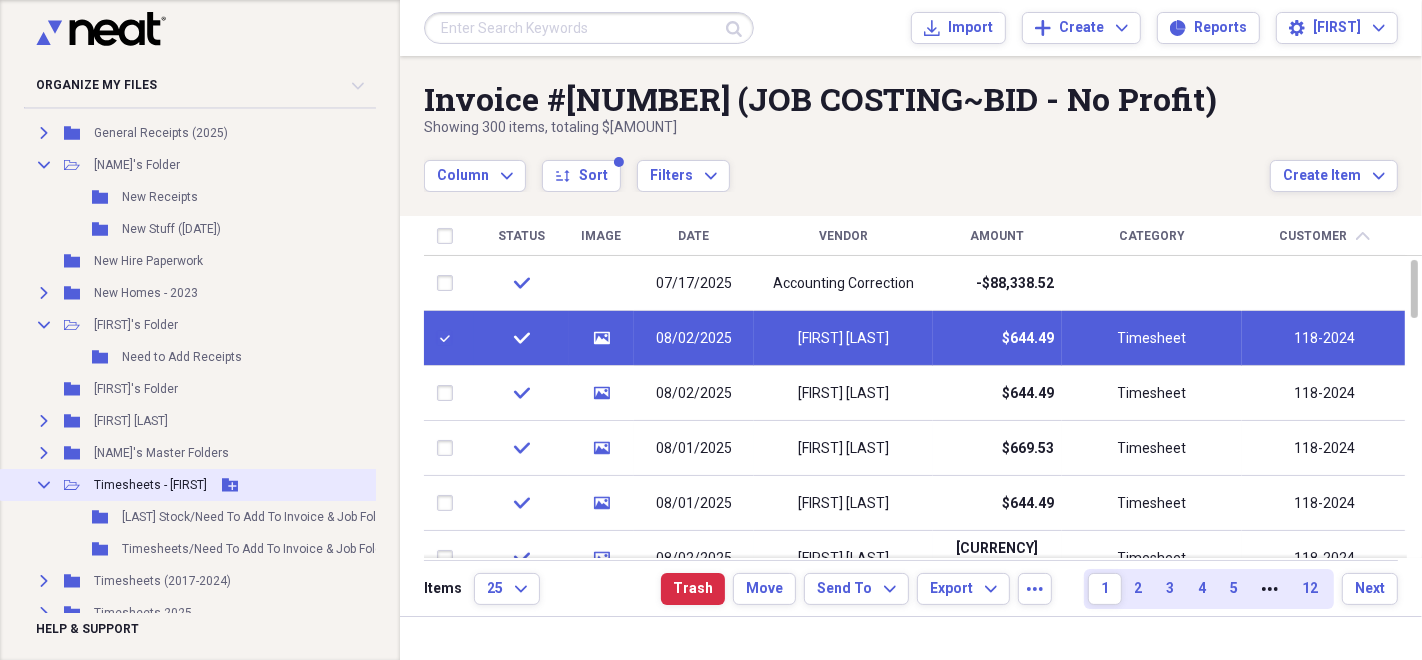 click on "Collapse Open Folder Timesheets - [FIRST] Add Folder" at bounding box center [272, 485] 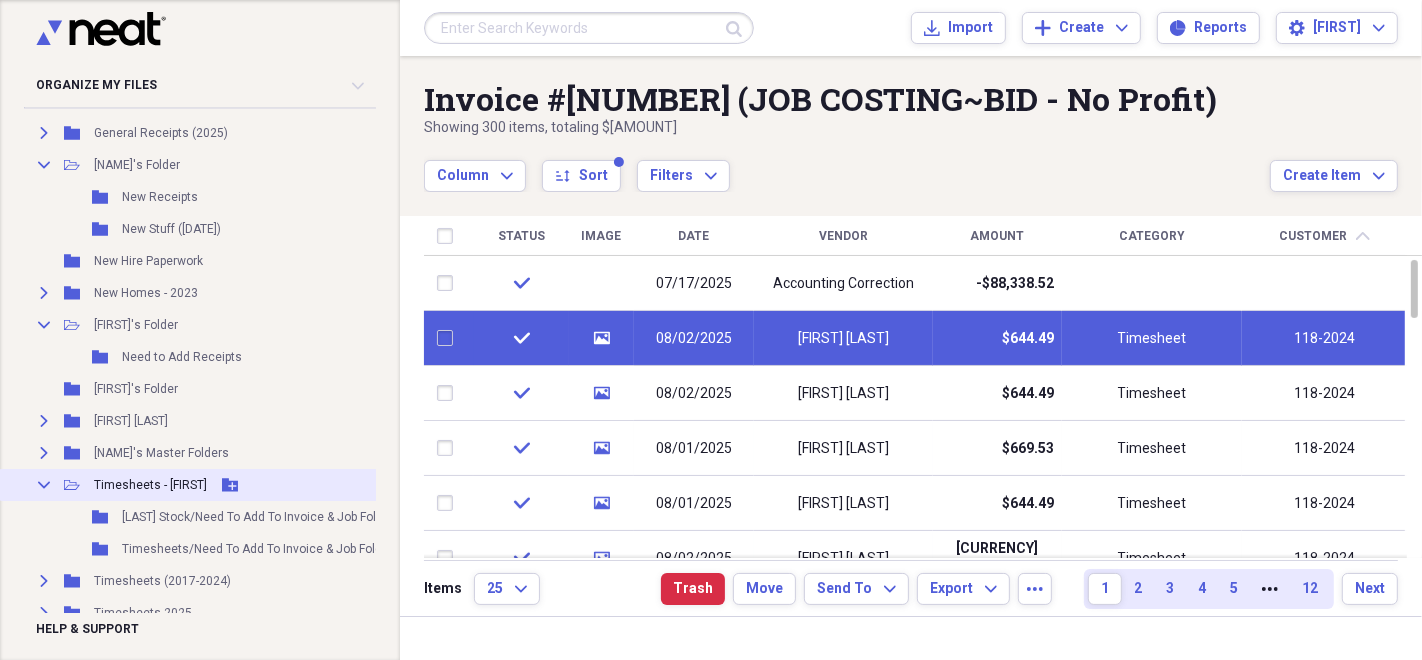 checkbox on "false" 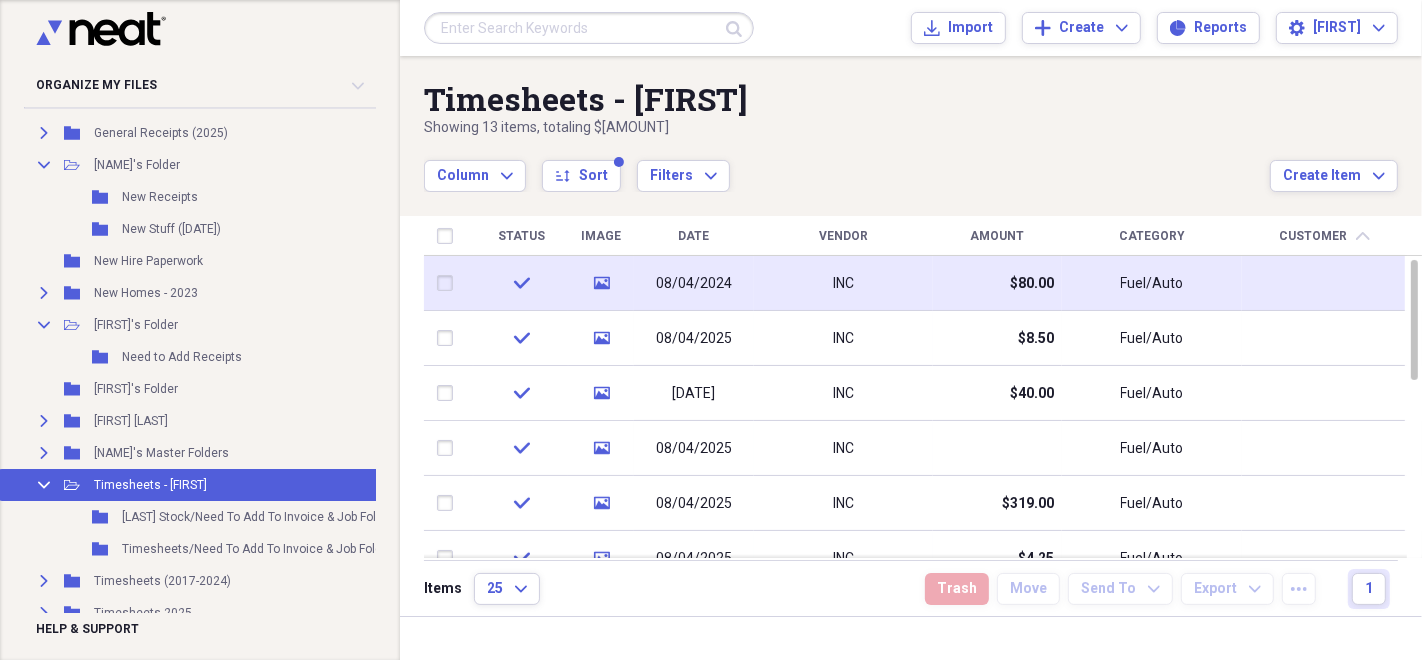 click on "INC" at bounding box center [843, 283] 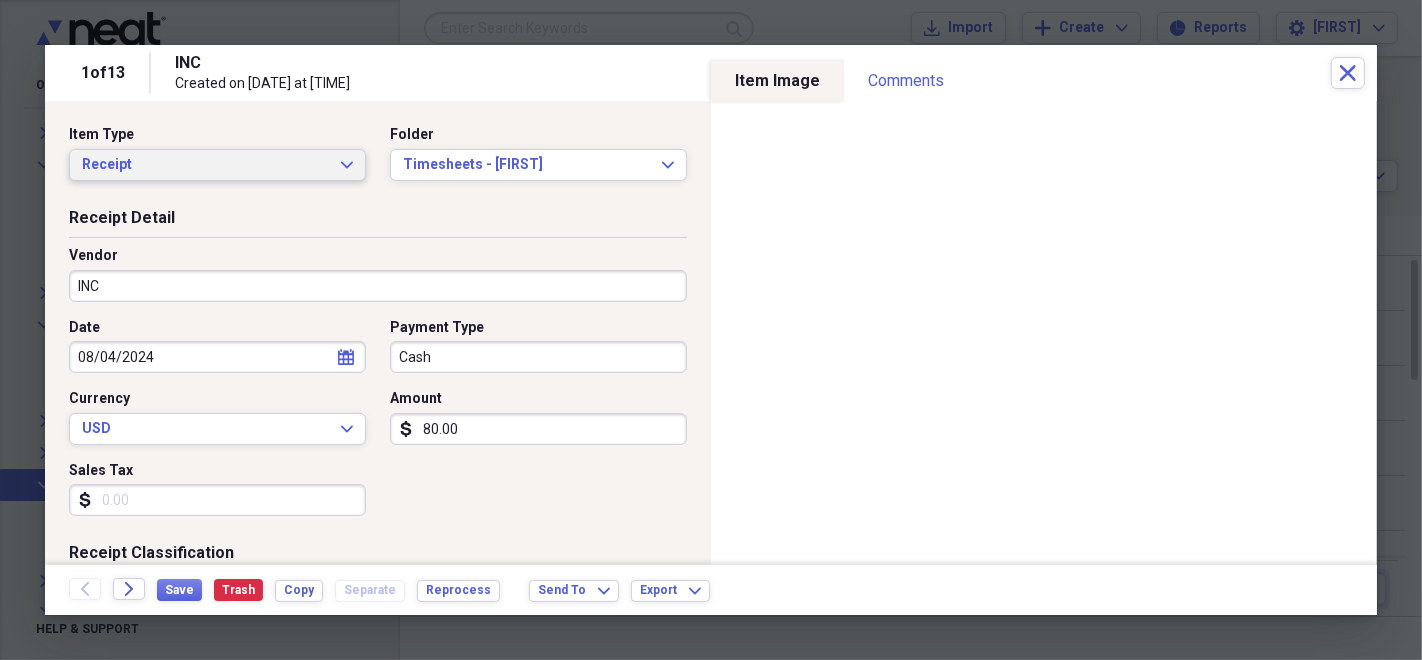 click on "Receipt" at bounding box center [205, 165] 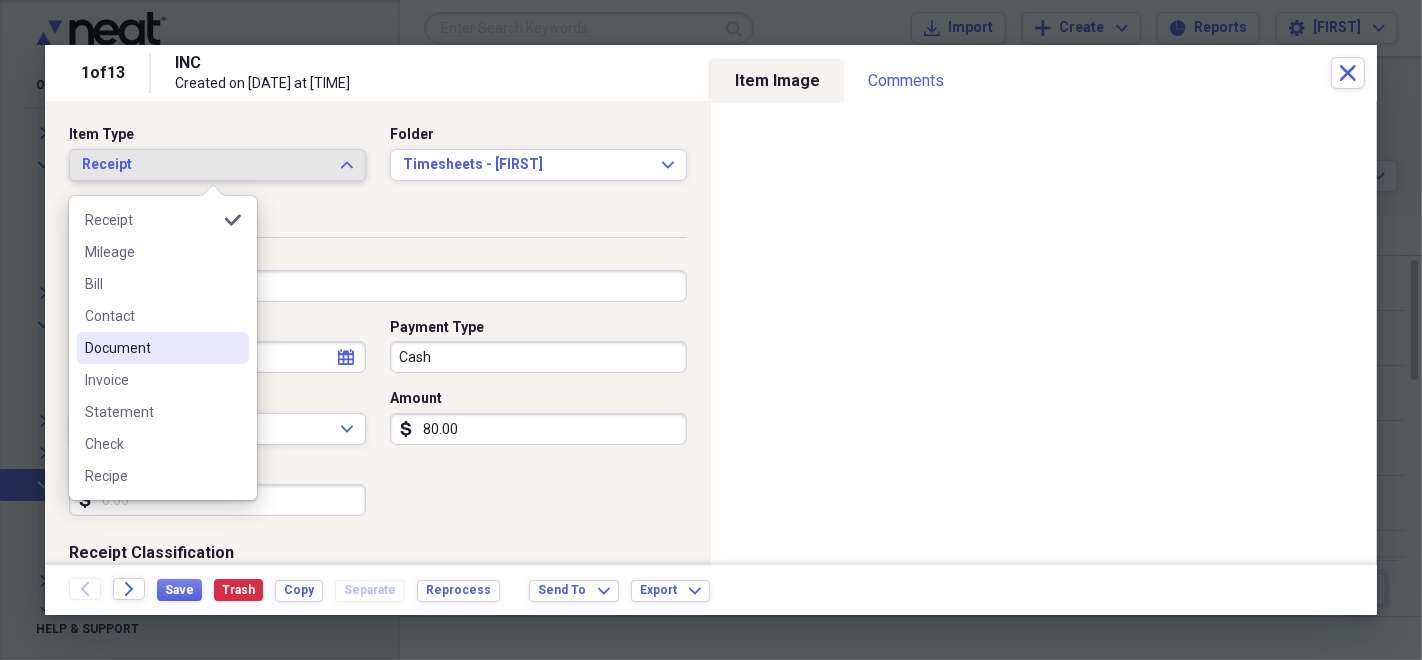 type 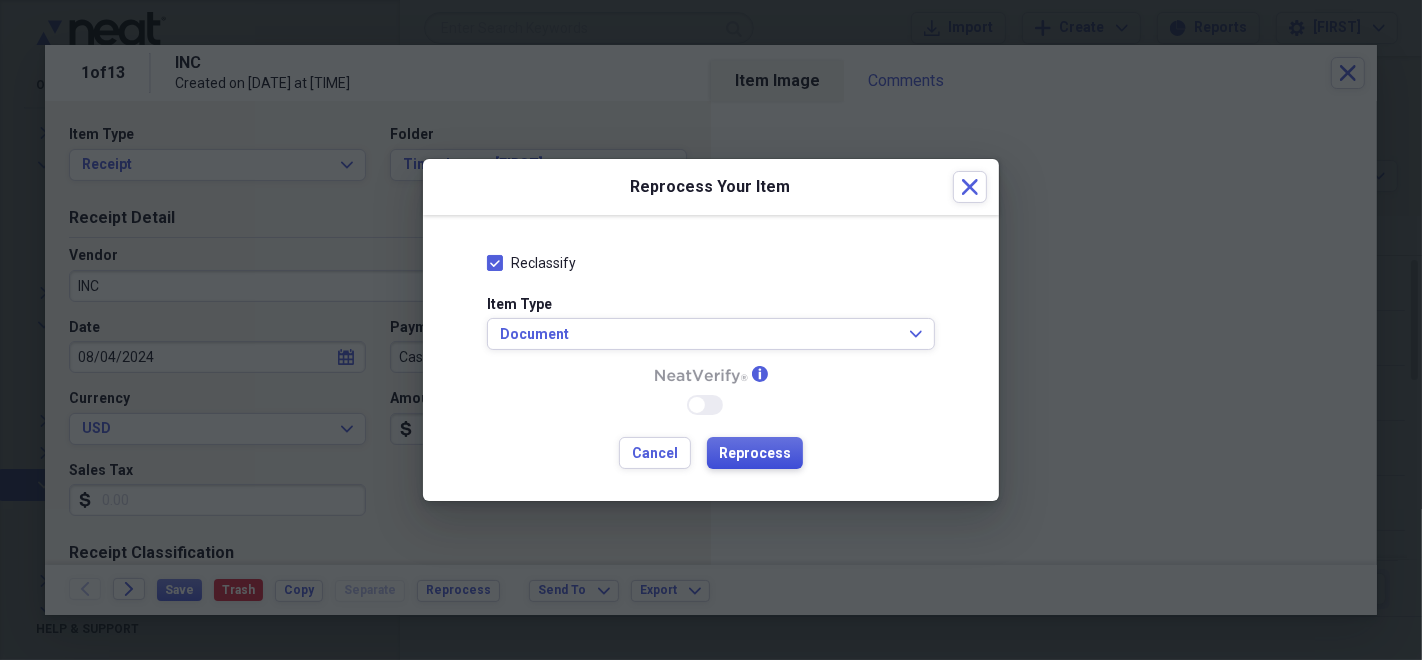 click on "Reprocess" at bounding box center [755, 454] 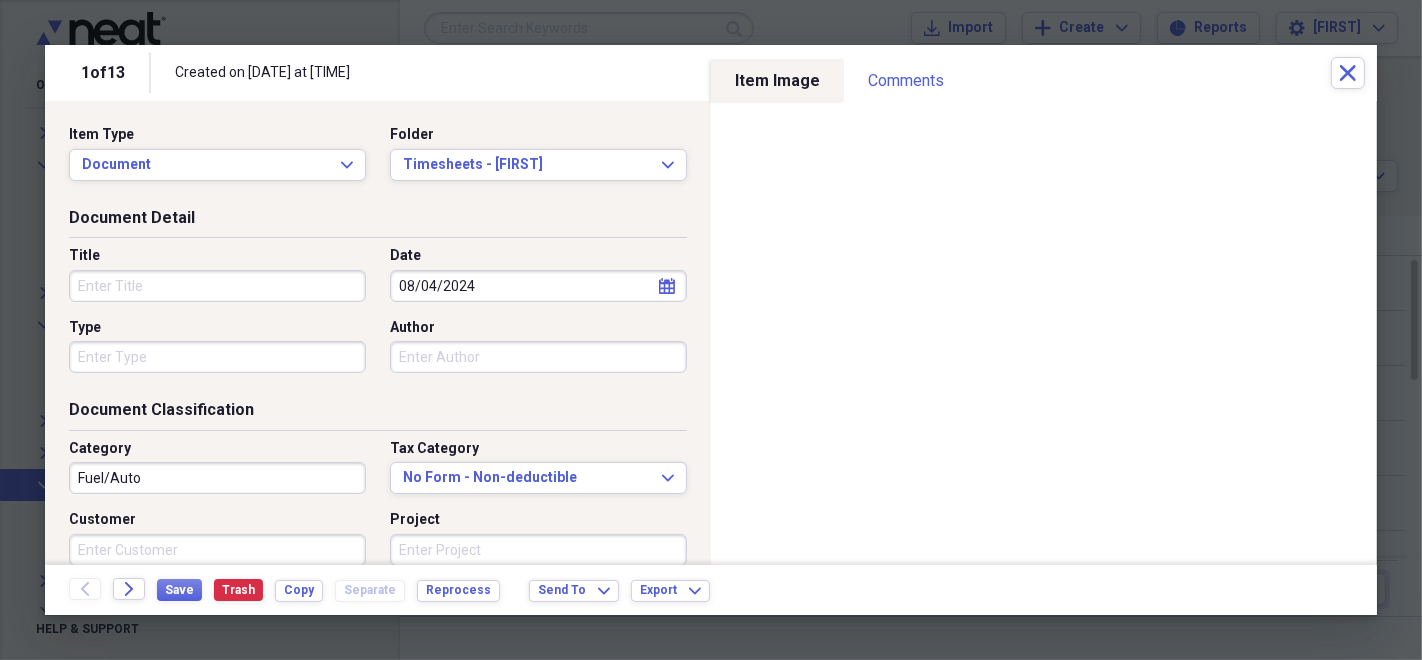 click on "Title" at bounding box center [217, 286] 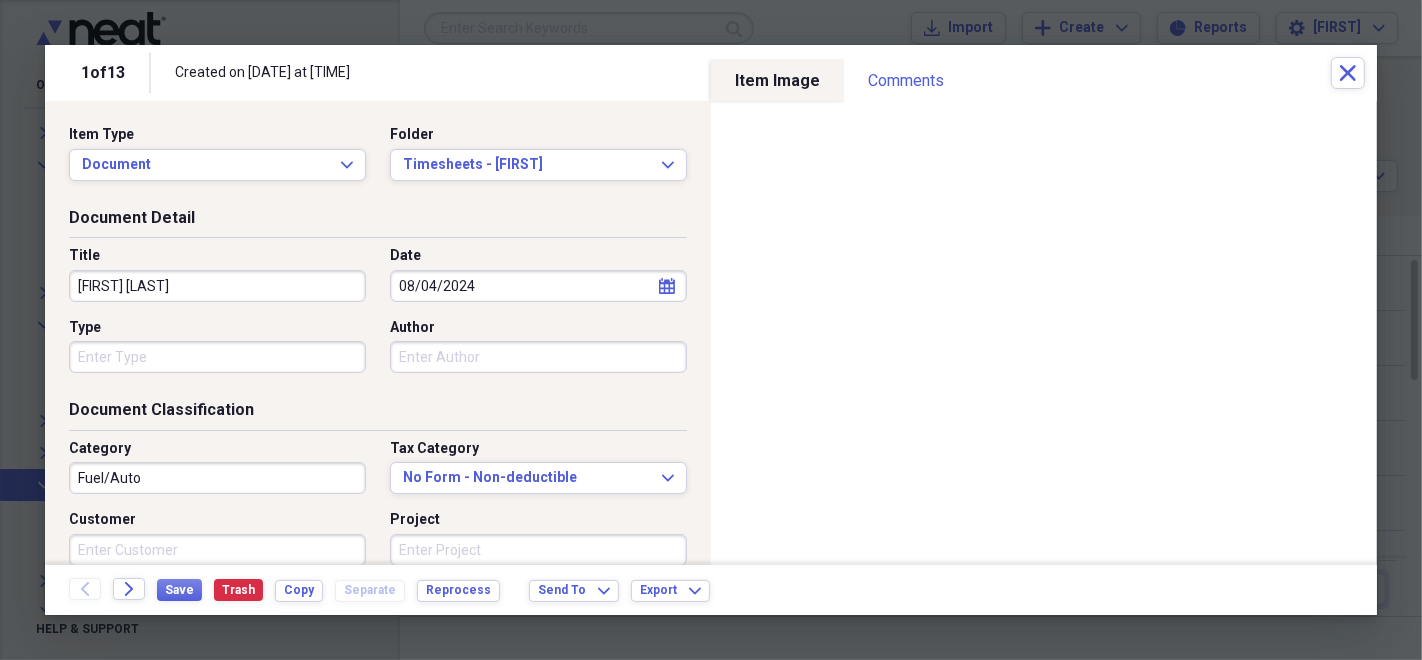 type on "[FIRST] [LAST]" 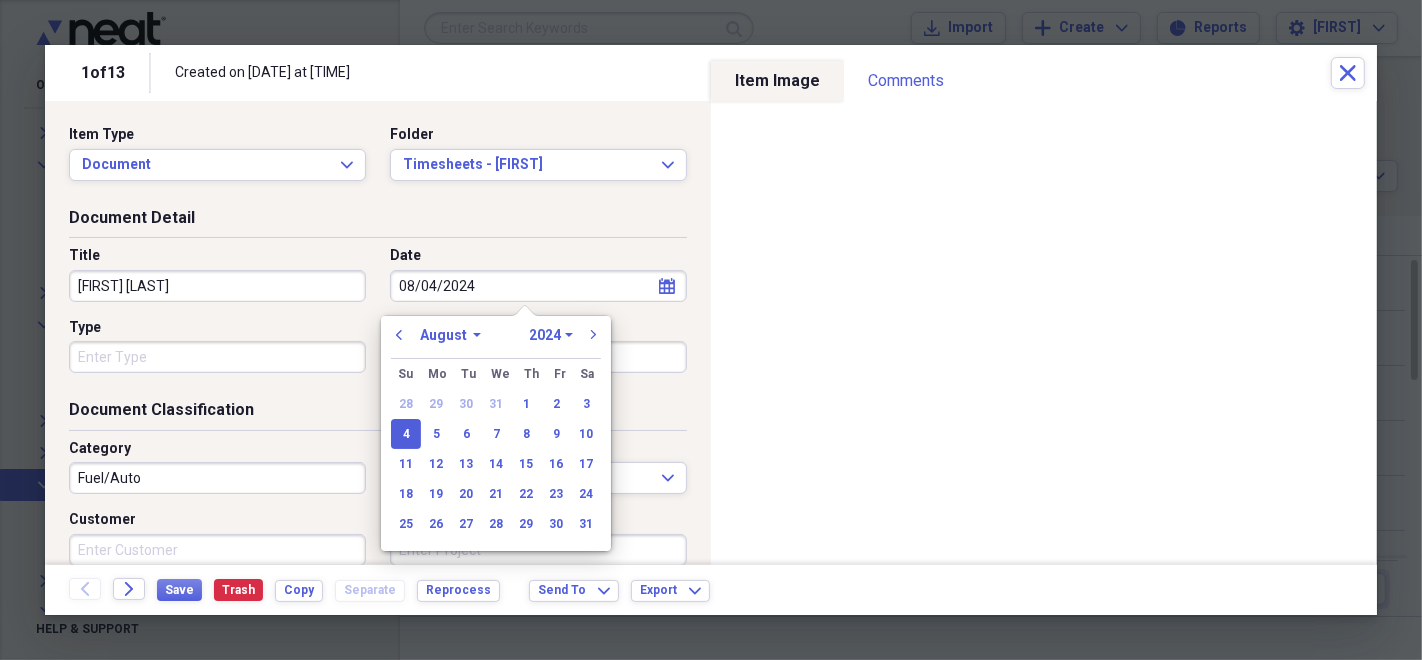 click on "08/04/2024" at bounding box center [538, 286] 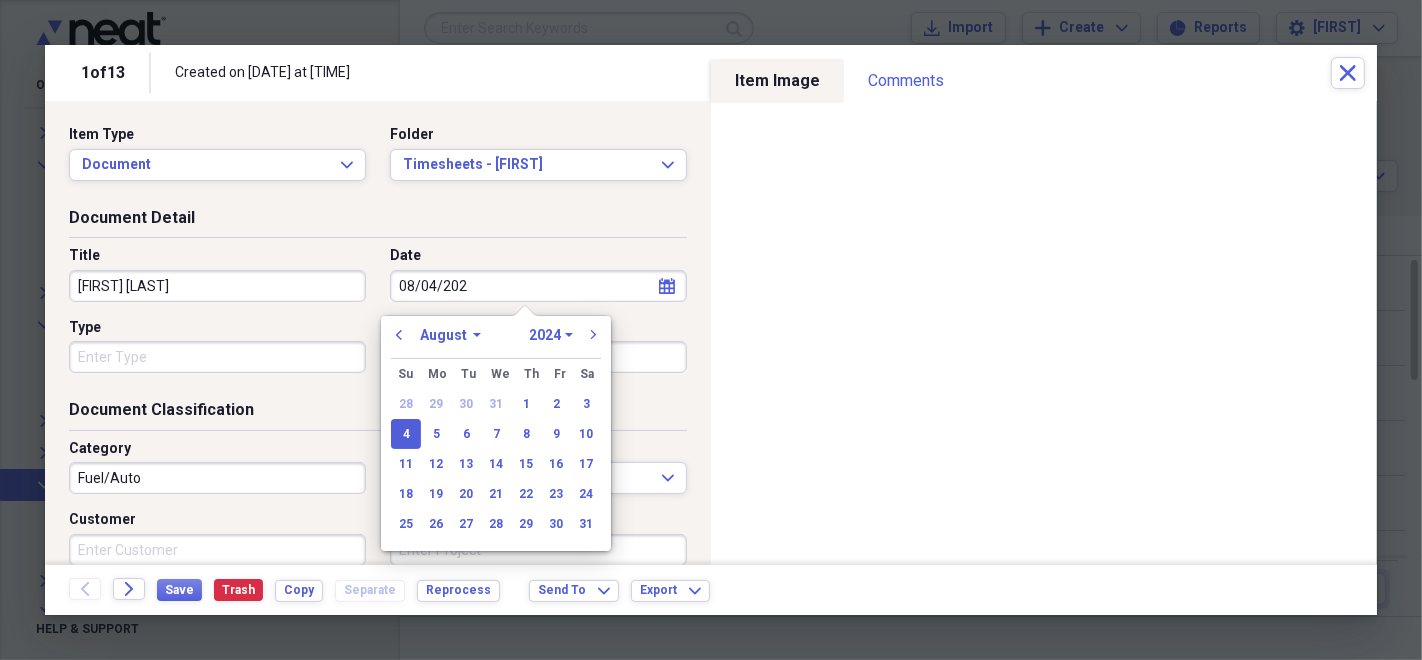 type on "08/04/2025" 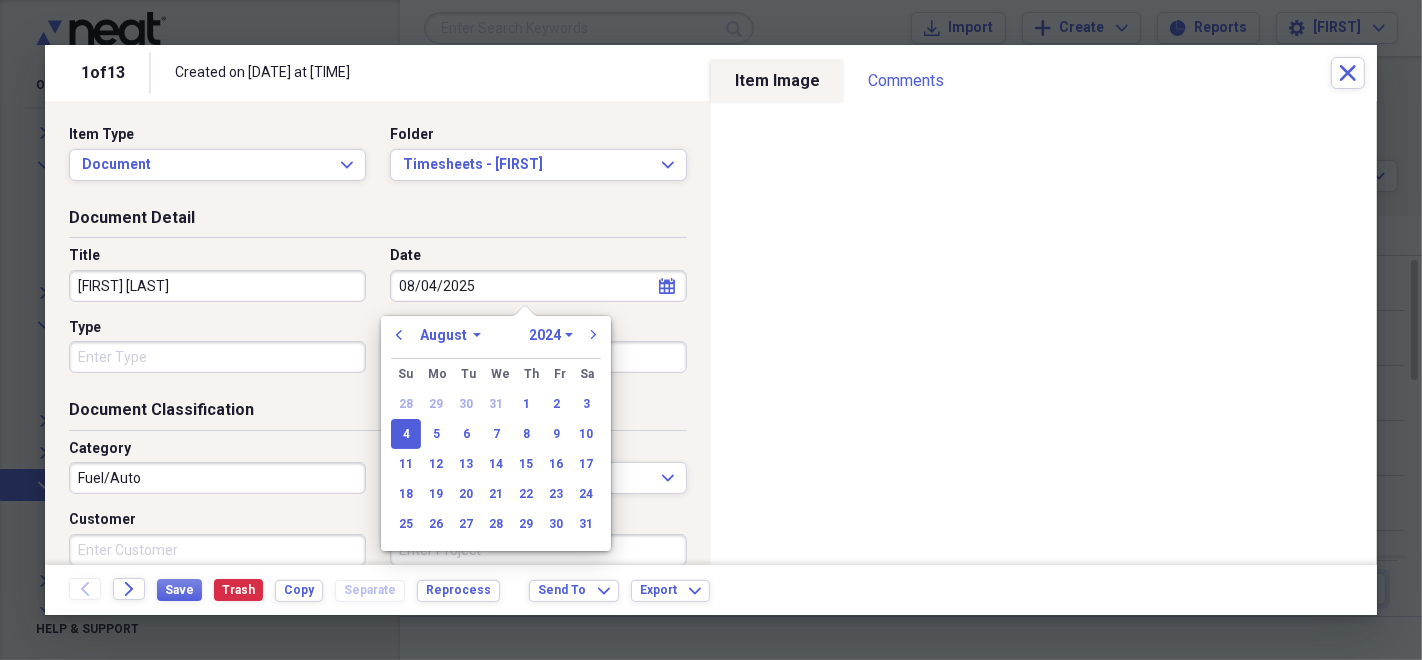 select on "2025" 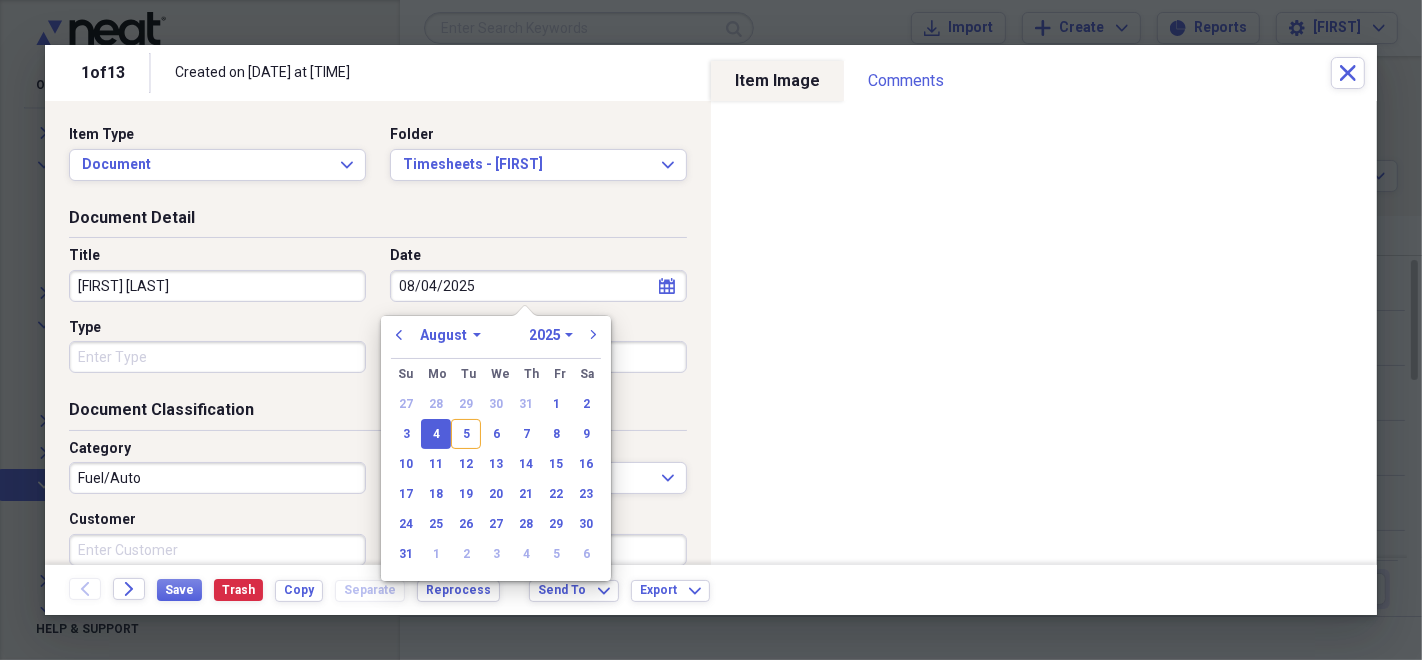 type on "08/04/2025" 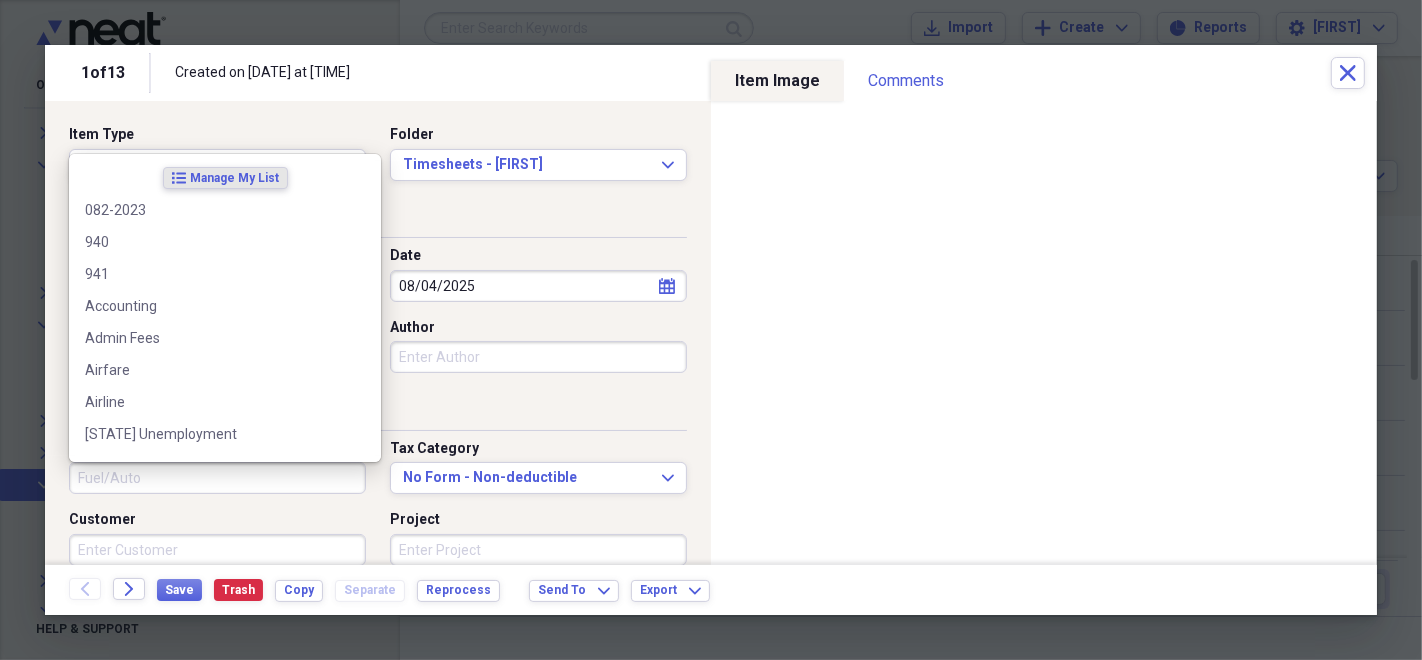type 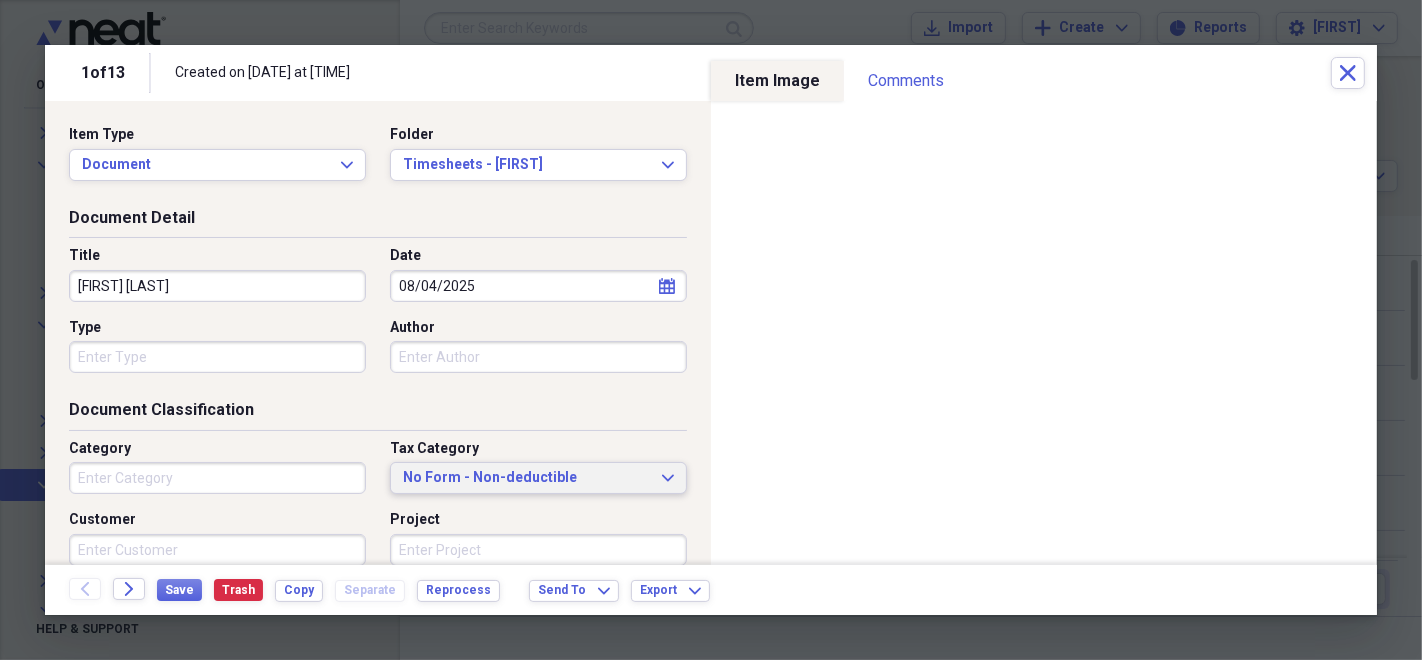 type 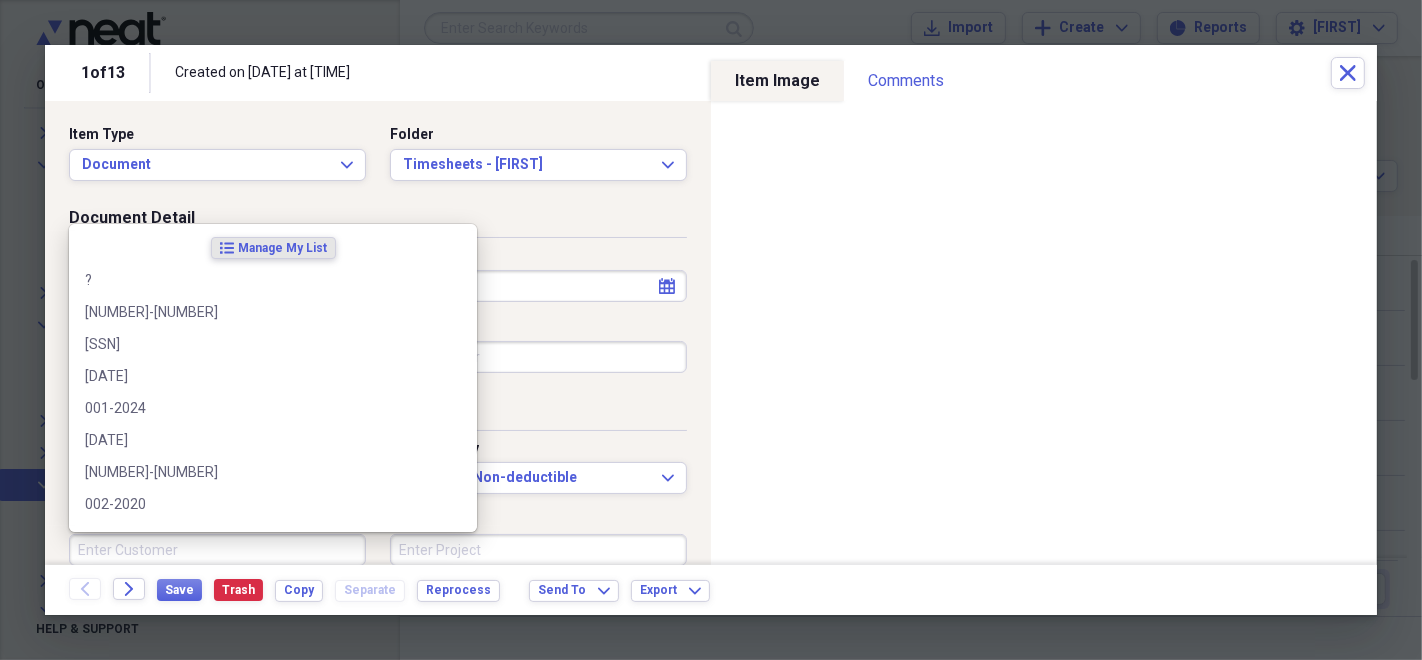 scroll, scrollTop: 0, scrollLeft: 0, axis: both 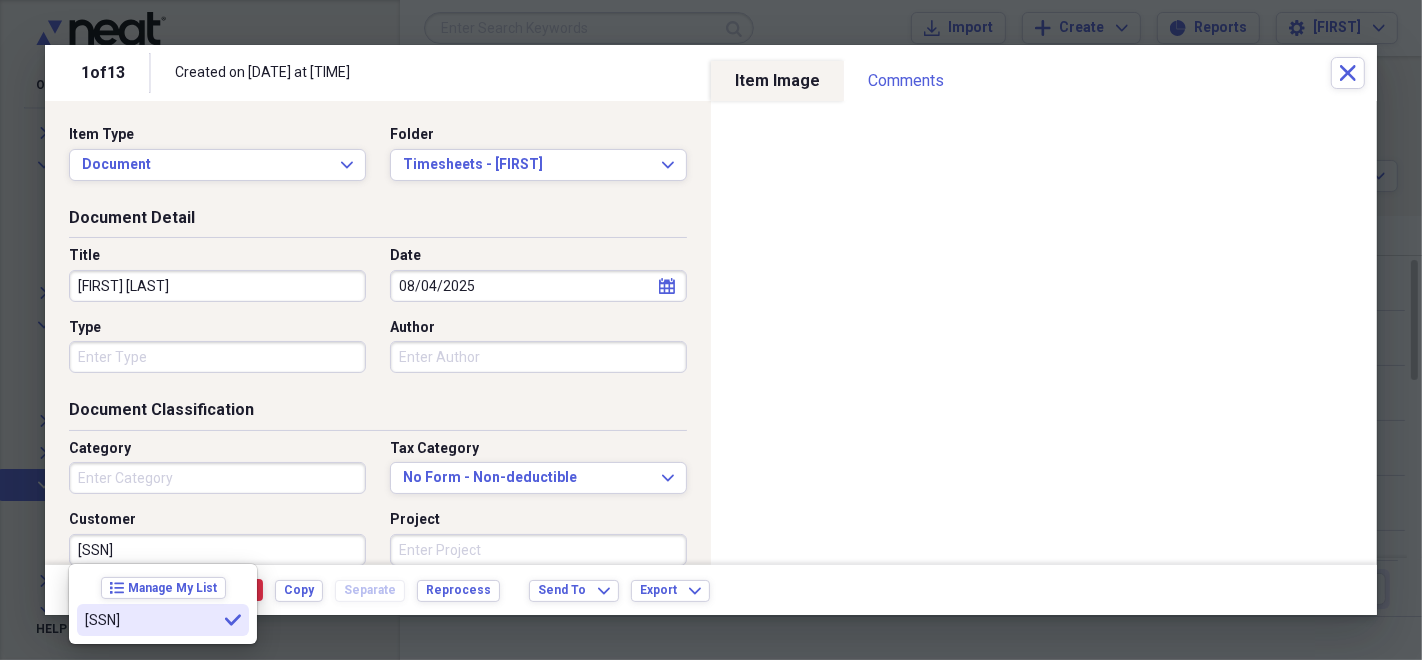 type on "[SSN]" 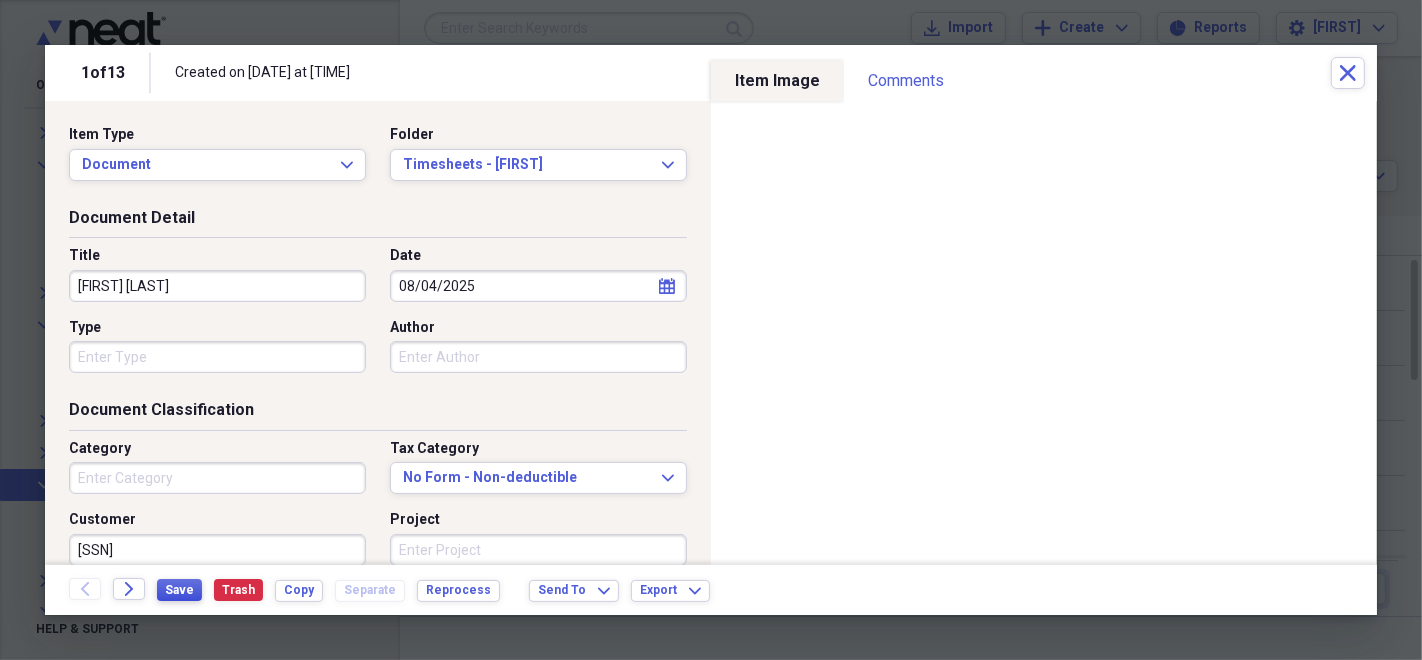 click on "Save" at bounding box center (179, 590) 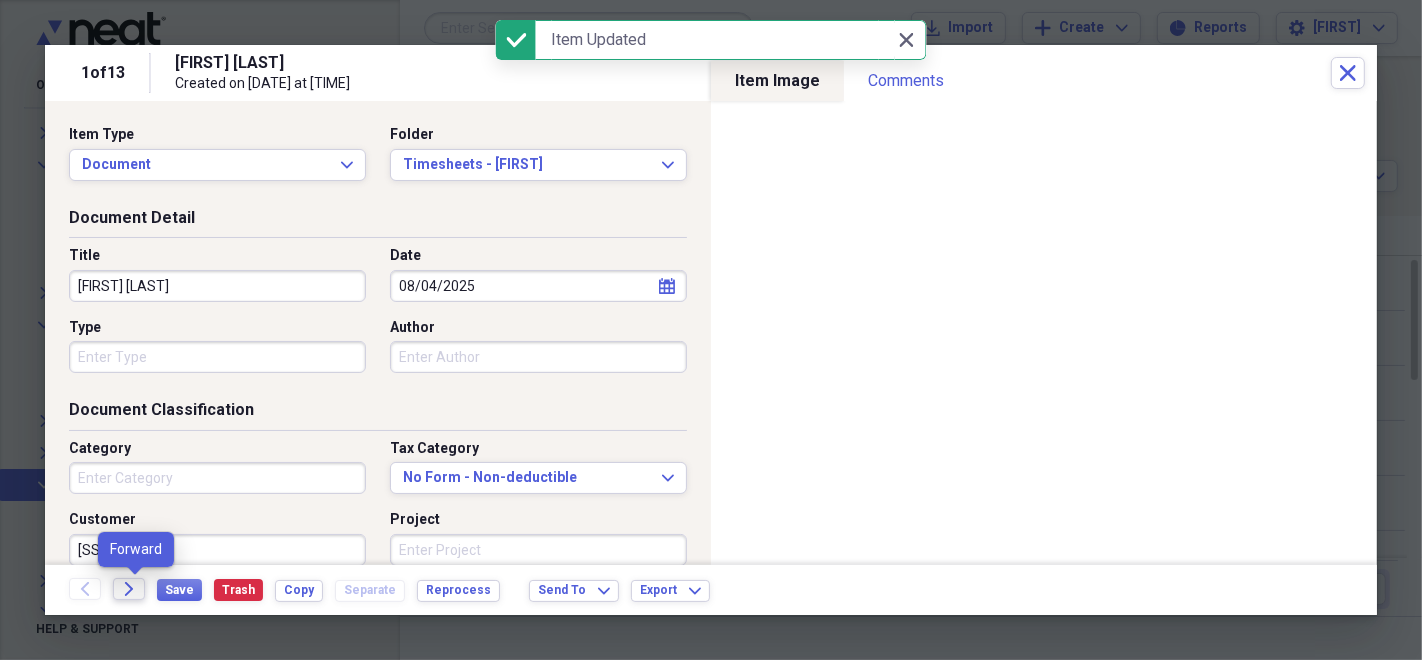 click on "Forward" at bounding box center (129, 589) 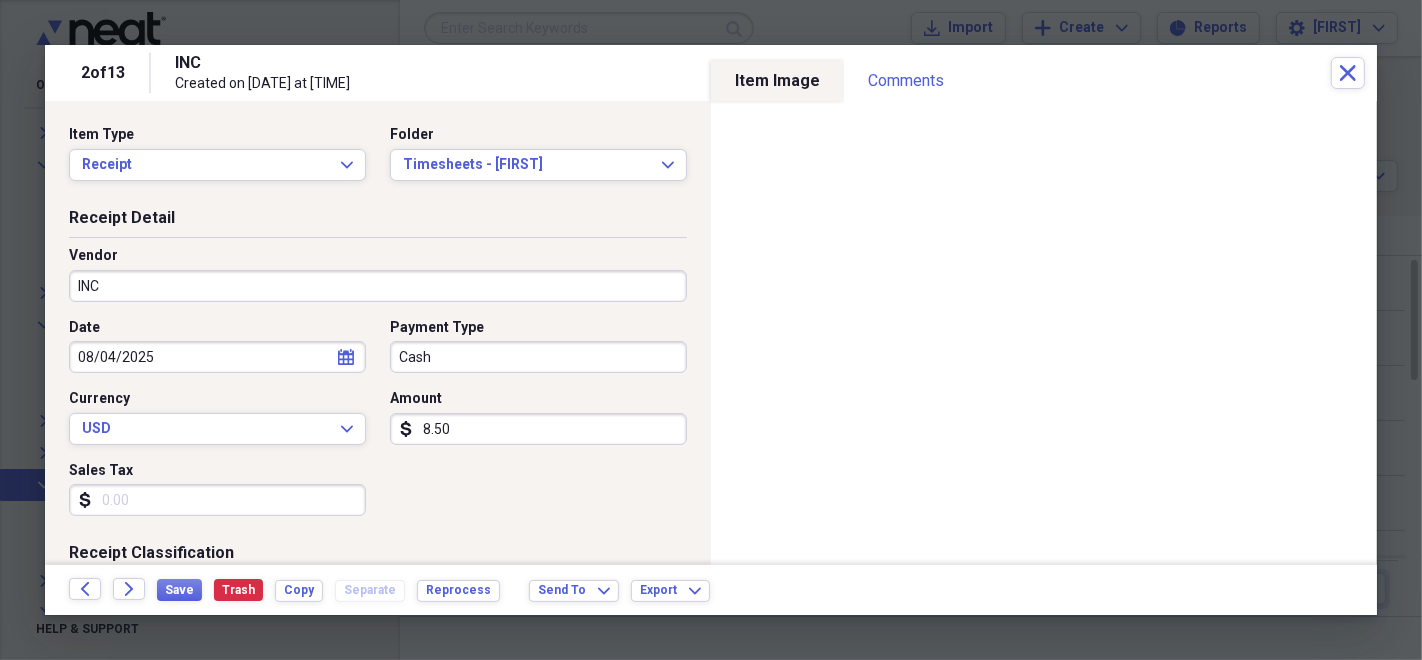 click on "INC" at bounding box center [378, 286] 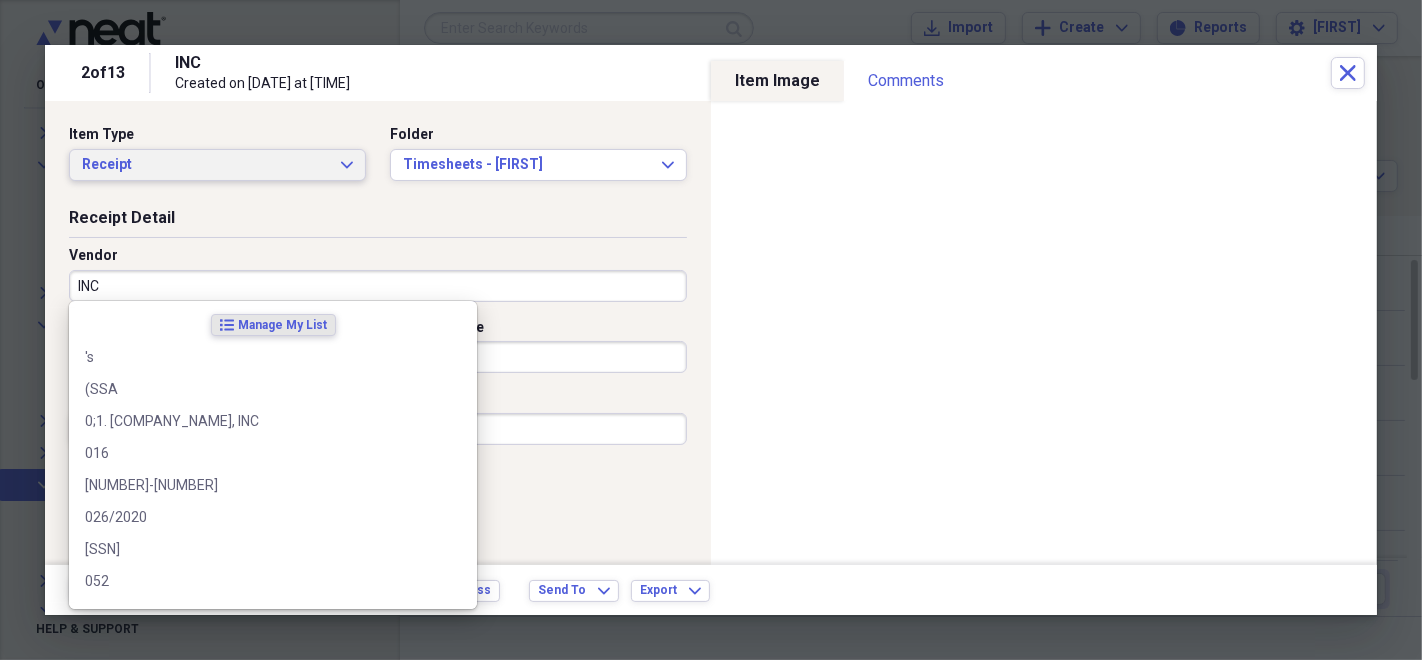click on "Receipt" at bounding box center (205, 165) 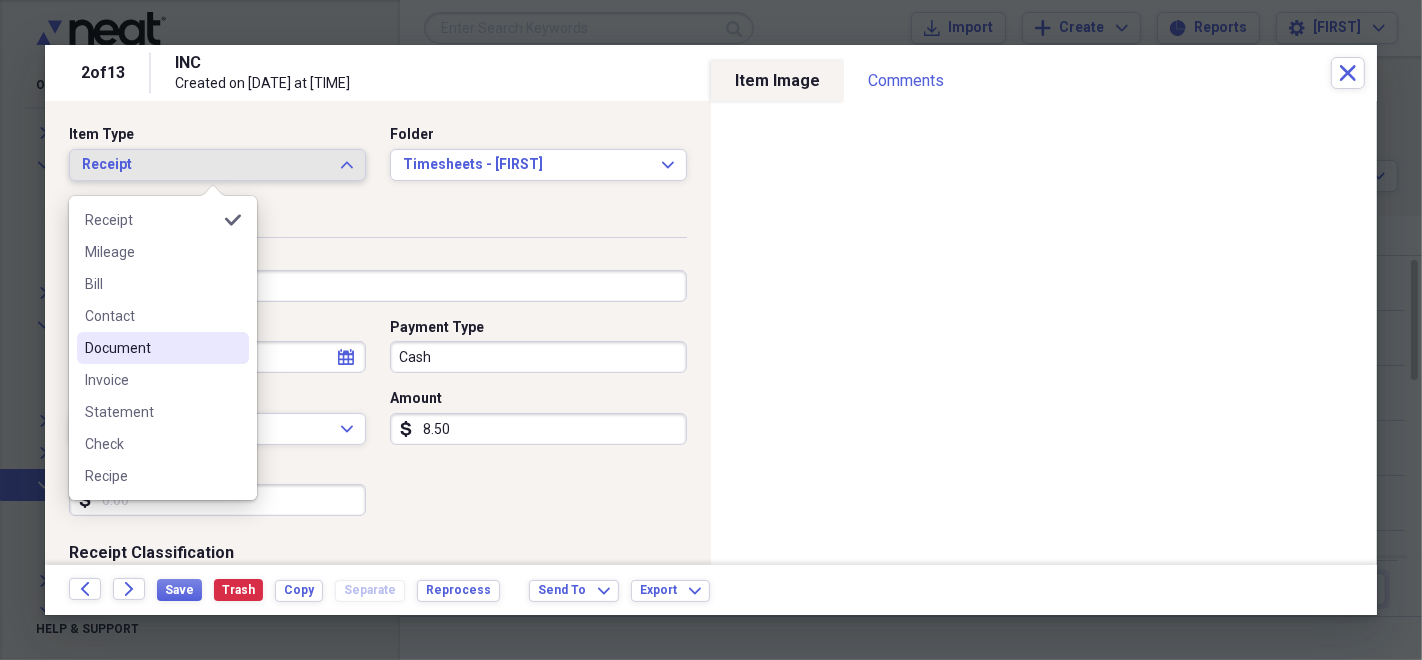 click on "Document" at bounding box center (151, 348) 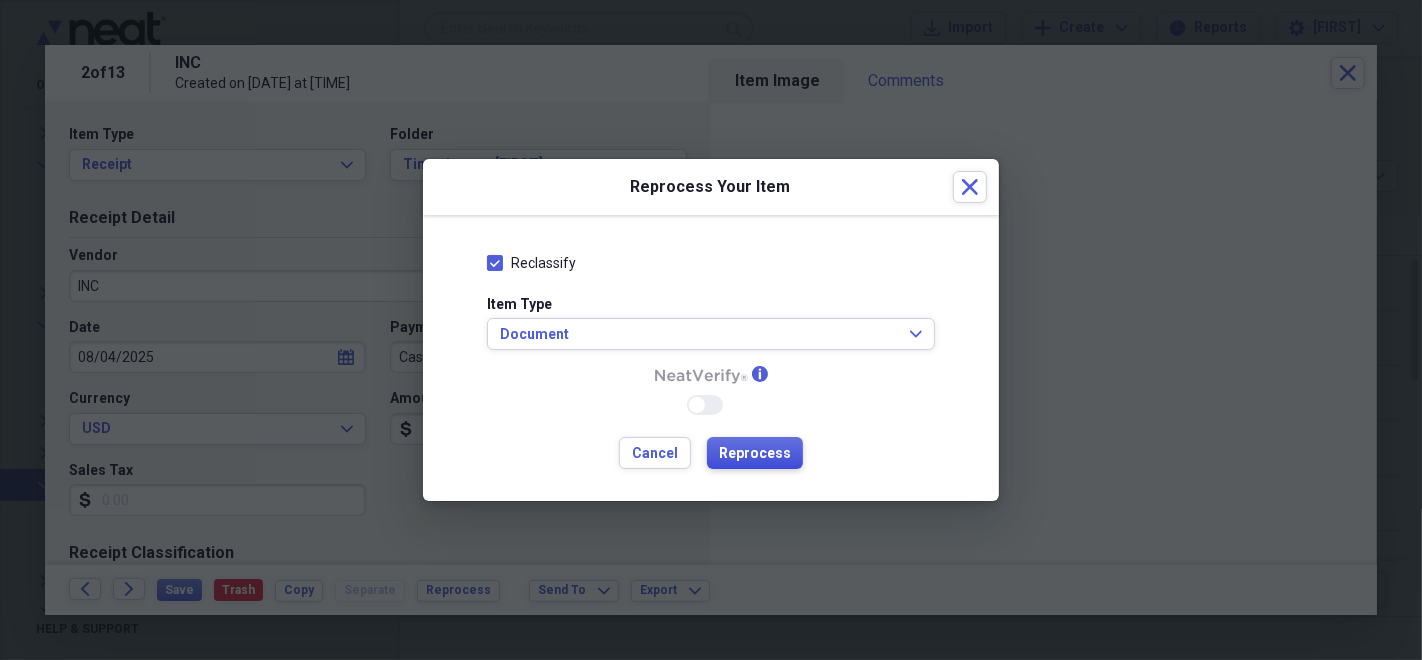 click on "Reprocess" at bounding box center [755, 454] 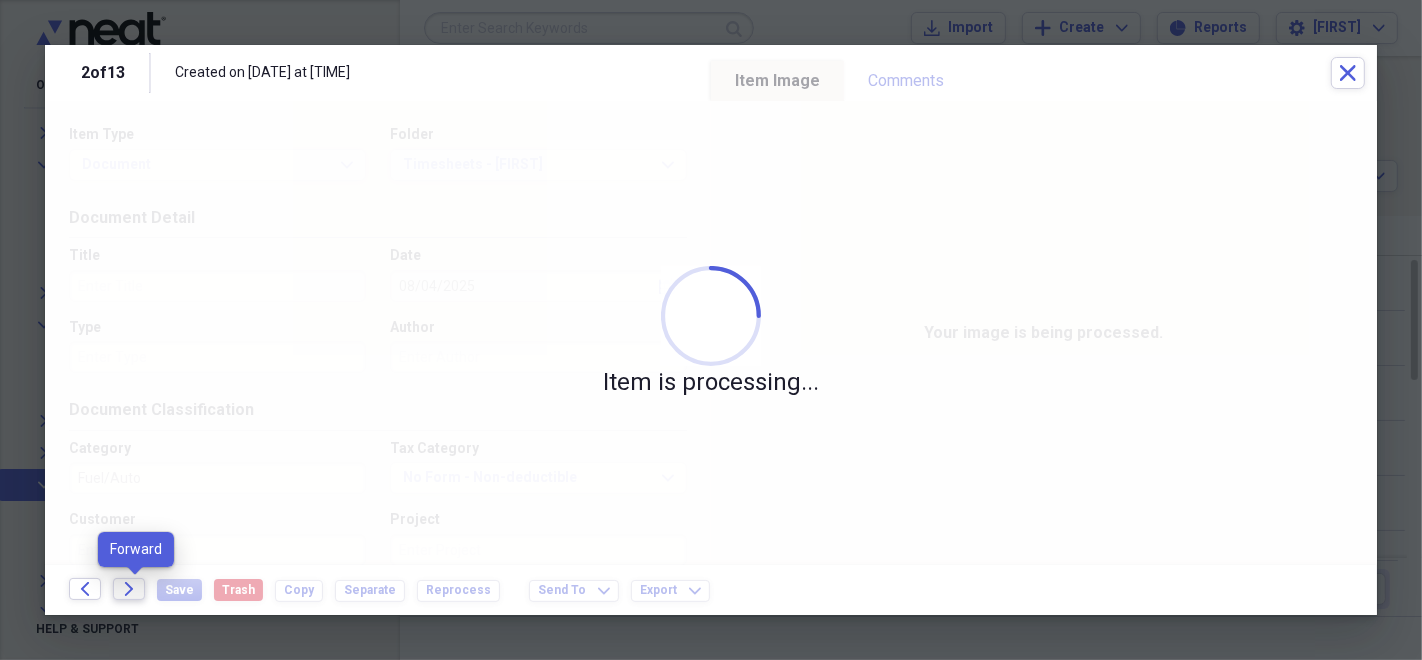 click on "Forward" 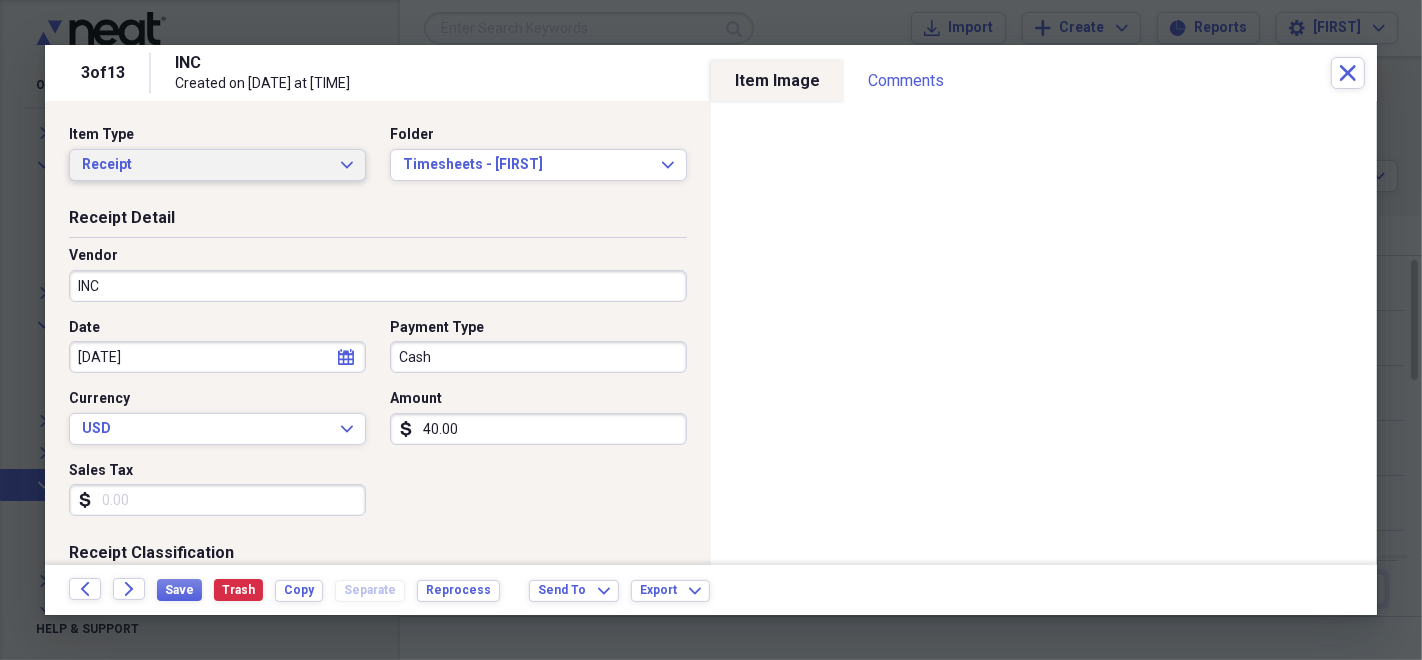 click on "Receipt" at bounding box center [205, 165] 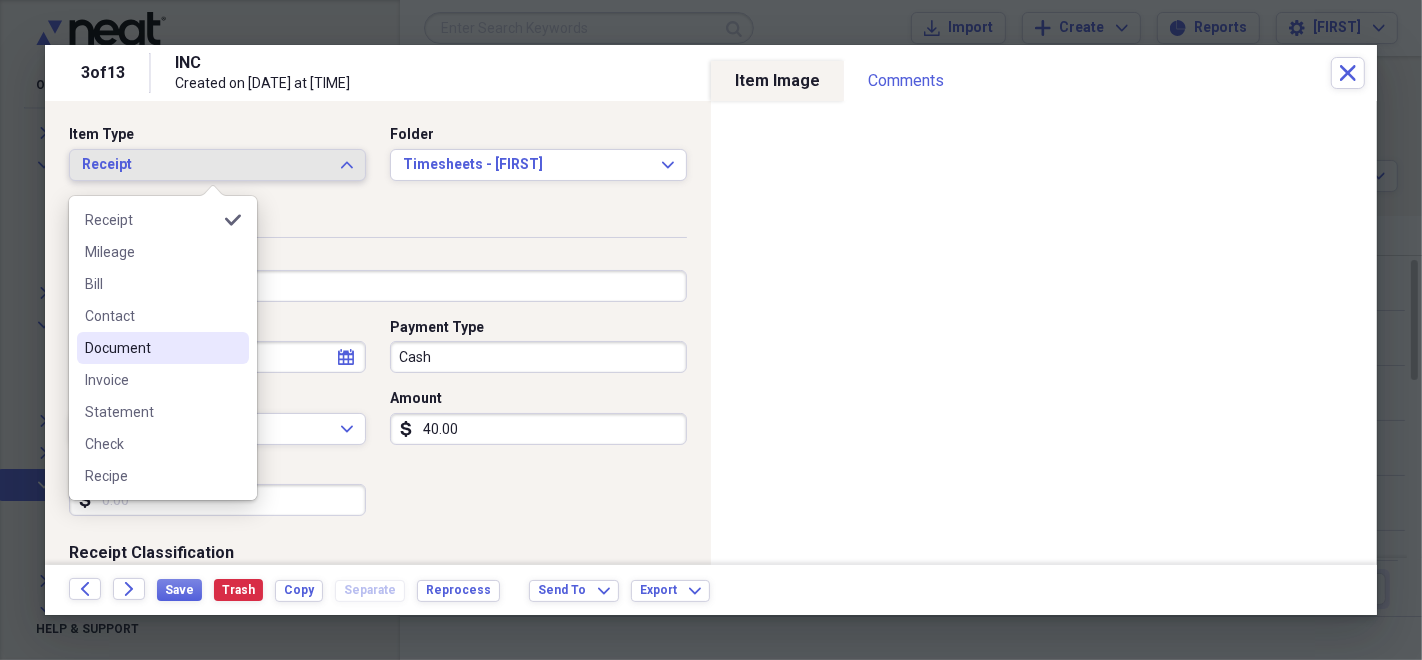 drag, startPoint x: 161, startPoint y: 355, endPoint x: 171, endPoint y: 353, distance: 10.198039 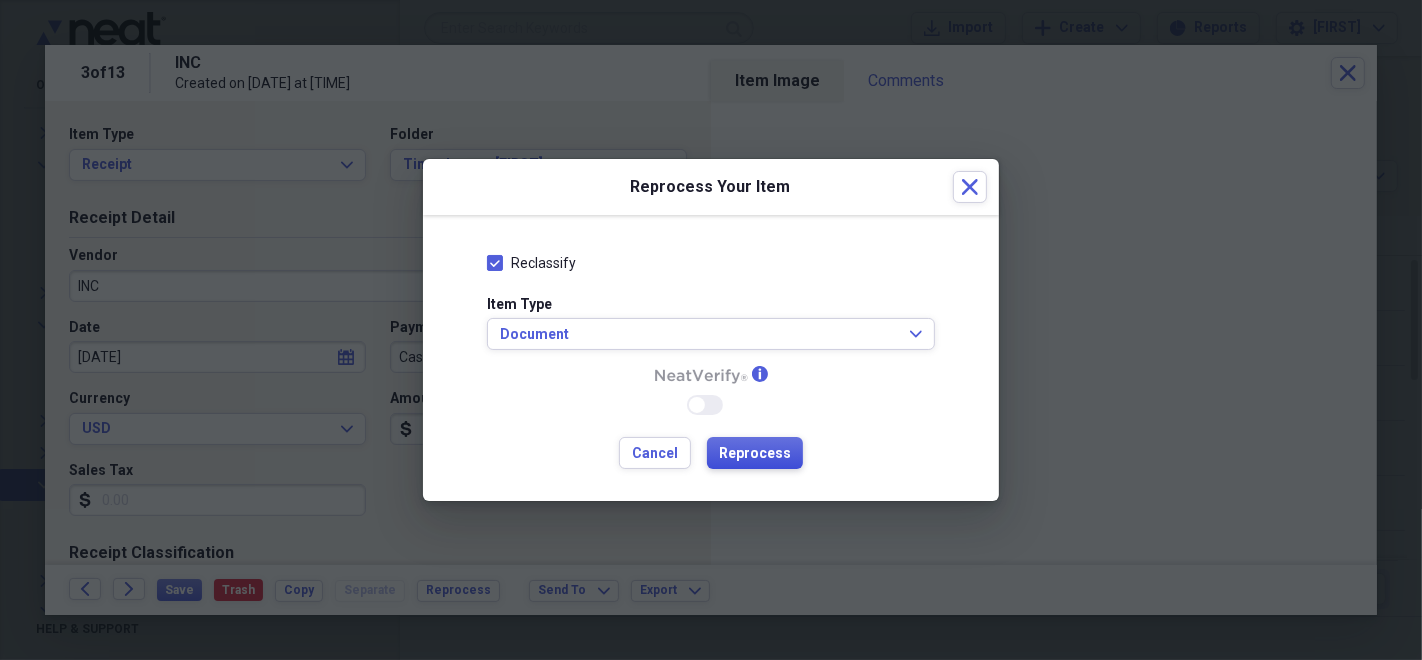 click on "Reprocess" at bounding box center [755, 454] 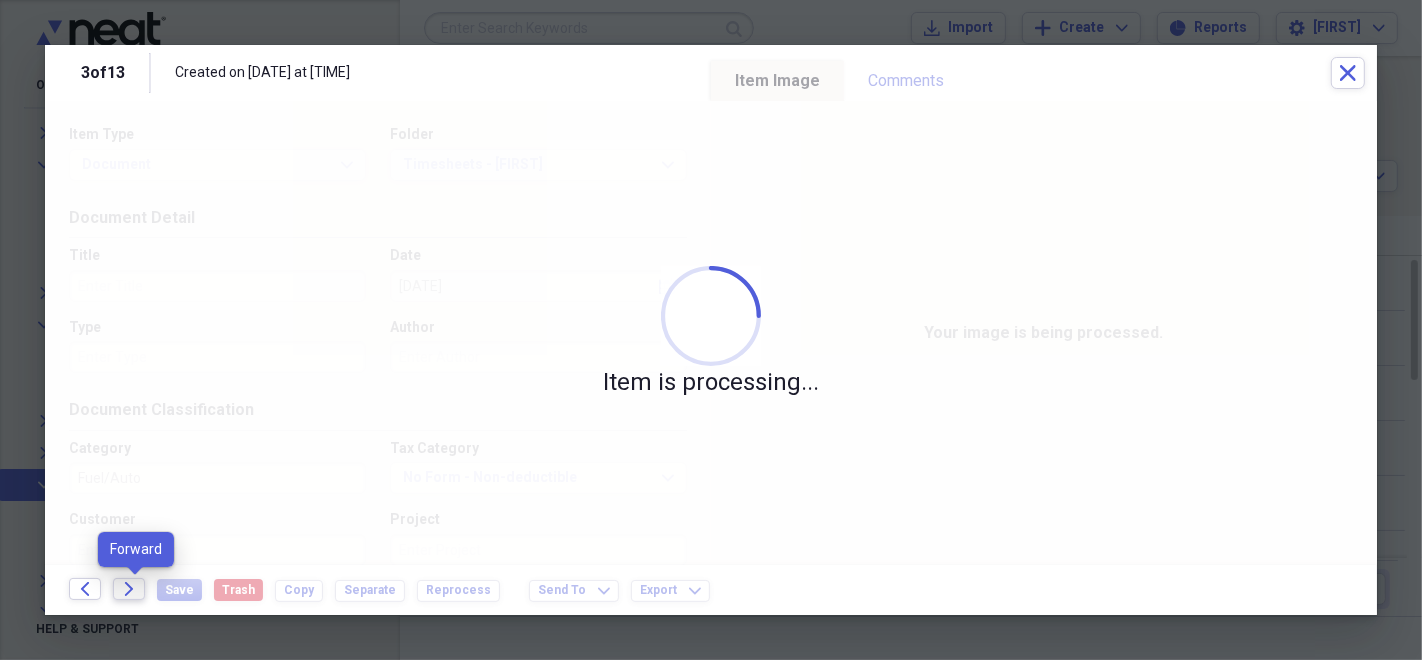 click on "Forward" at bounding box center (129, 589) 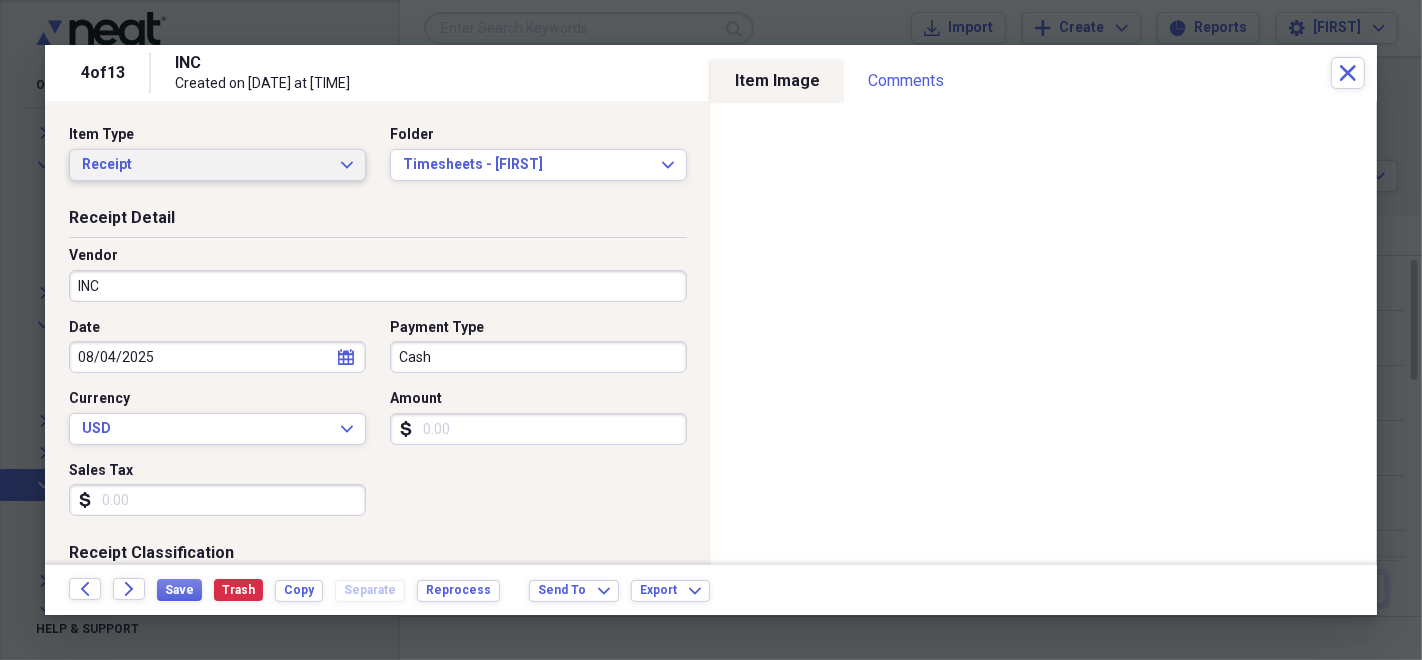 click on "Receipt" at bounding box center [205, 165] 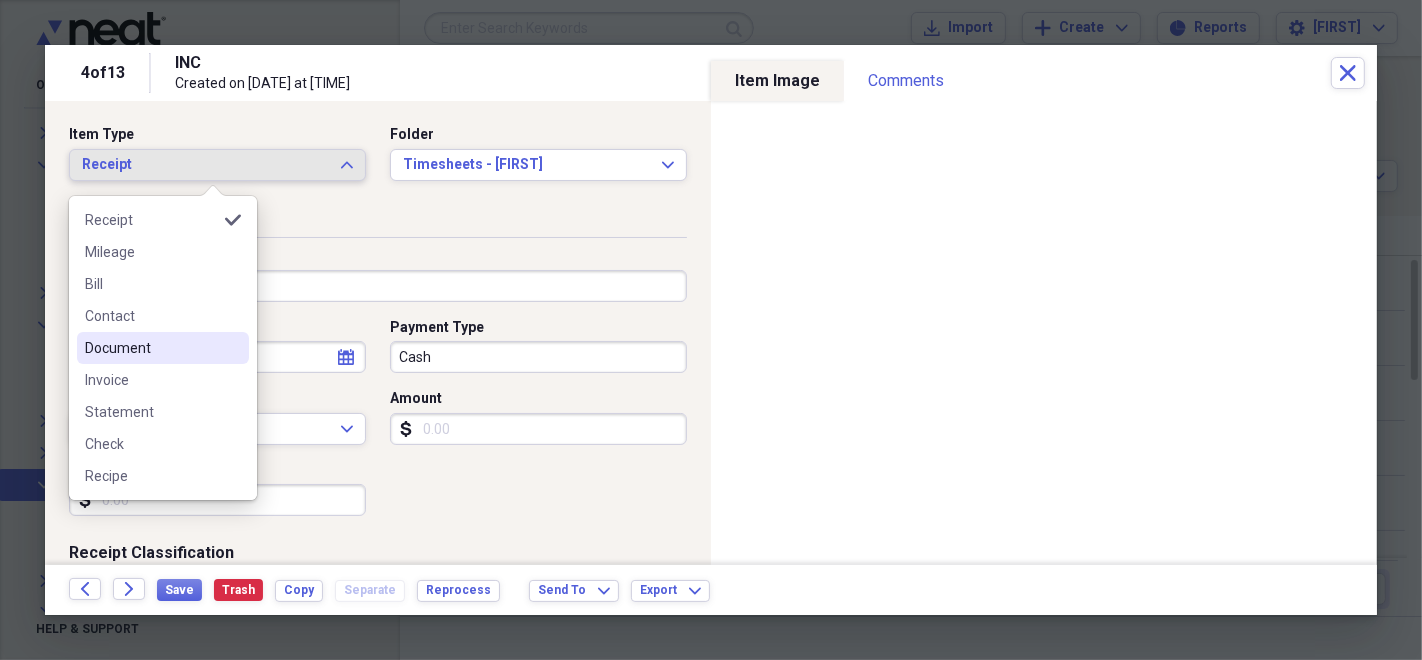 click on "Document" at bounding box center (163, 348) 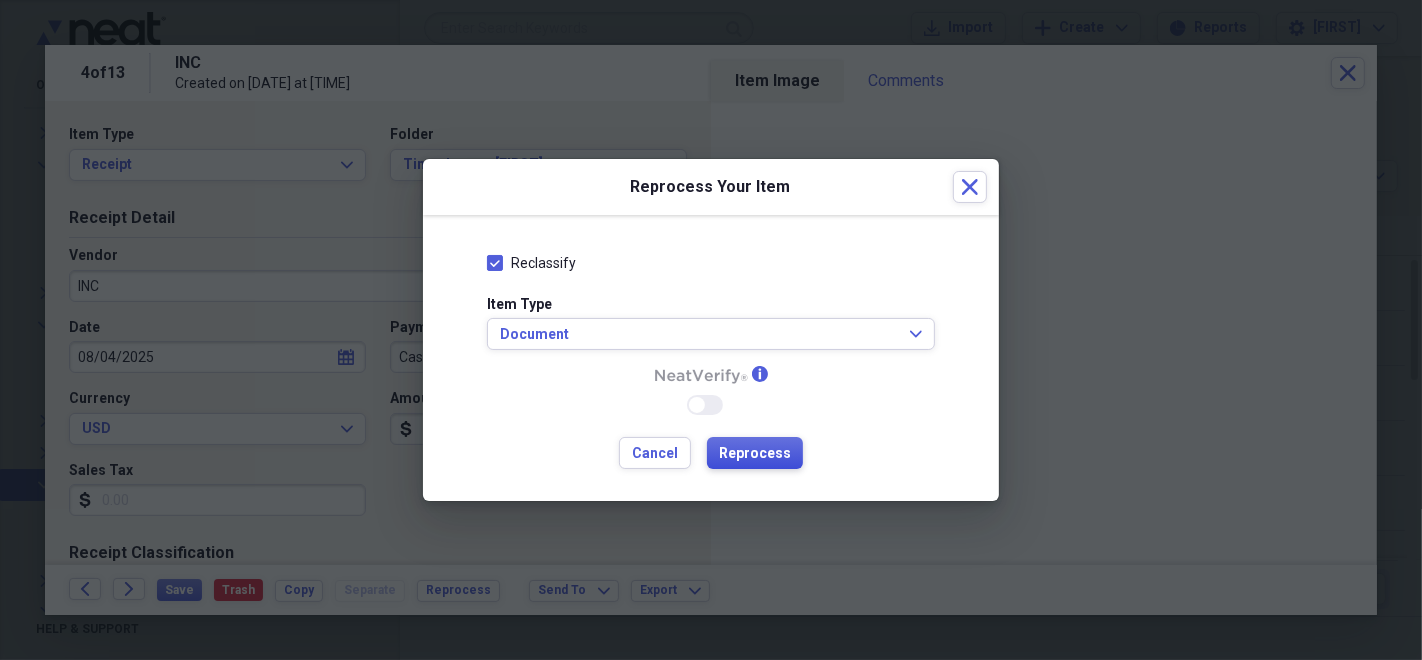 click on "Reprocess" at bounding box center (755, 454) 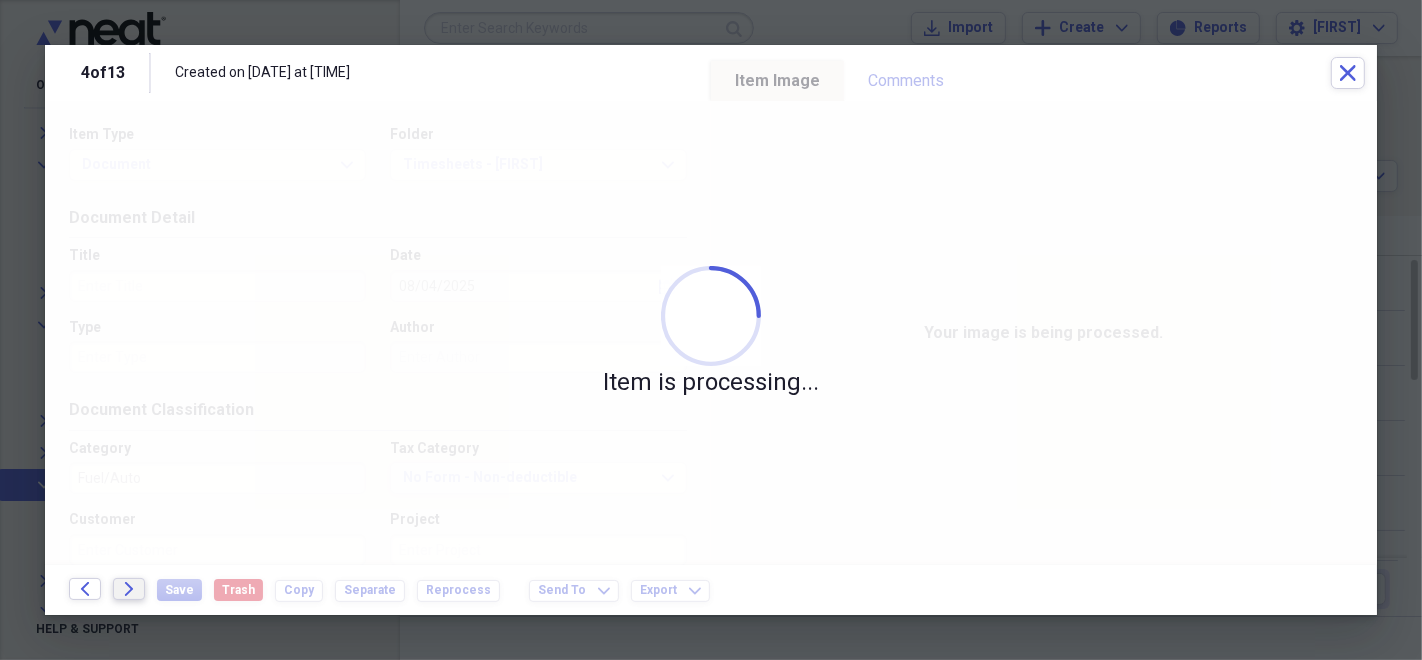 click on "Forward" 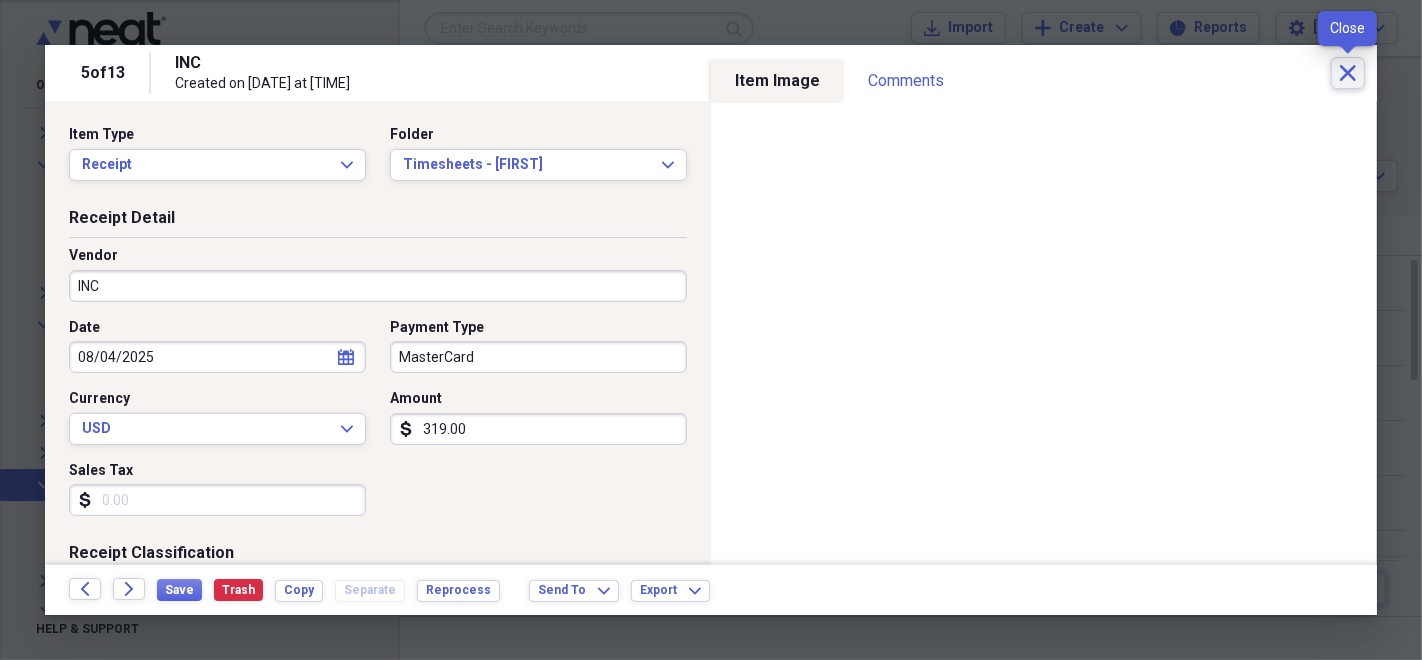 click 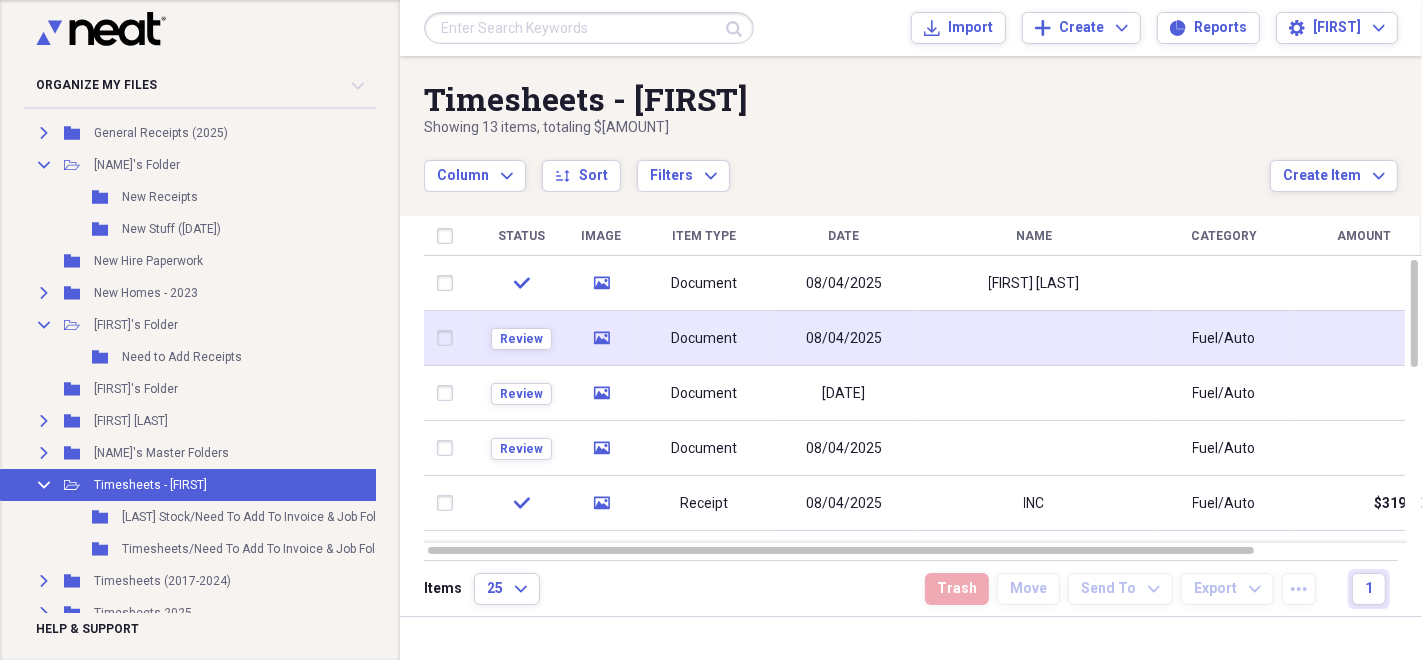 click at bounding box center [1034, 338] 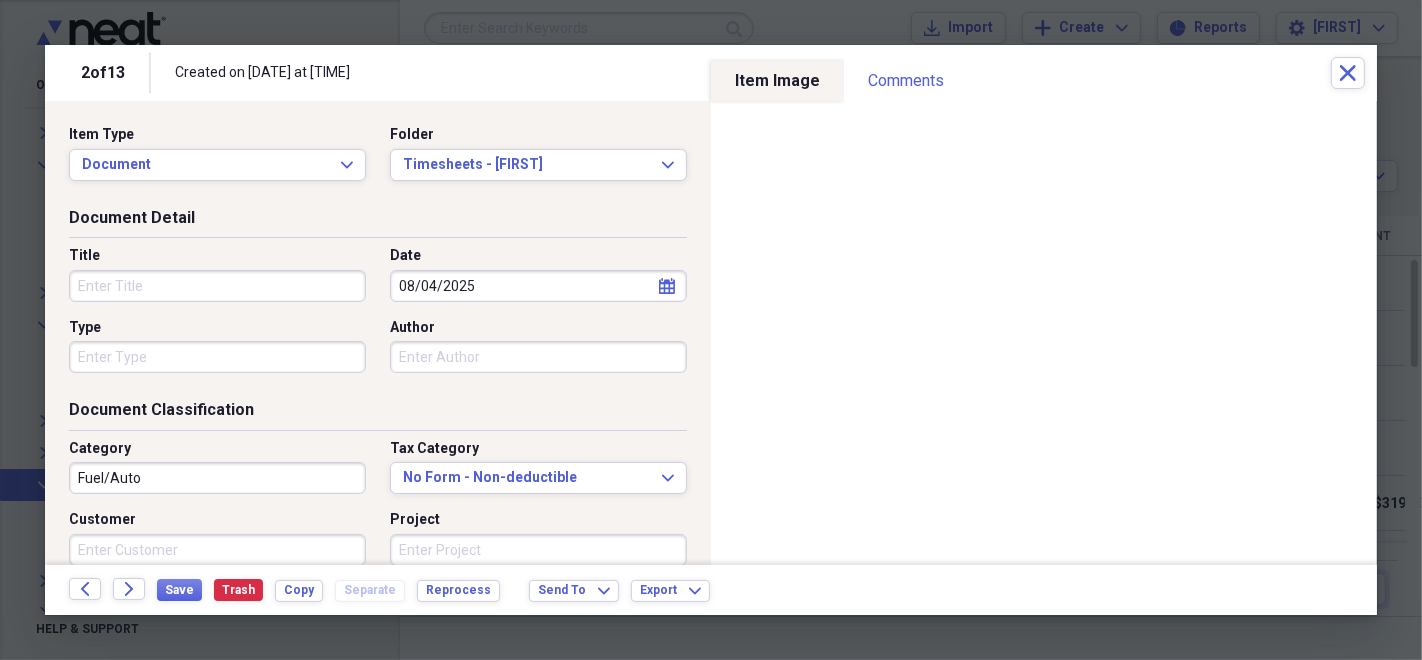 click on "Title" at bounding box center [217, 286] 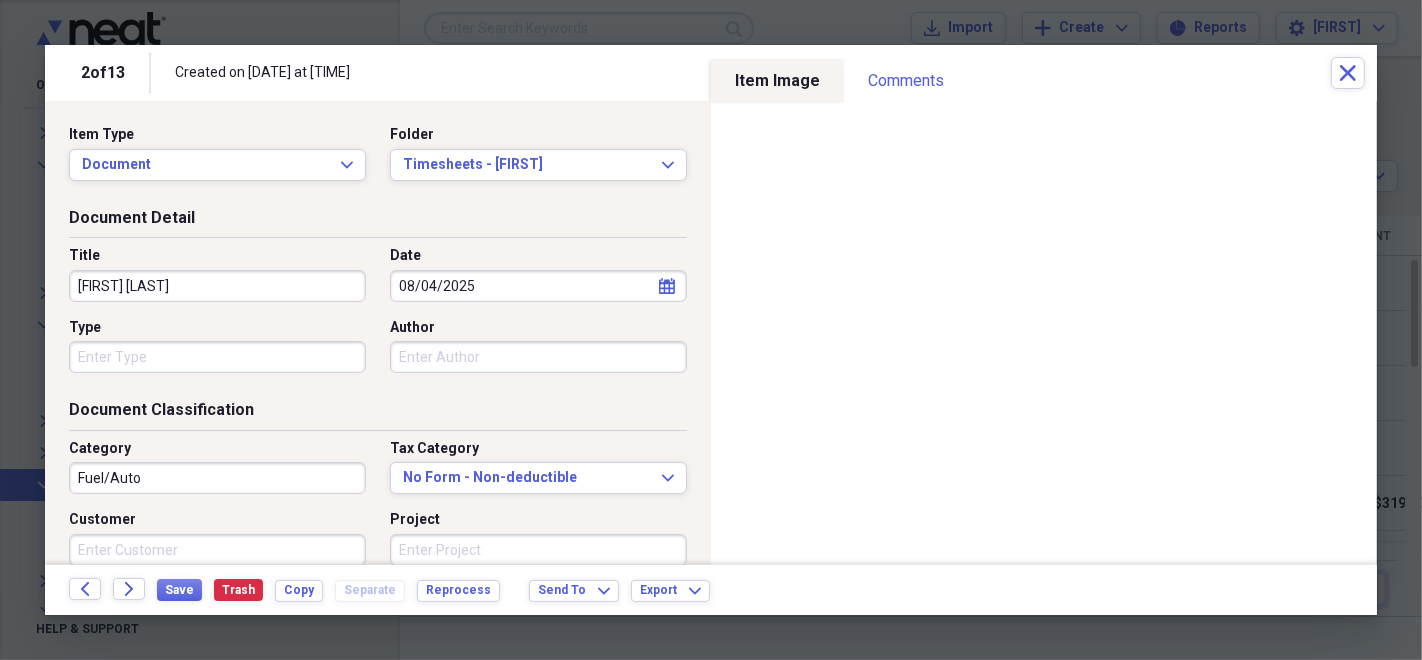 type on "[FIRST] [LAST]" 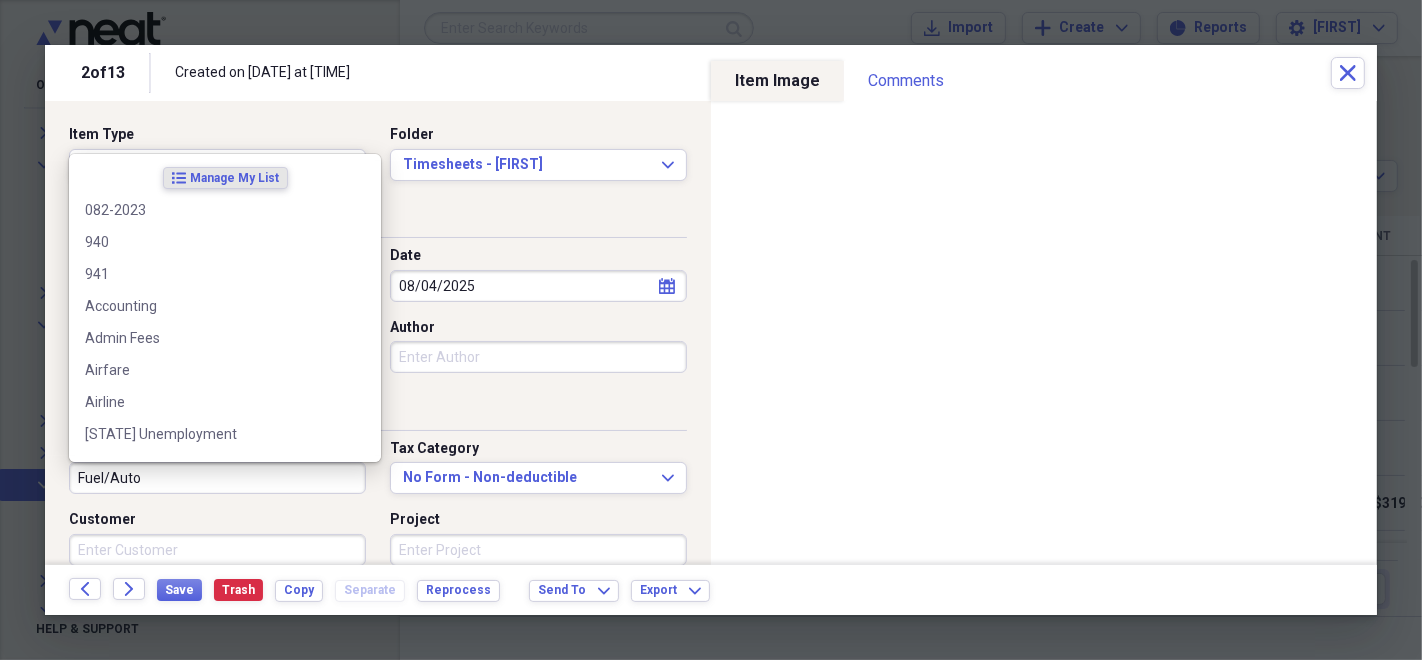 click on "Fuel/Auto" at bounding box center (217, 478) 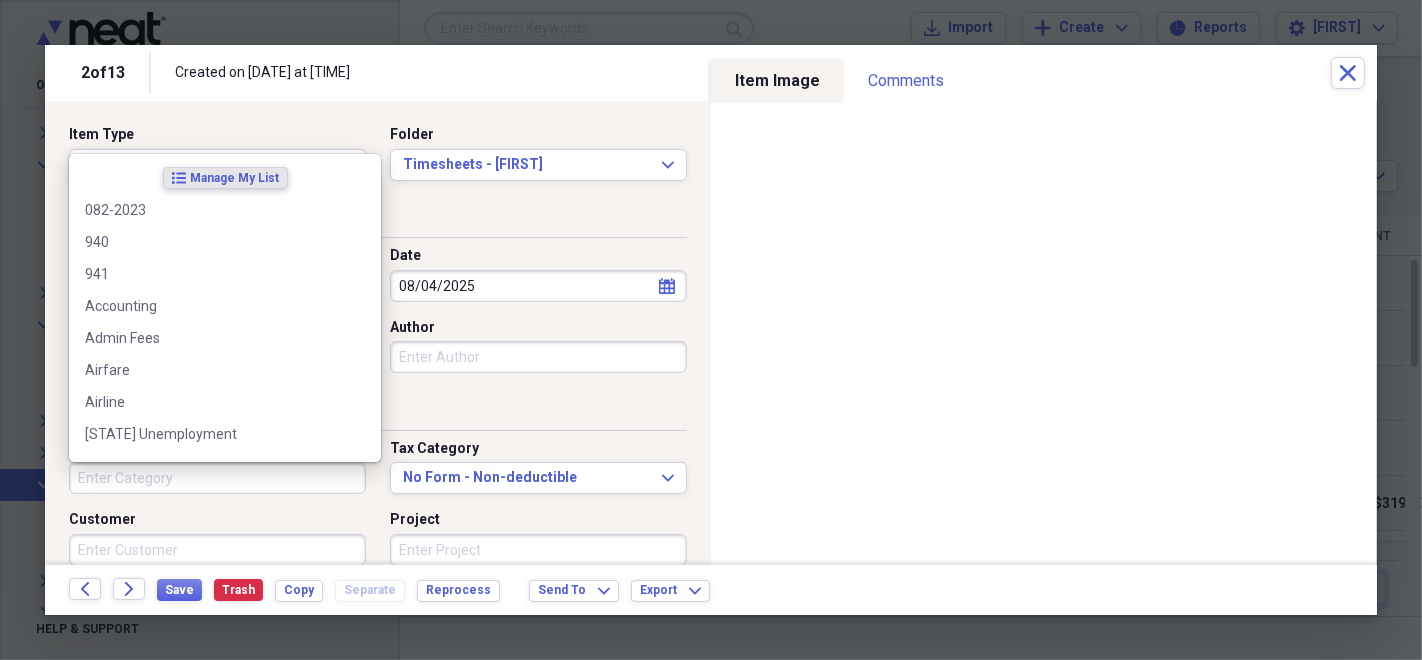 type 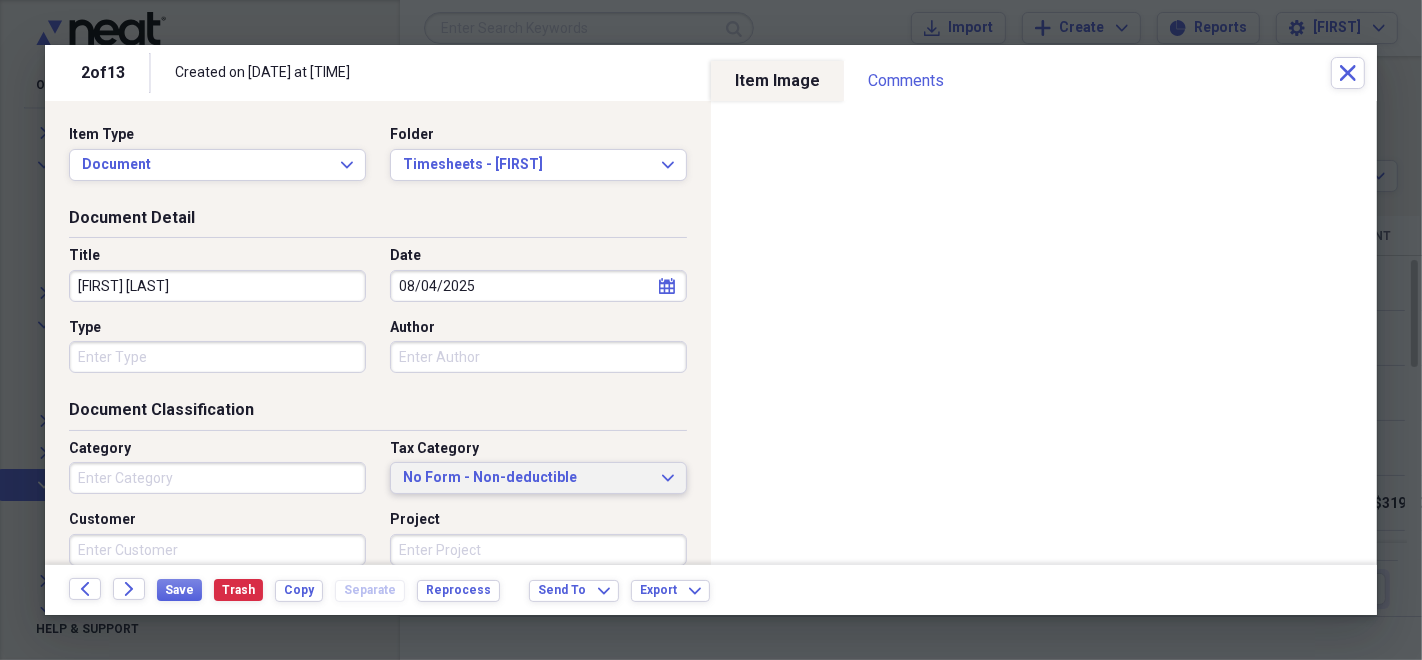 type 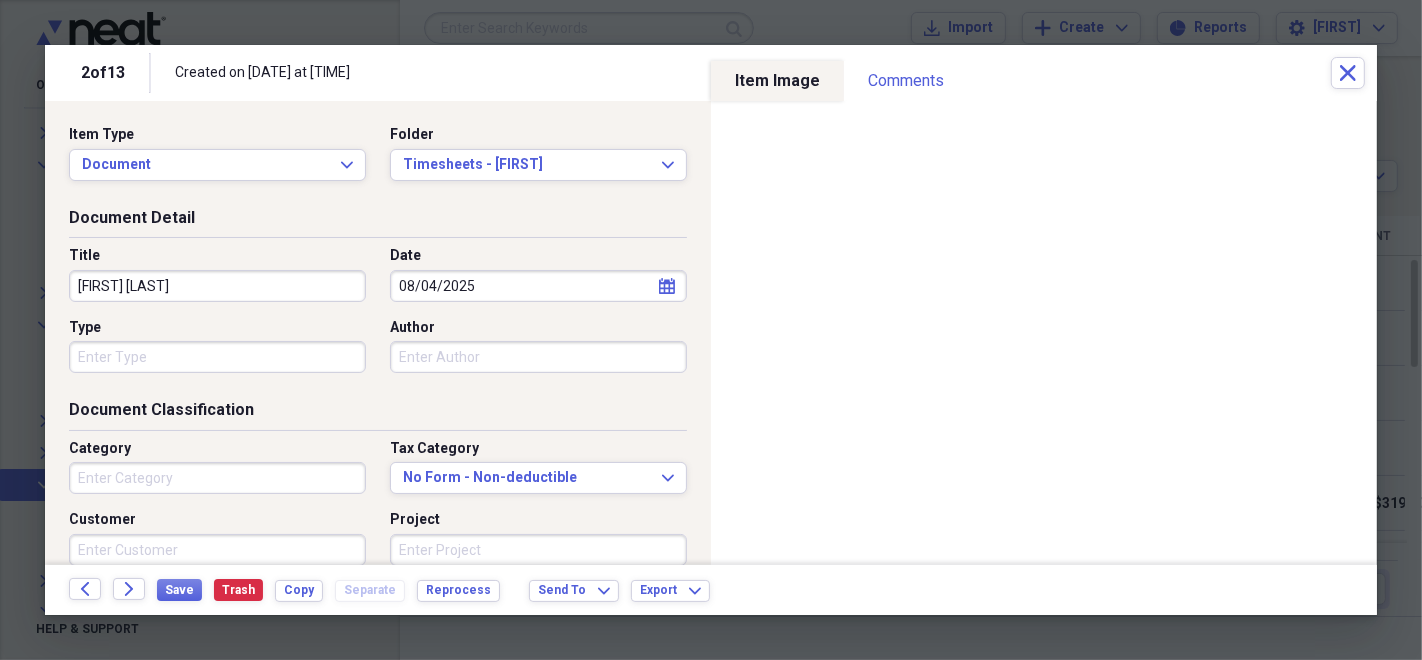 scroll, scrollTop: 0, scrollLeft: 0, axis: both 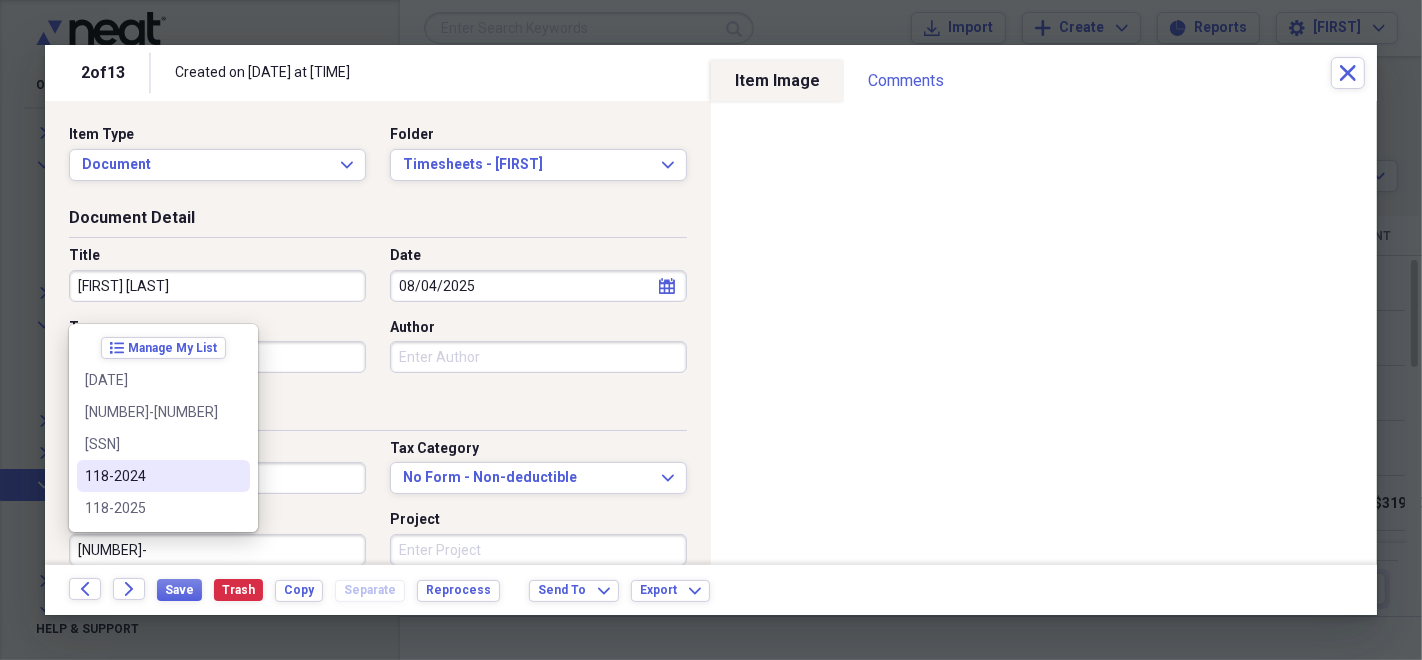 click on "118-2024" at bounding box center (163, 476) 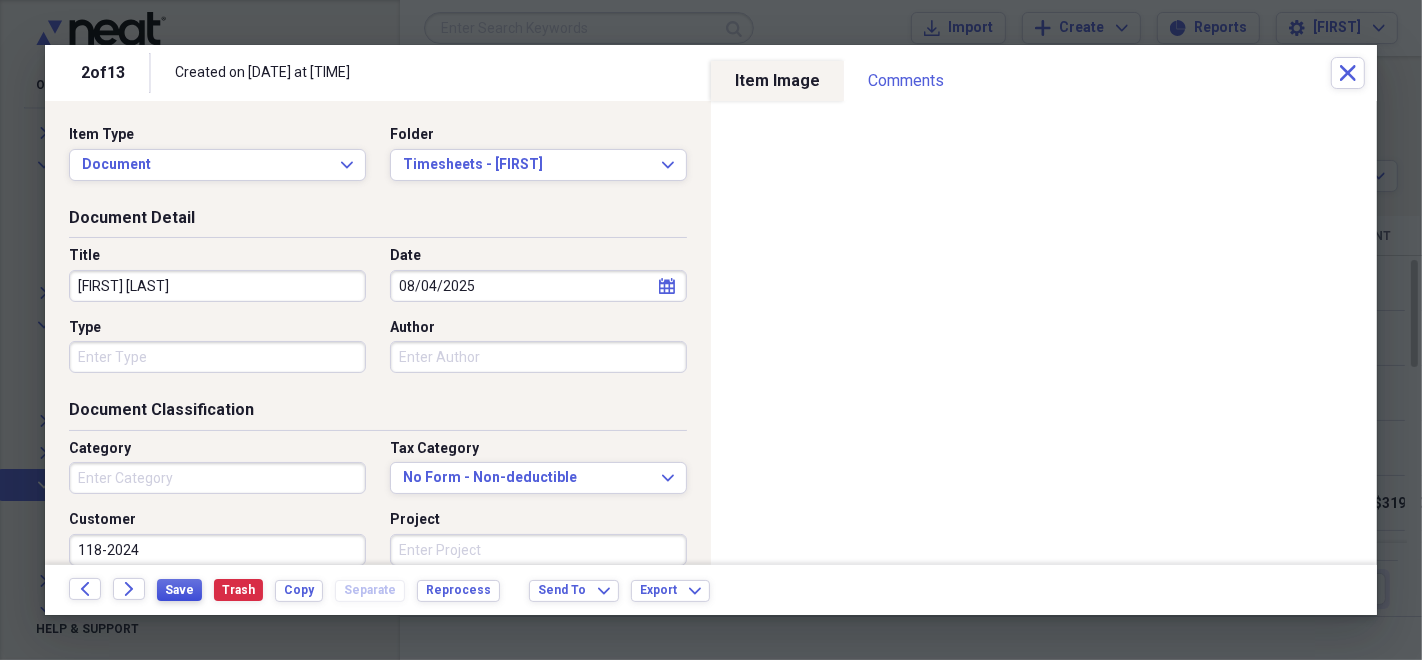 click on "Save" at bounding box center [179, 590] 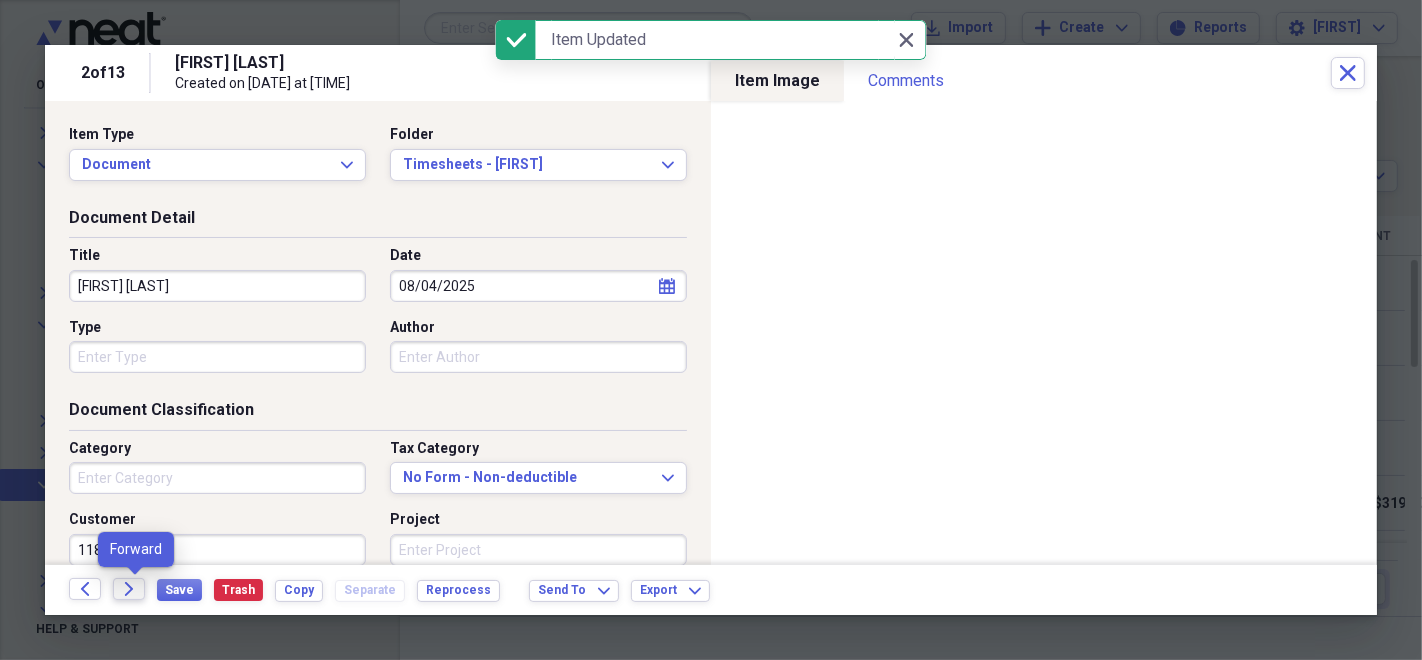 click on "Forward" 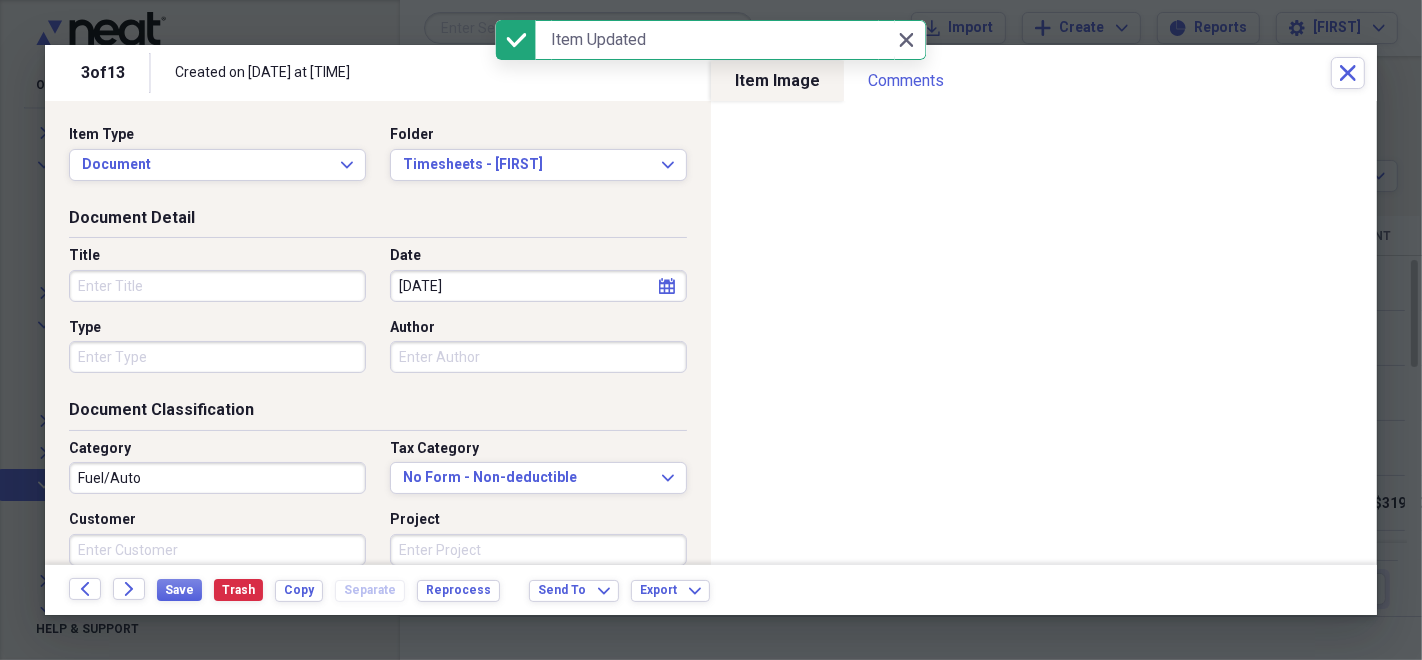 click on "Title" at bounding box center [217, 286] 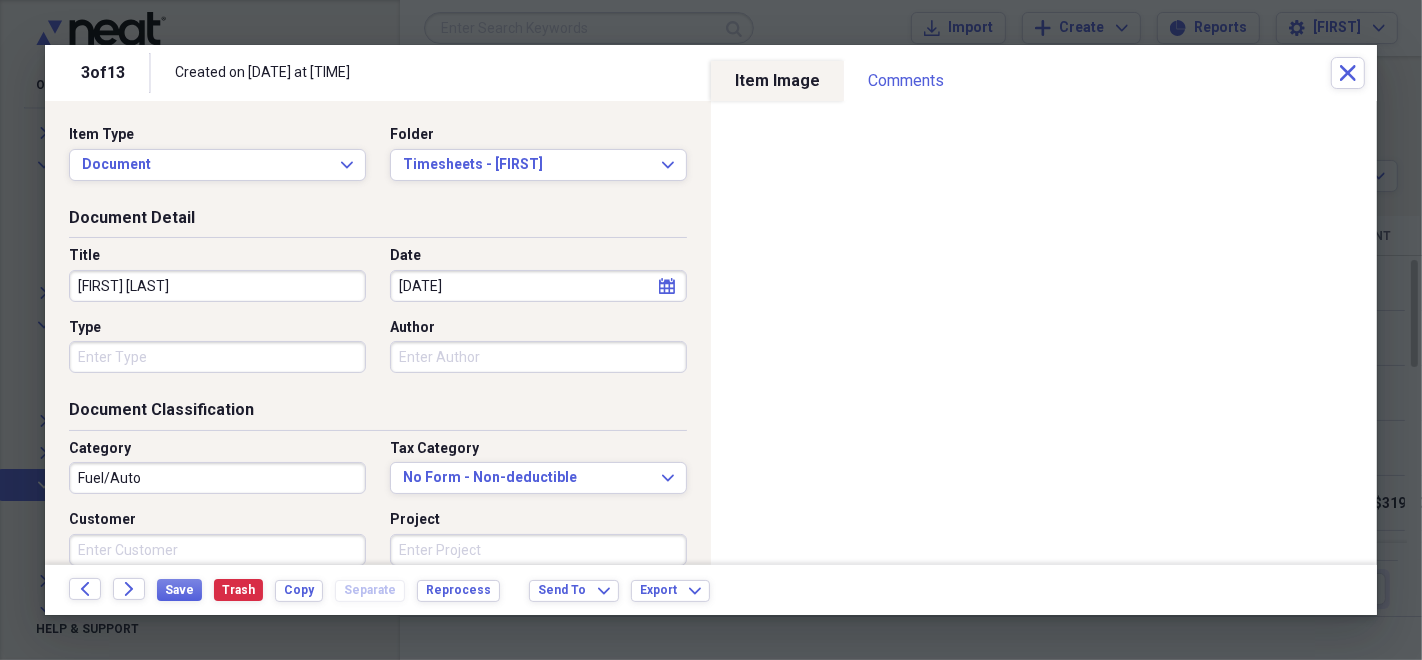 type on "[FIRST] [LAST]" 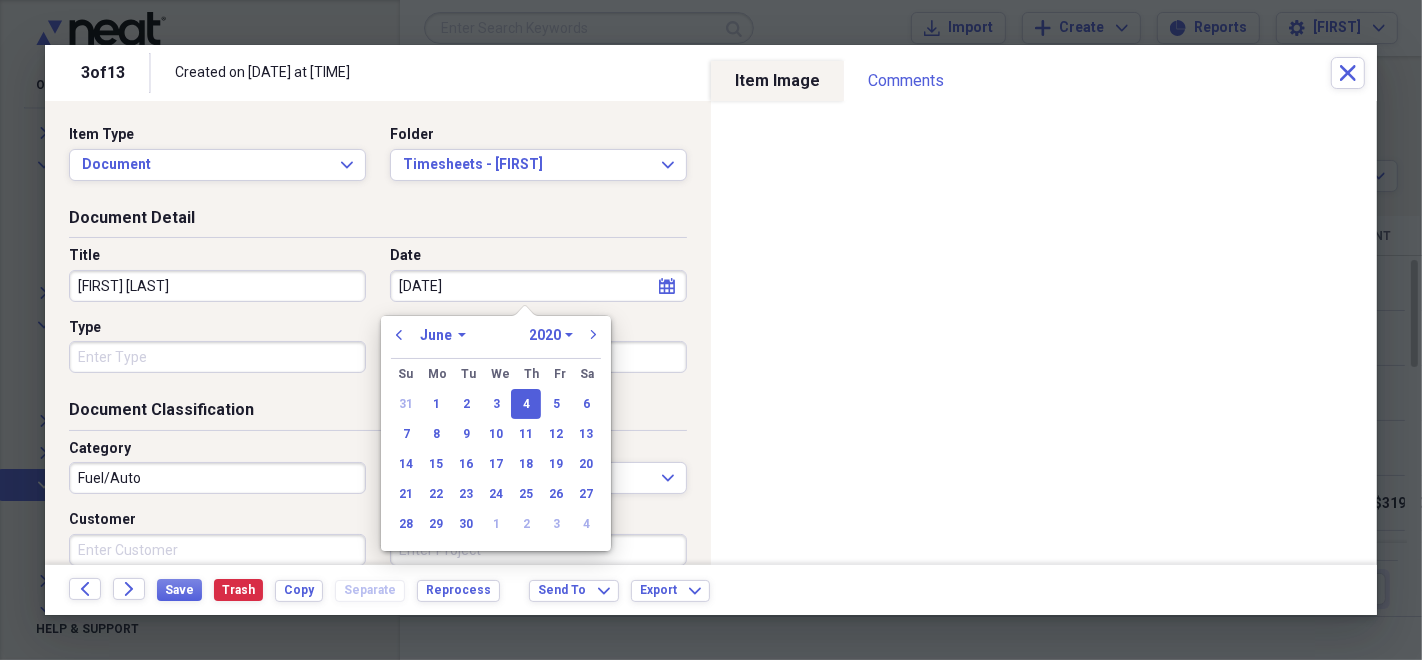 click on "[DATE]" at bounding box center [538, 286] 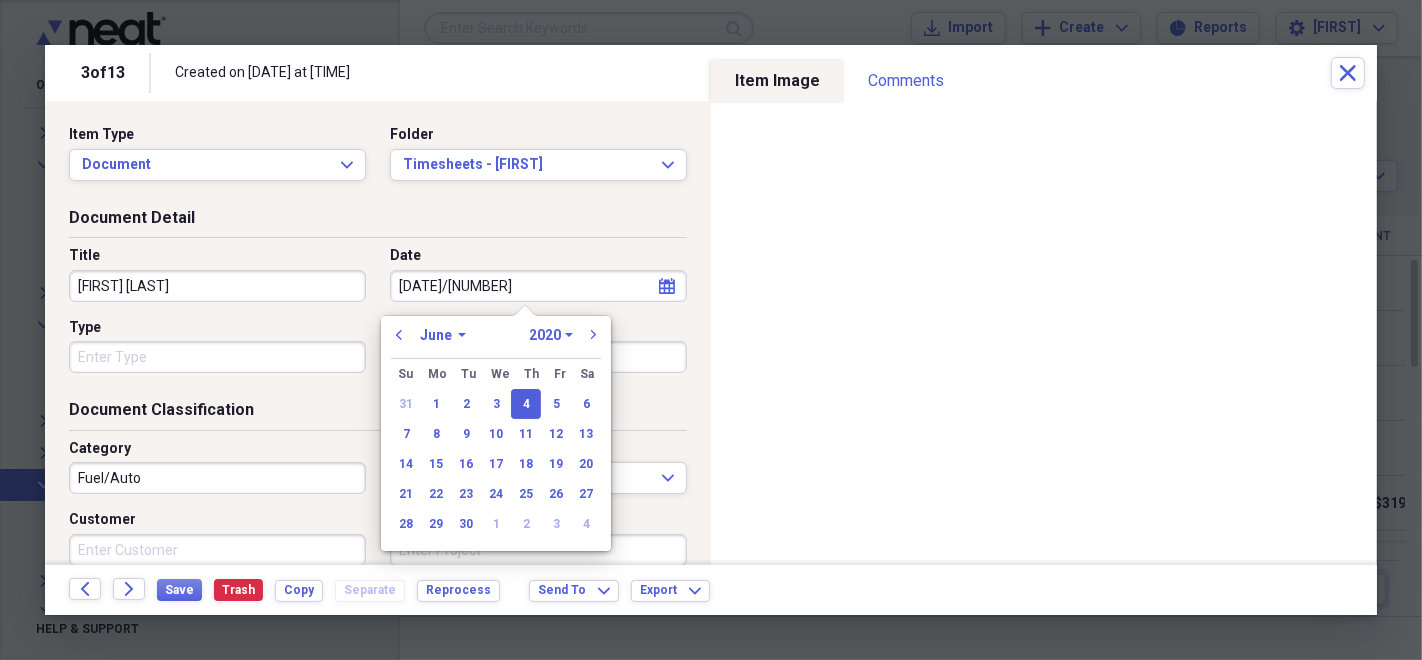 type on "[DATE]" 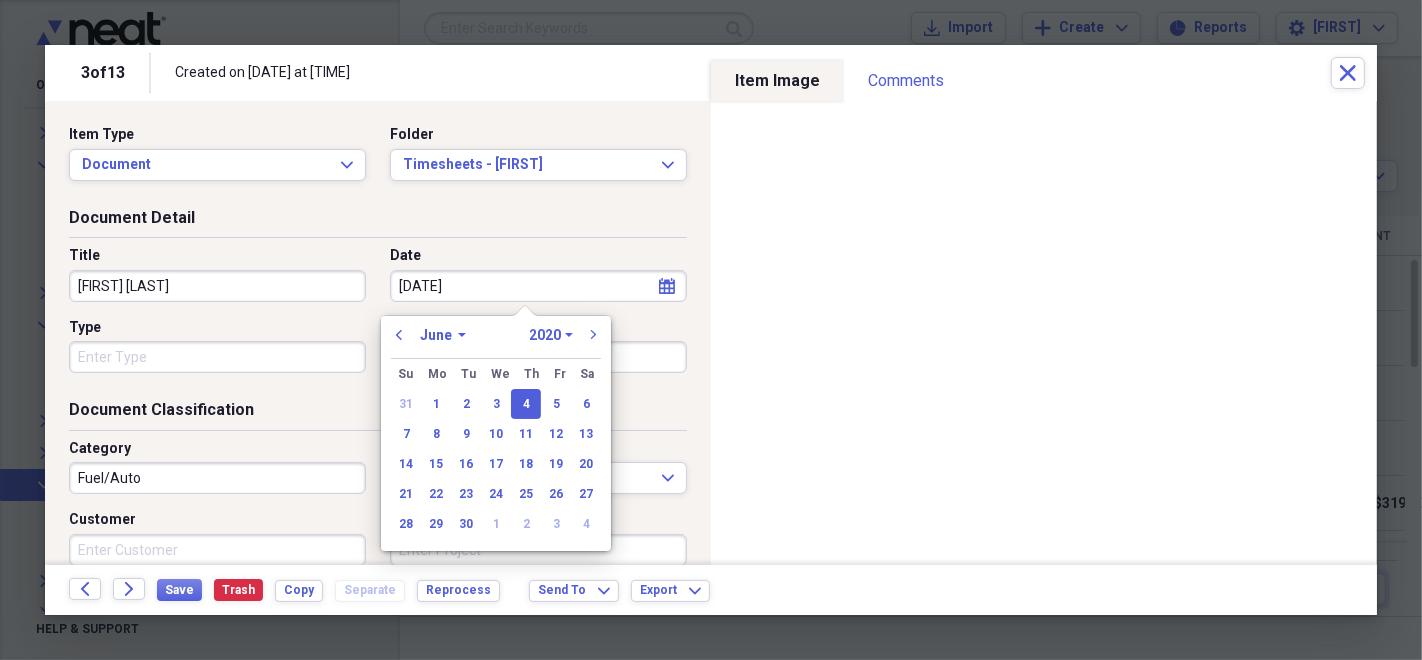 select on "7" 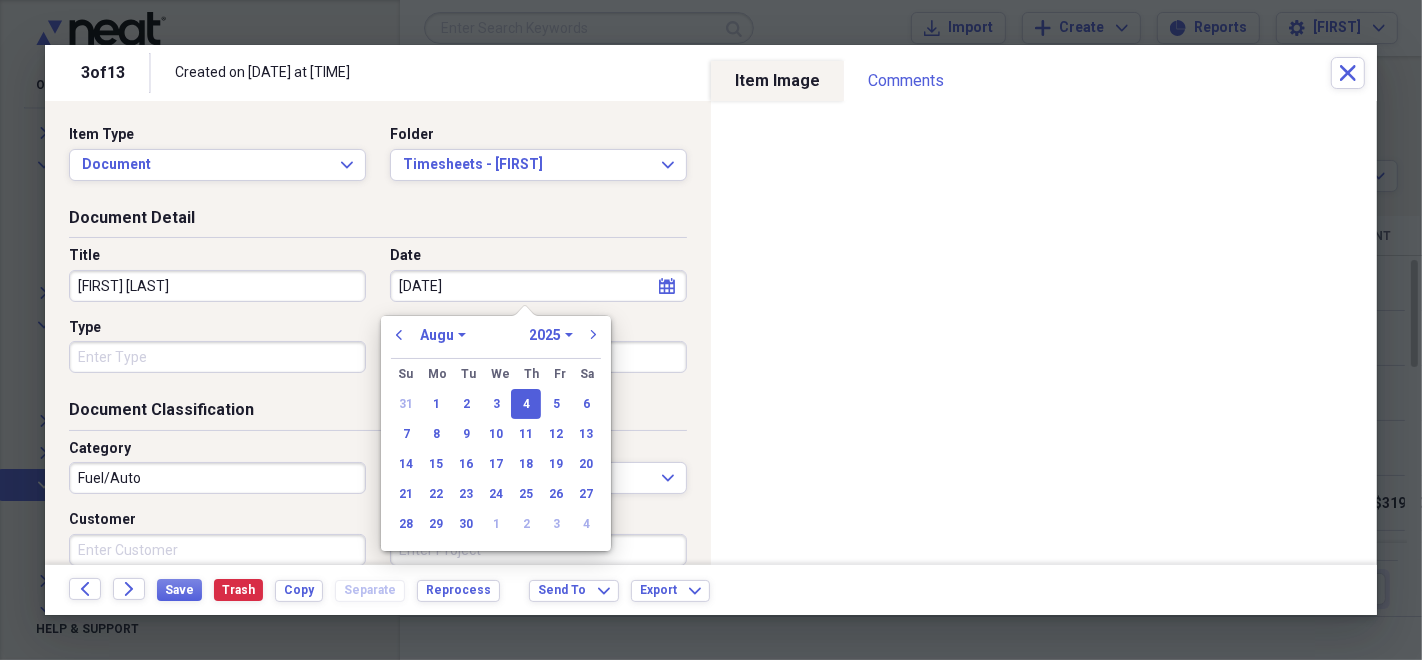 type on "08/04/2025" 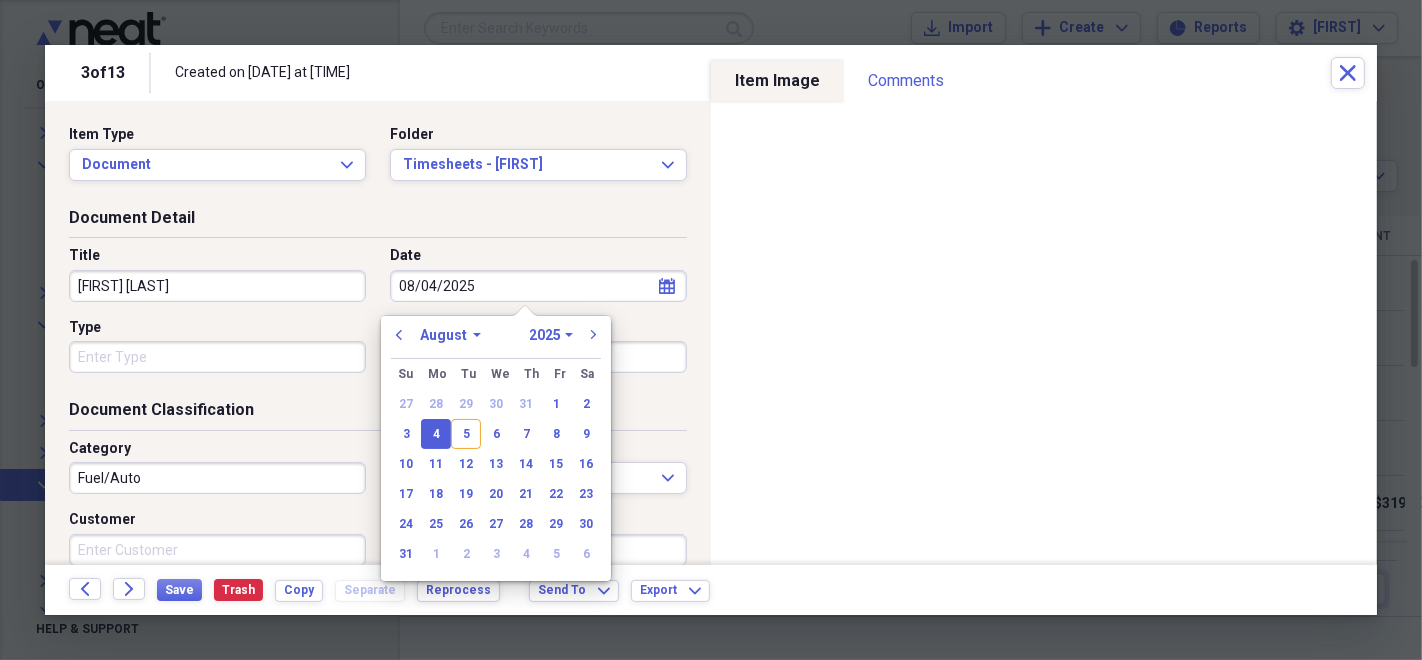 type 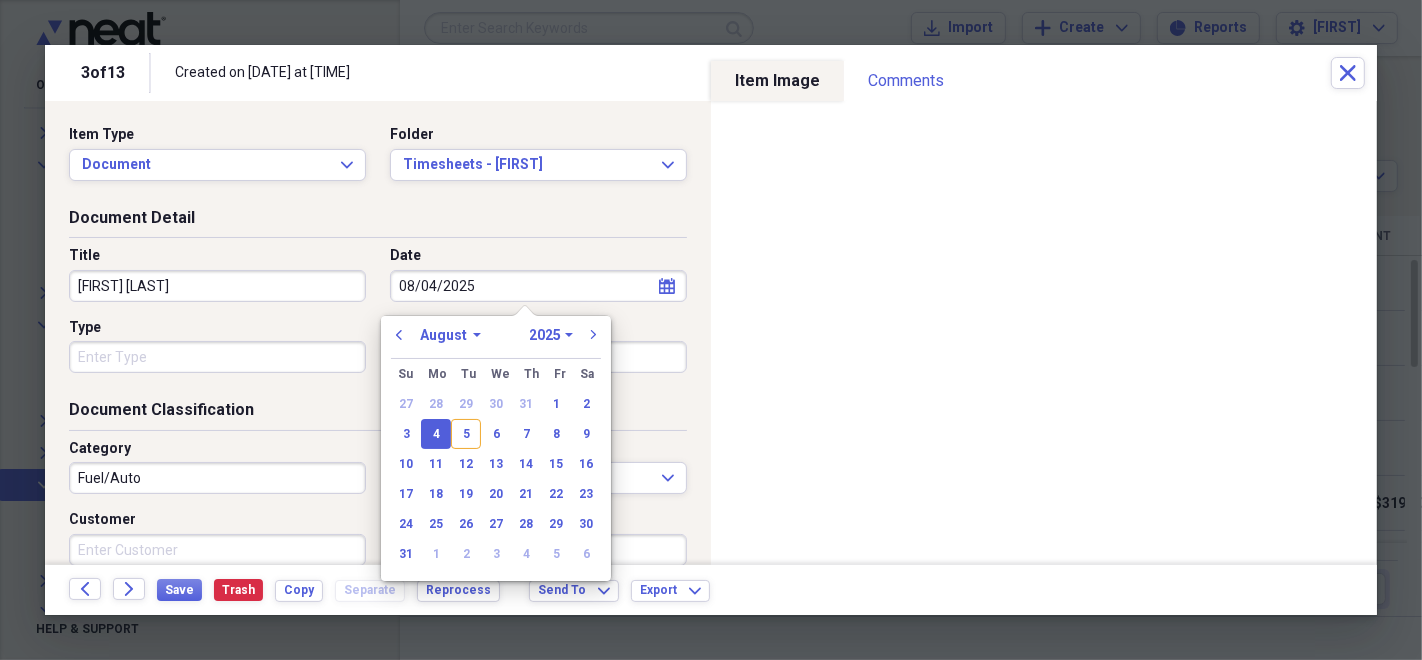 click on "Fuel/Auto" at bounding box center (217, 478) 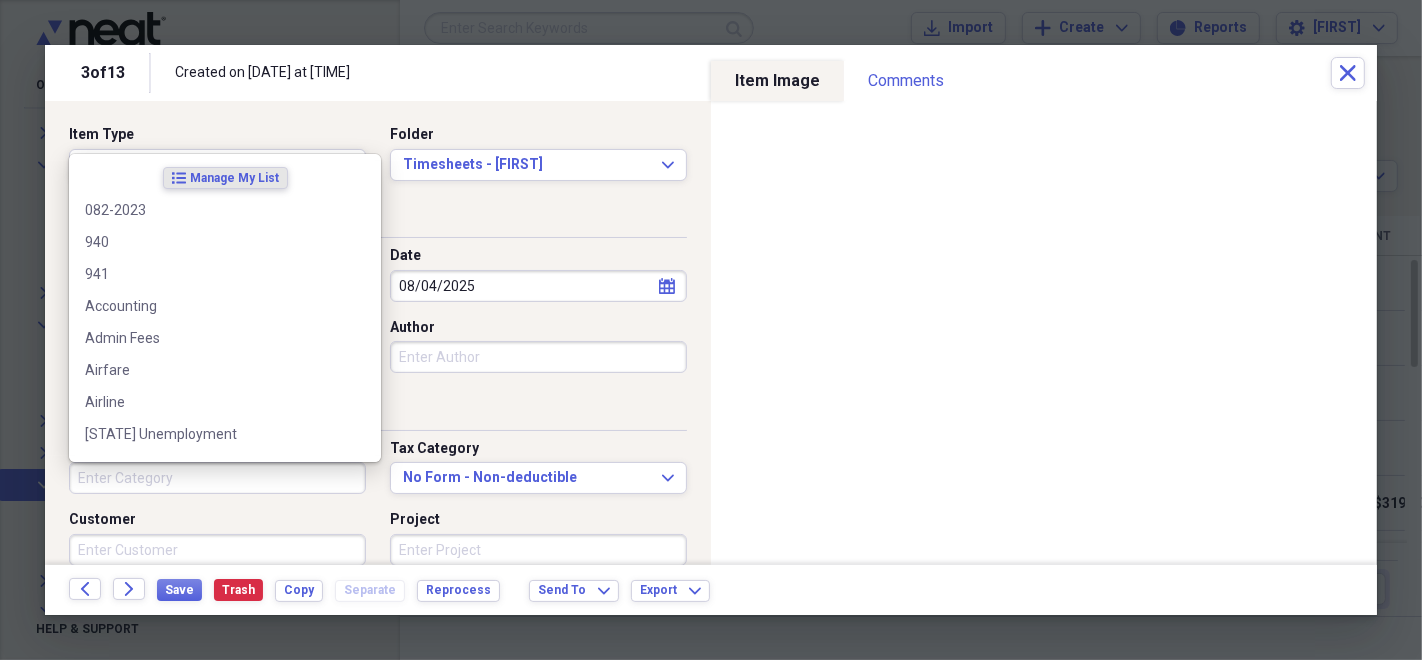 type 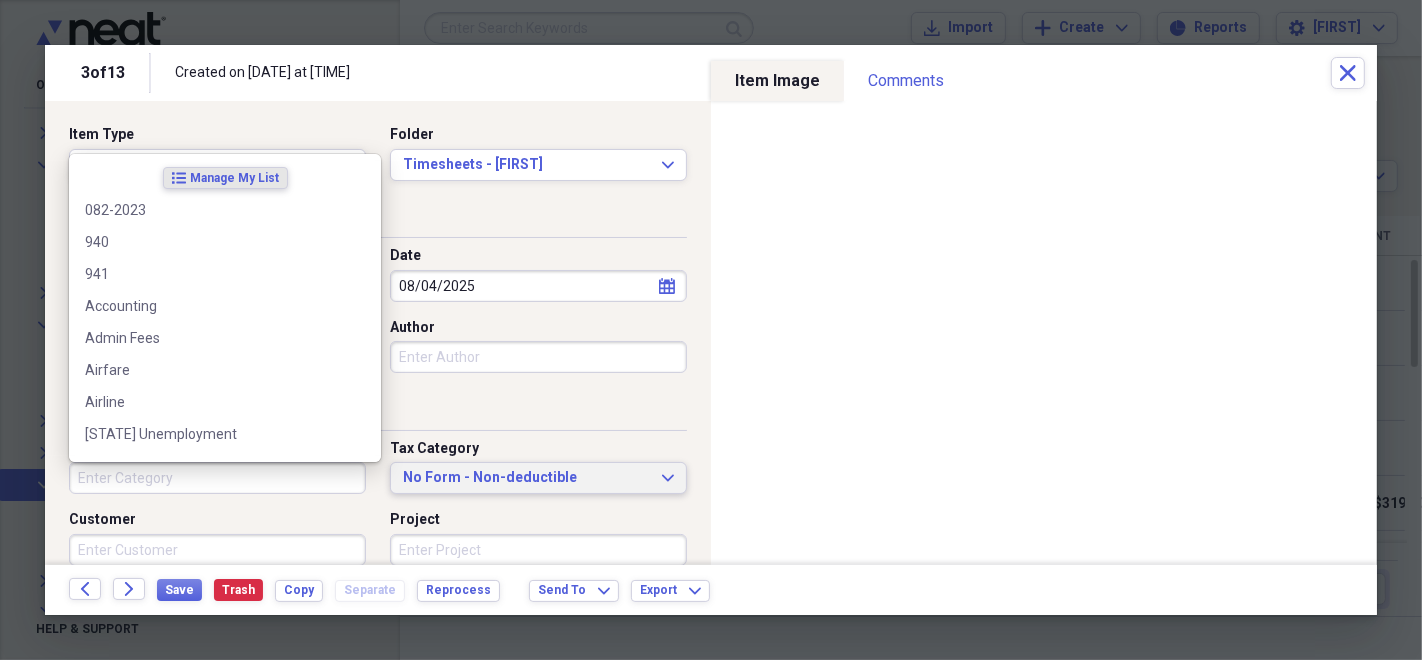type 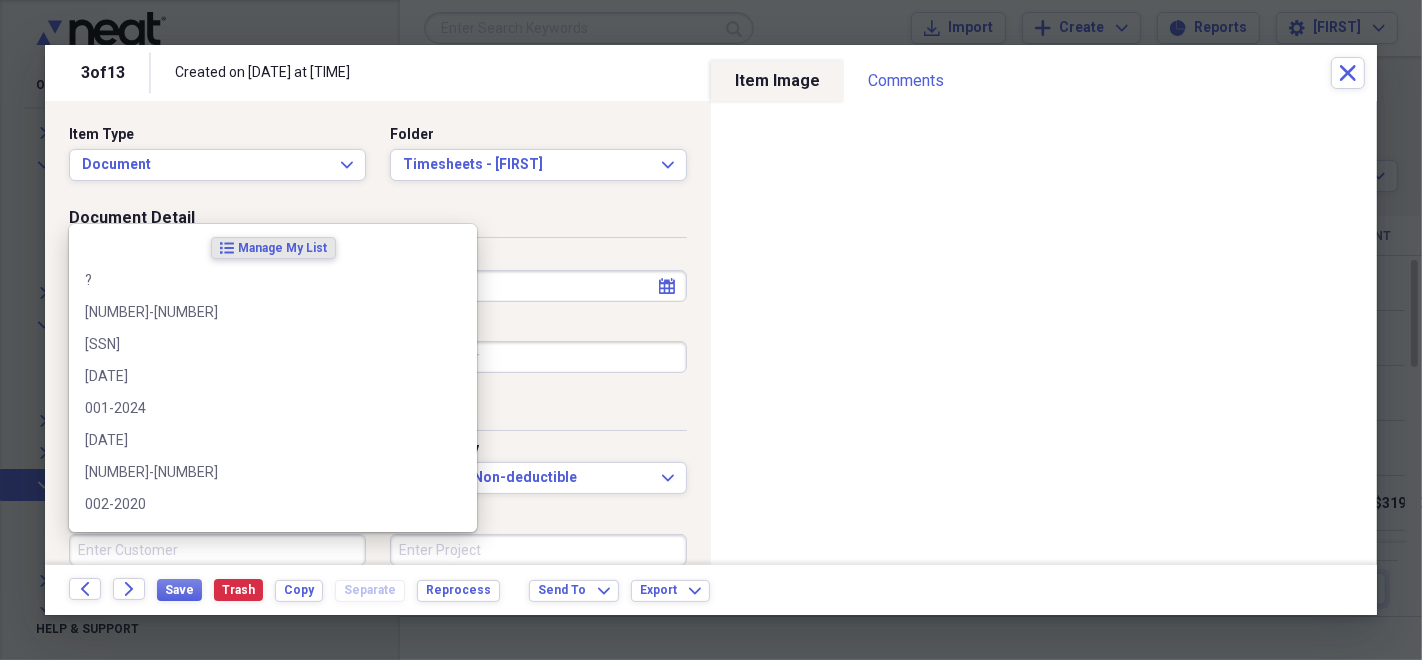 scroll, scrollTop: 0, scrollLeft: 0, axis: both 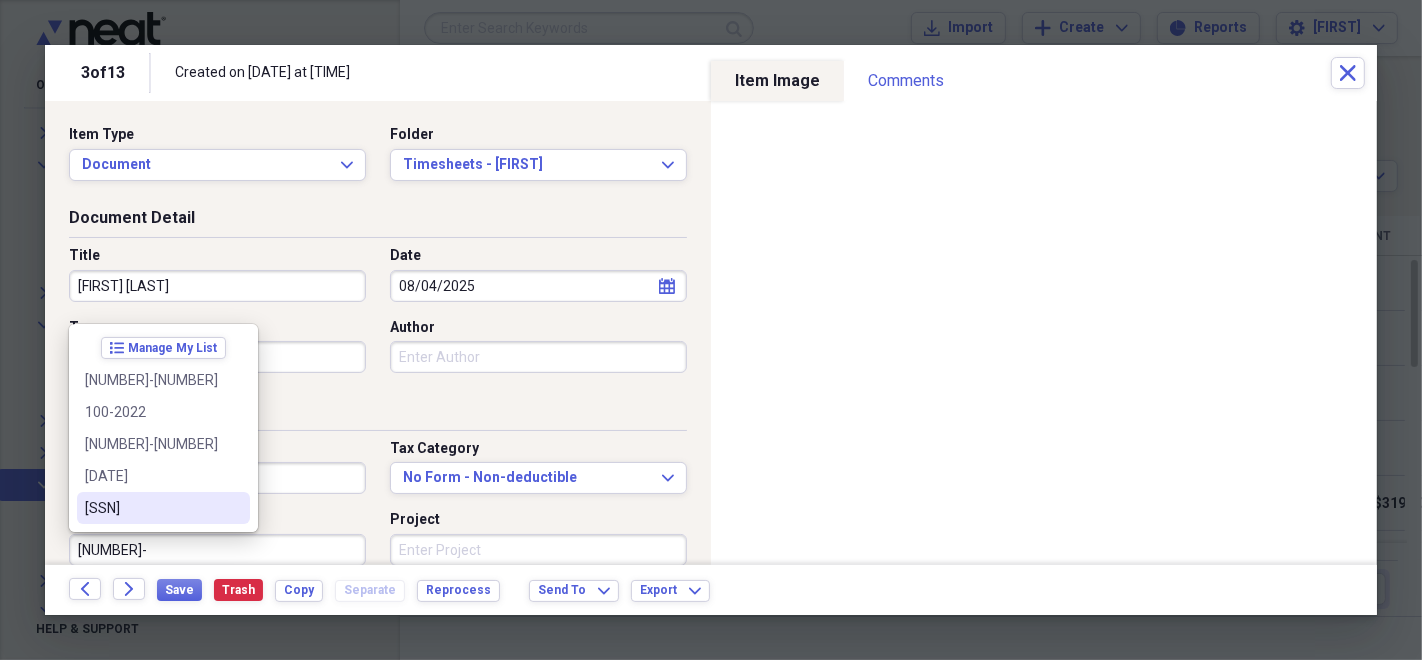 click on "[SSN]" at bounding box center (151, 508) 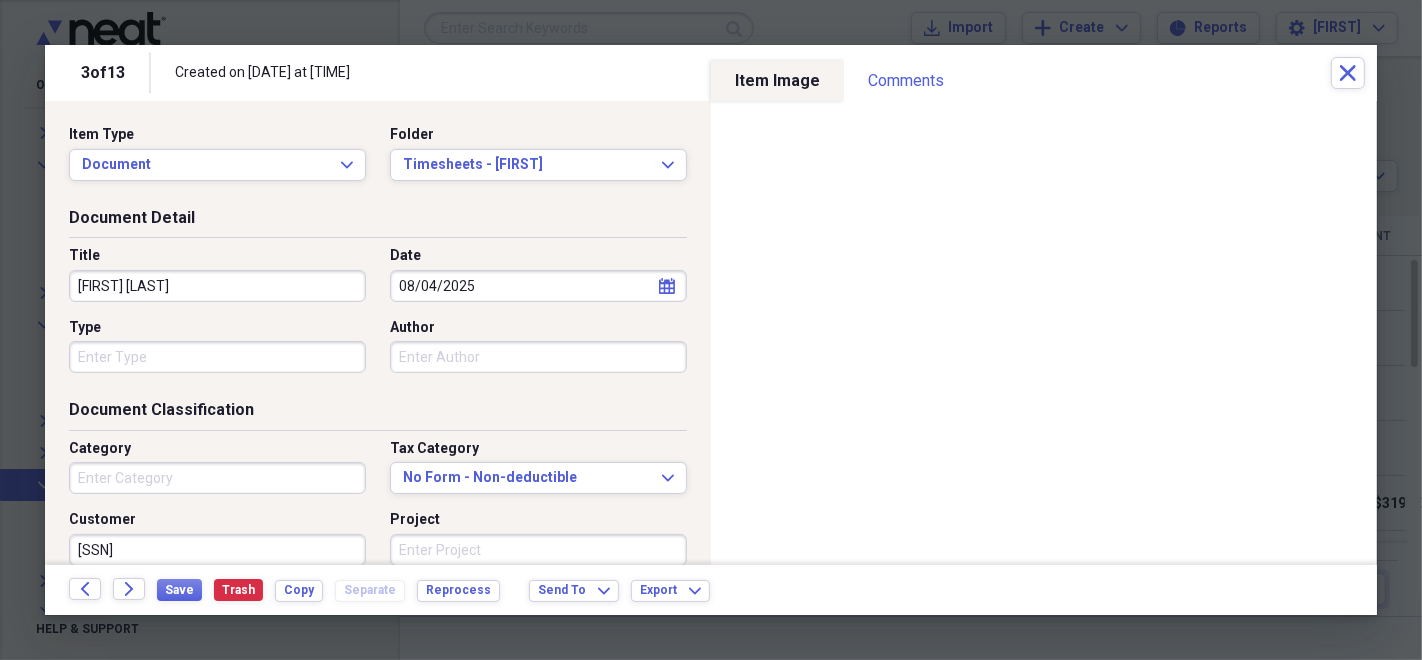 click on "Save Trash Copy Separate Reprocess" at bounding box center [334, 590] 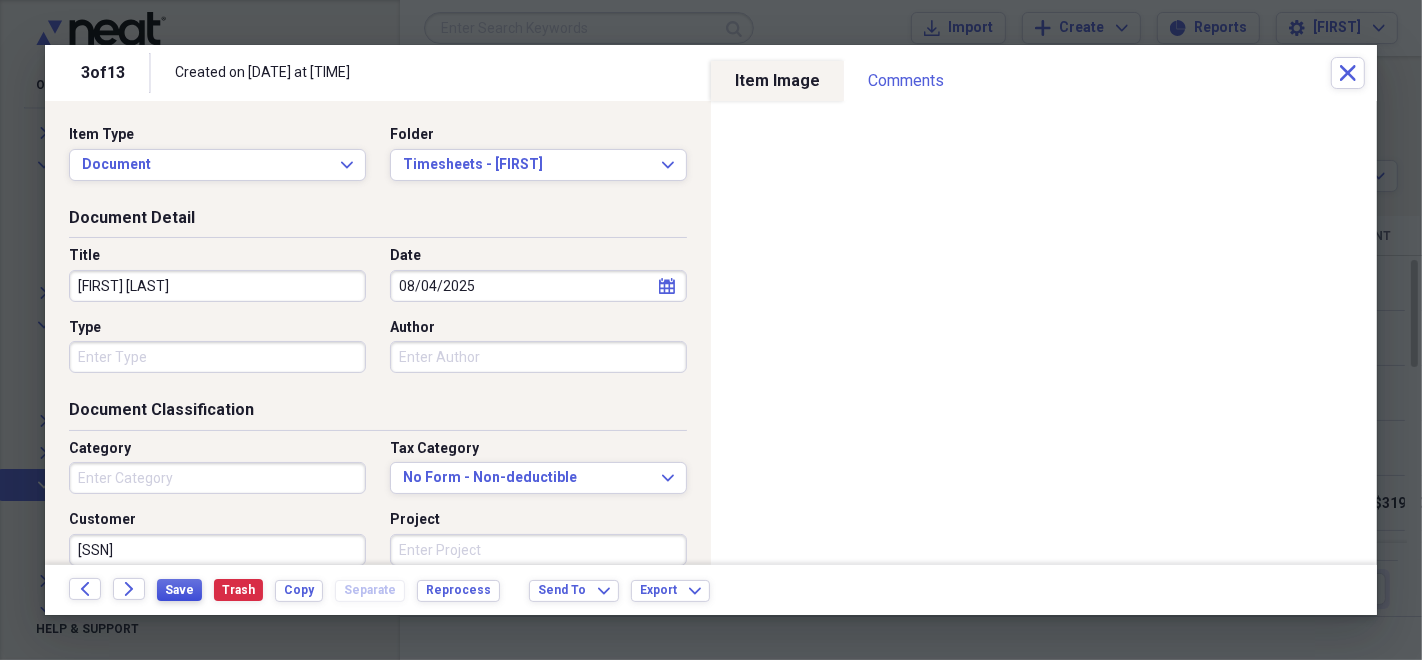 click on "Save" at bounding box center [179, 590] 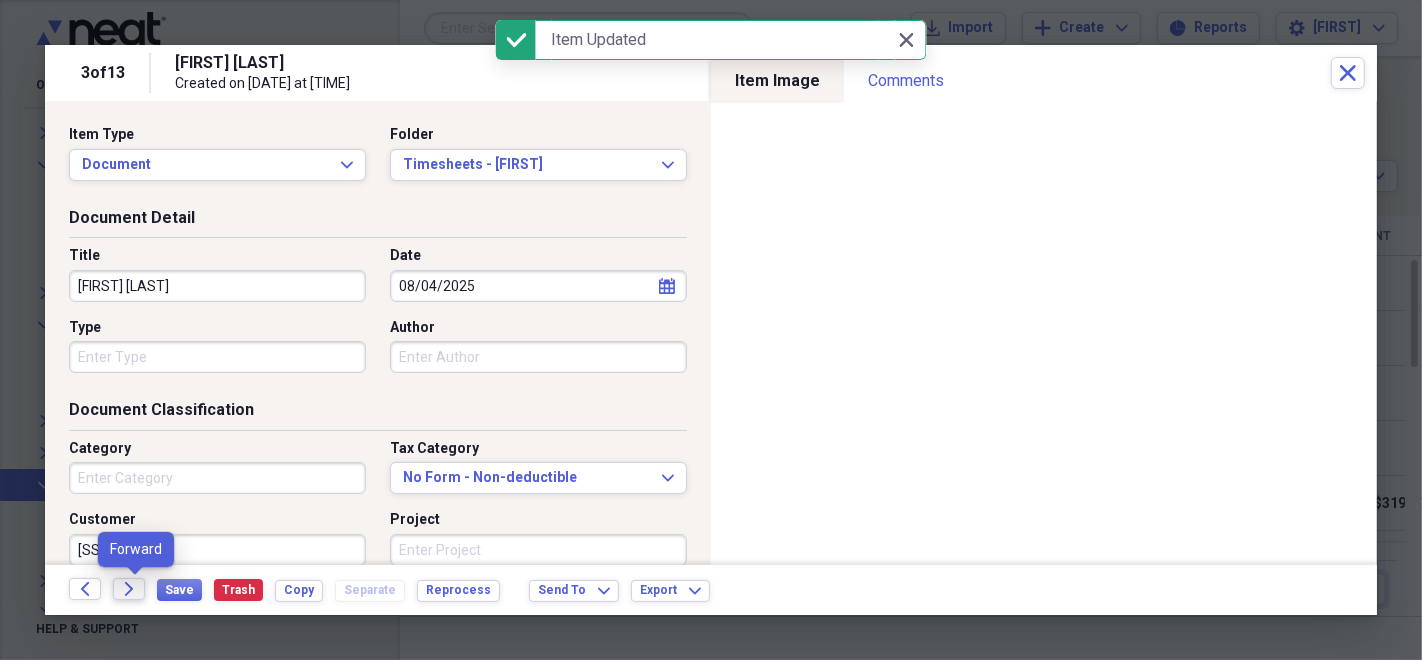 click on "Forward" 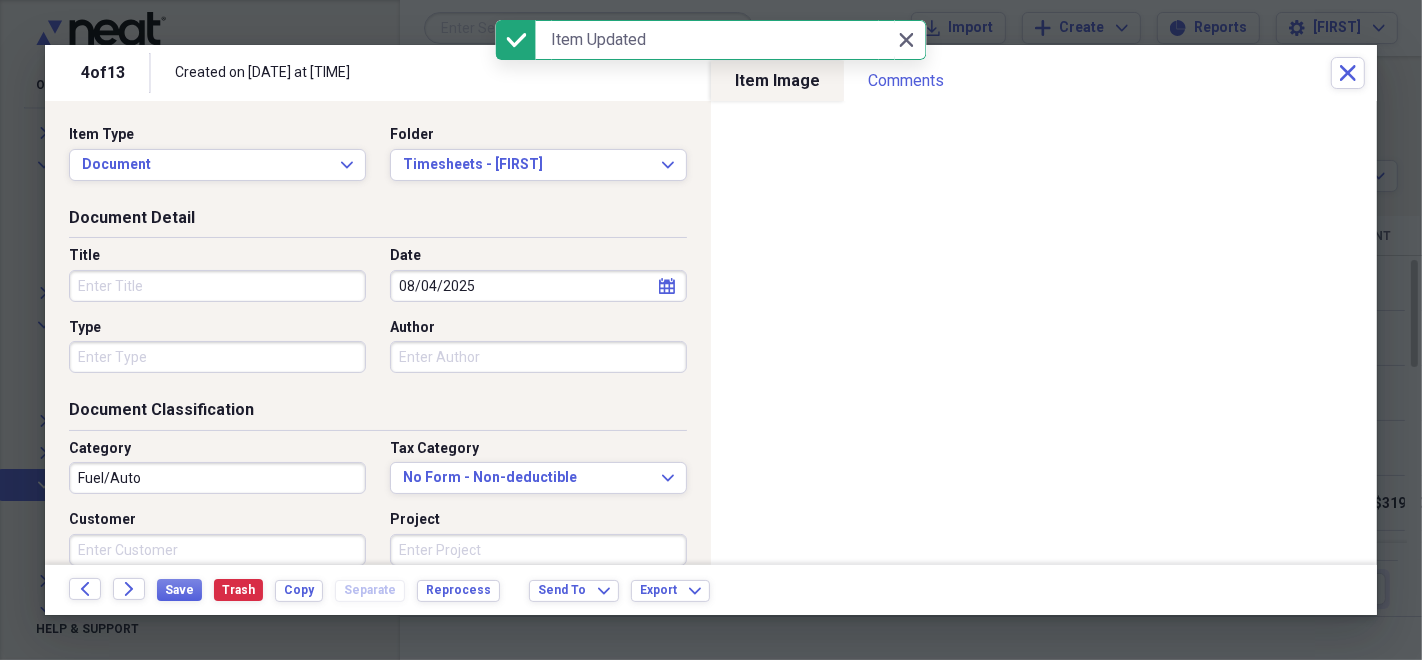 click on "Title" at bounding box center [223, 274] 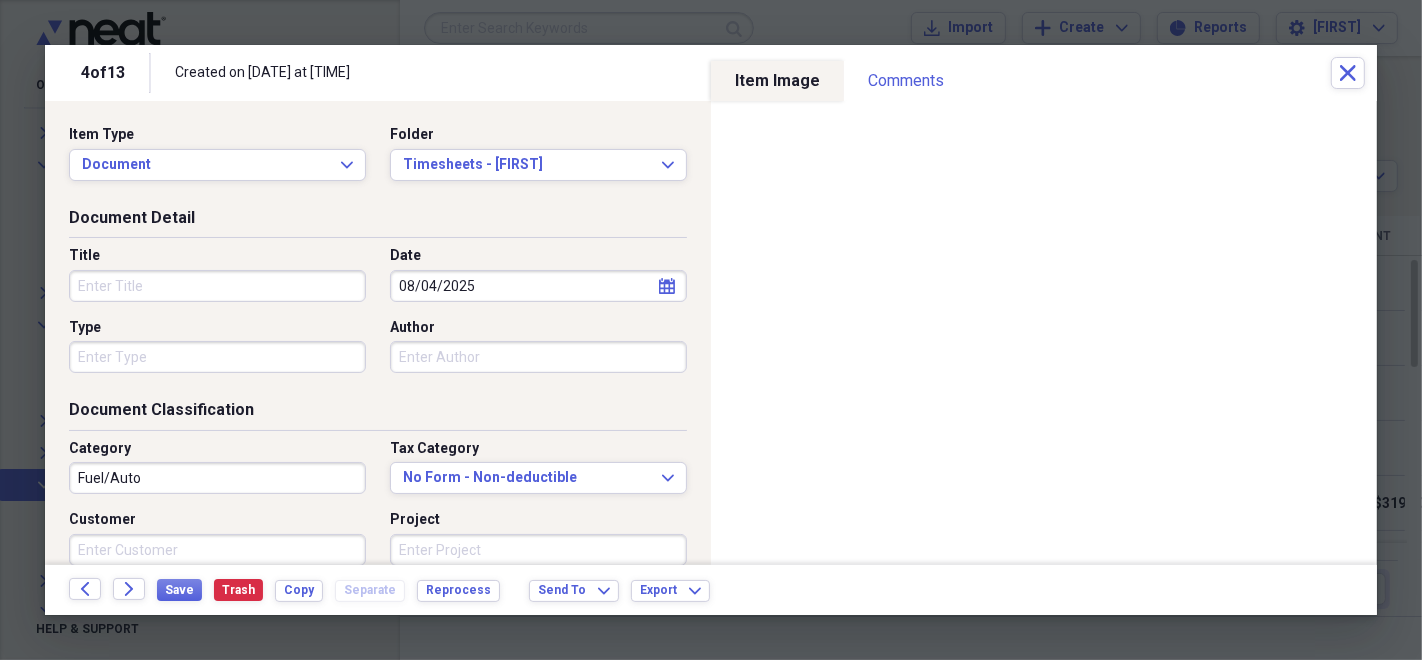 click on "Title" at bounding box center [217, 286] 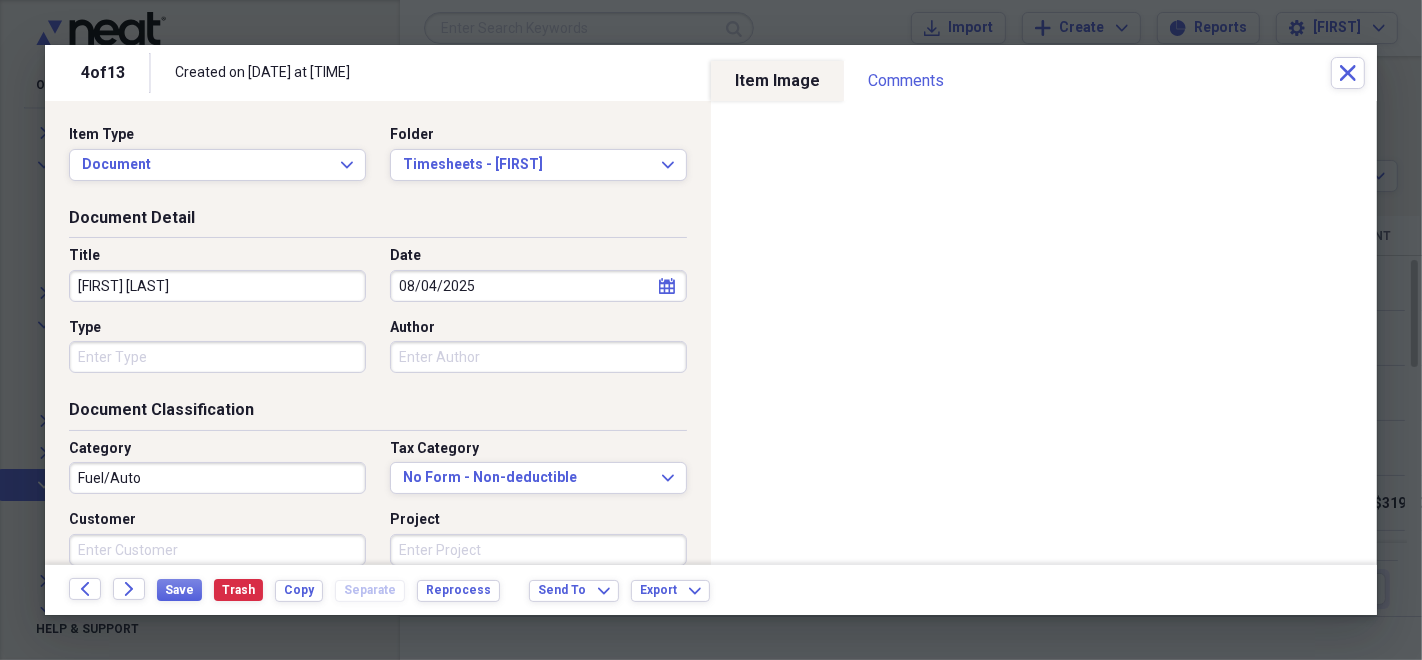 type on "[FIRST] [LAST]" 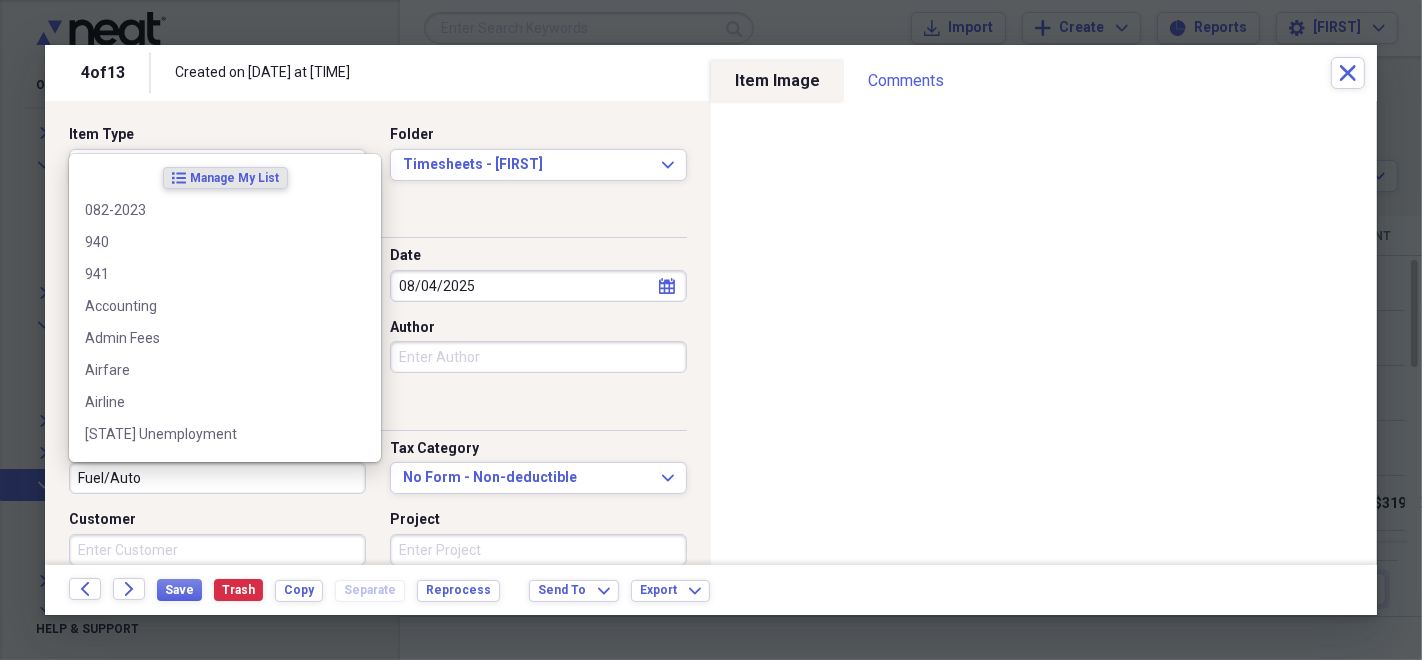click on "Fuel/Auto" at bounding box center [217, 478] 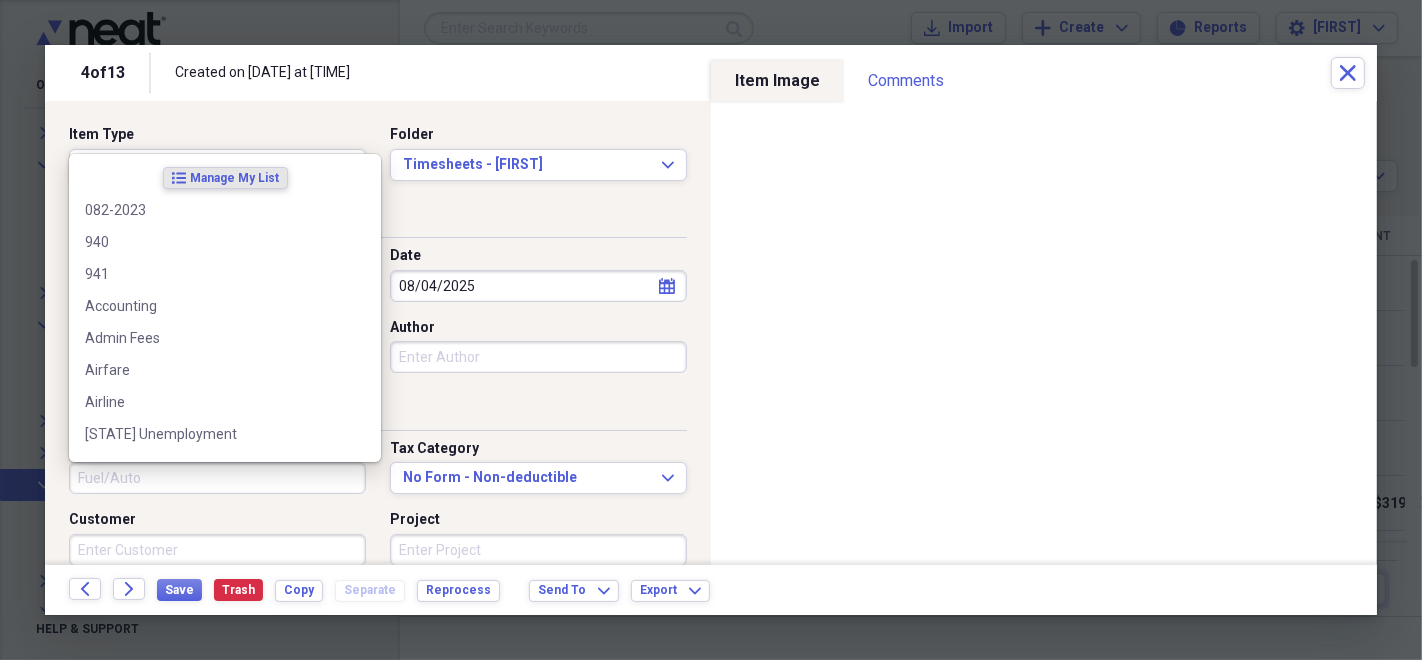 type 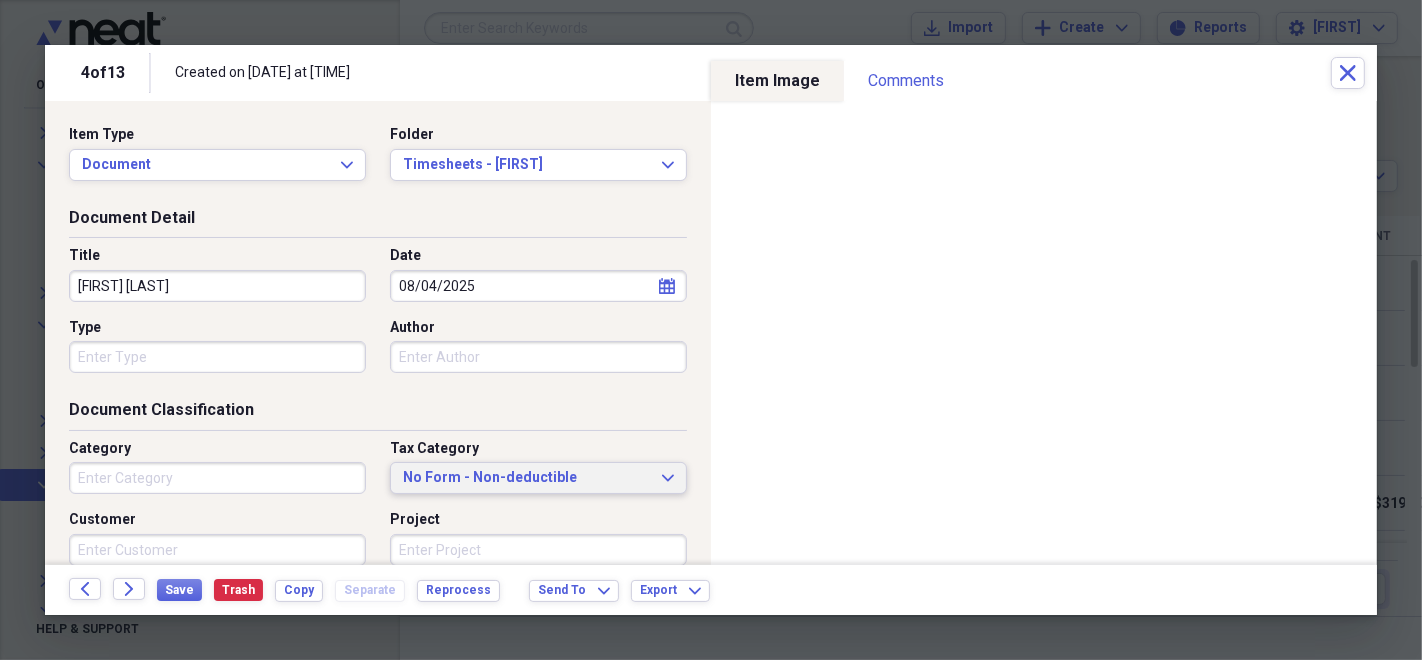 type 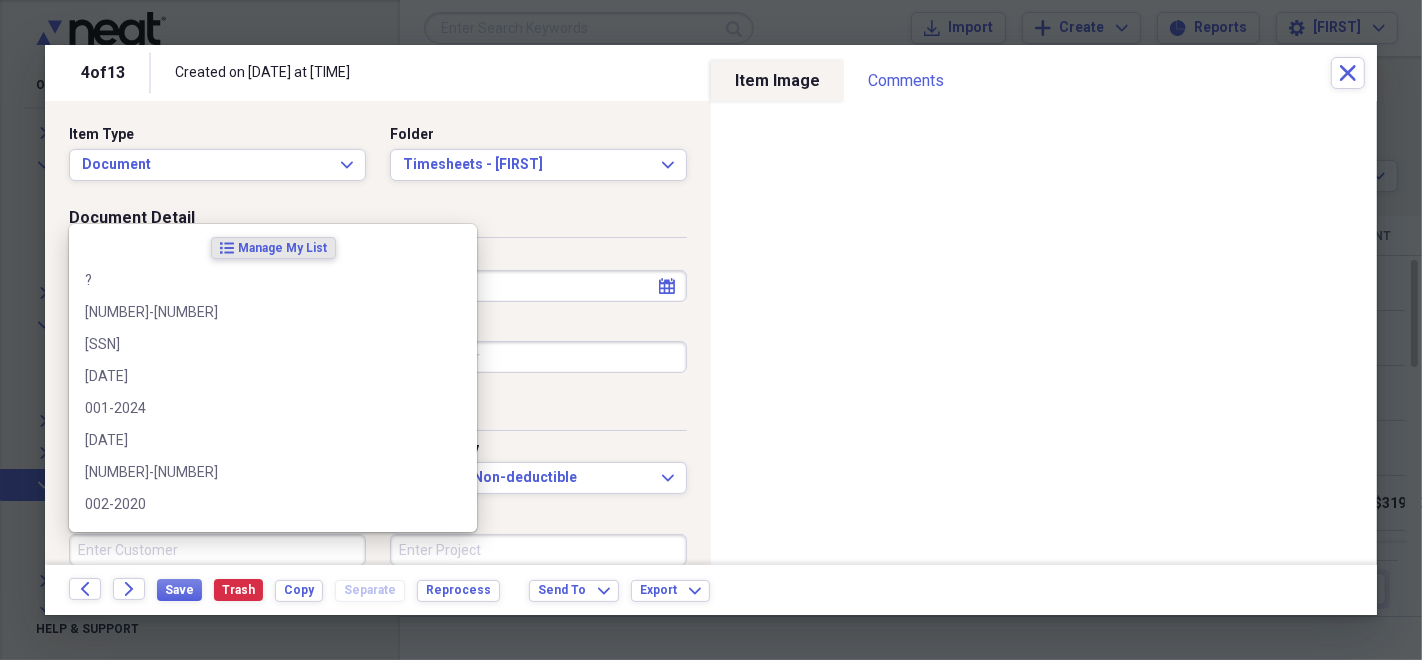 scroll, scrollTop: 0, scrollLeft: 0, axis: both 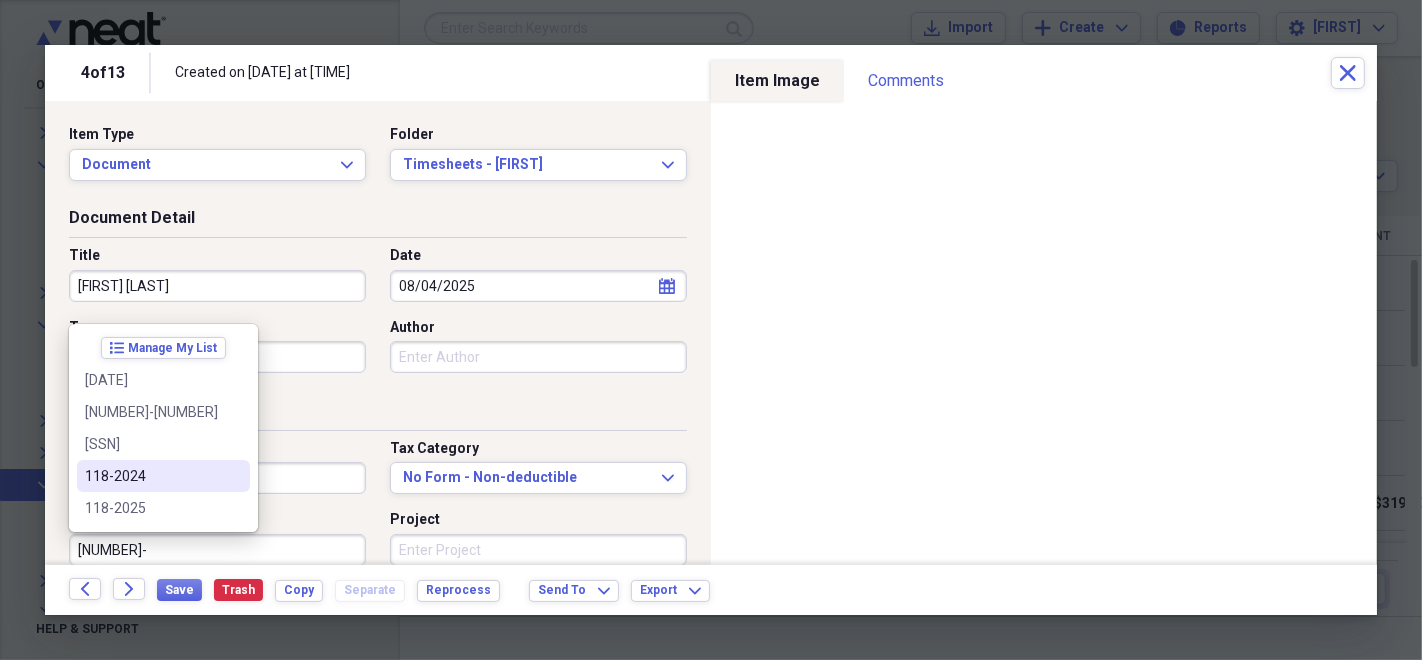 click on "118-2024" at bounding box center (151, 476) 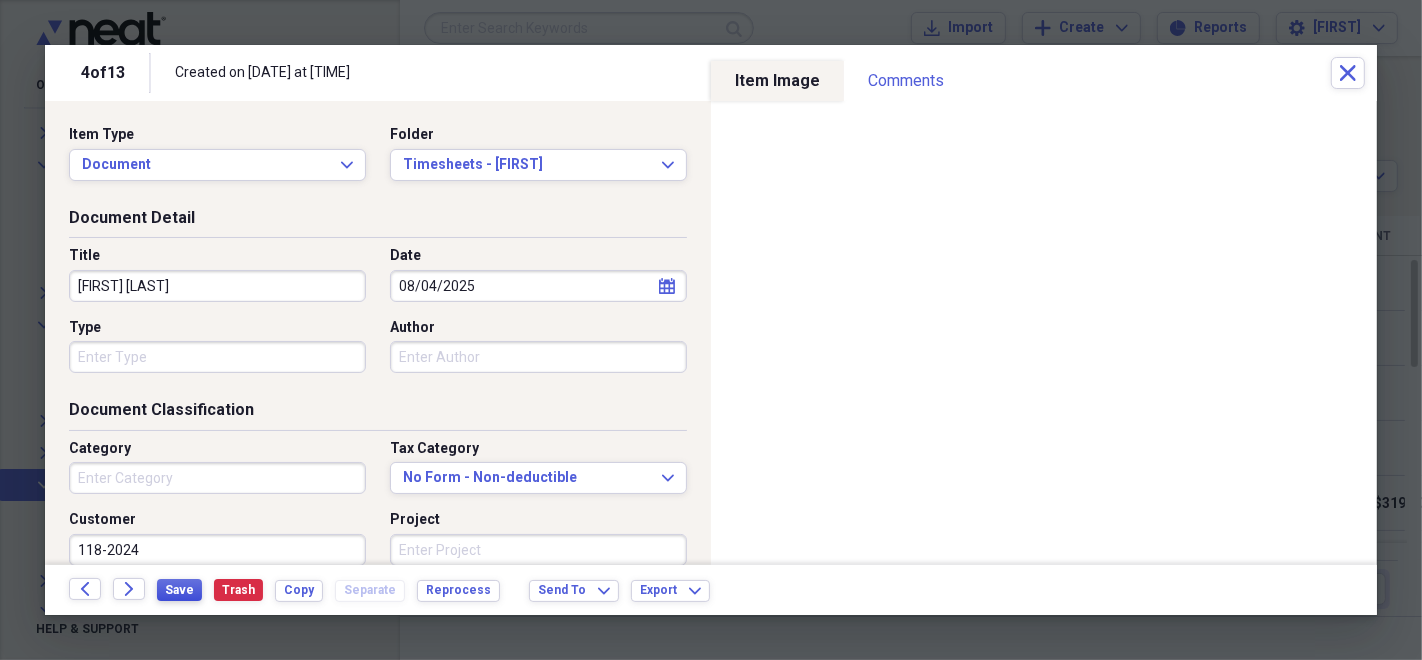 click on "Save" at bounding box center [179, 590] 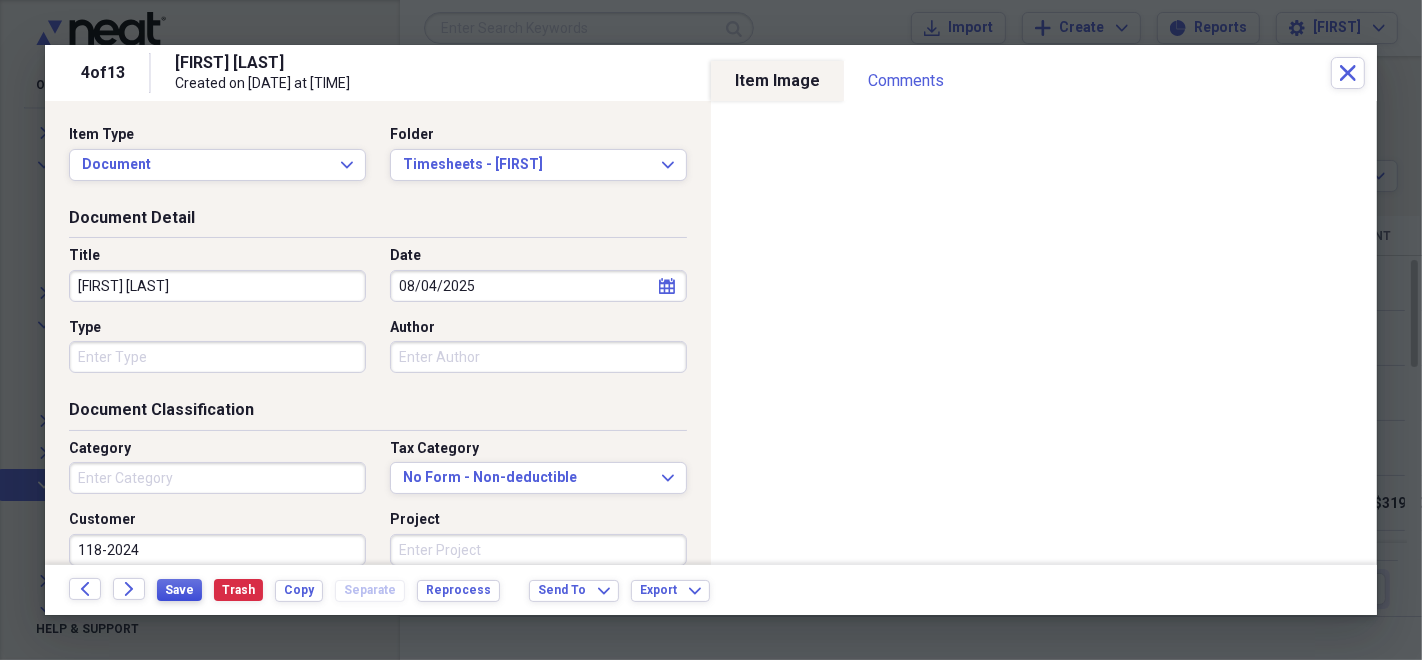 type 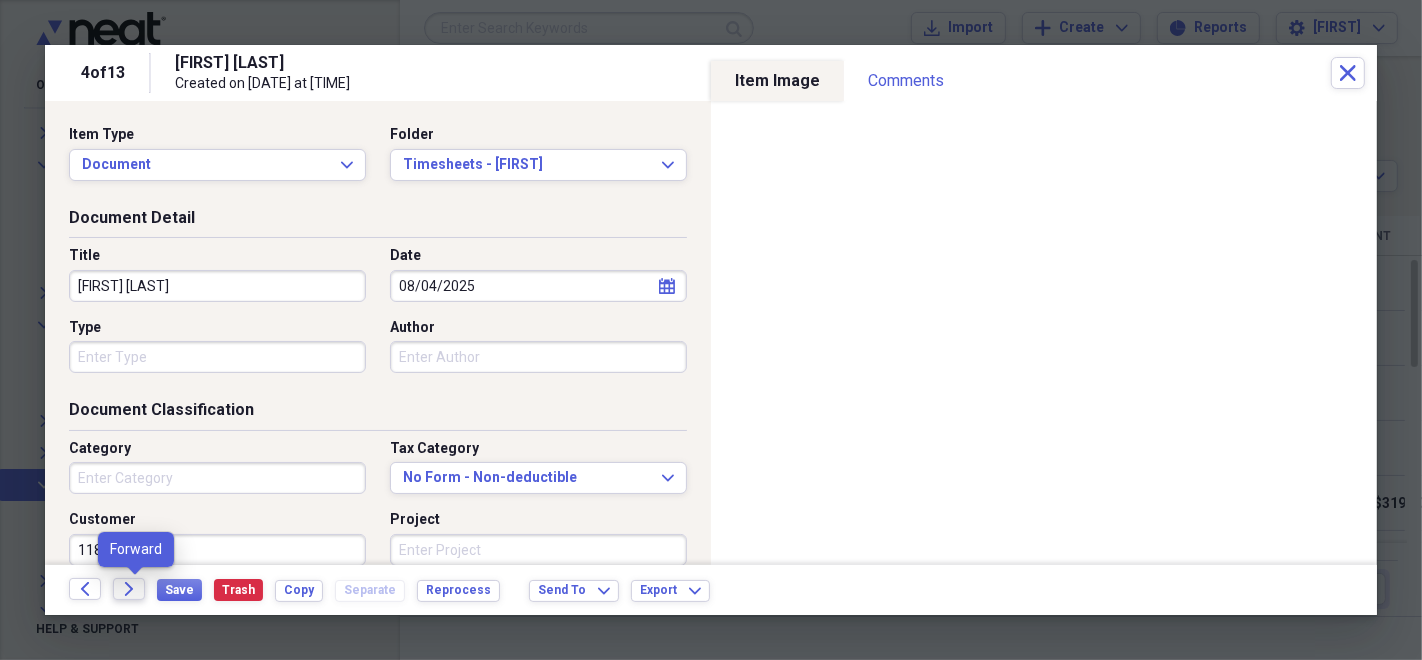 click on "Forward" 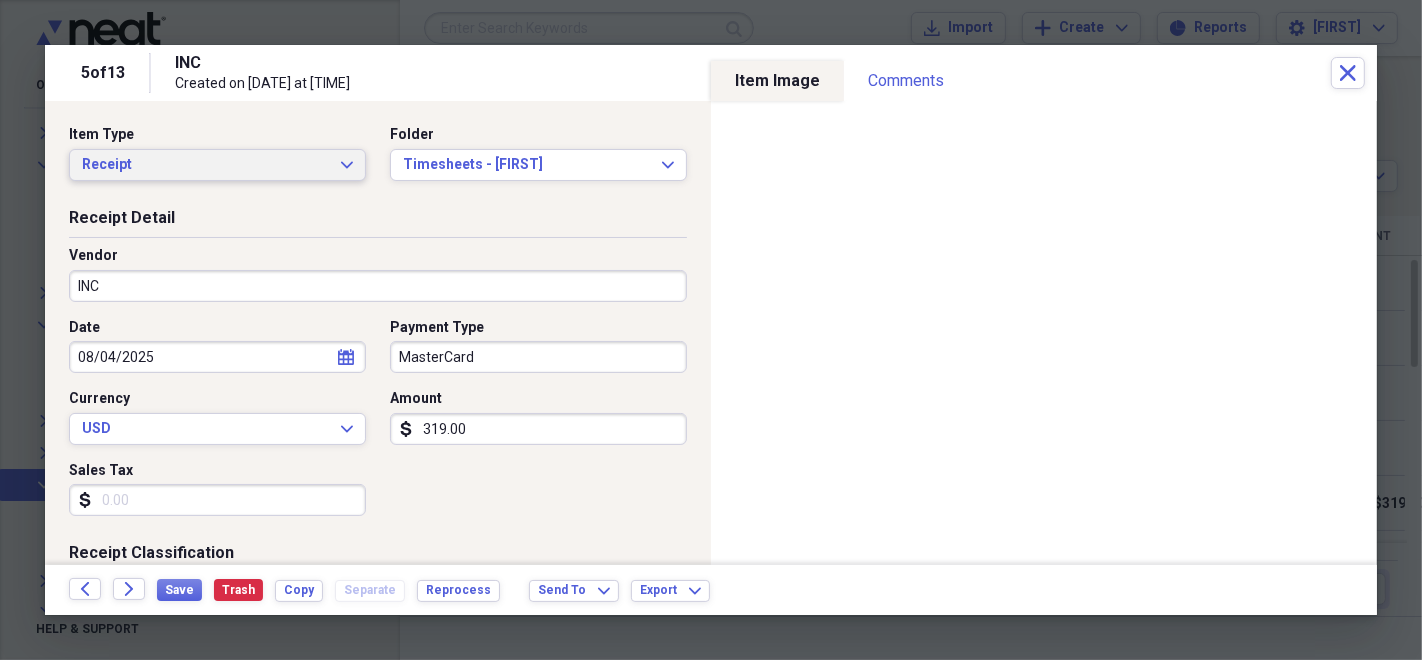 click on "Receipt" at bounding box center [205, 165] 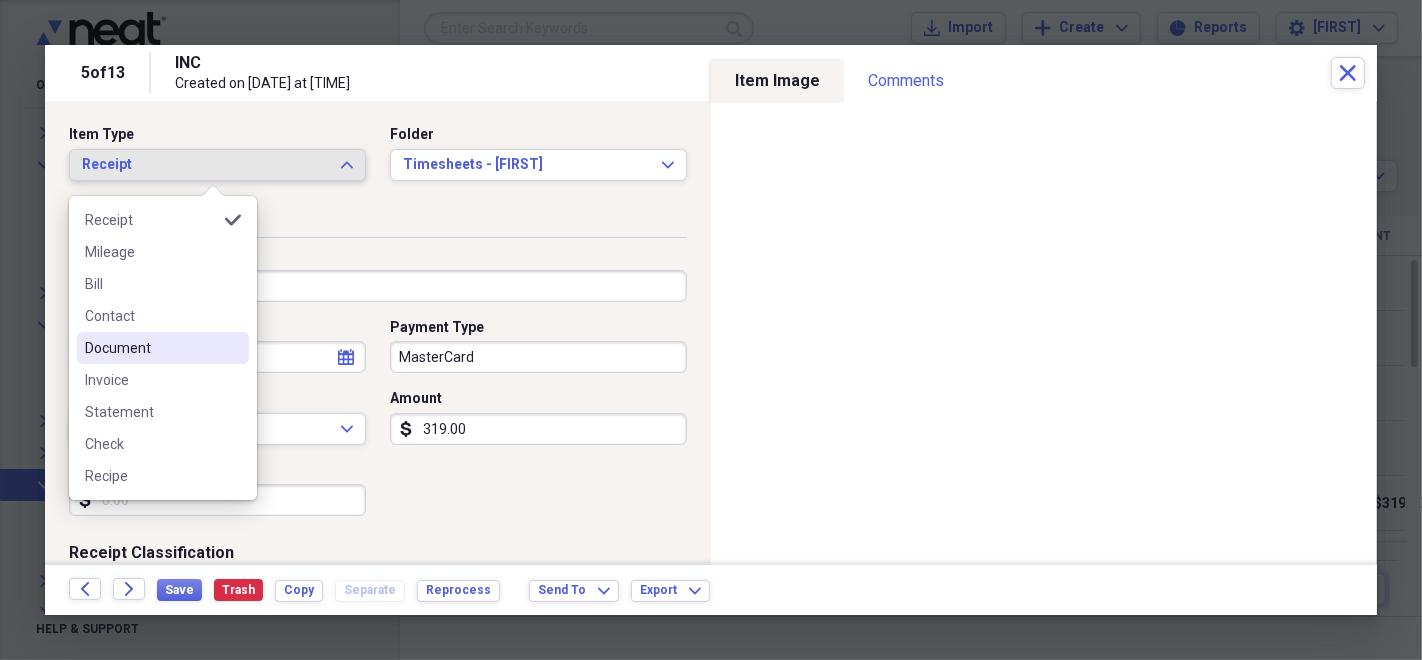click on "Document" at bounding box center [151, 348] 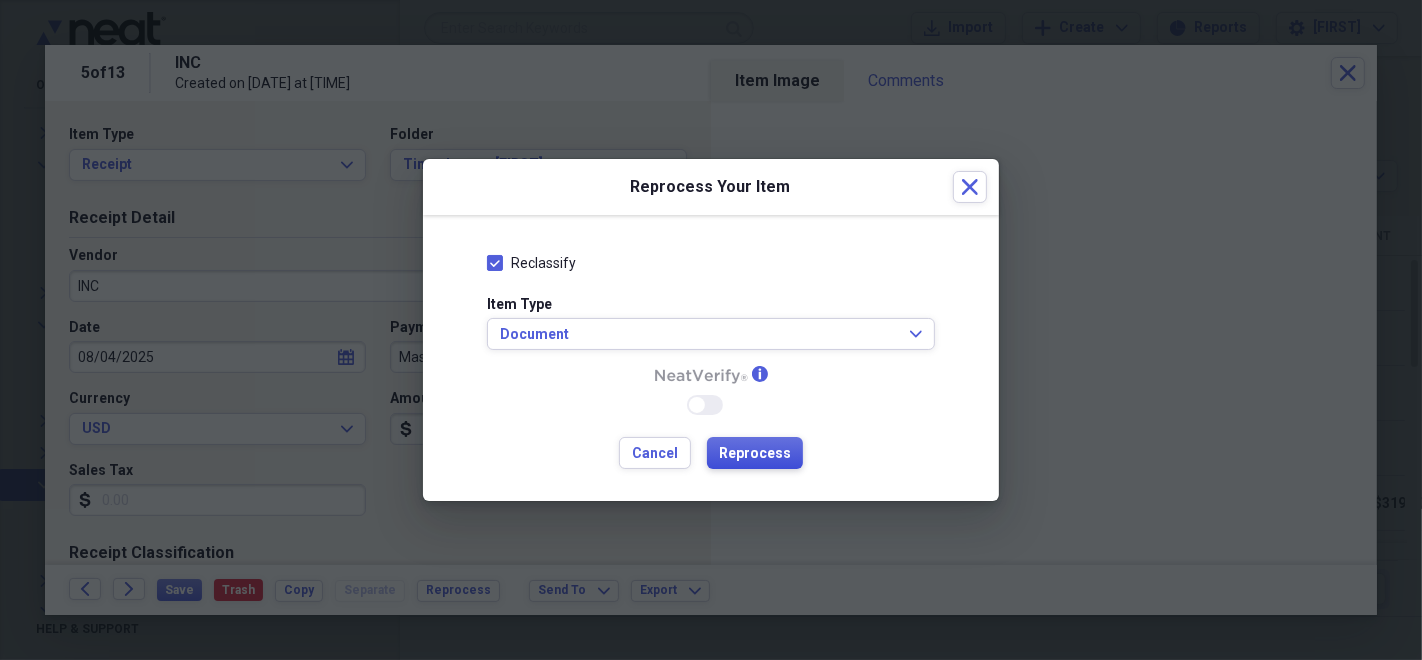 type 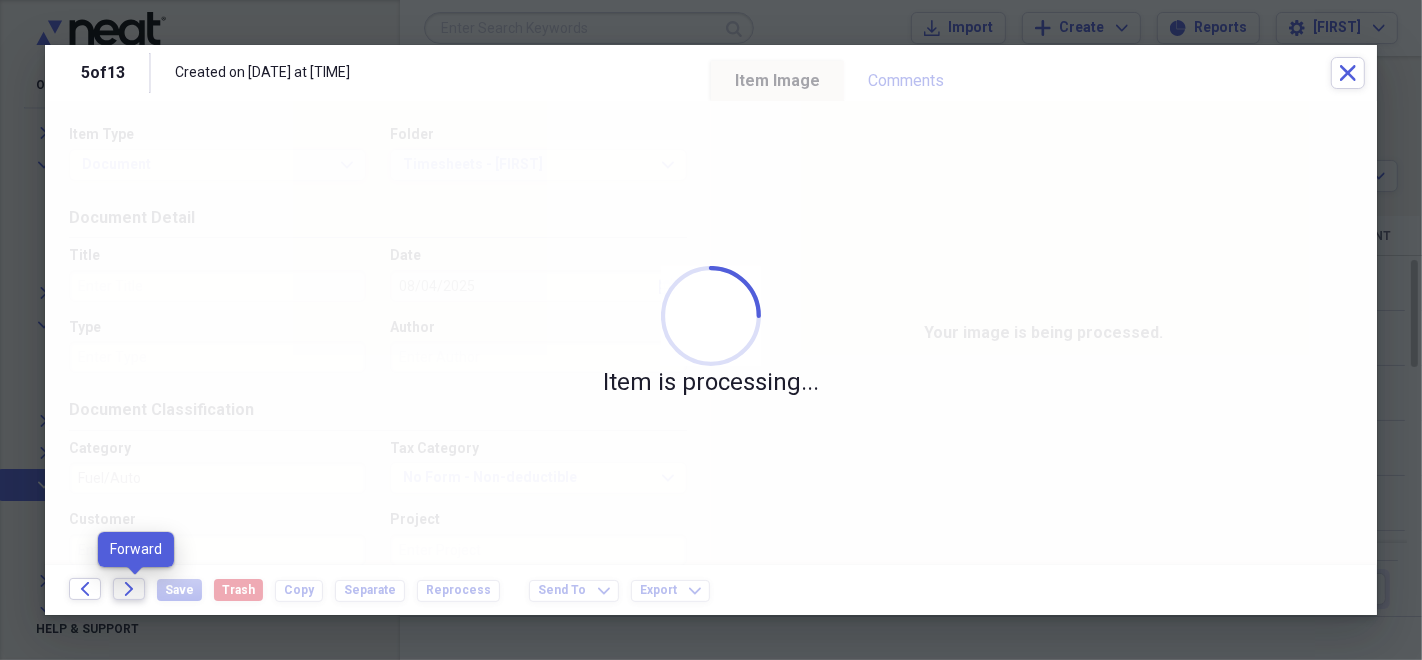 click on "Forward" 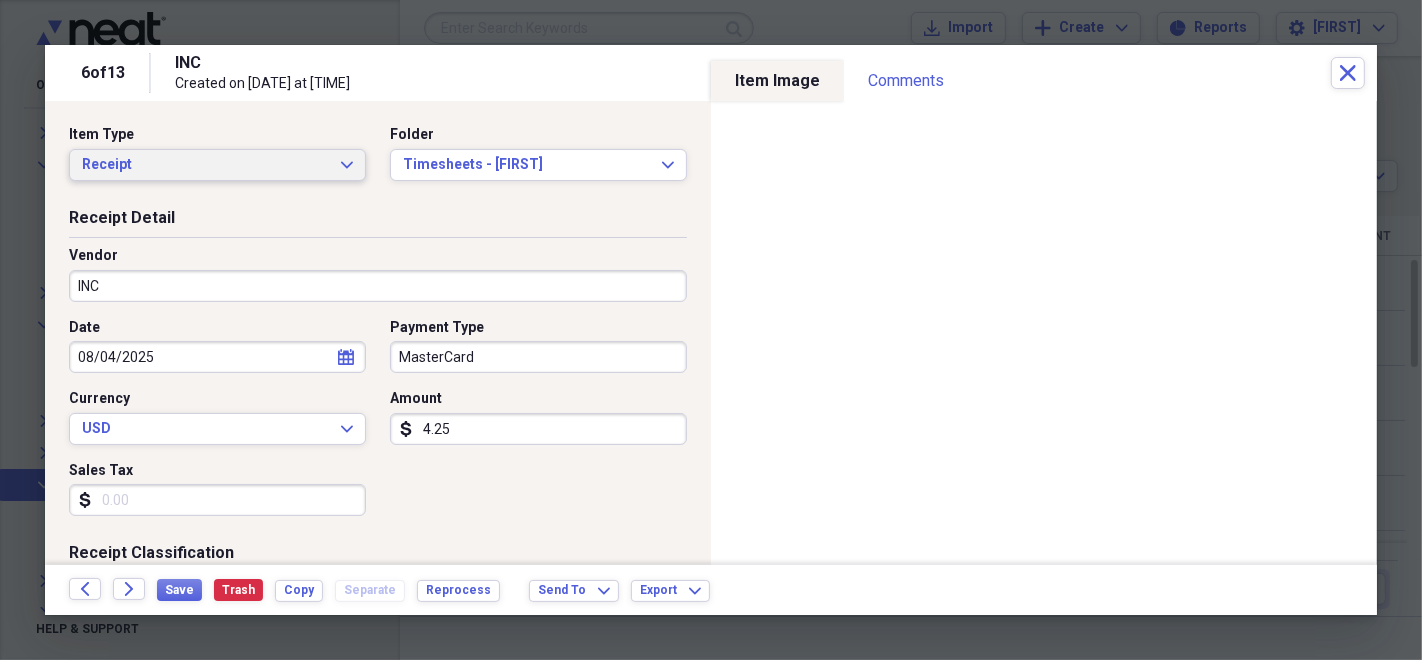 click on "Receipt" at bounding box center [205, 165] 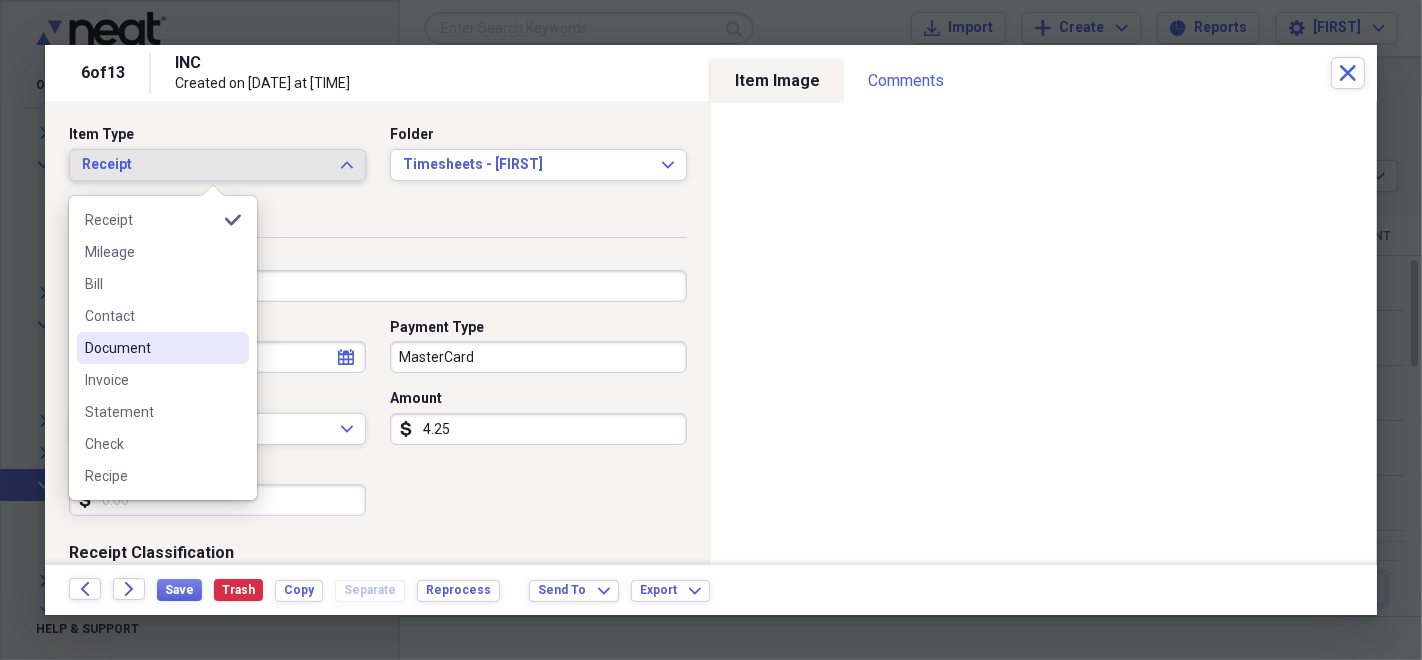 click on "Document" at bounding box center [151, 348] 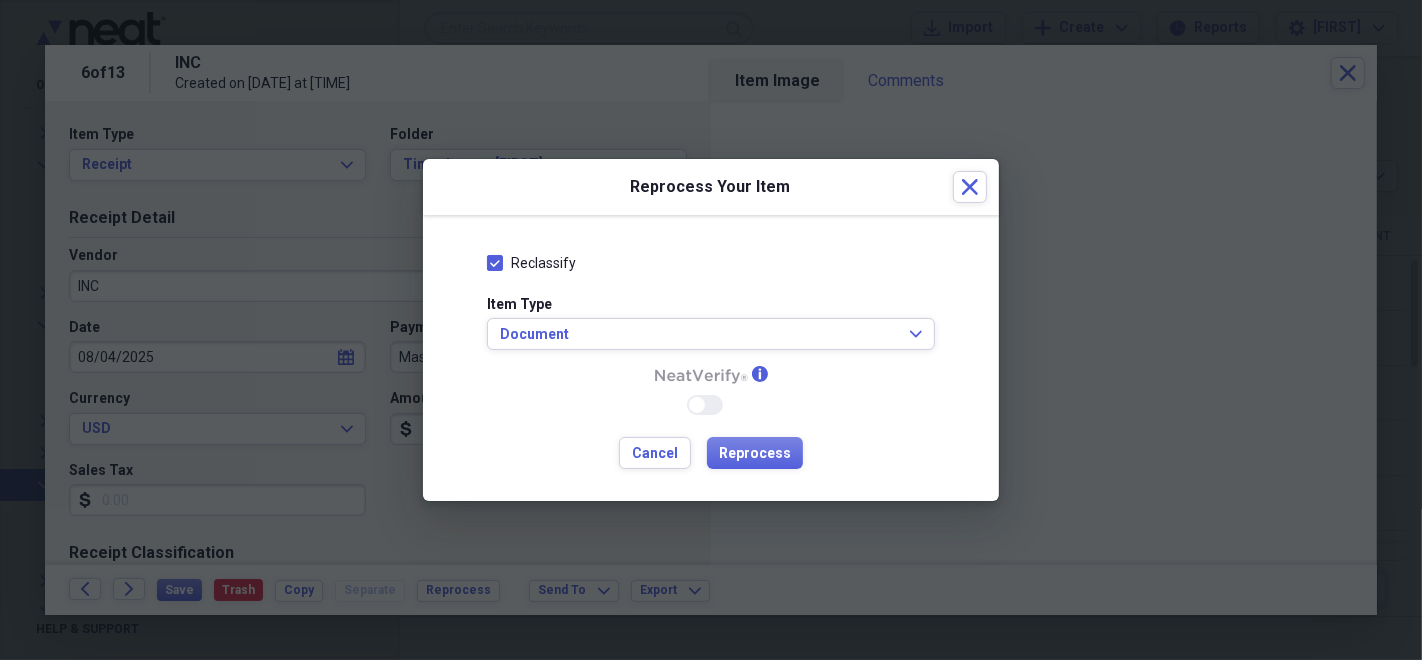 click on "Reclassify Item Type Document Expand info Enable Neat Verify Cancel Reprocess" at bounding box center [711, 358] 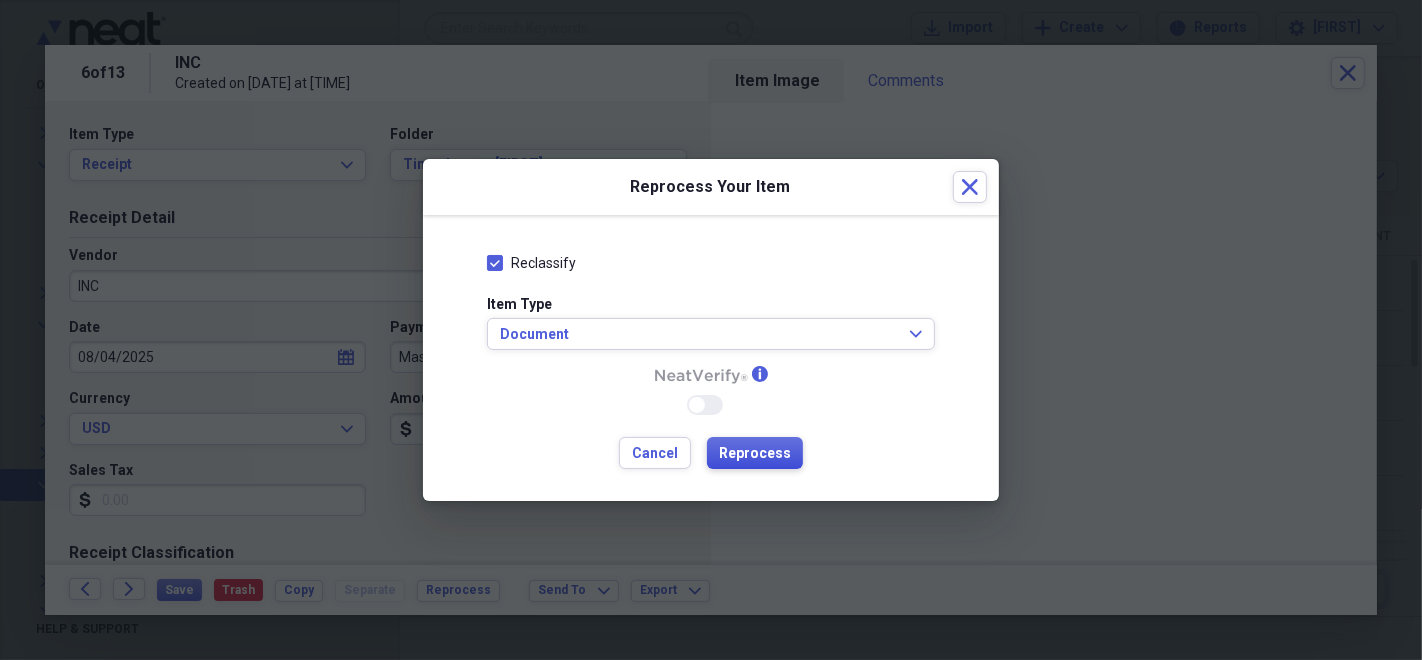 click on "Reprocess" at bounding box center (755, 454) 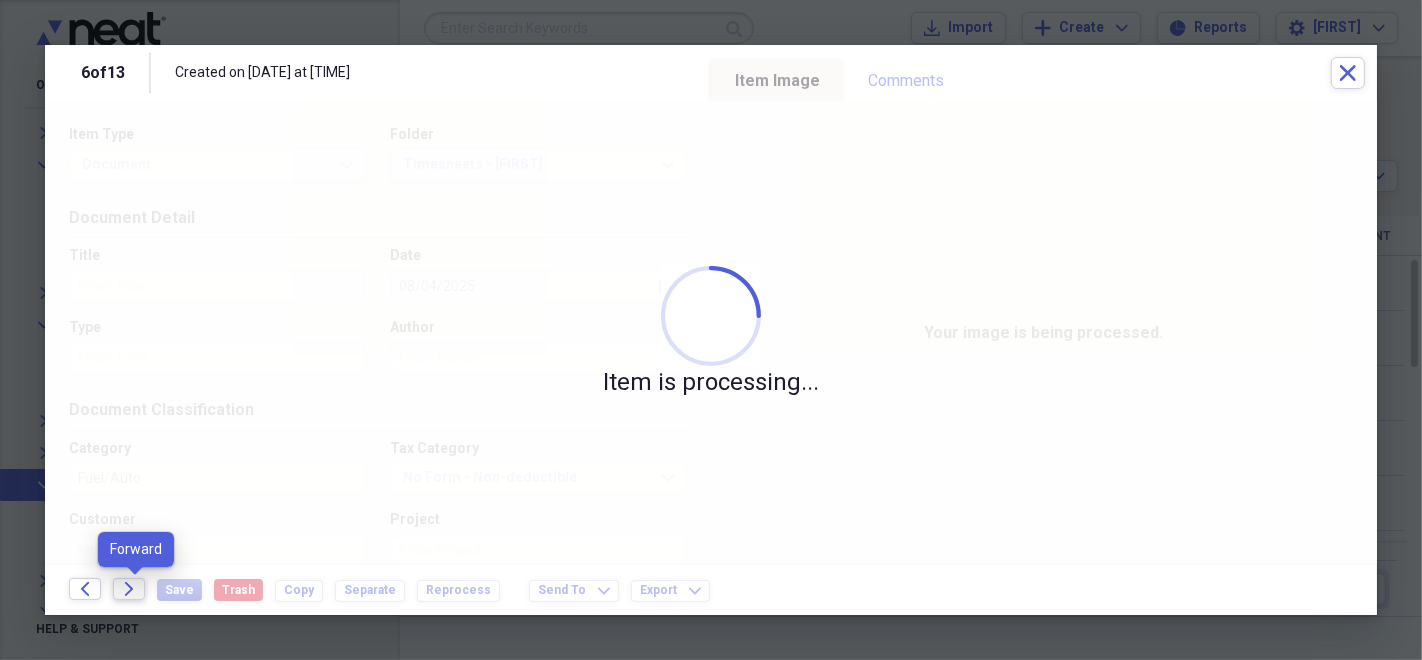 click on "Forward" at bounding box center (129, 589) 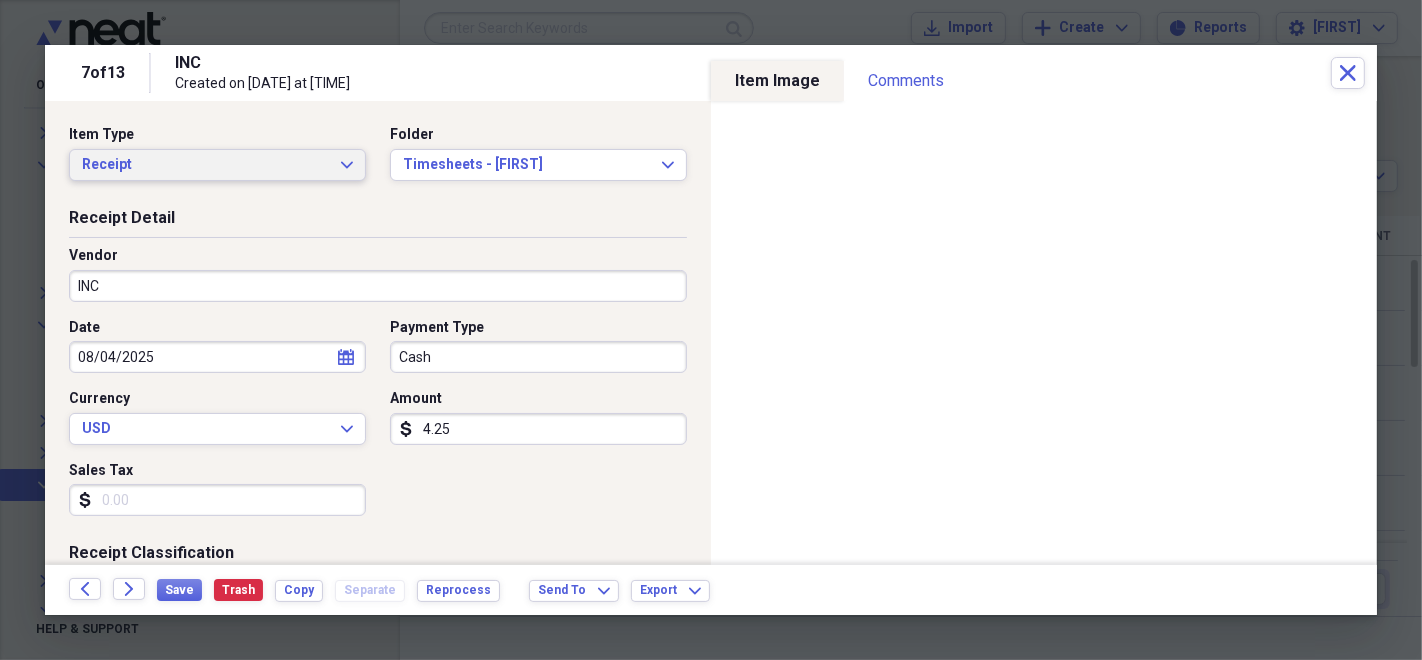 click on "Receipt" at bounding box center [205, 165] 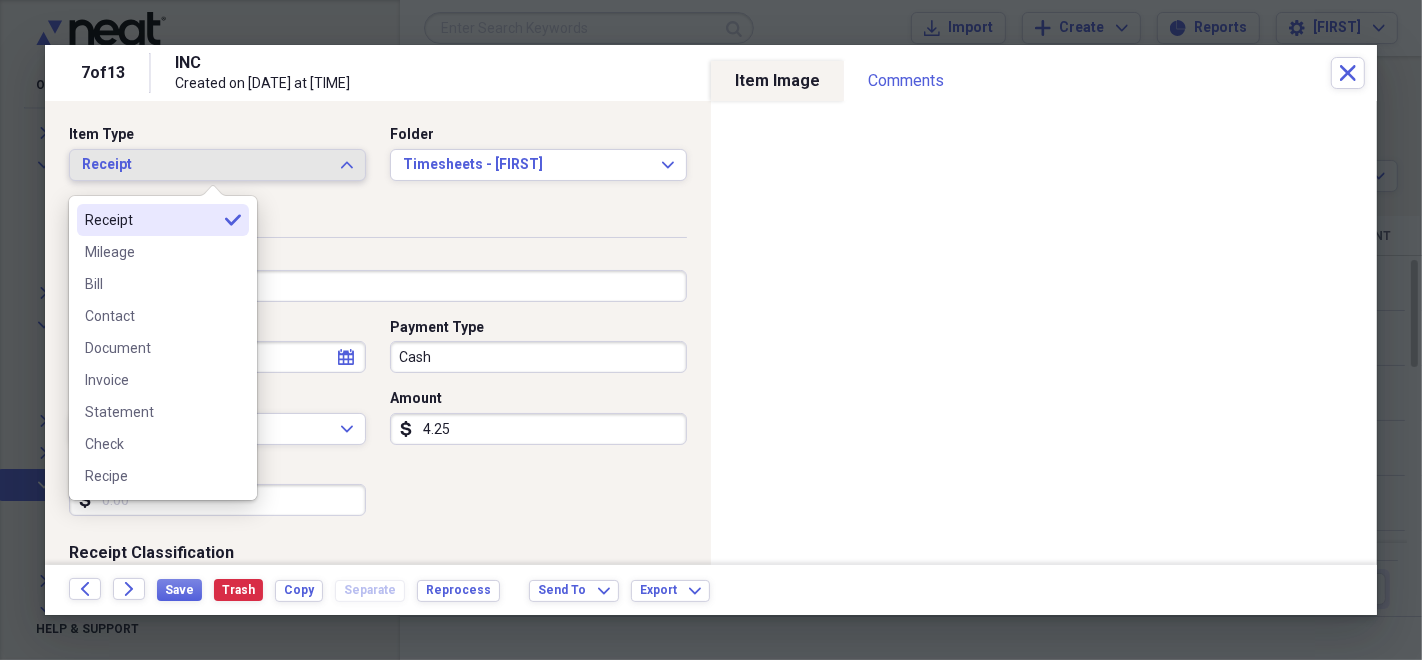 type 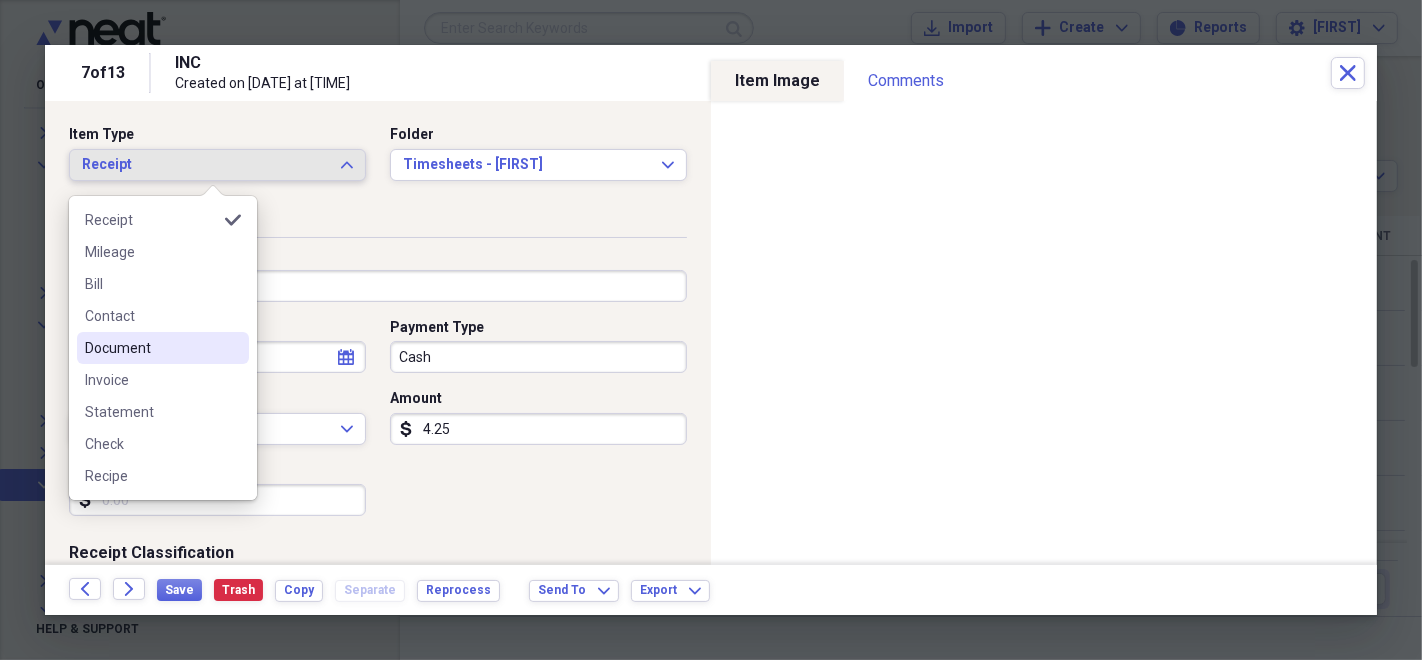 click on "Document" at bounding box center (163, 348) 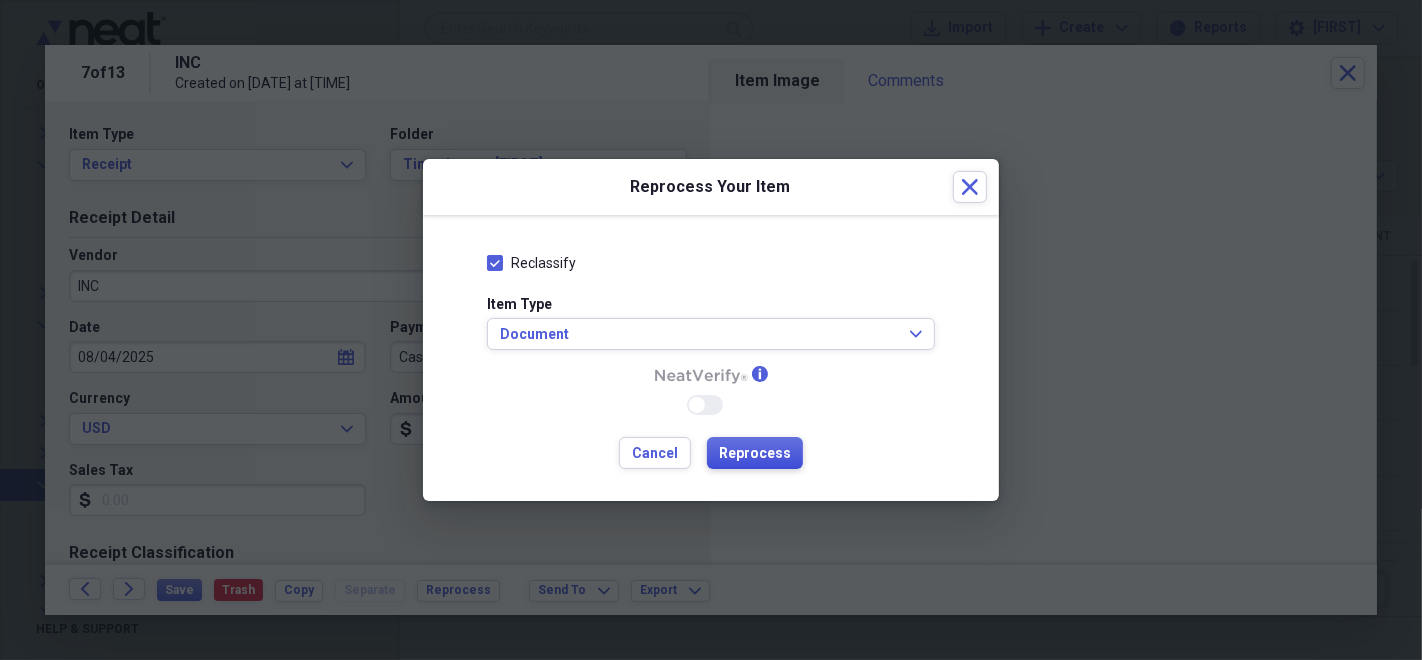 click on "Reprocess" at bounding box center [755, 454] 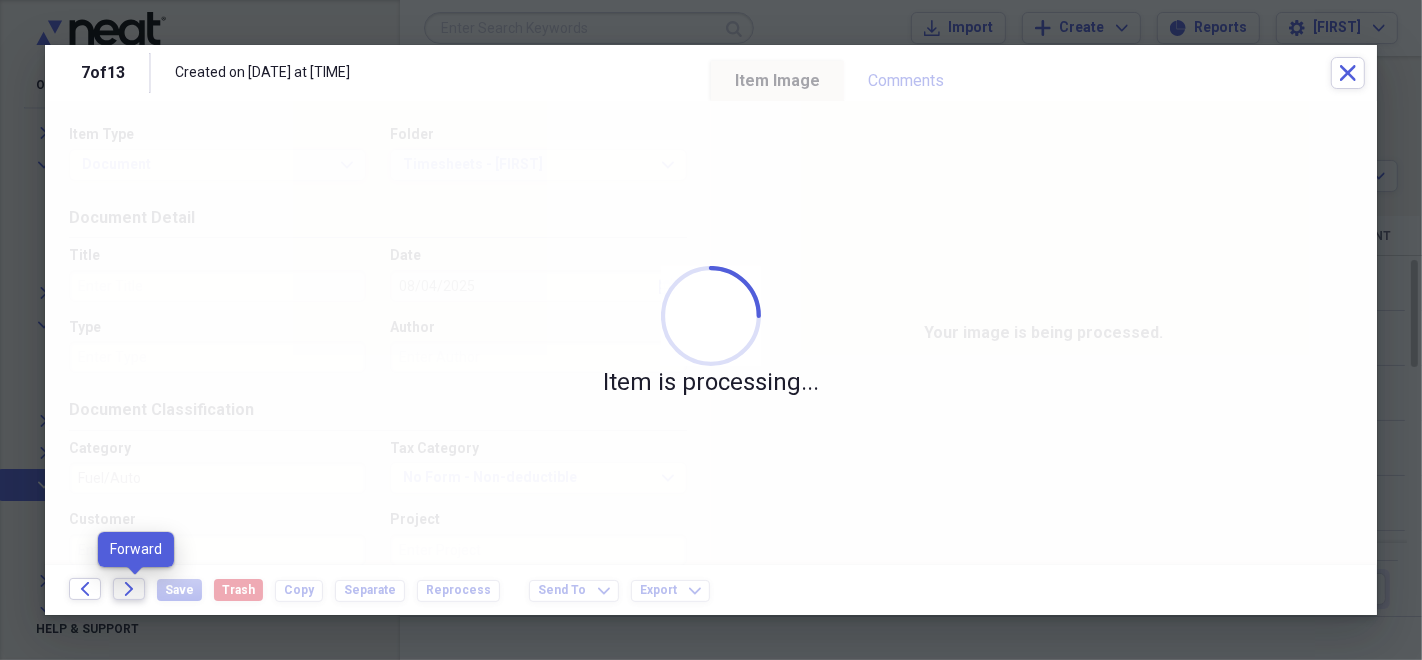 click on "Forward" 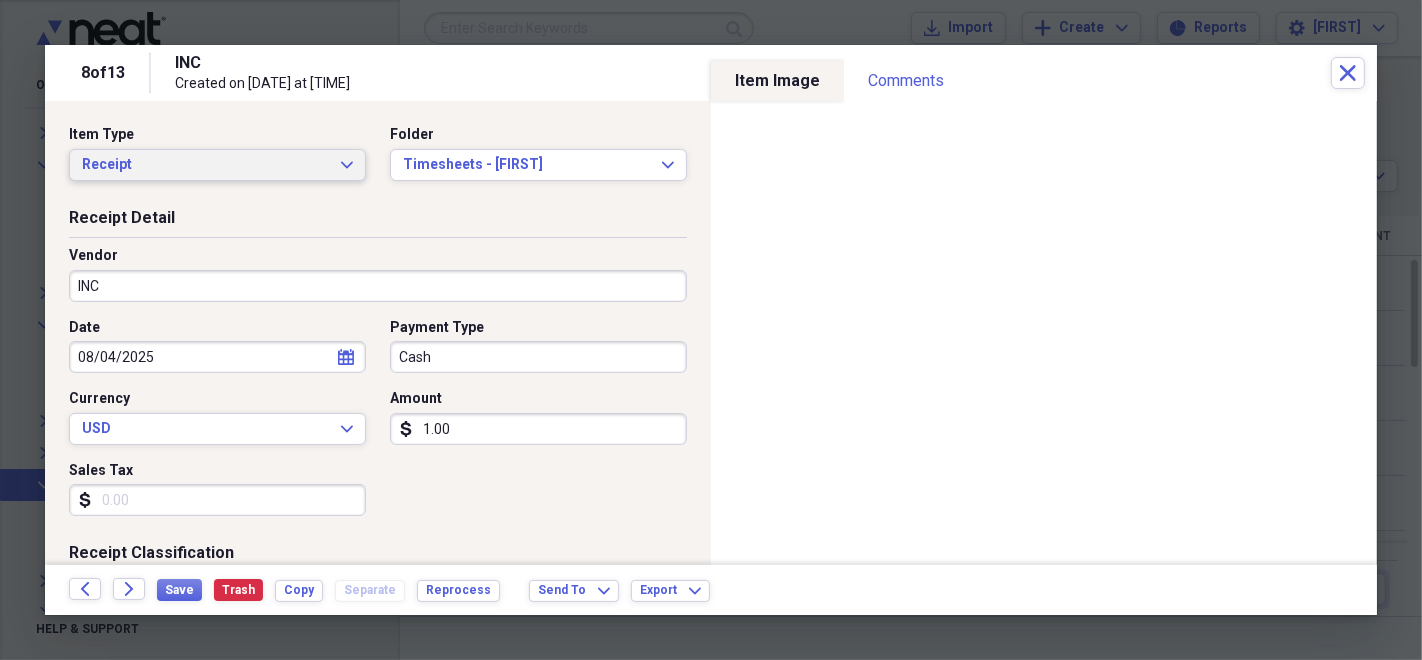 click on "Receipt" at bounding box center [205, 165] 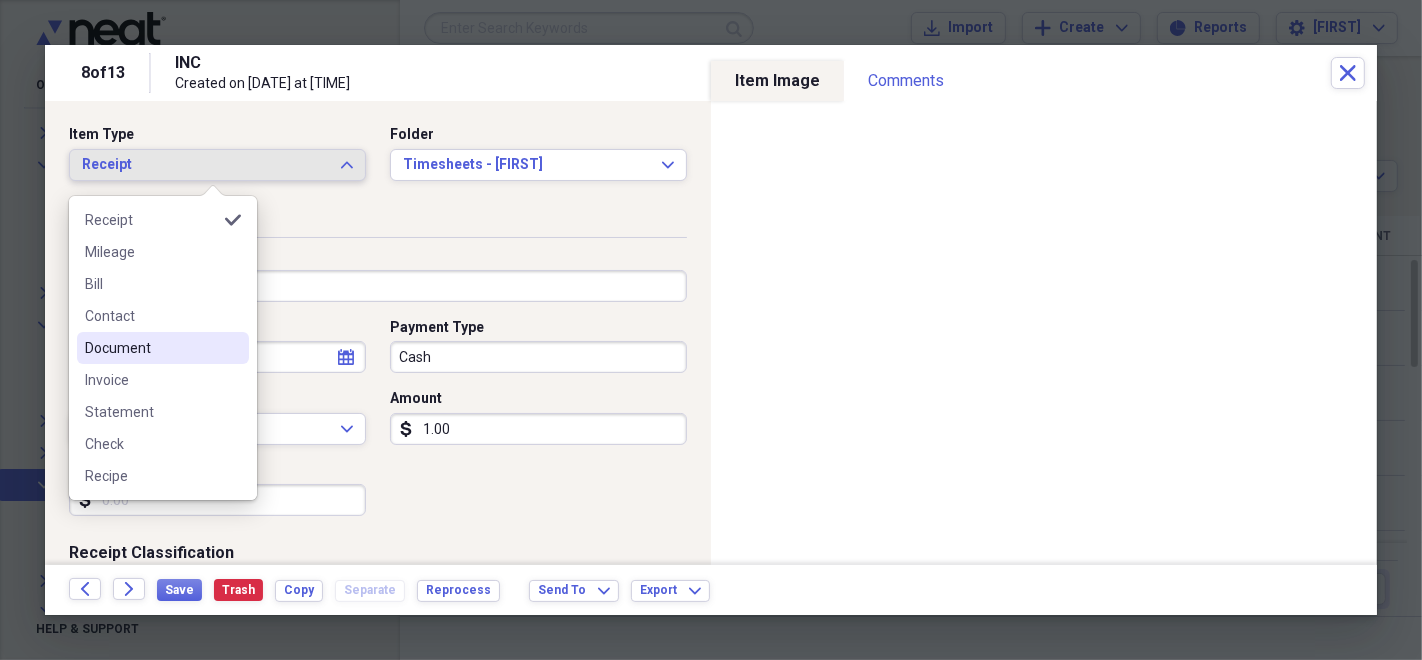 click on "Document" at bounding box center [163, 348] 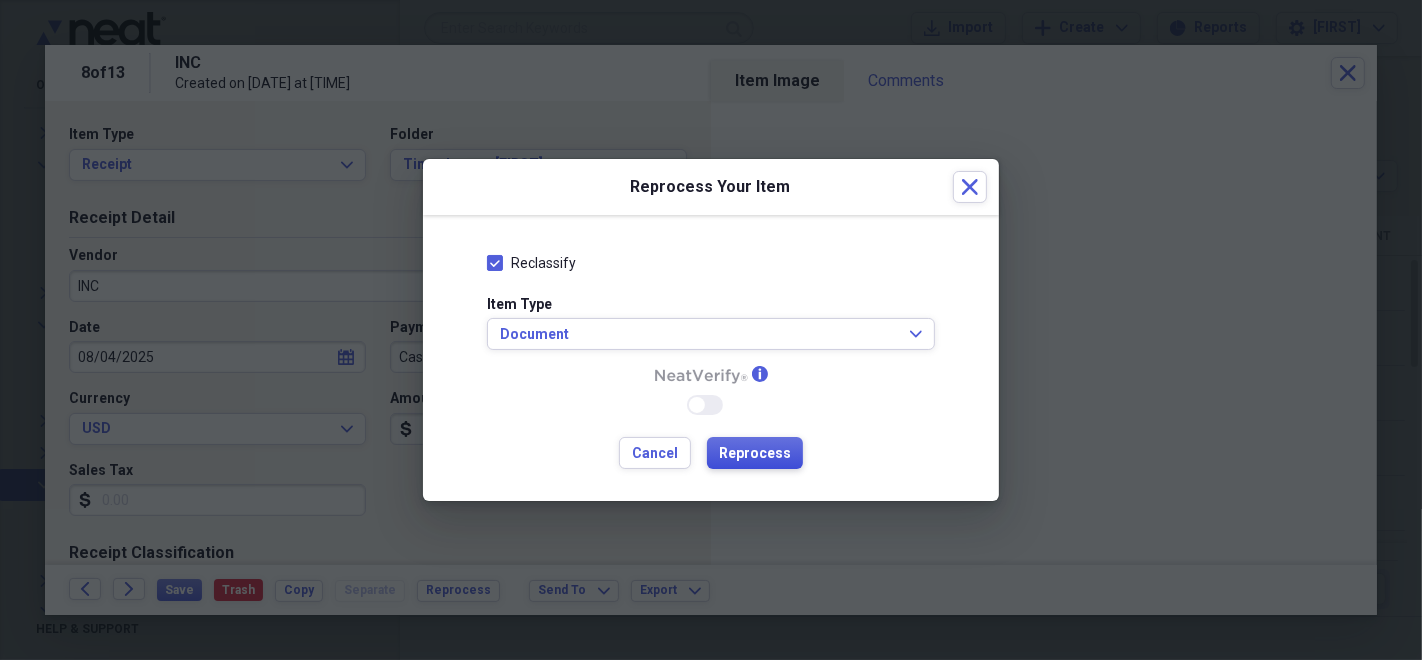 click on "Reprocess" at bounding box center (755, 454) 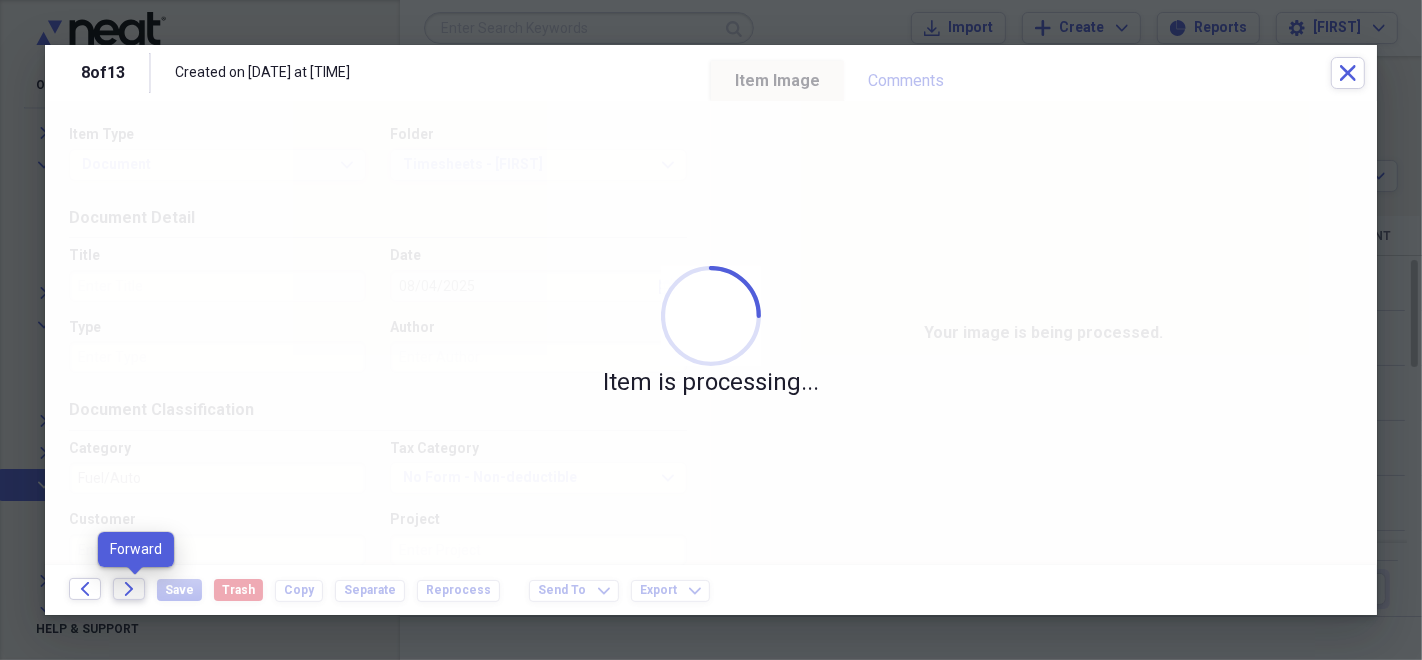 click on "Forward" at bounding box center [129, 589] 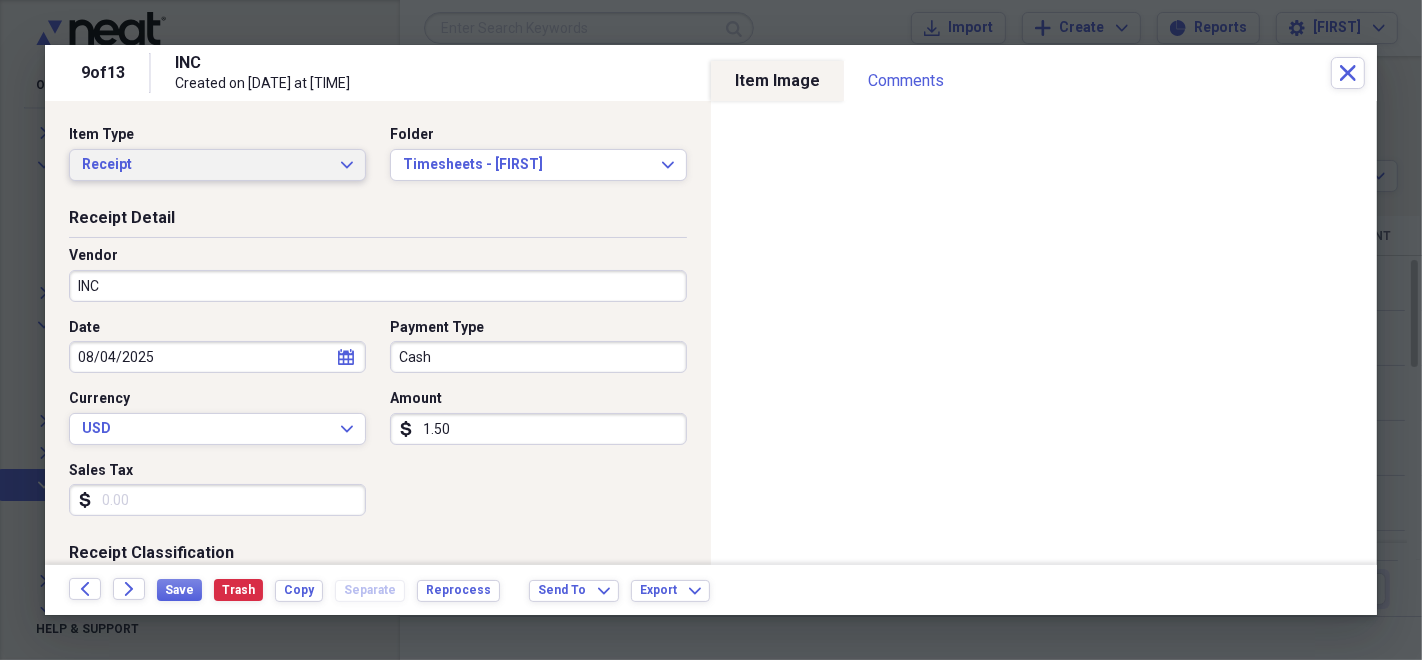 click on "Receipt" at bounding box center (205, 165) 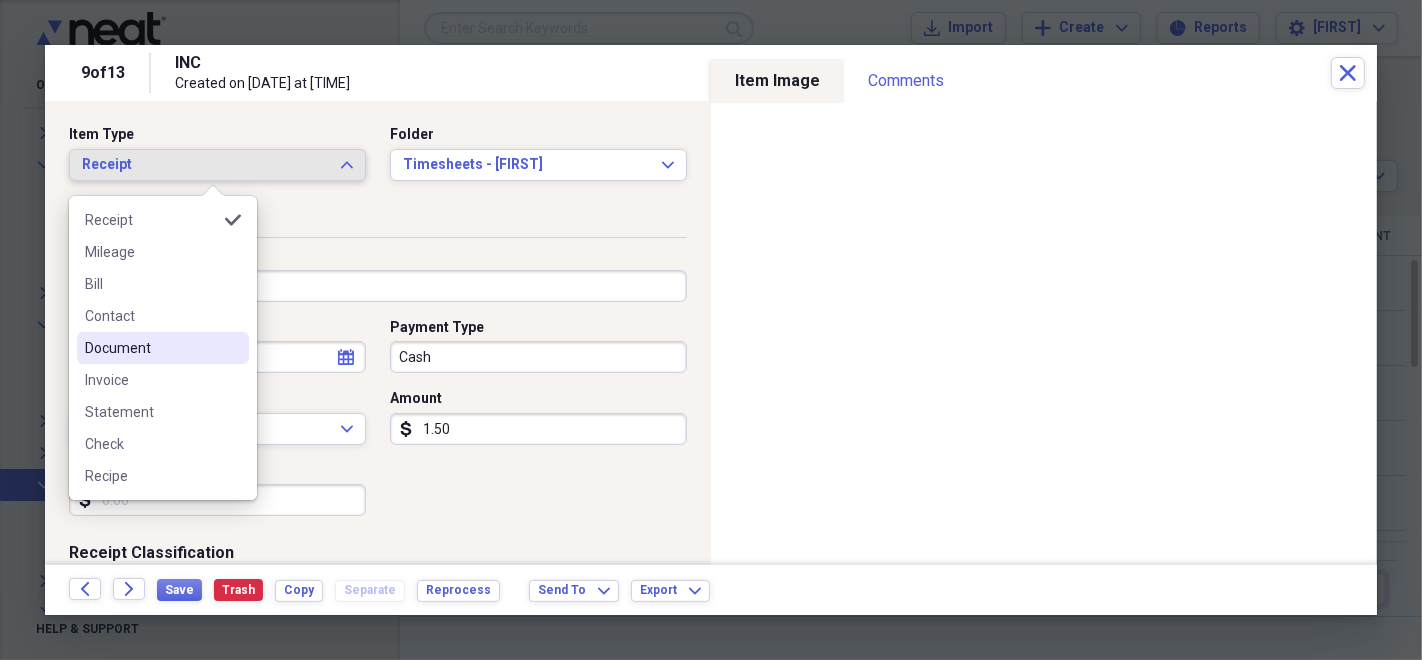 click on "Document" at bounding box center [151, 348] 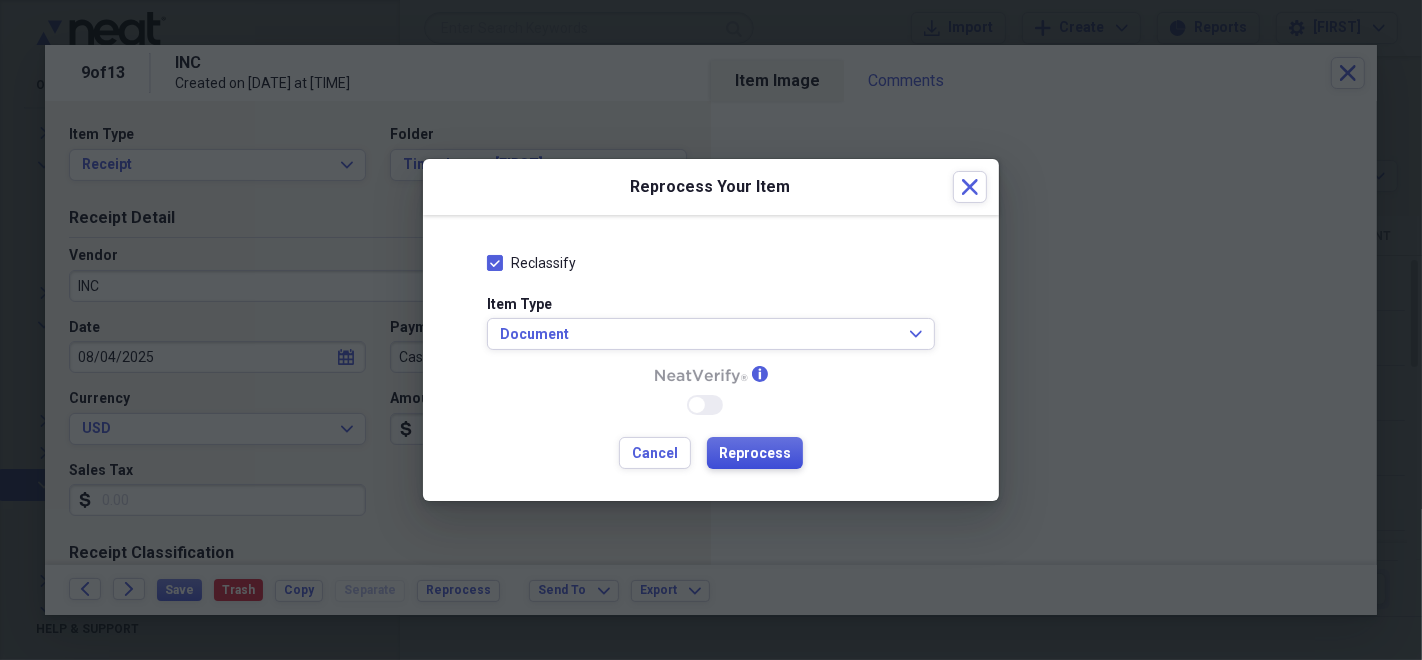 click on "Reprocess" at bounding box center (755, 454) 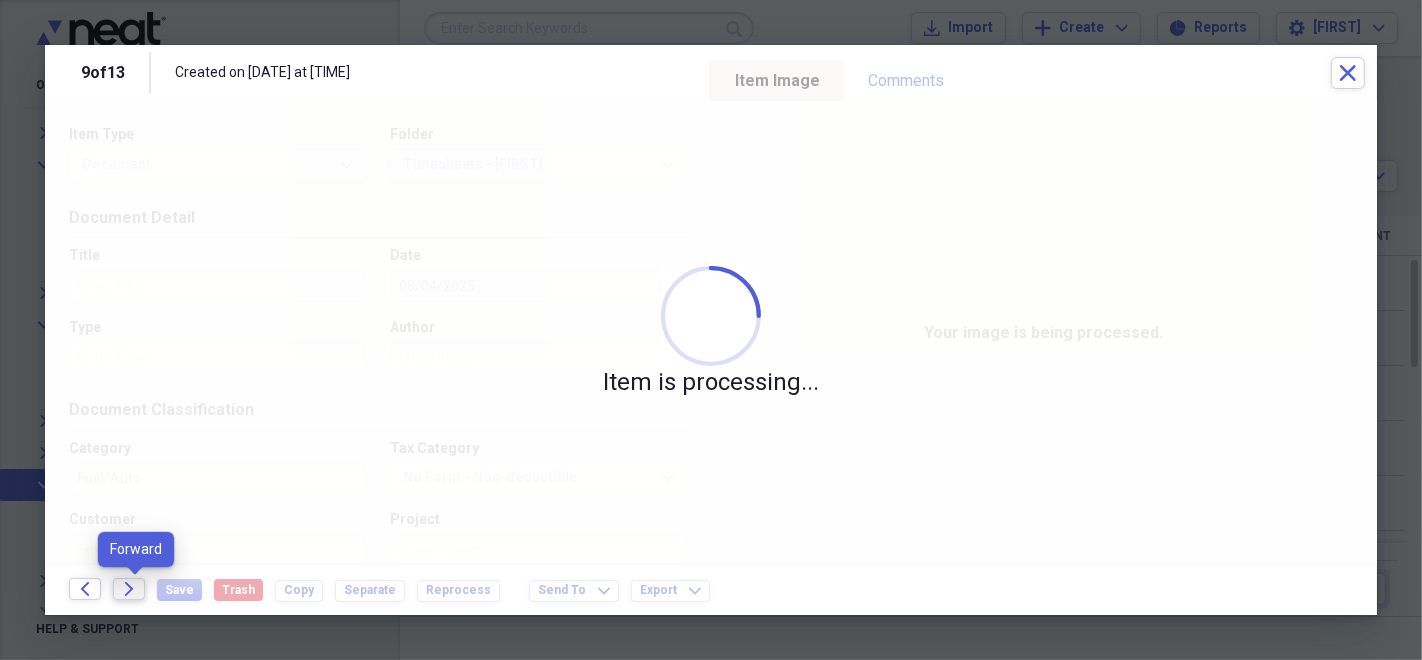 click on "Forward" 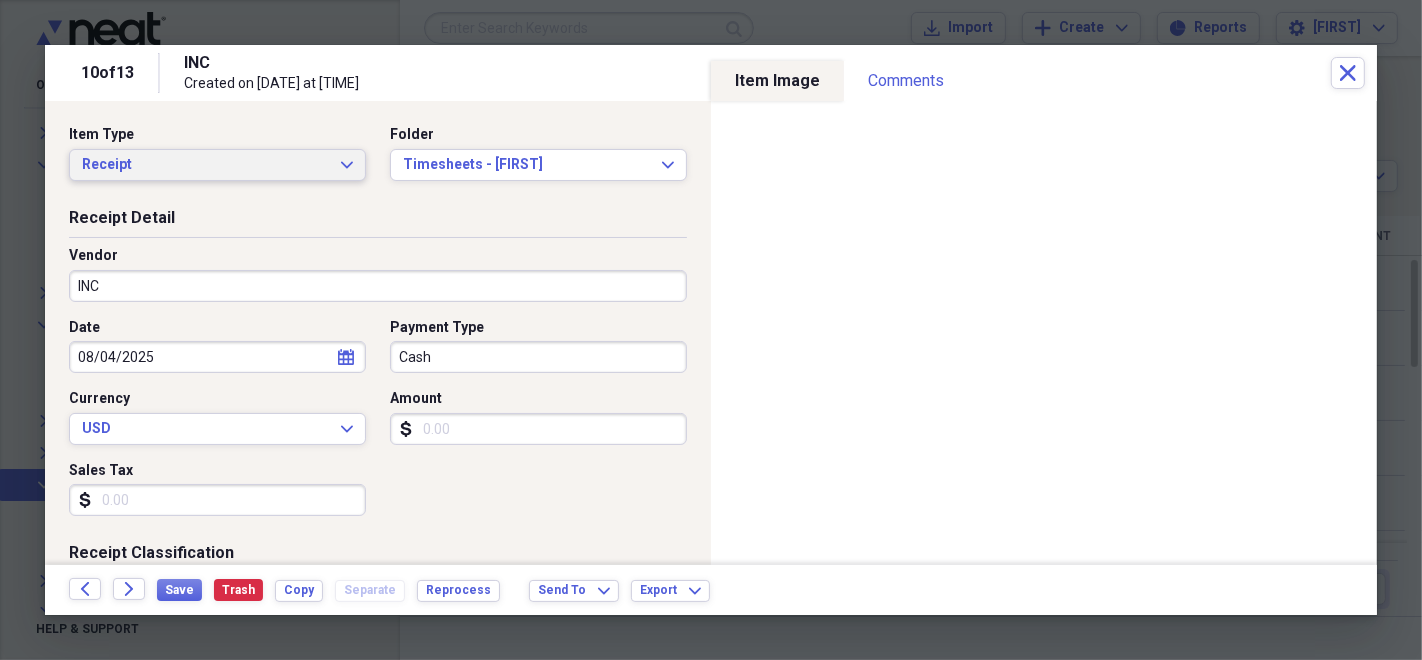 click on "Receipt Expand" at bounding box center [217, 165] 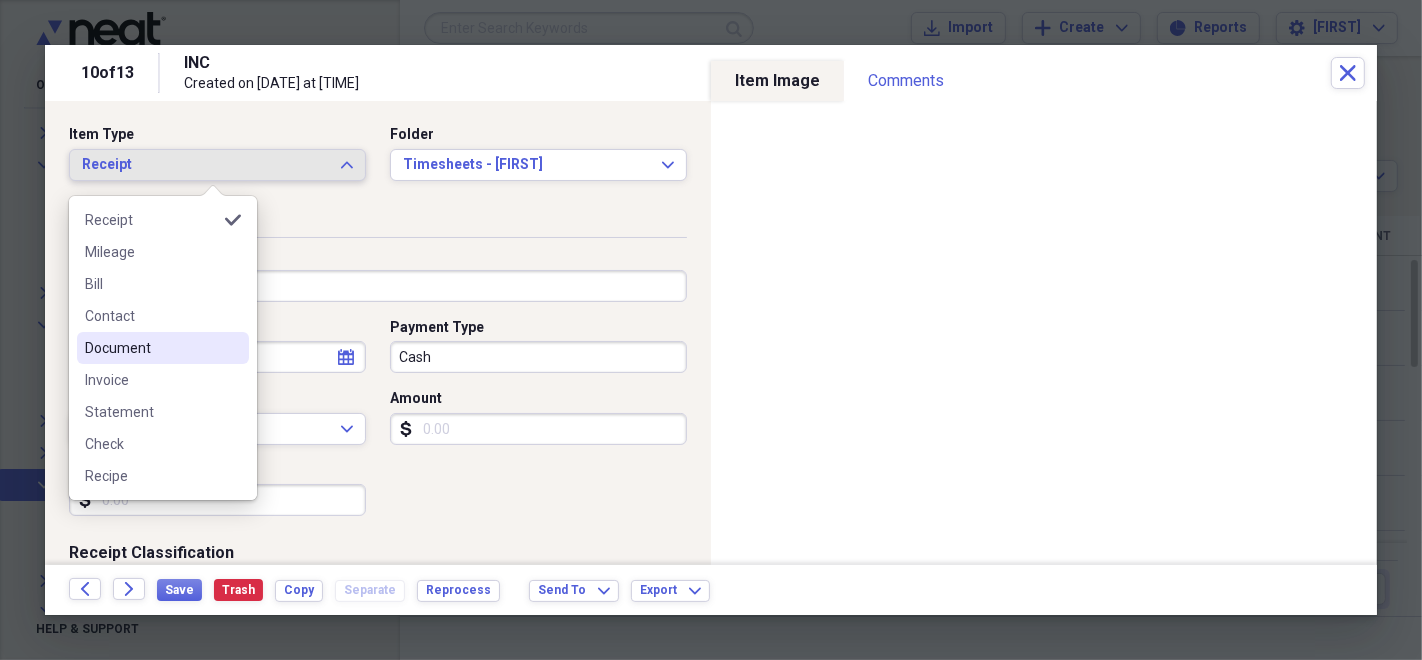 click on "Document" at bounding box center [151, 348] 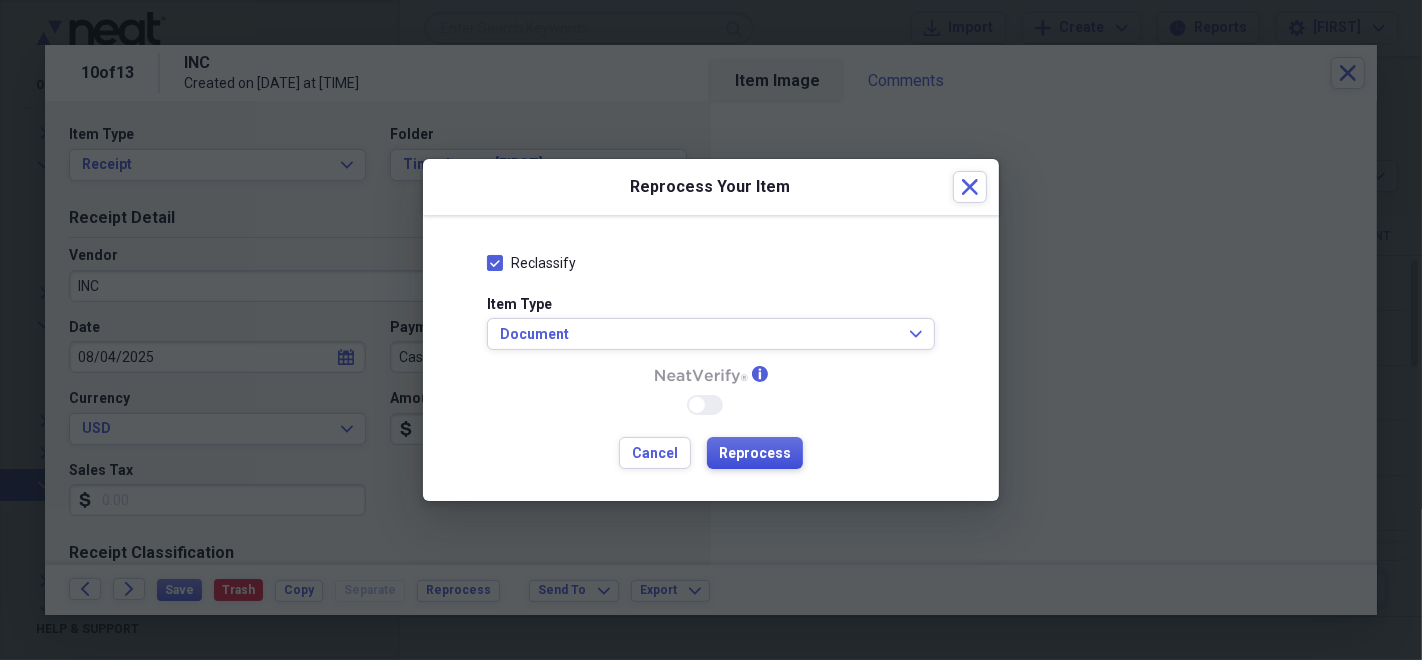 click on "Reprocess" at bounding box center (755, 454) 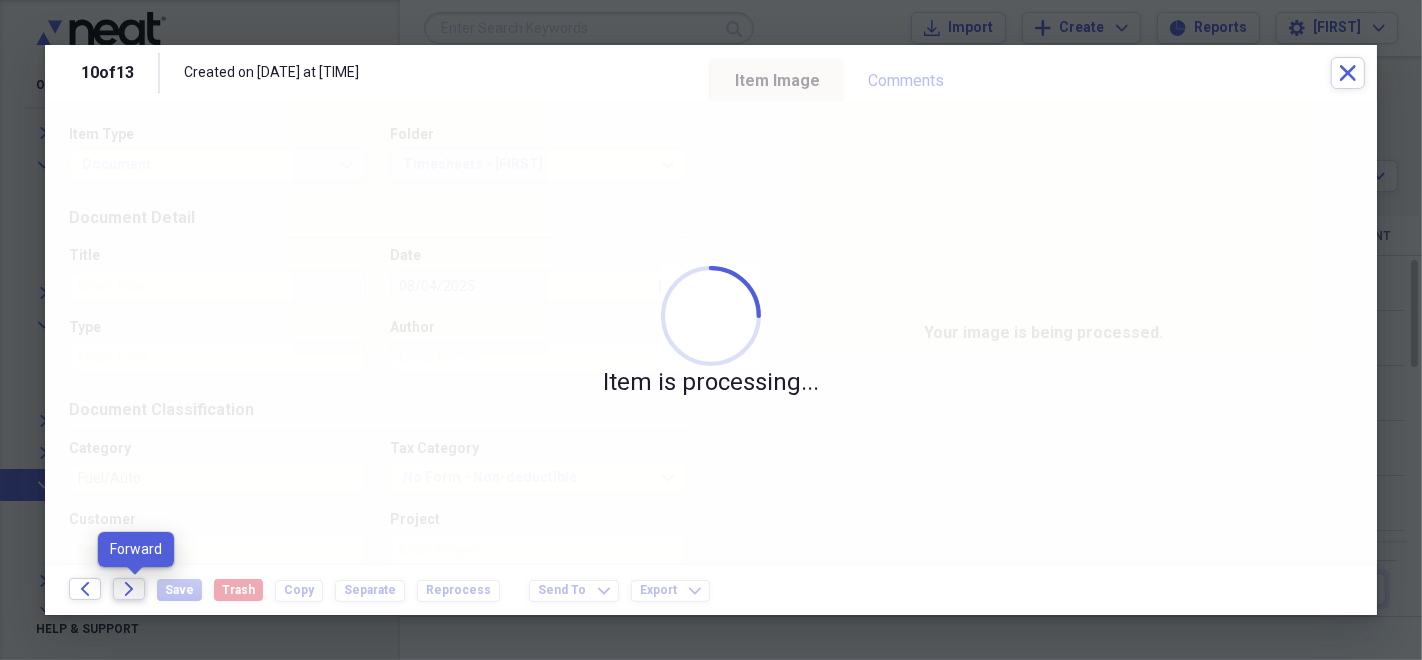 click on "Forward" at bounding box center [129, 589] 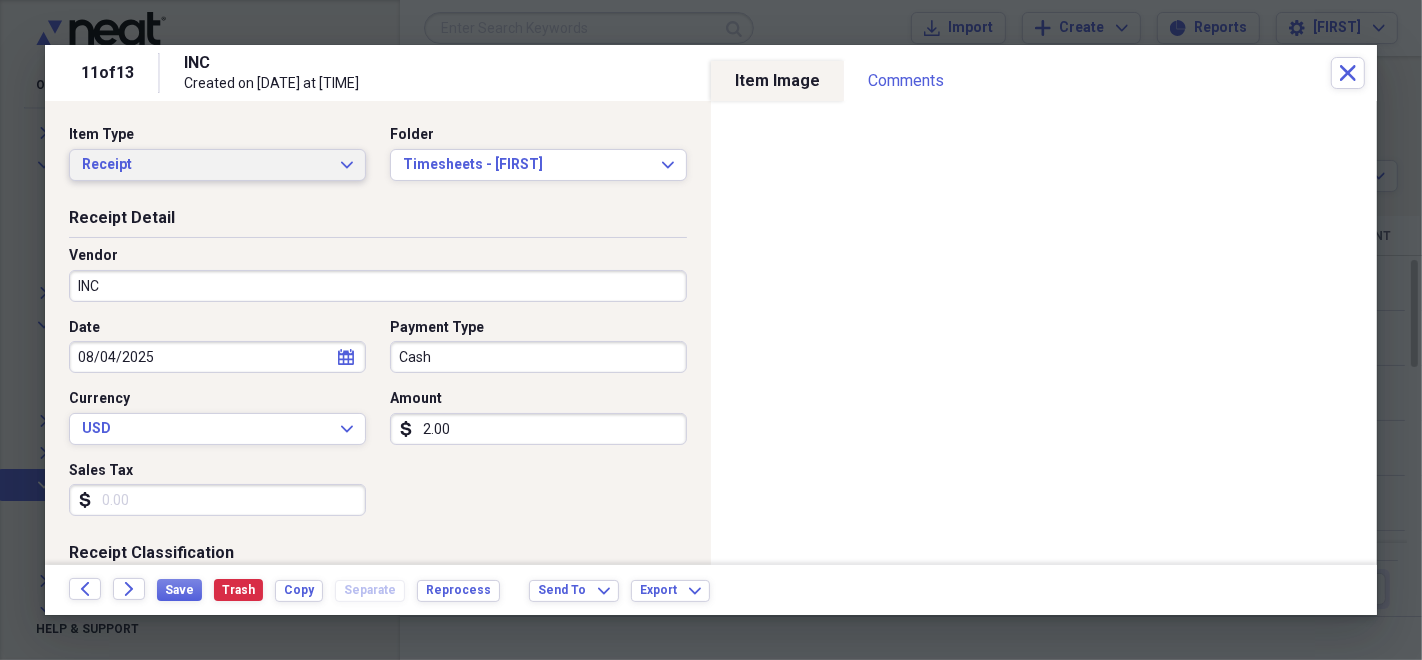 click on "Receipt Expand" at bounding box center (217, 165) 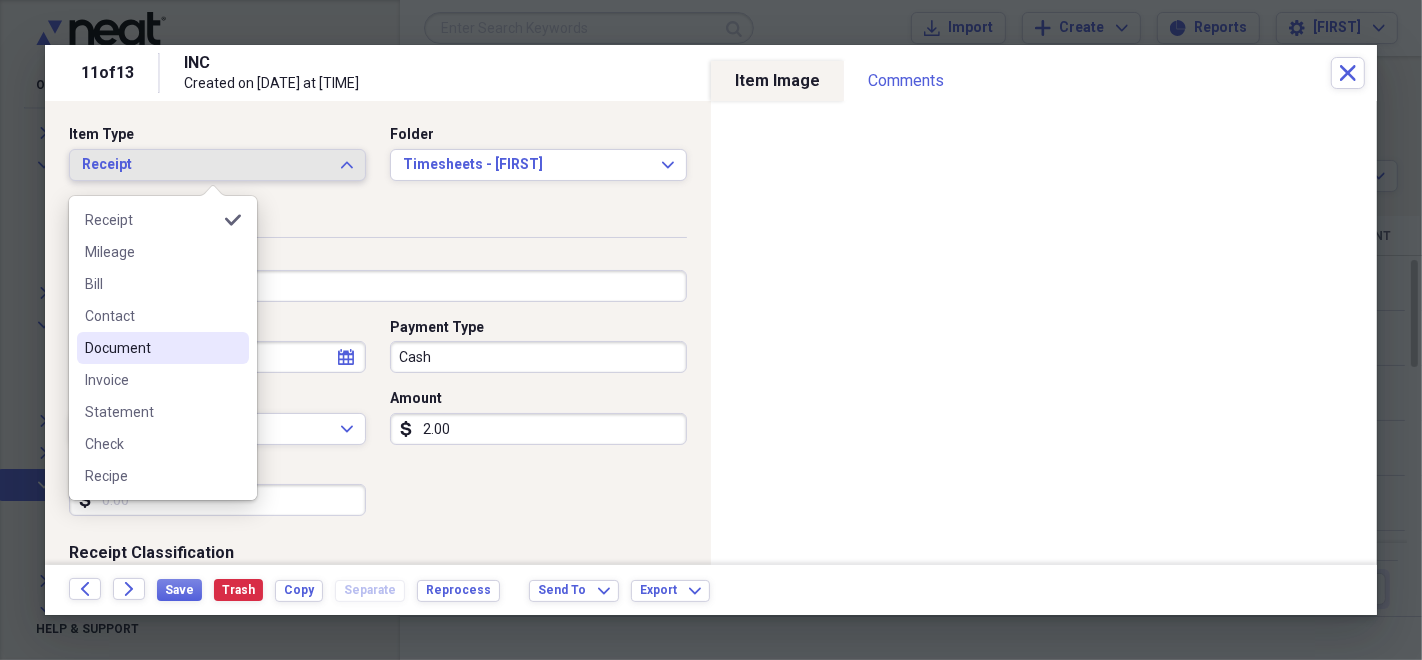 click on "Document" at bounding box center [151, 348] 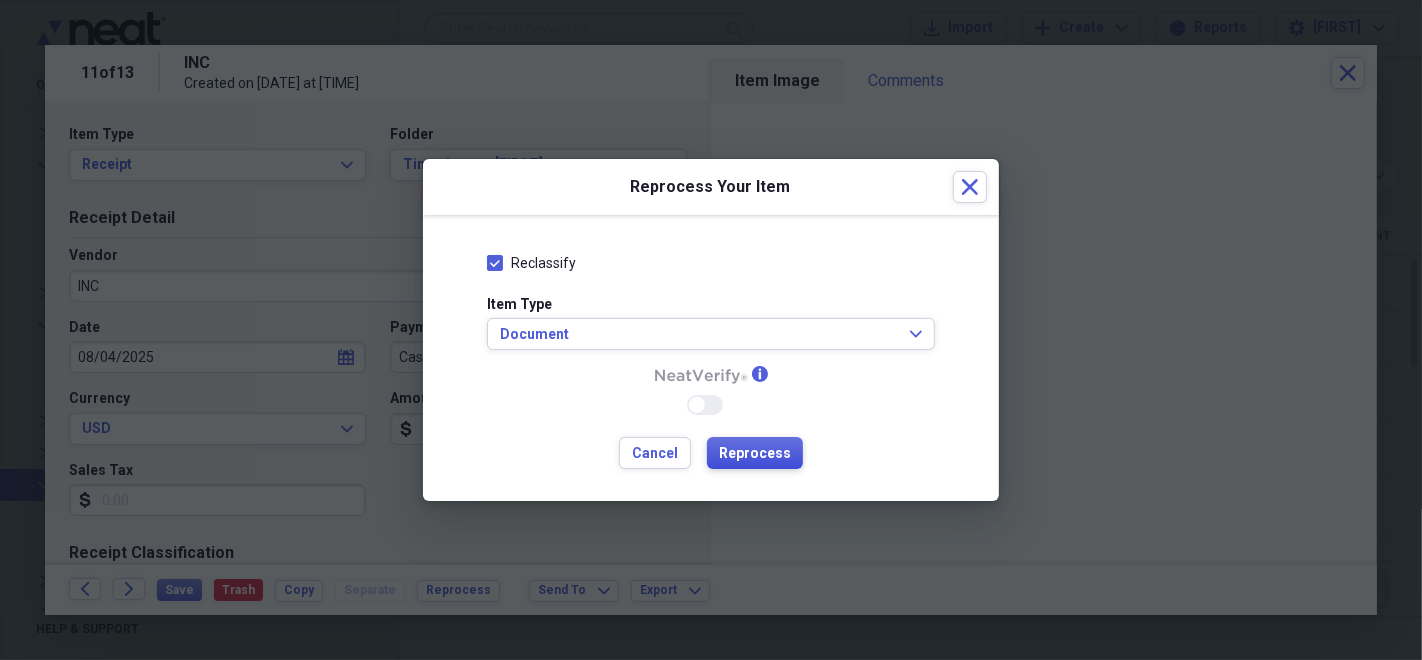 click on "Reprocess" at bounding box center (755, 454) 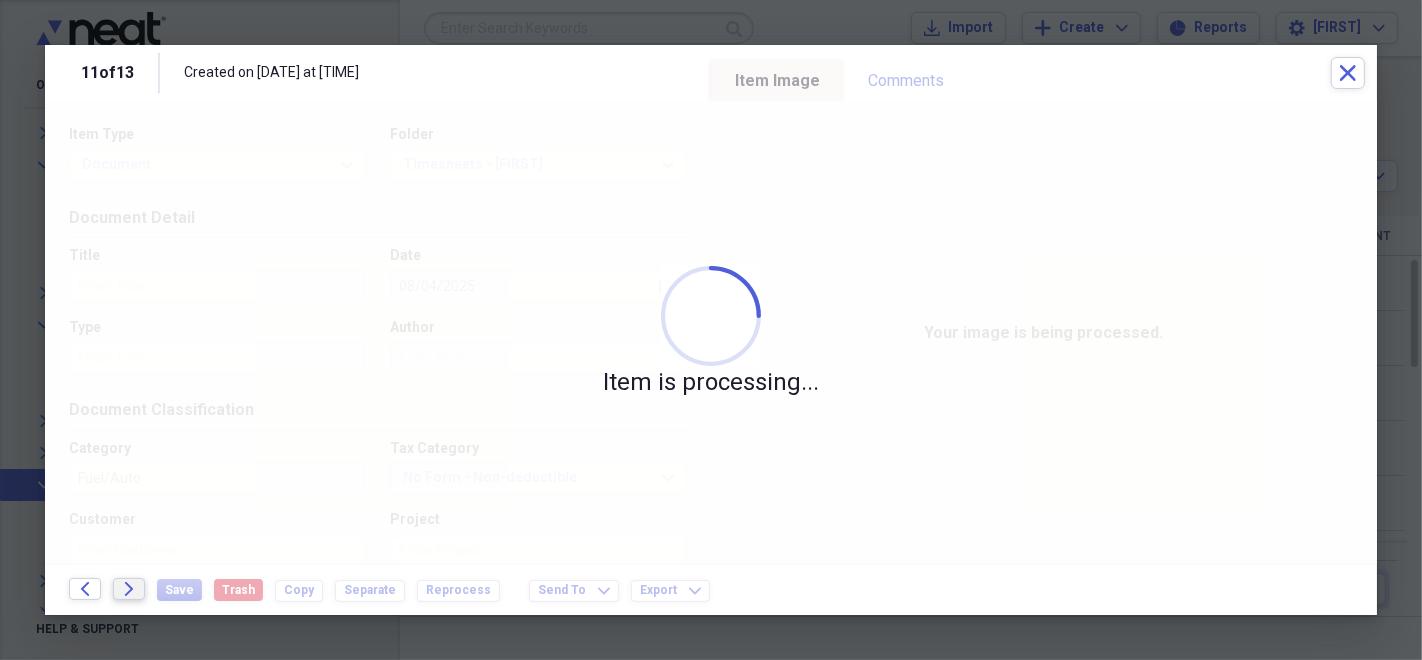 click on "Forward" at bounding box center (129, 589) 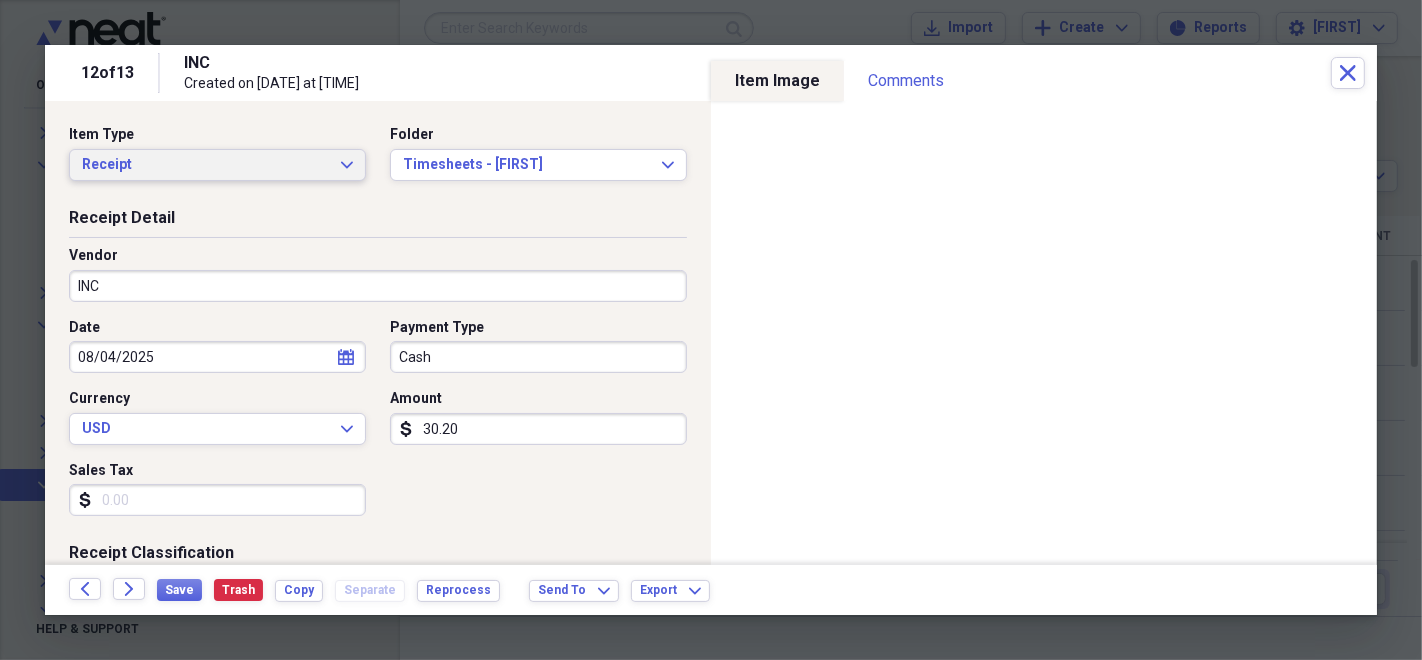 click on "Receipt" at bounding box center (205, 165) 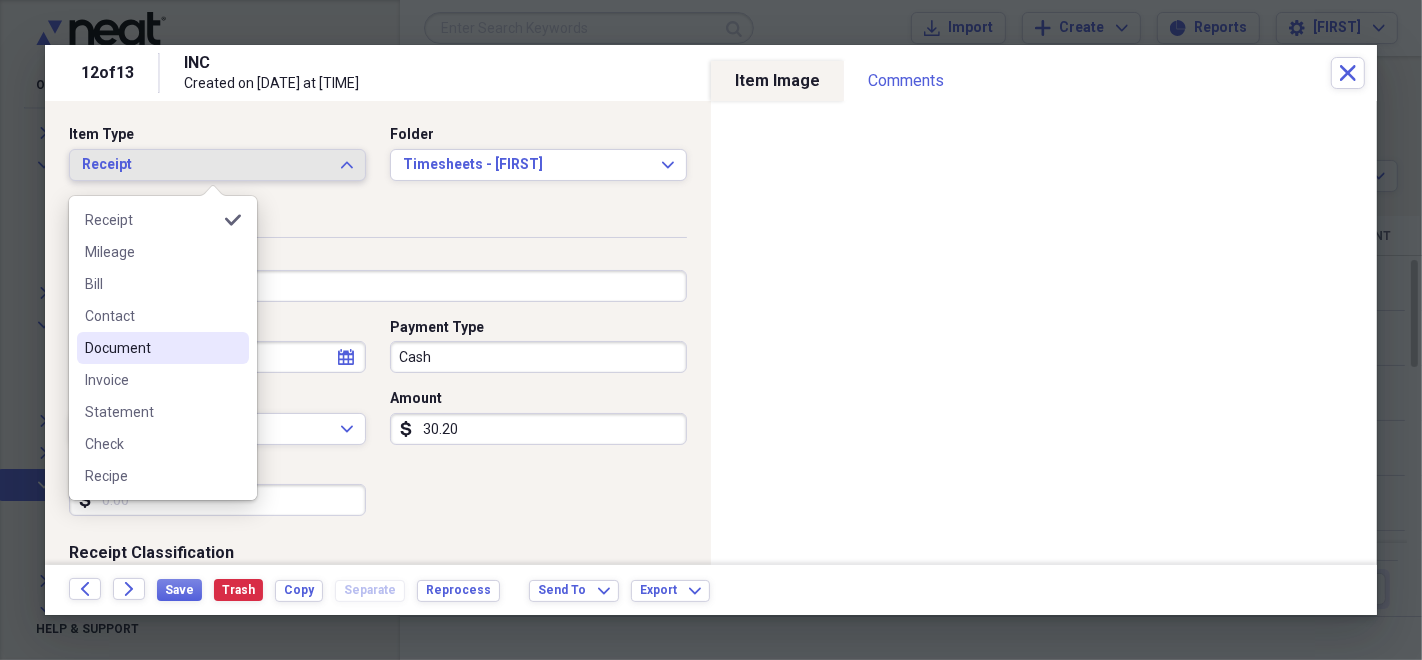 click on "Document" at bounding box center [151, 348] 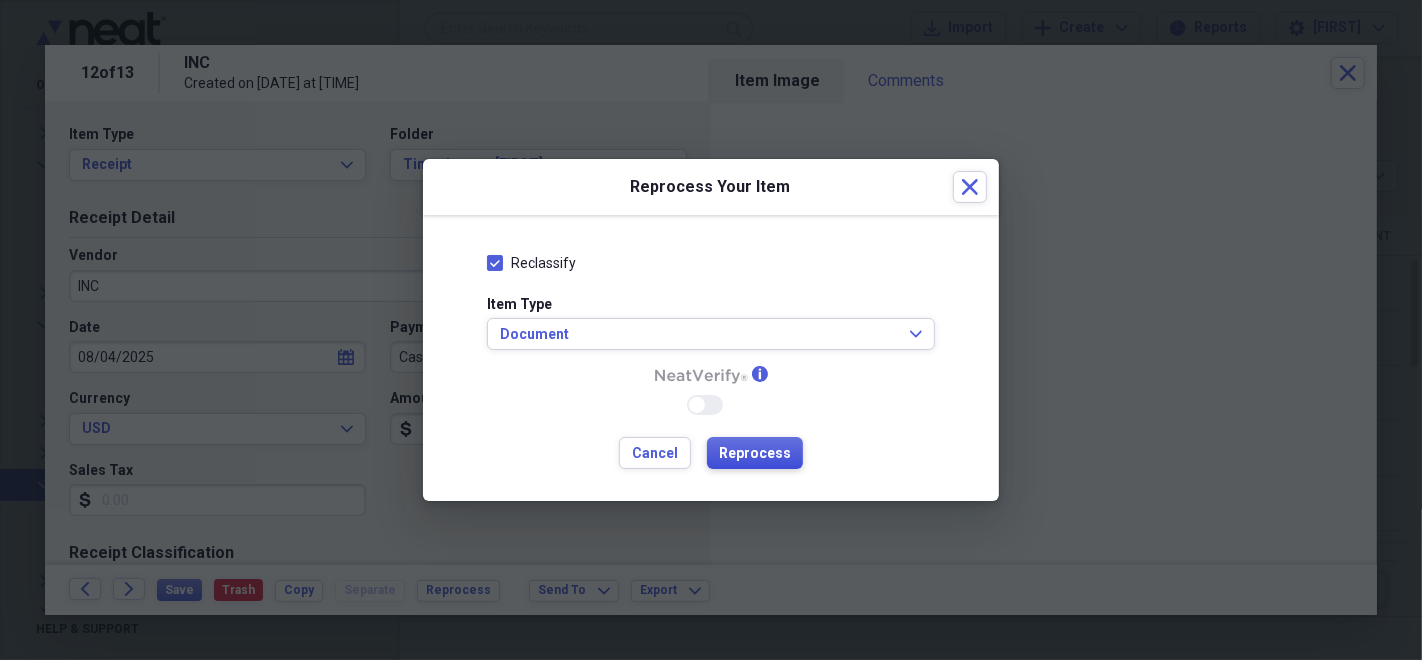 click on "Reprocess" at bounding box center (755, 454) 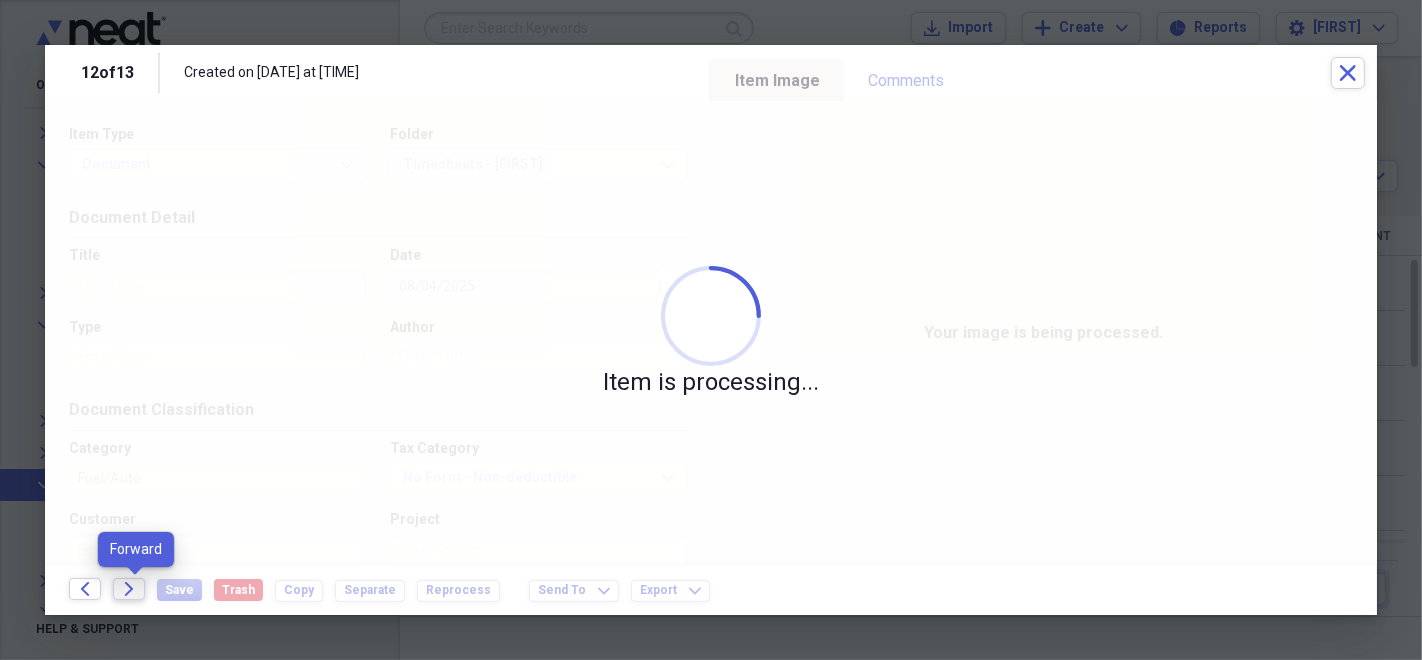 click 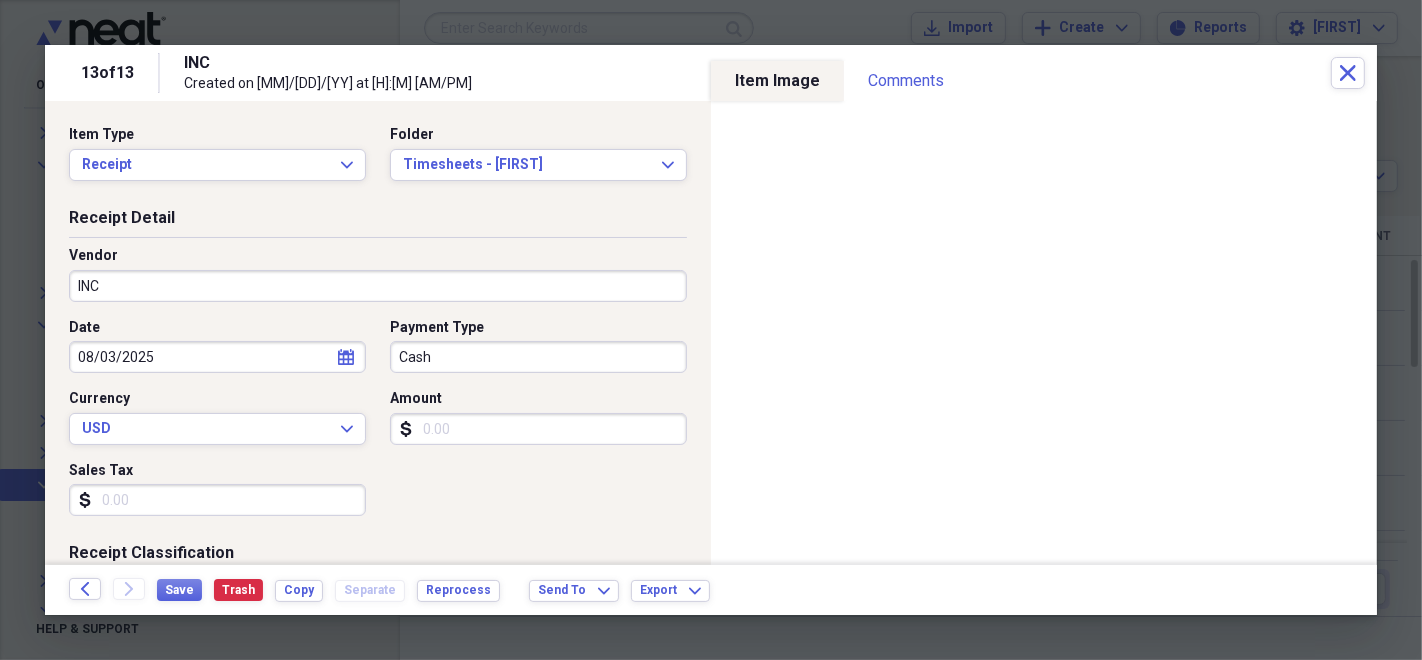 click on "Payment Type" at bounding box center (538, 328) 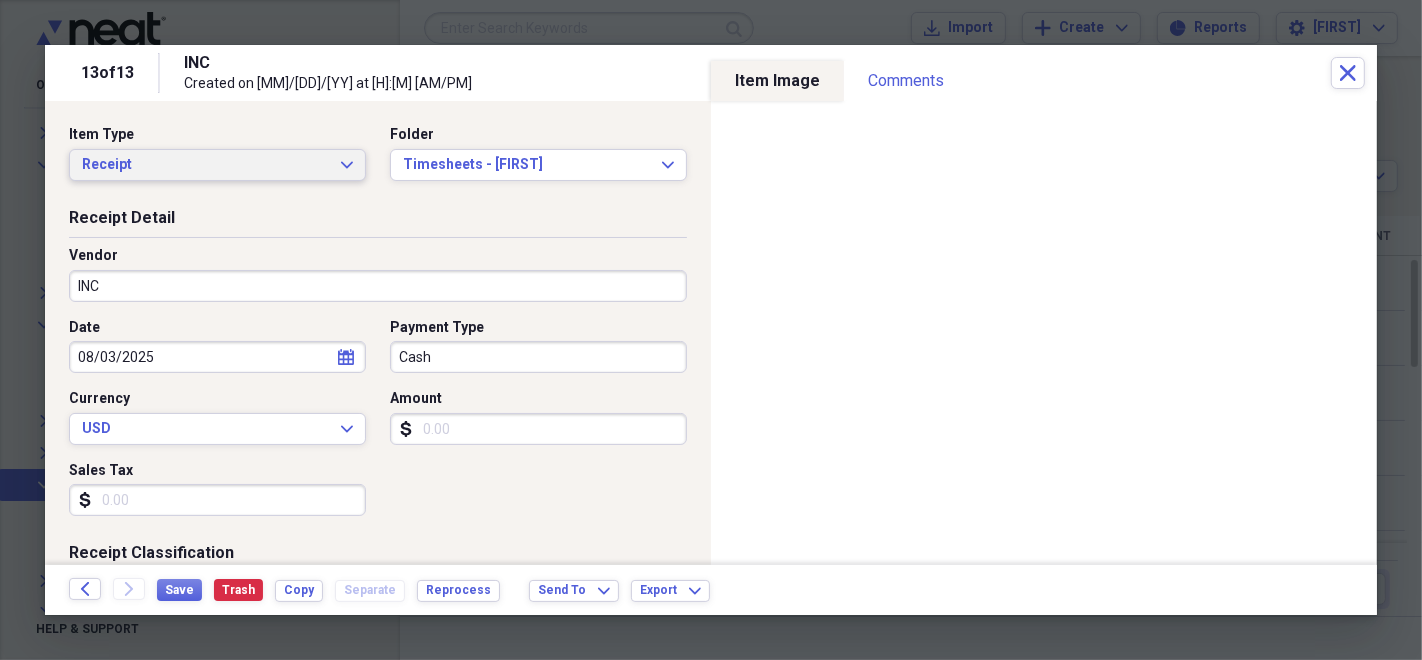 click on "Receipt" at bounding box center [205, 165] 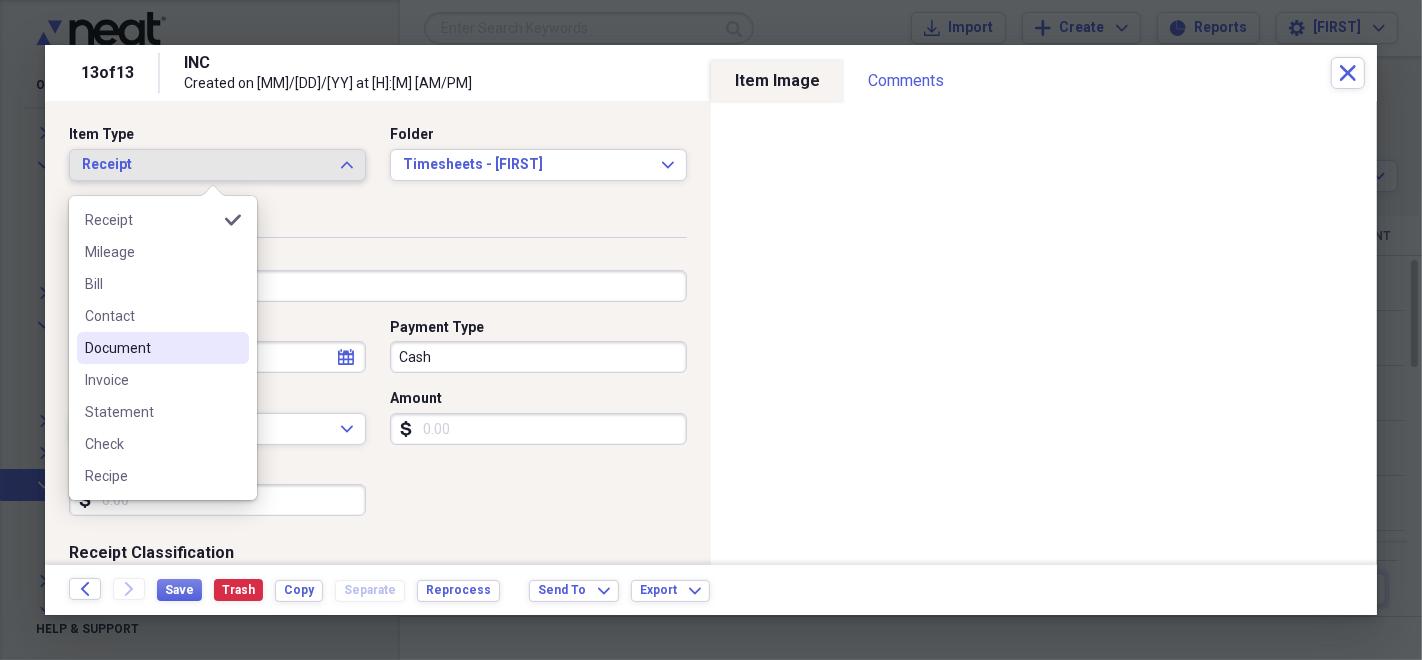click on "Document" at bounding box center [151, 348] 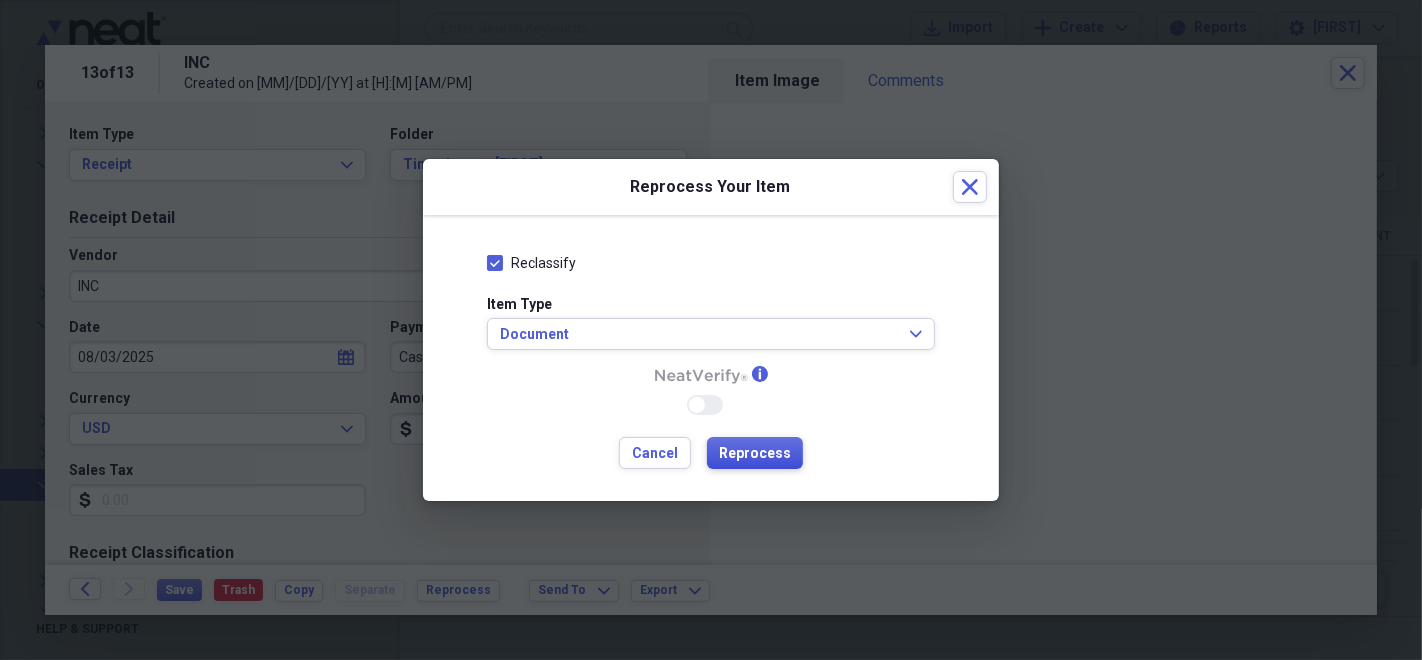 click on "Reprocess" at bounding box center (755, 453) 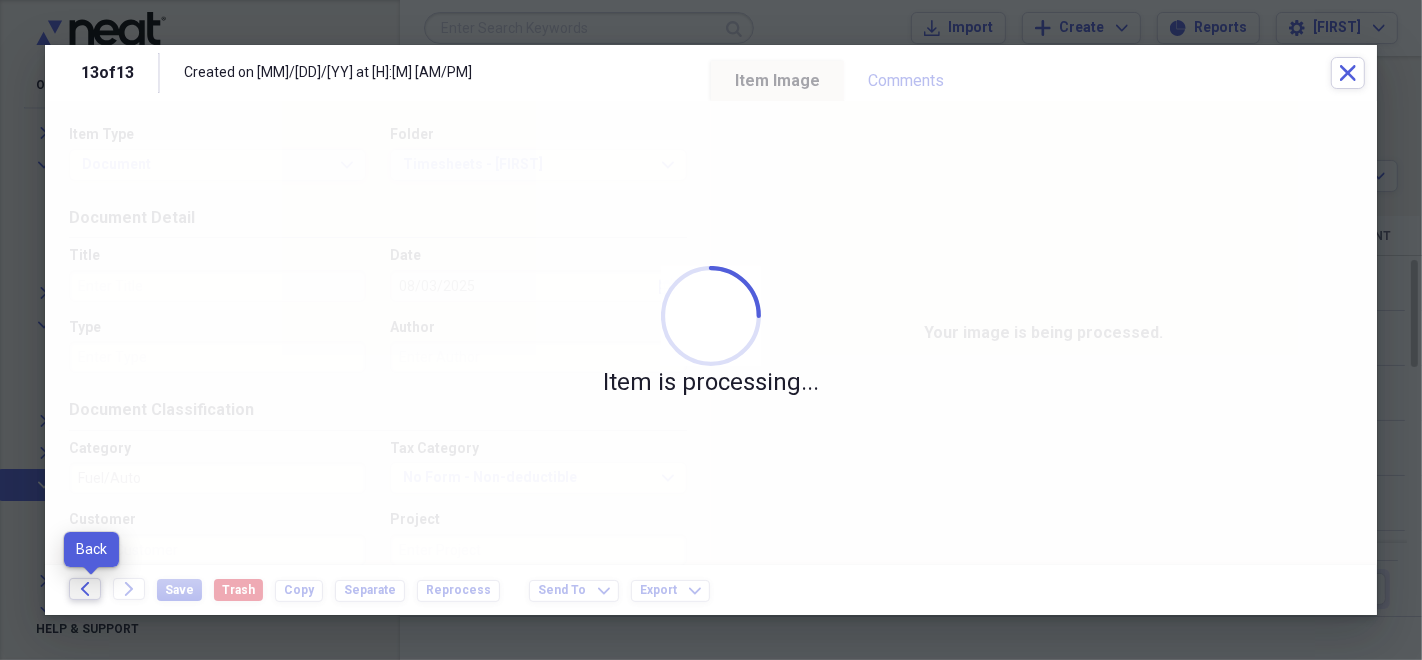 click on "Back" at bounding box center (85, 589) 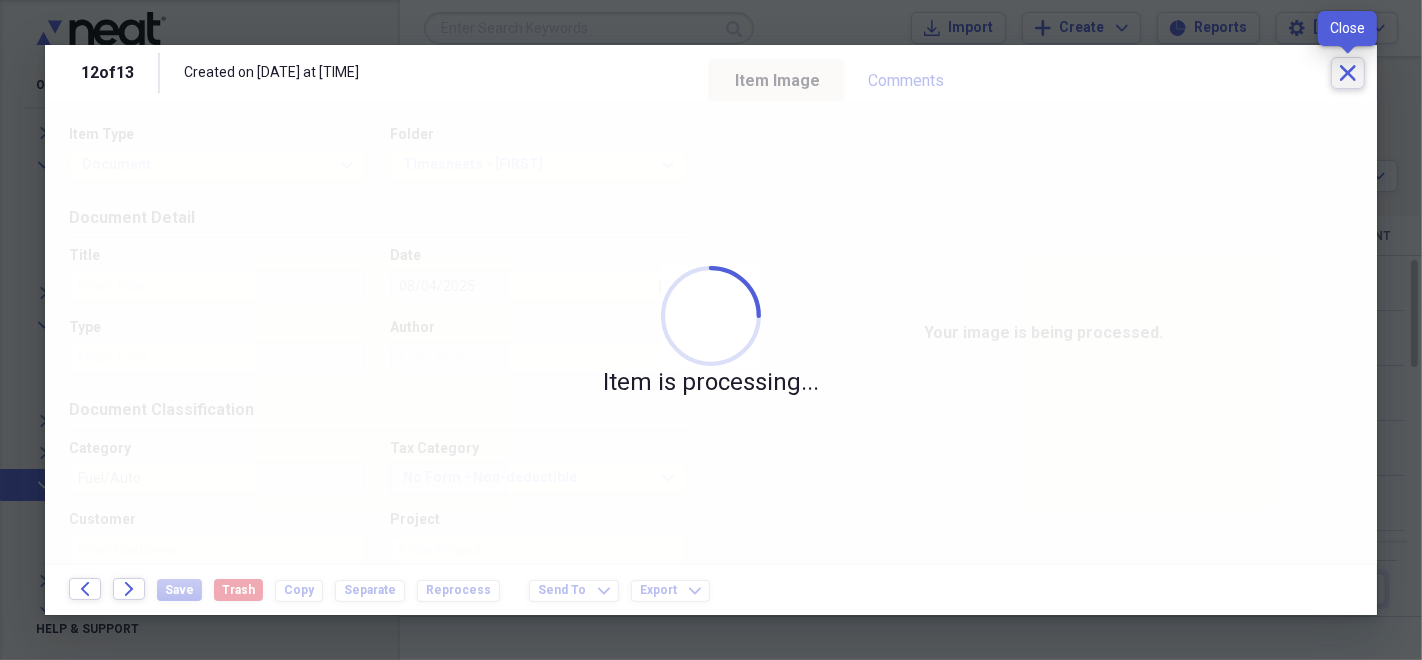 click on "Close" at bounding box center (1348, 73) 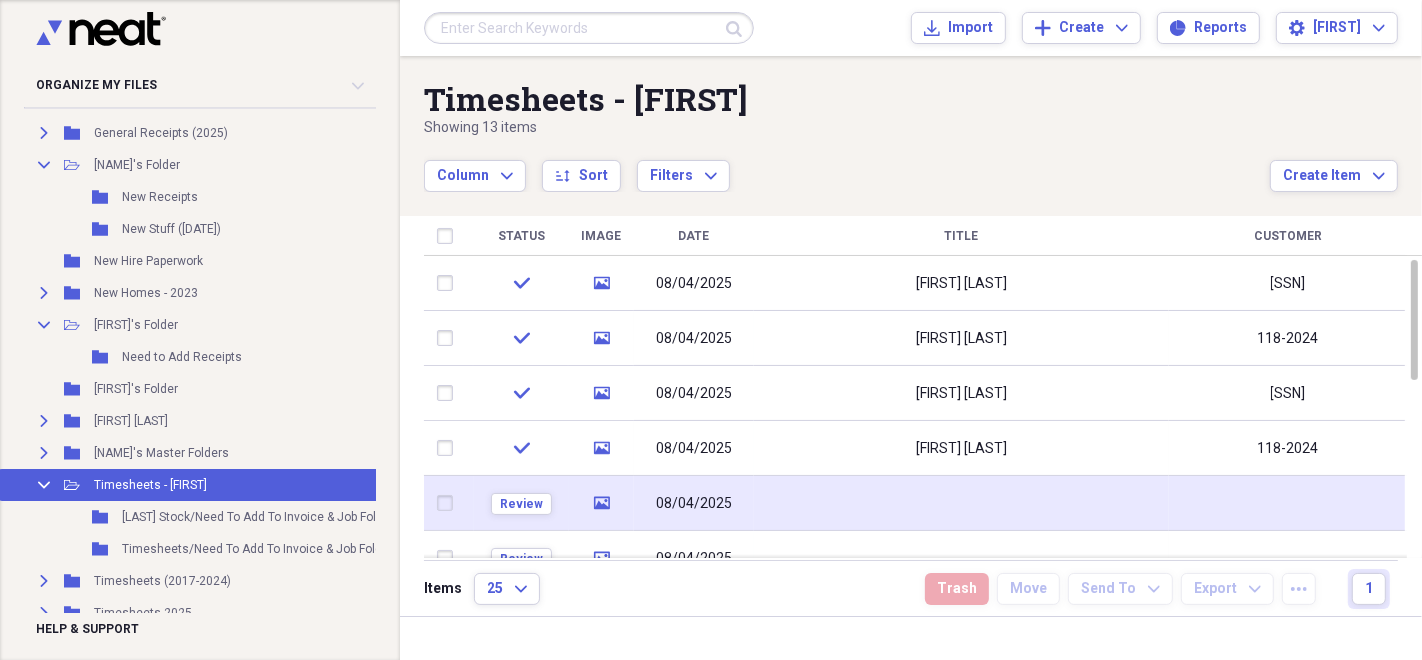 click at bounding box center [961, 503] 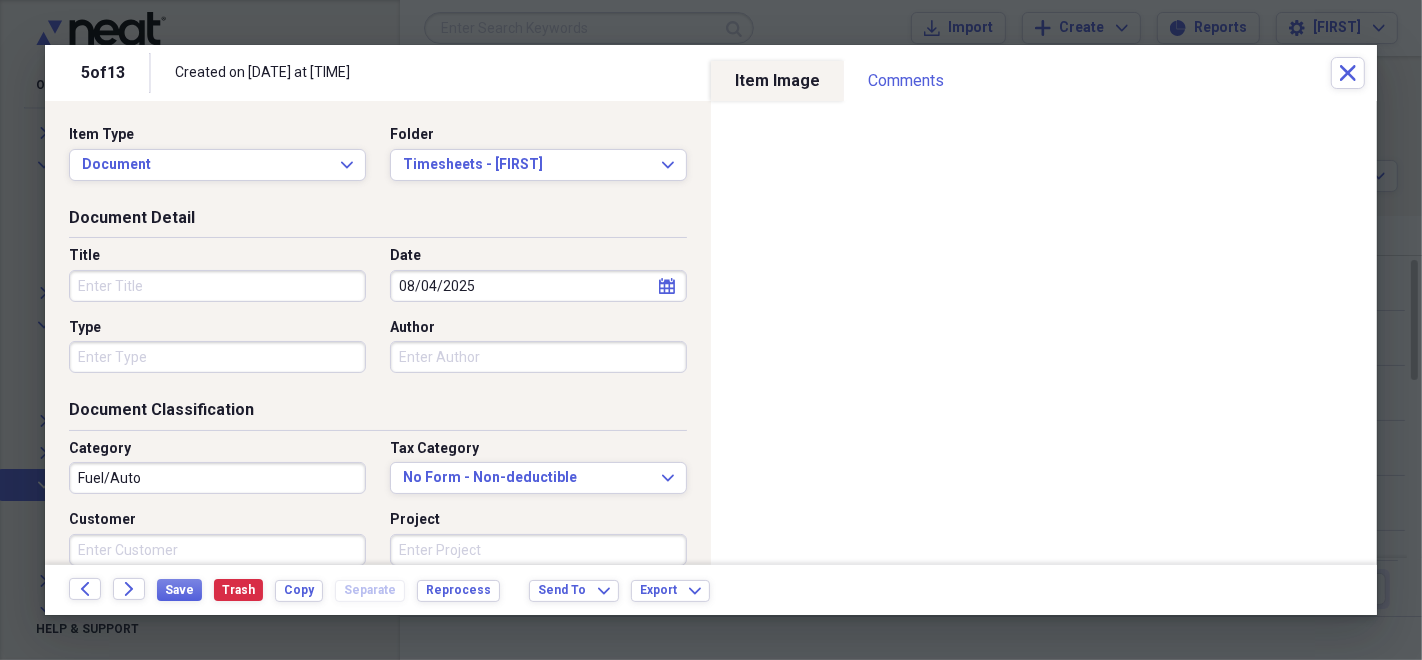 click on "Title" at bounding box center [217, 286] 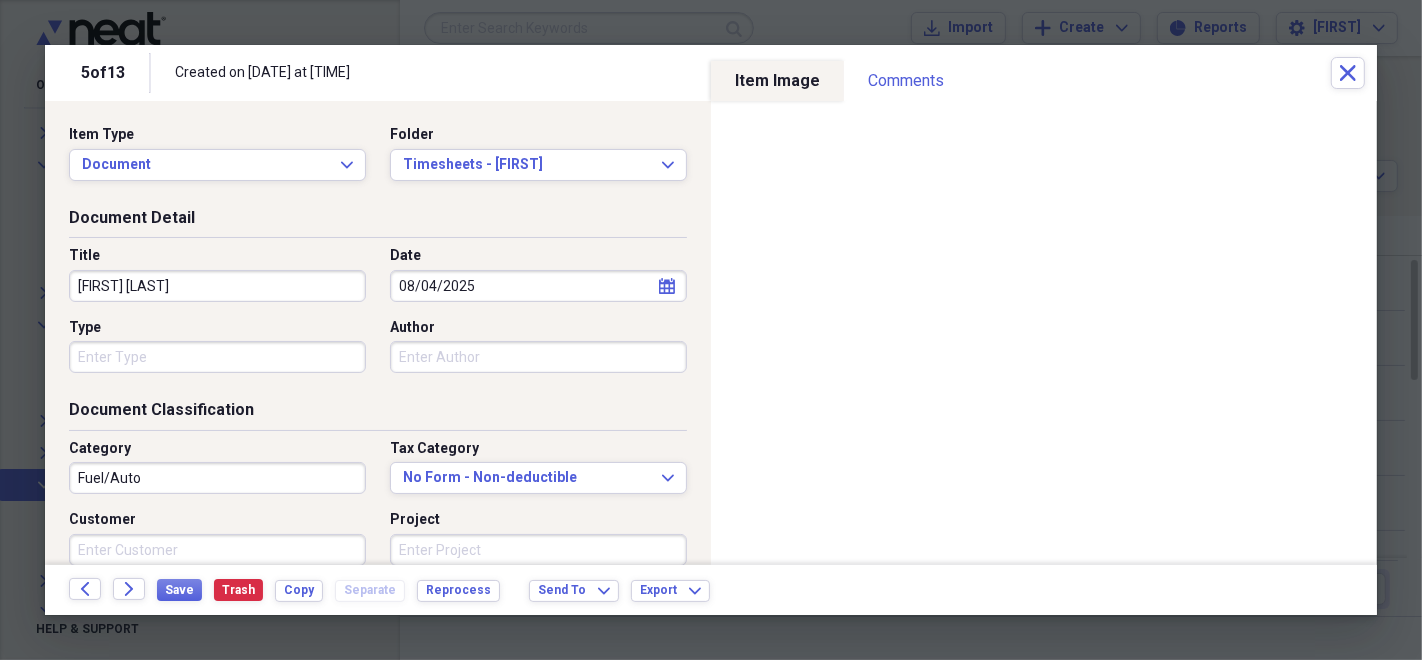 type on "[FIRST] [LAST]" 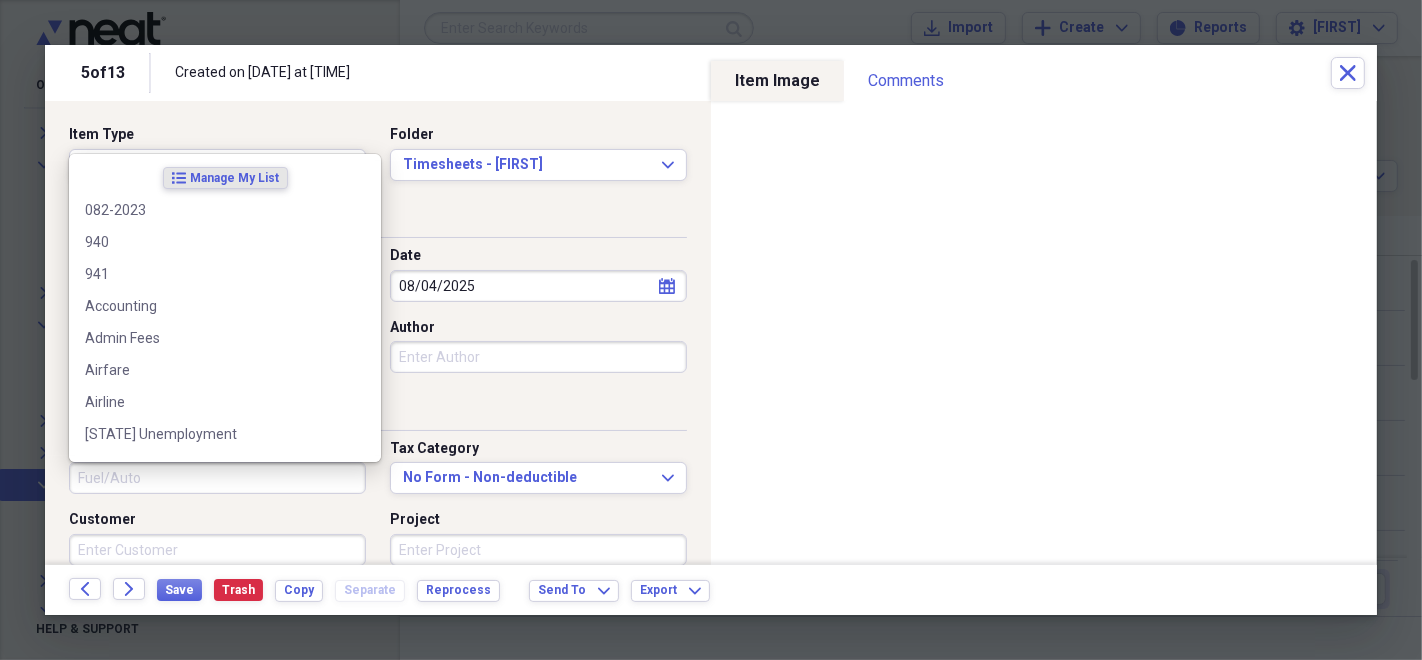 type 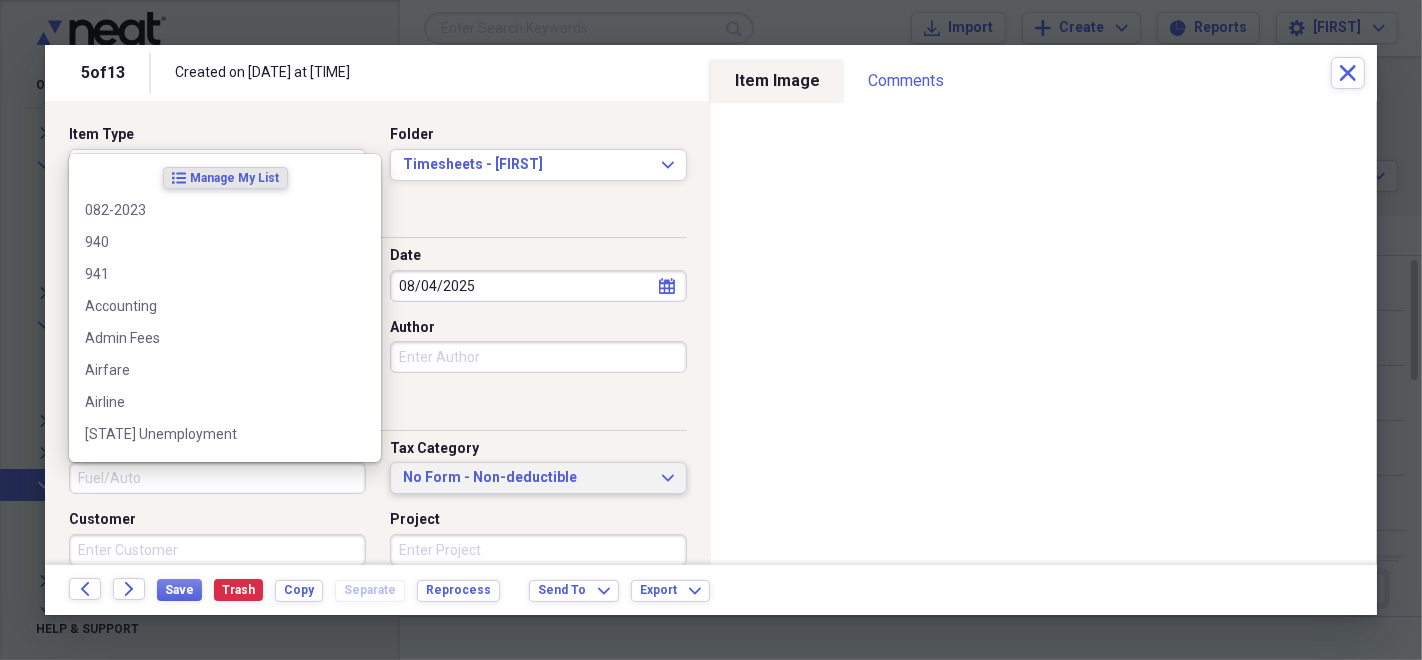 type 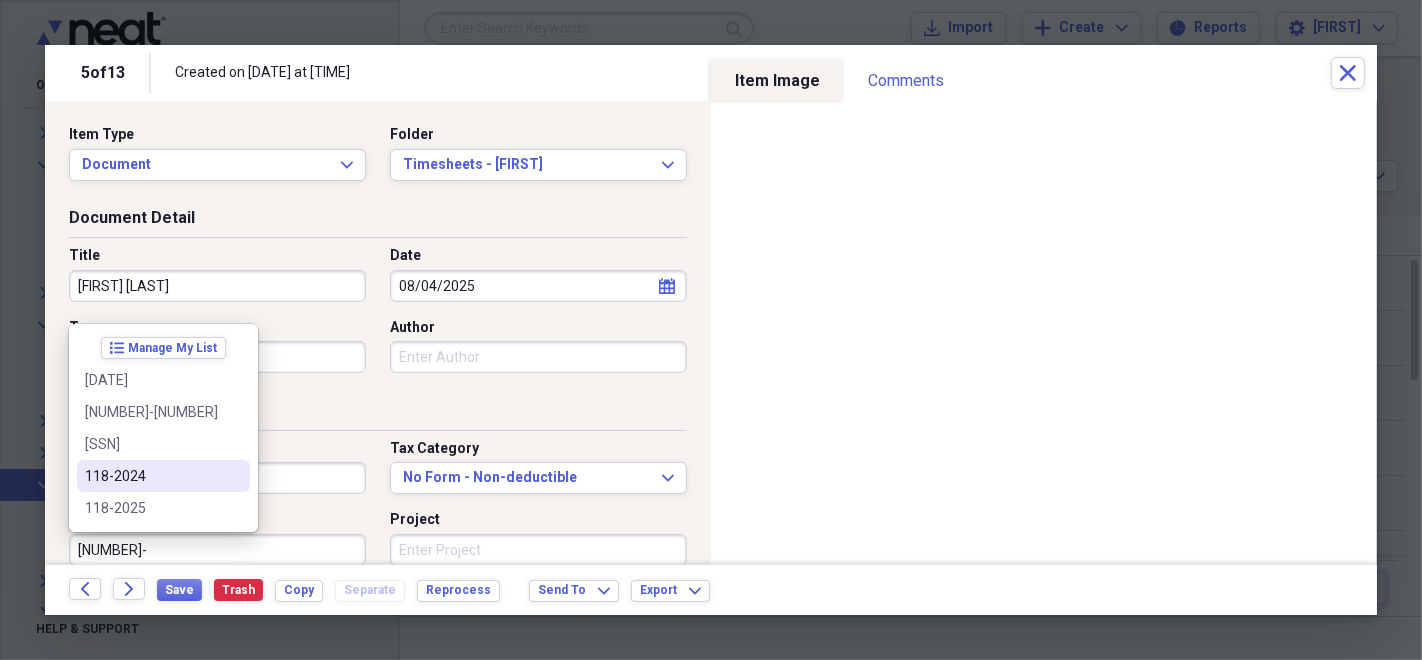 click on "118-2024" at bounding box center [163, 476] 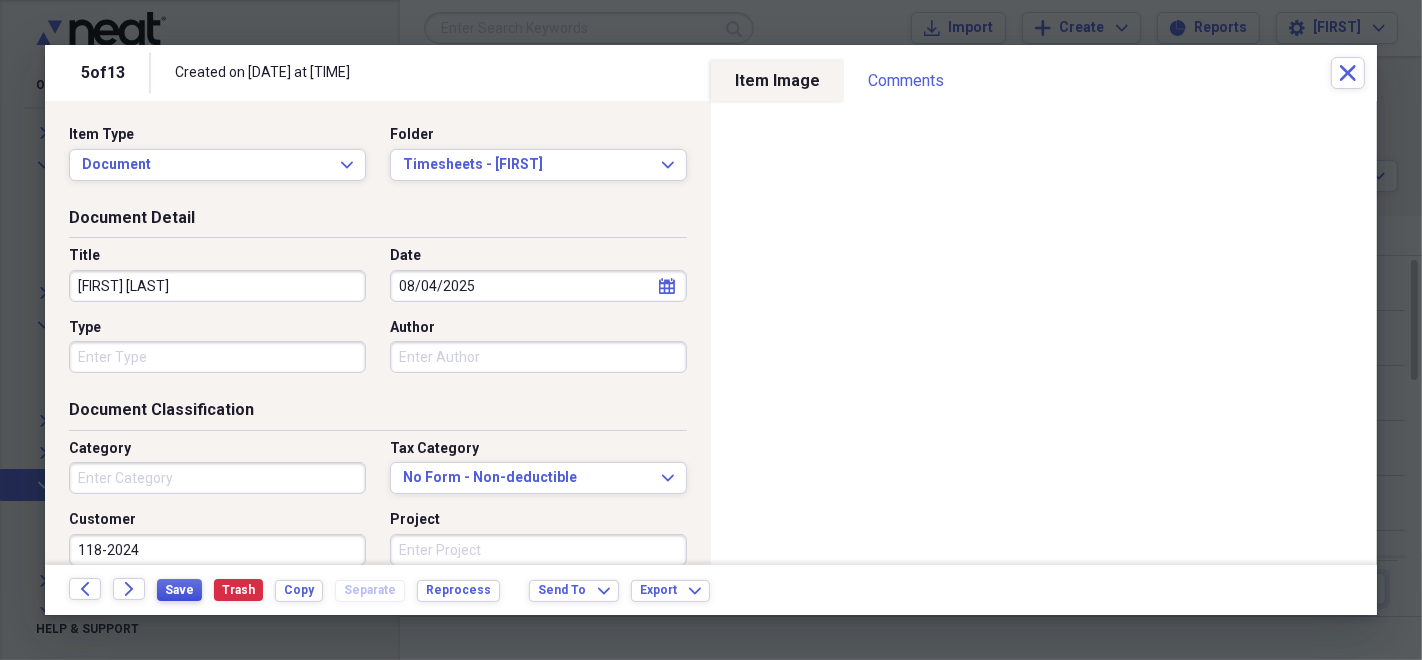 click on "Save" at bounding box center [179, 590] 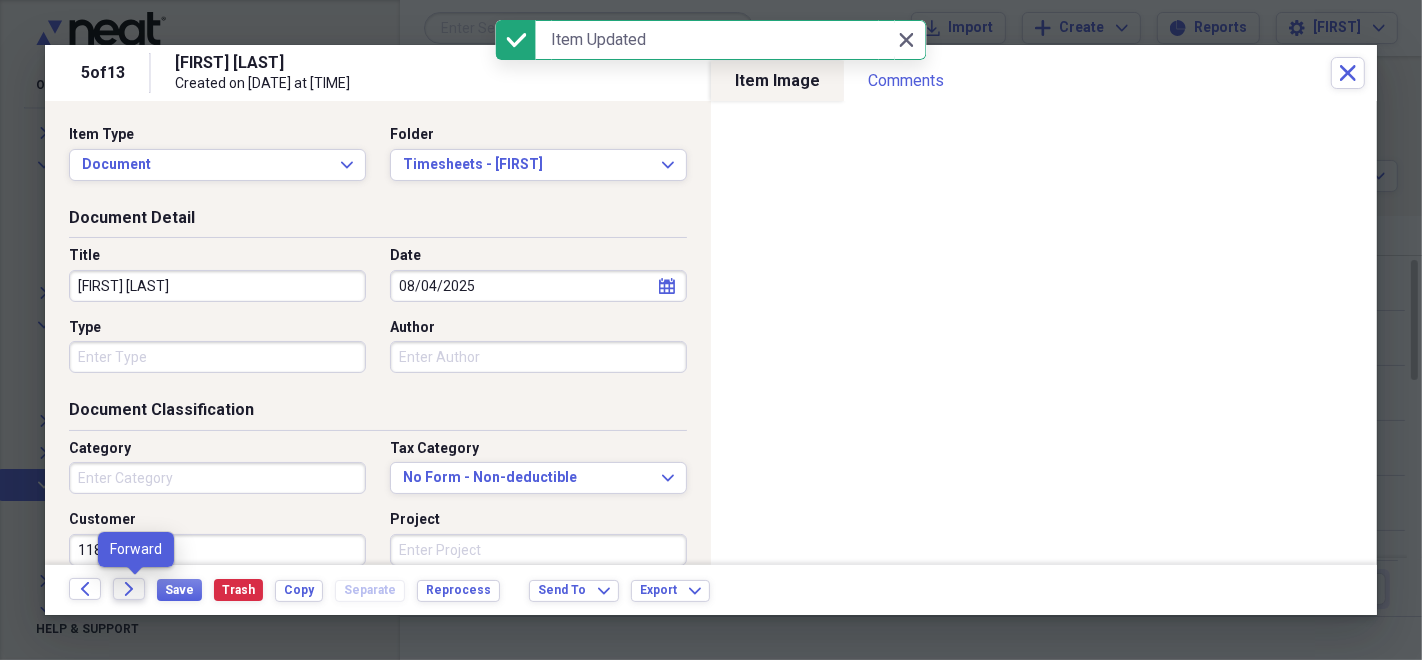 click on "Forward" 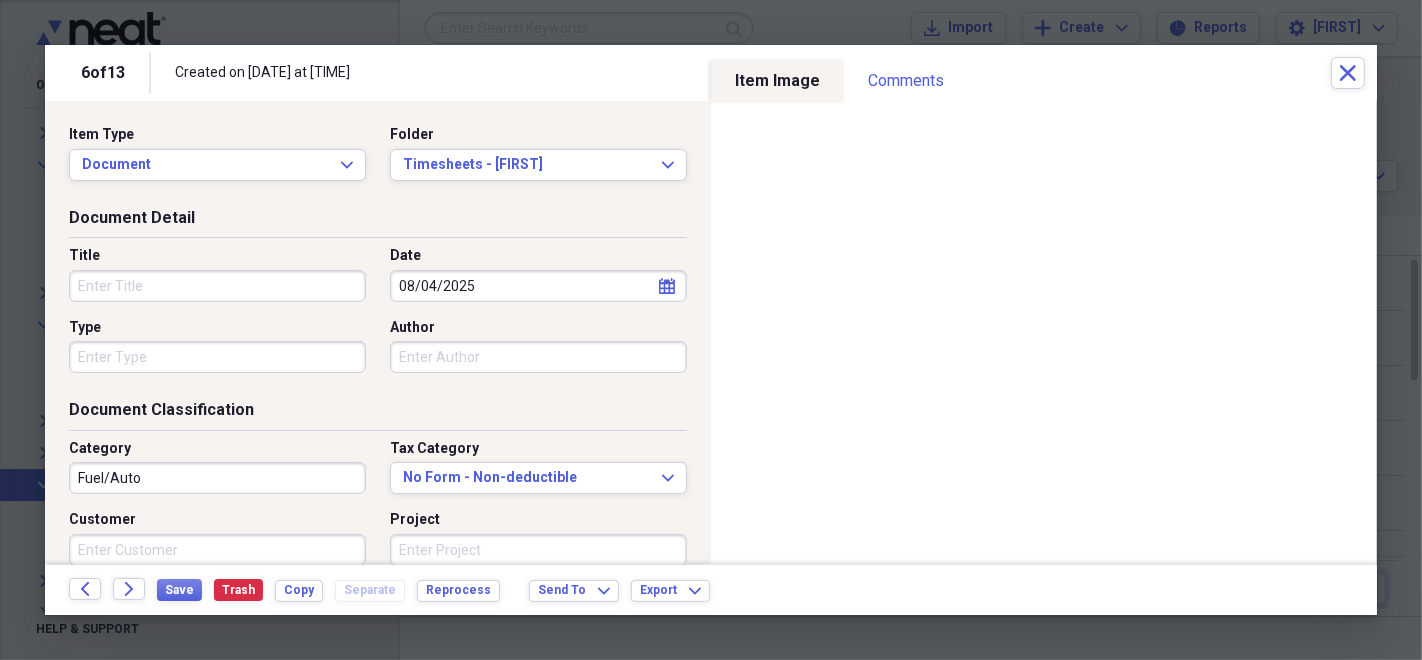 click on "Title" at bounding box center [217, 286] 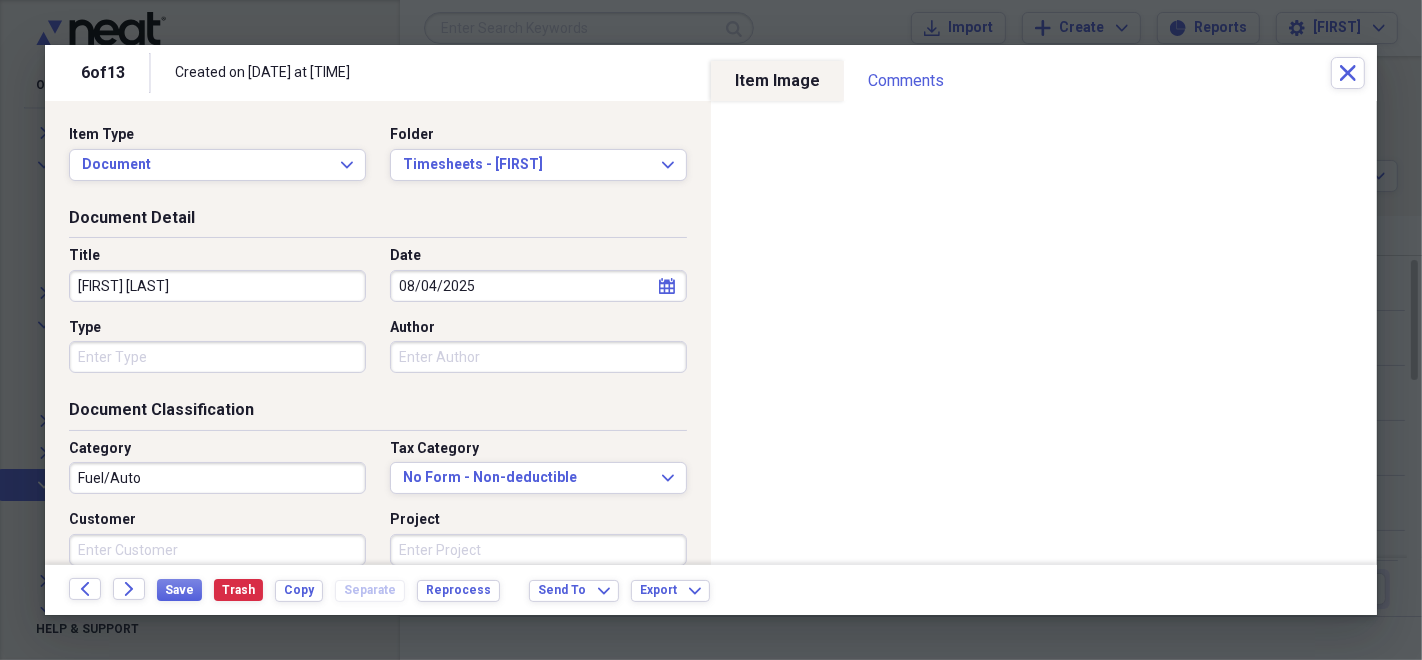 type on "[FIRST] [LAST]" 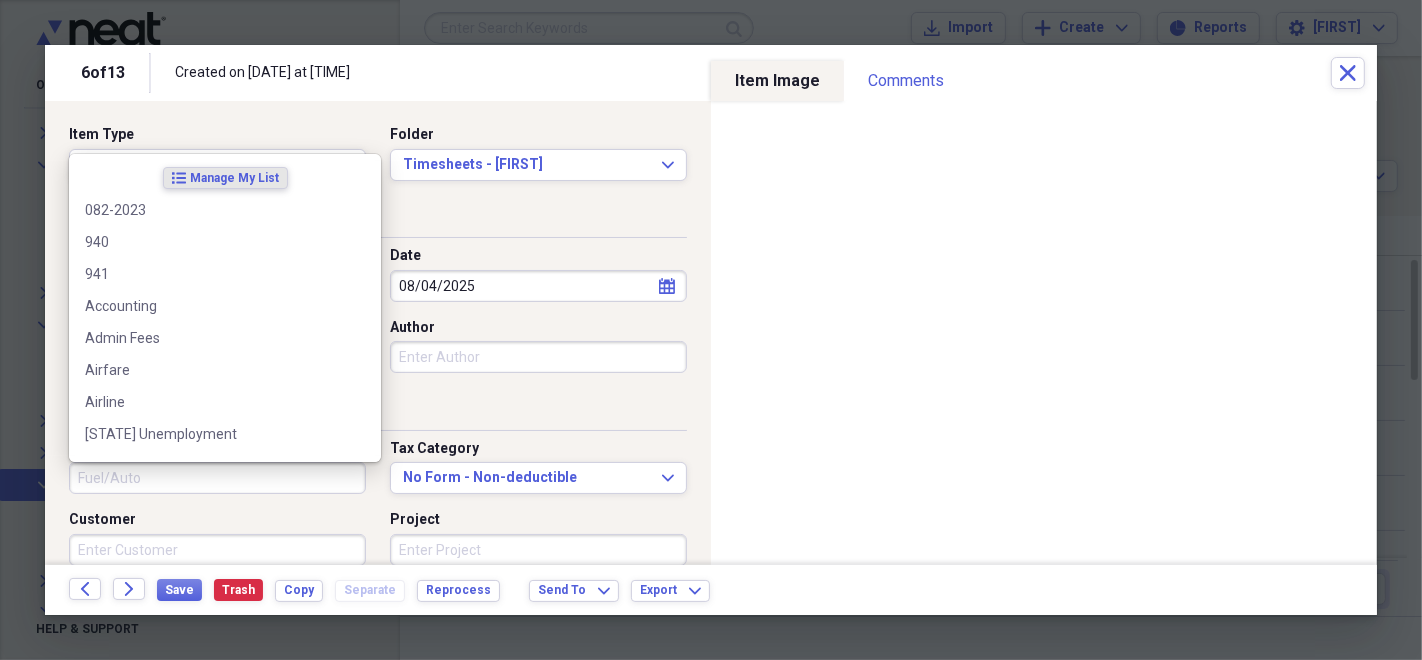 type 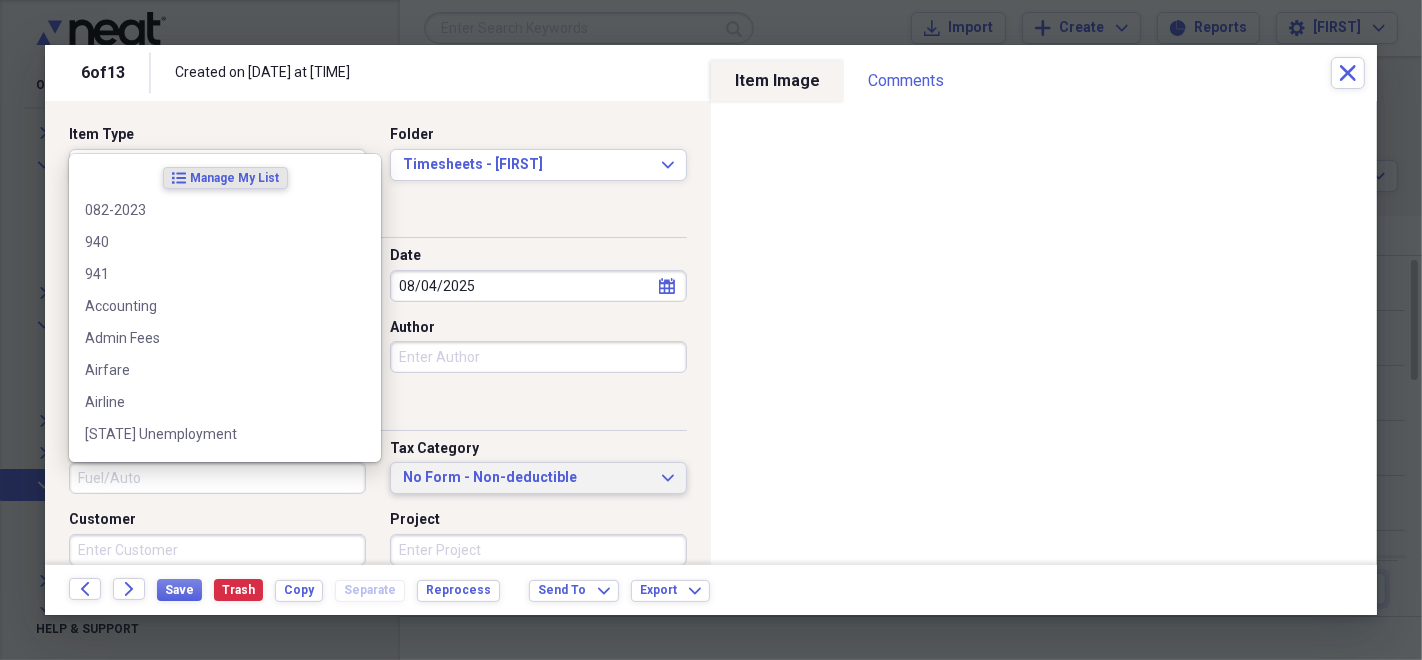 type 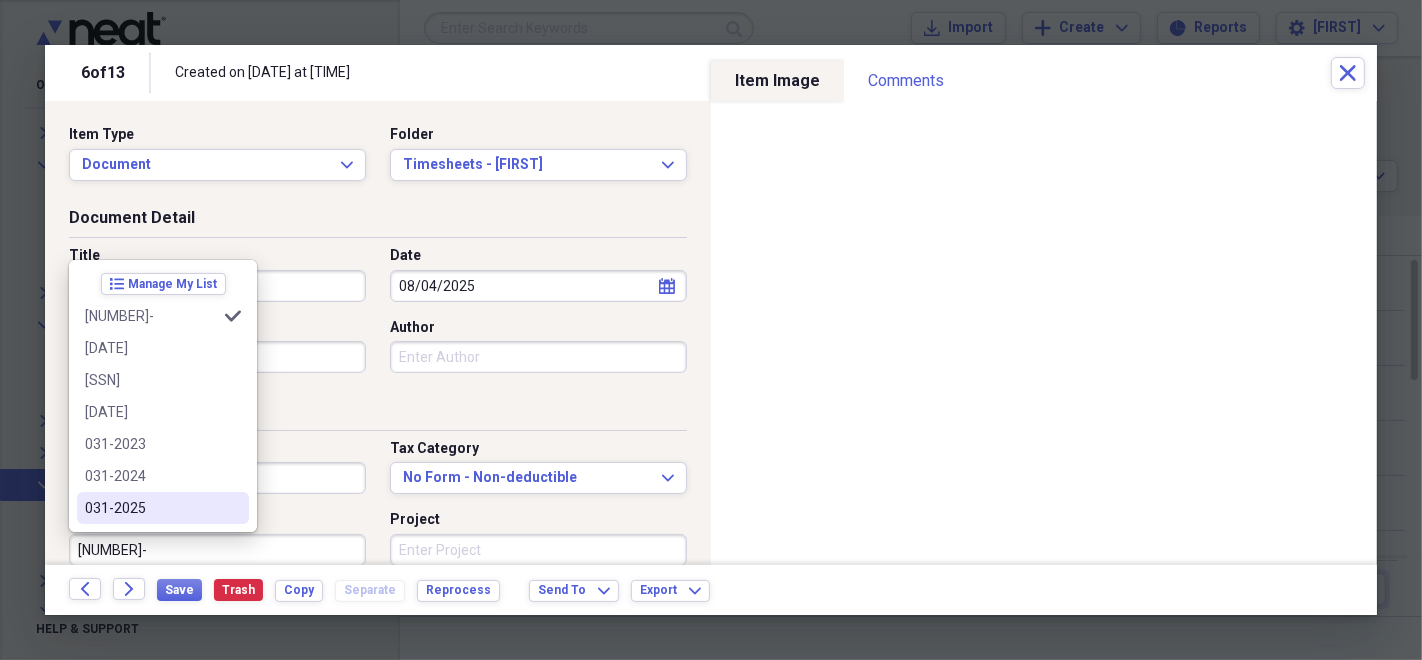 click on "031-2025" at bounding box center (151, 508) 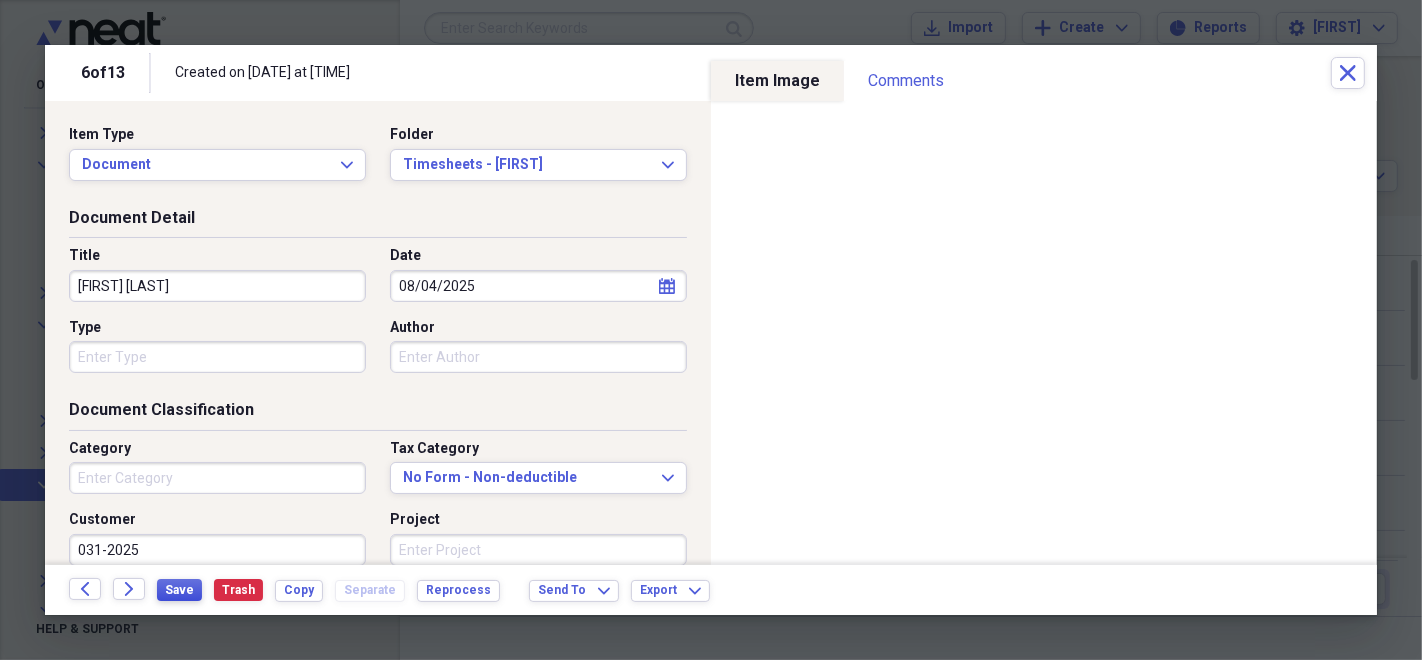 click on "Save" at bounding box center (179, 590) 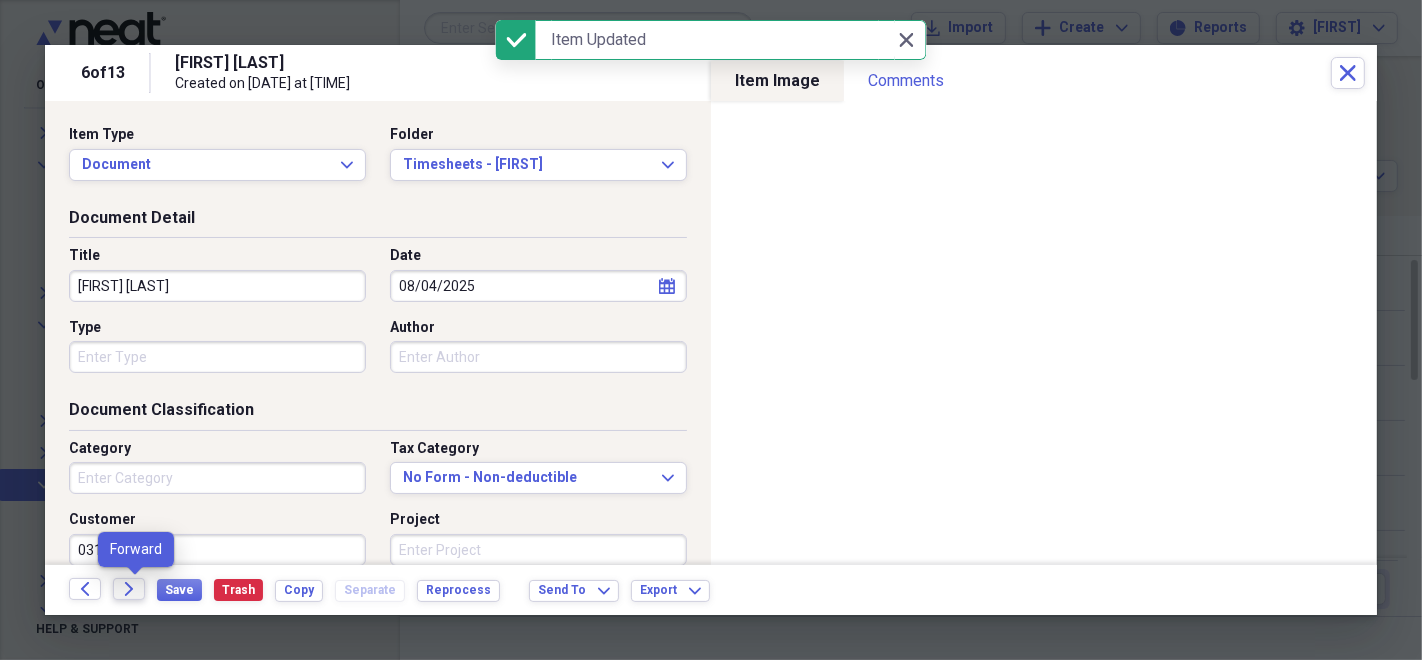 click on "Forward" at bounding box center [129, 589] 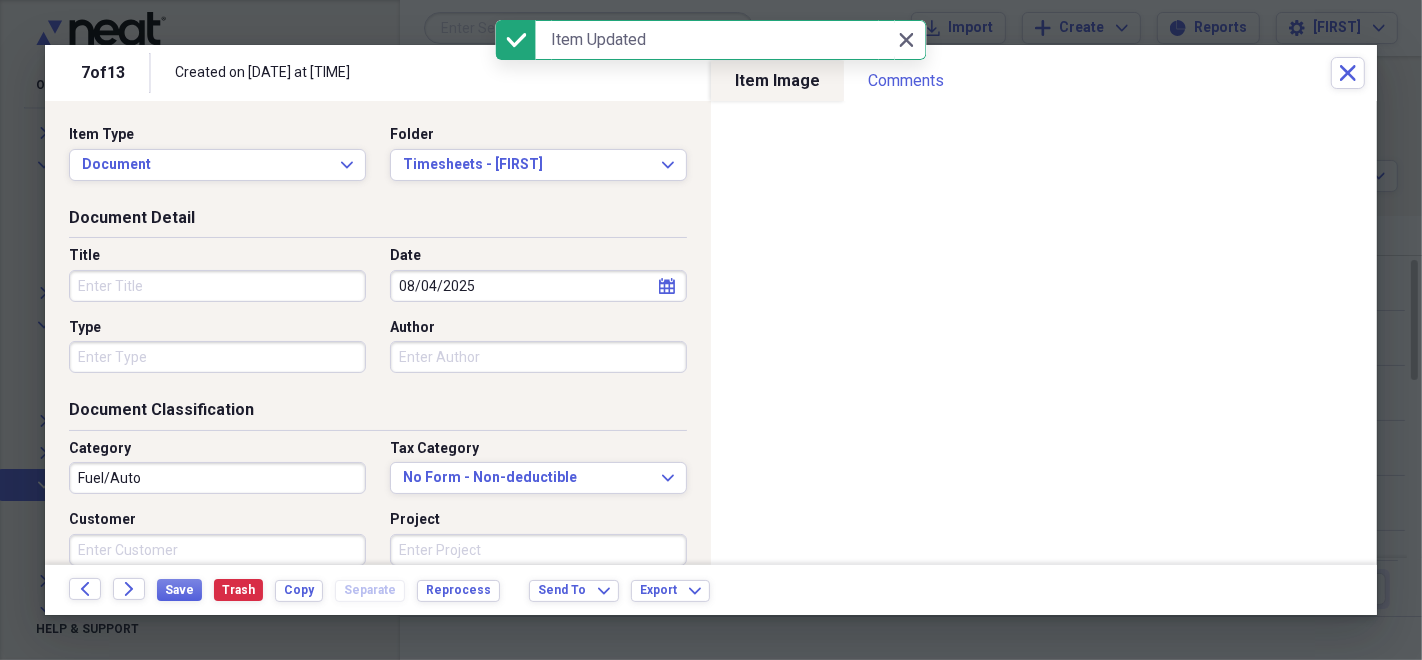 click on "Title" at bounding box center (217, 286) 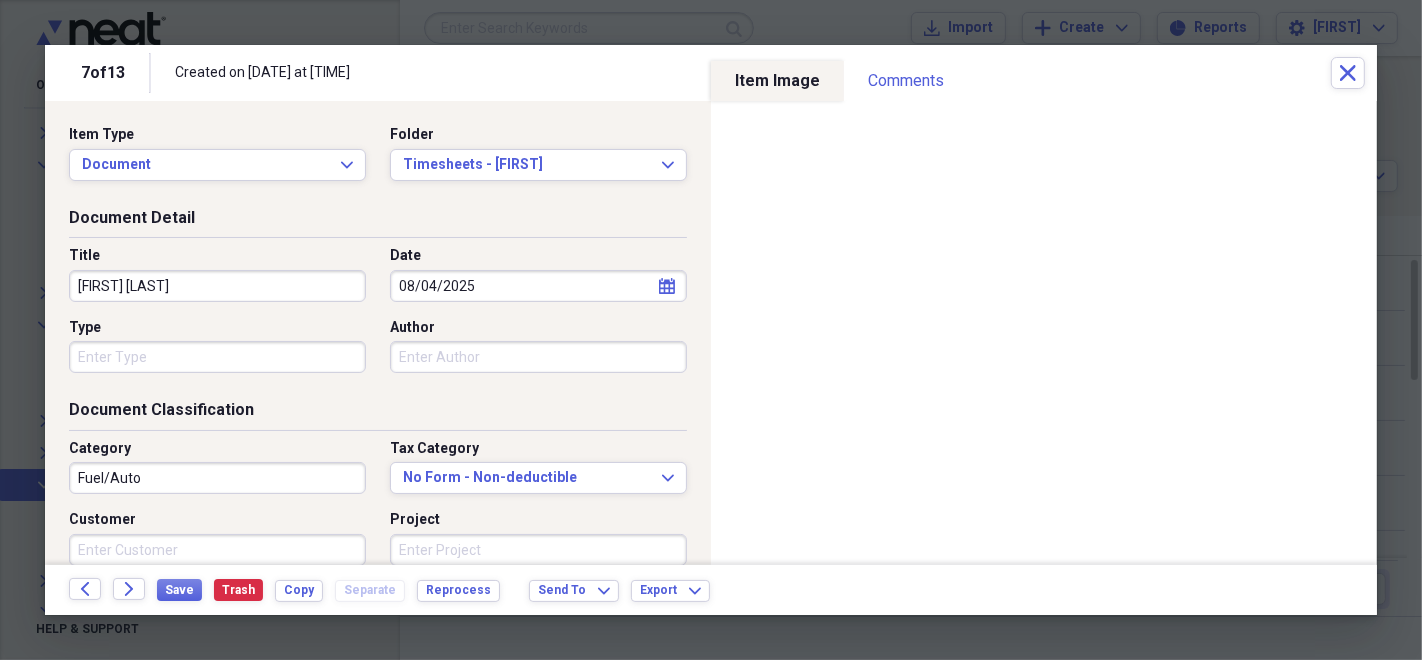type on "[FIRST] [LAST]" 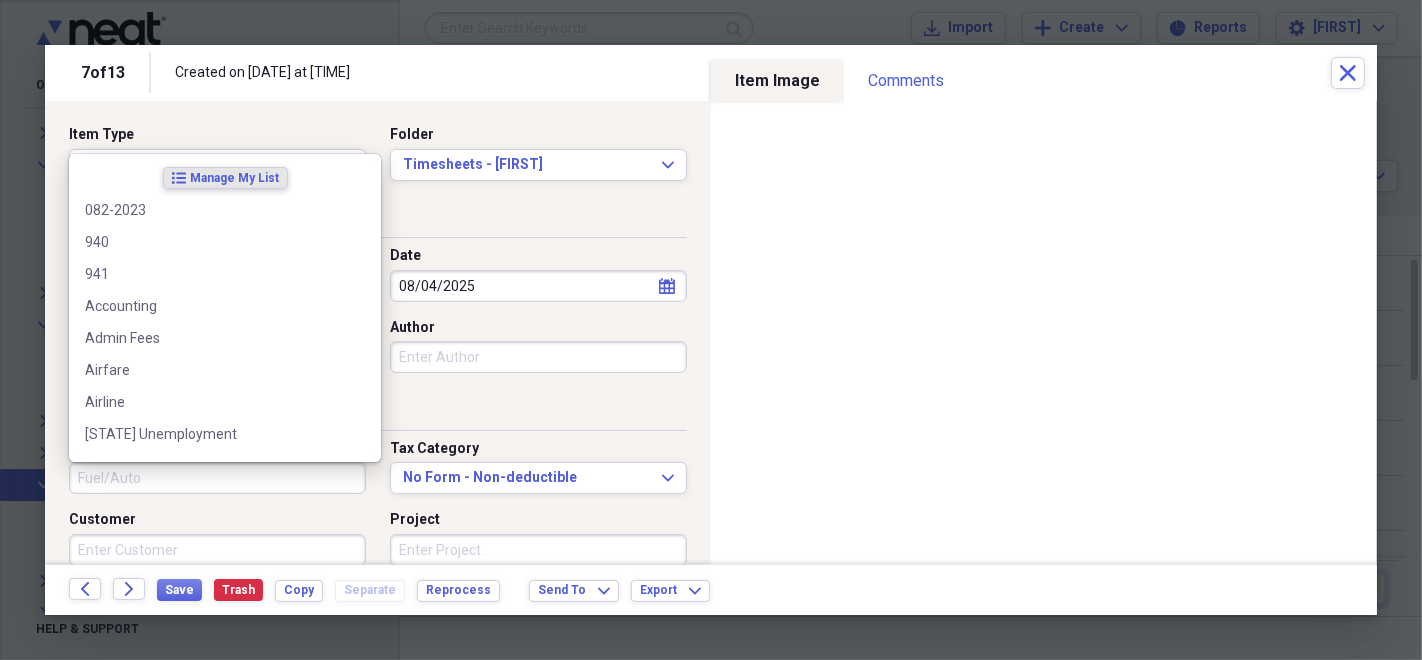 type 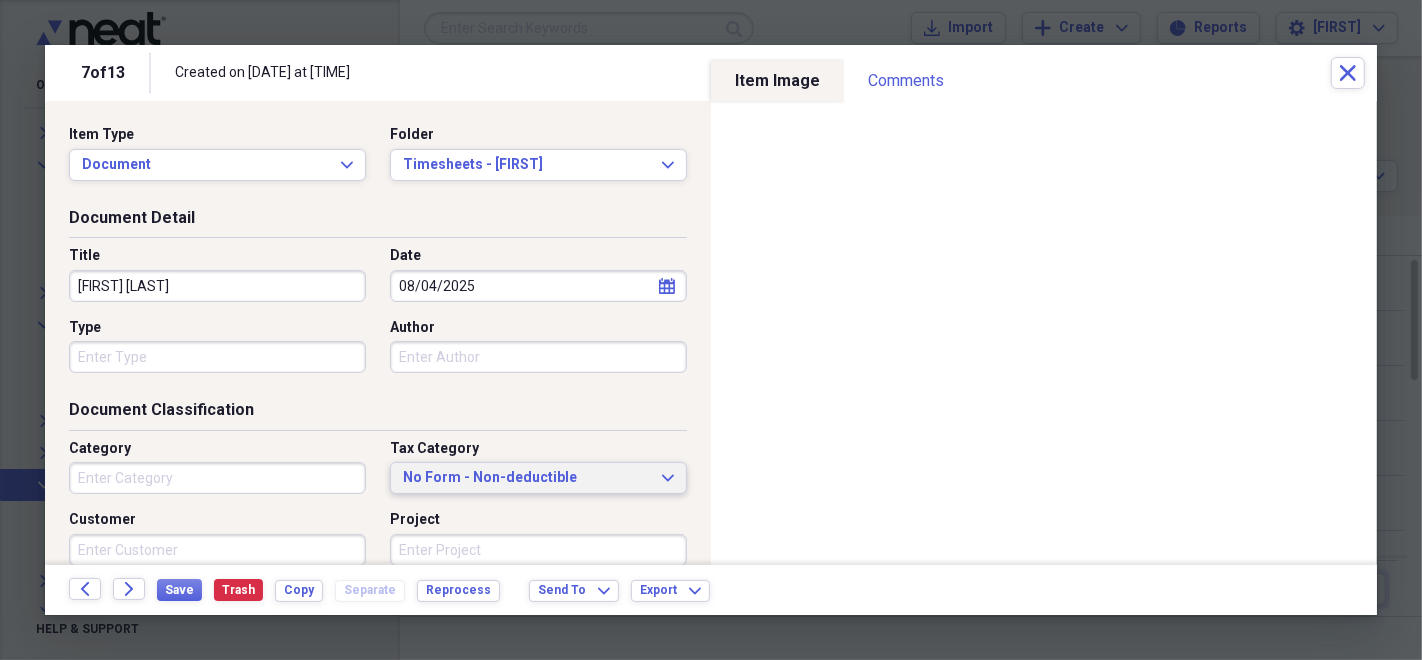 type 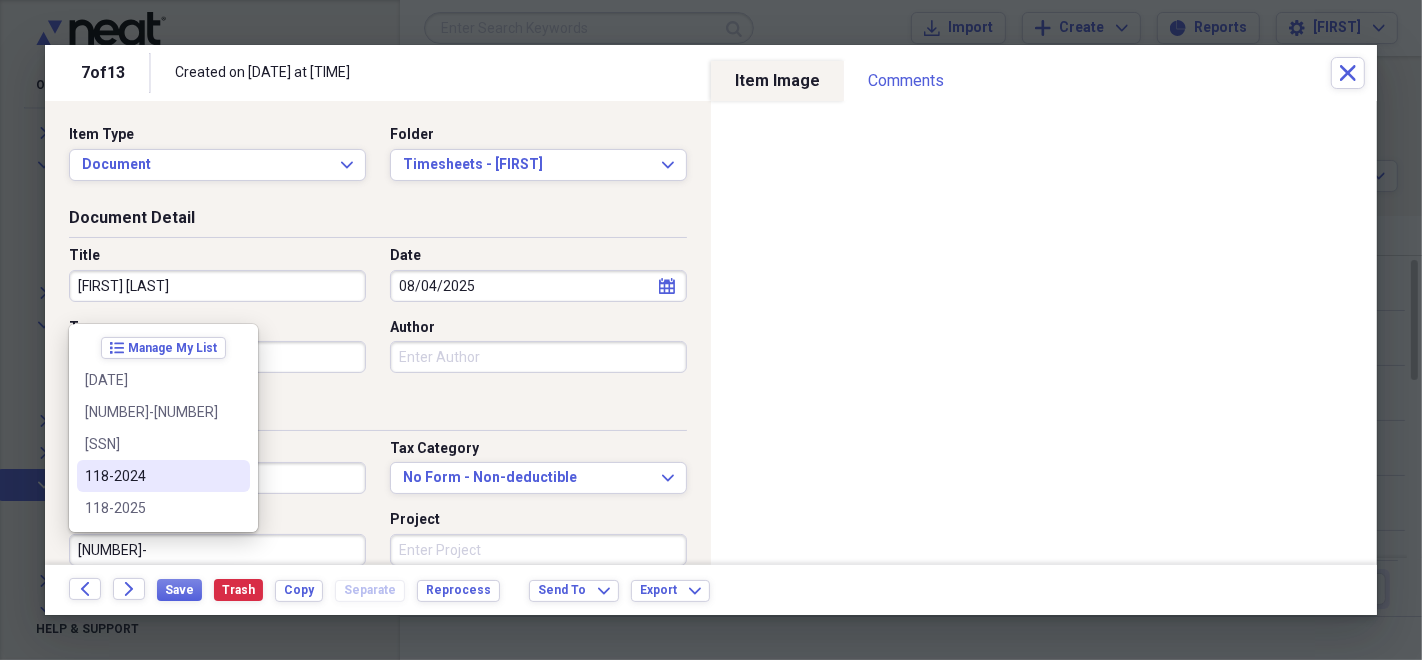click on "118-2024" at bounding box center (151, 476) 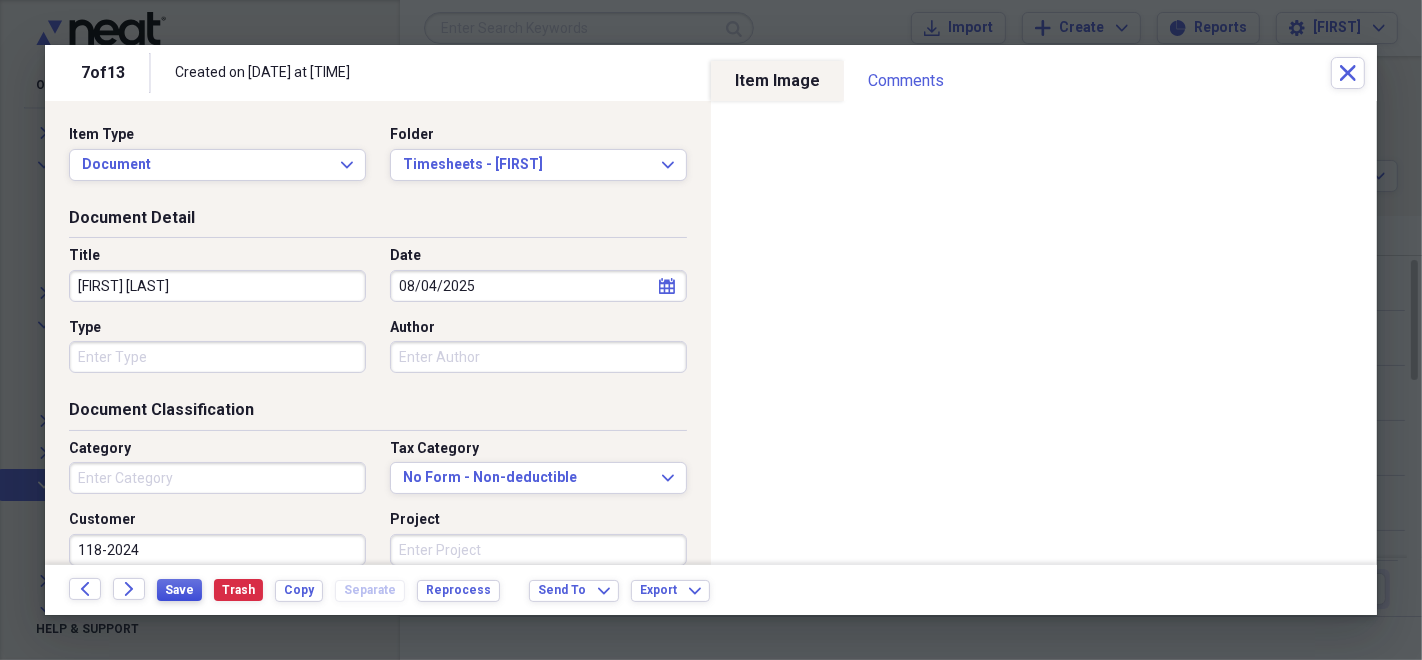 click on "Save" at bounding box center [179, 590] 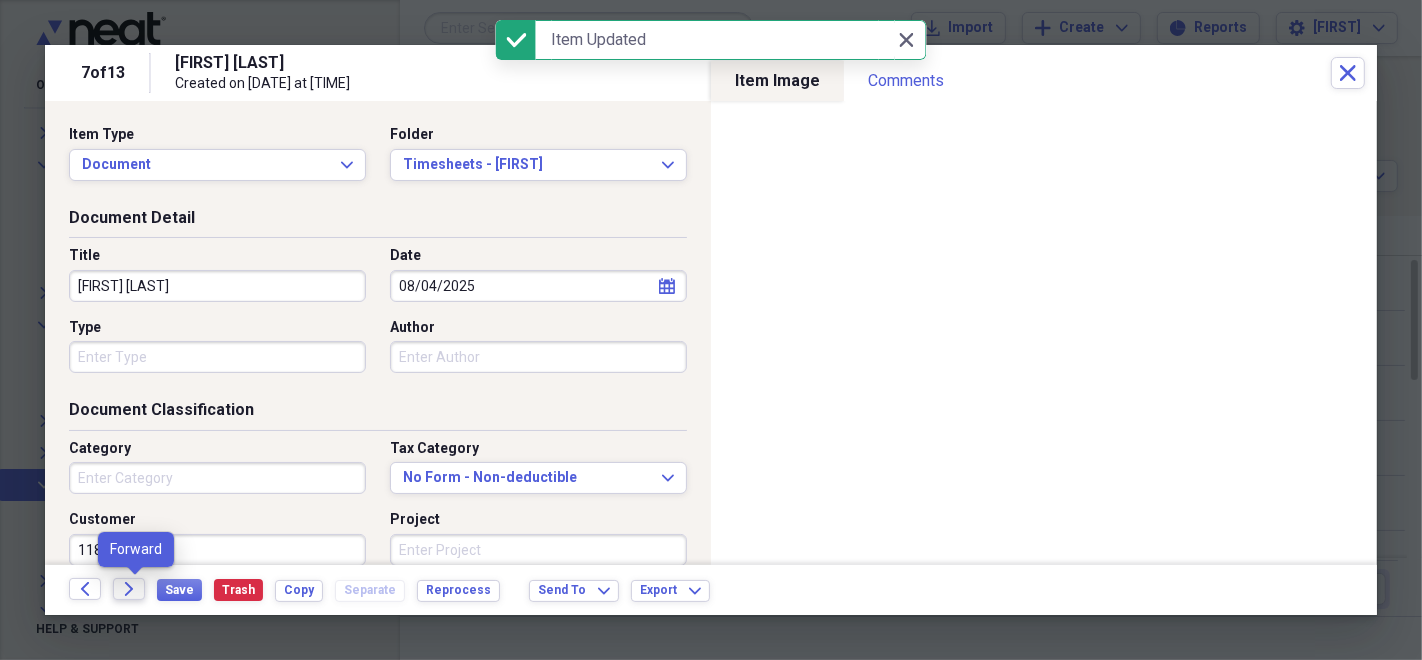 click on "Forward" 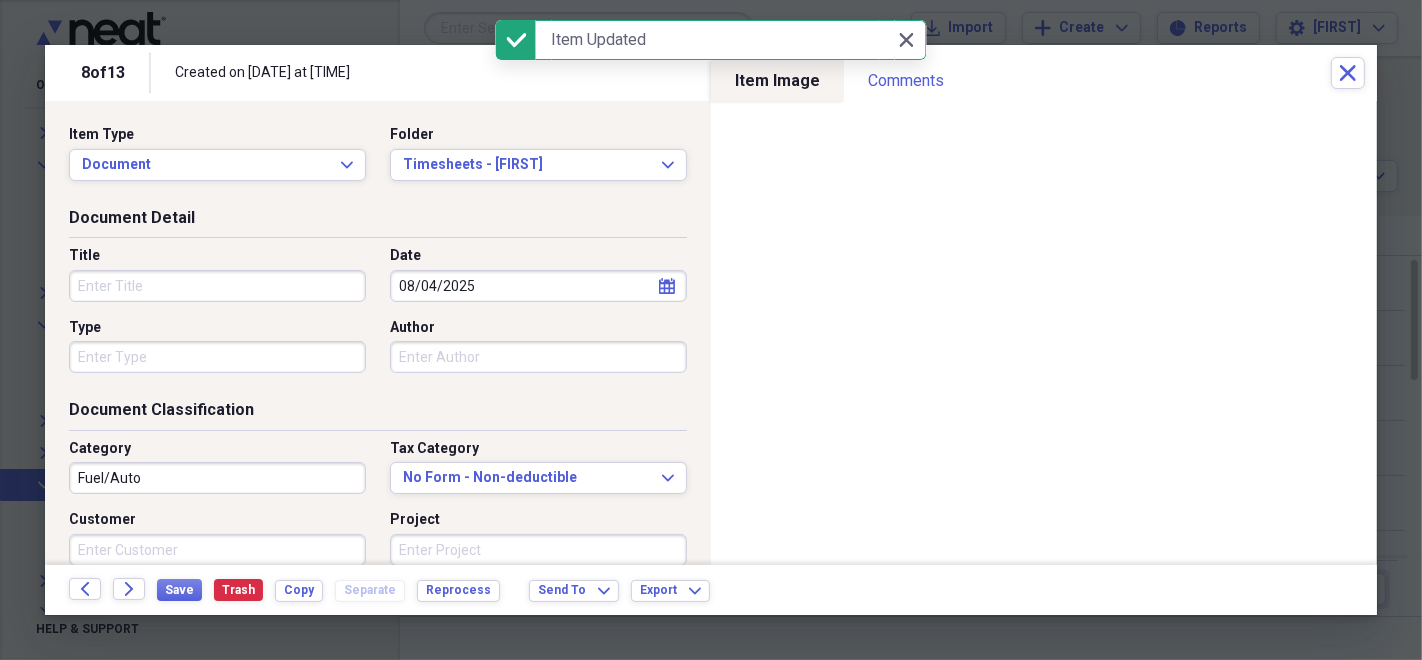 click on "Title" at bounding box center [217, 286] 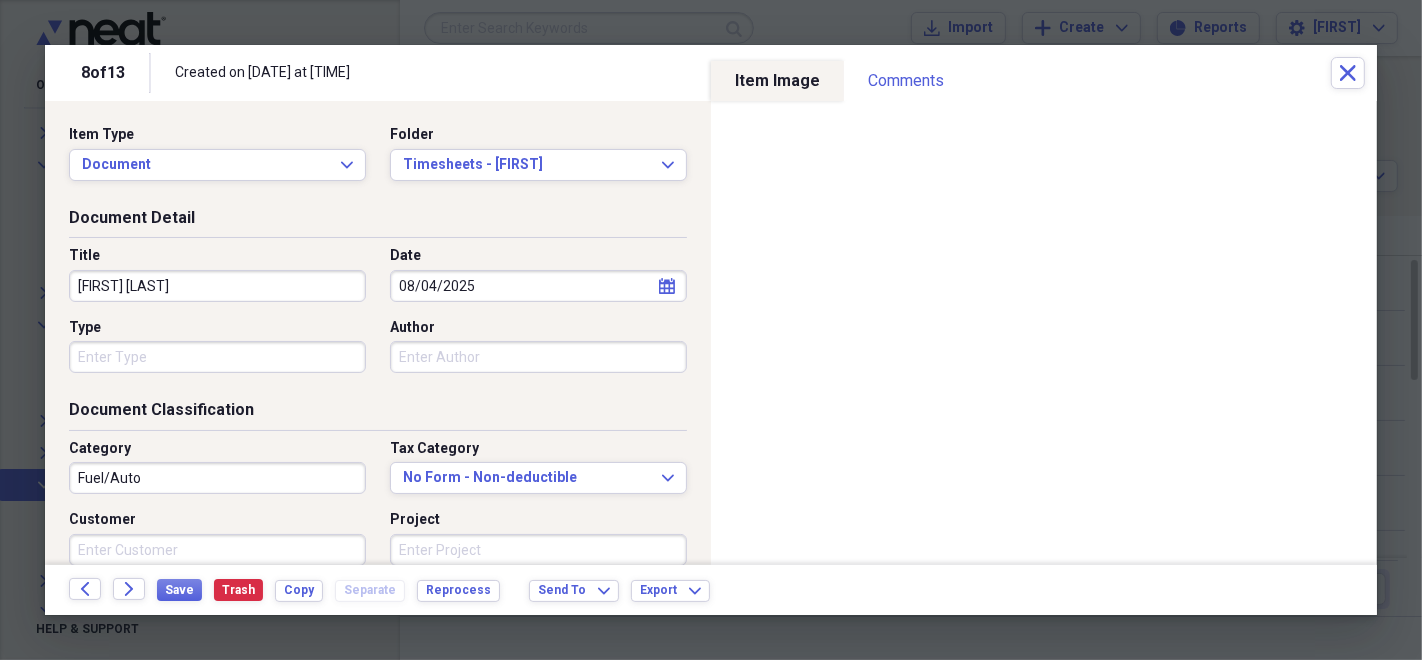 type on "[FIRST] [LAST]" 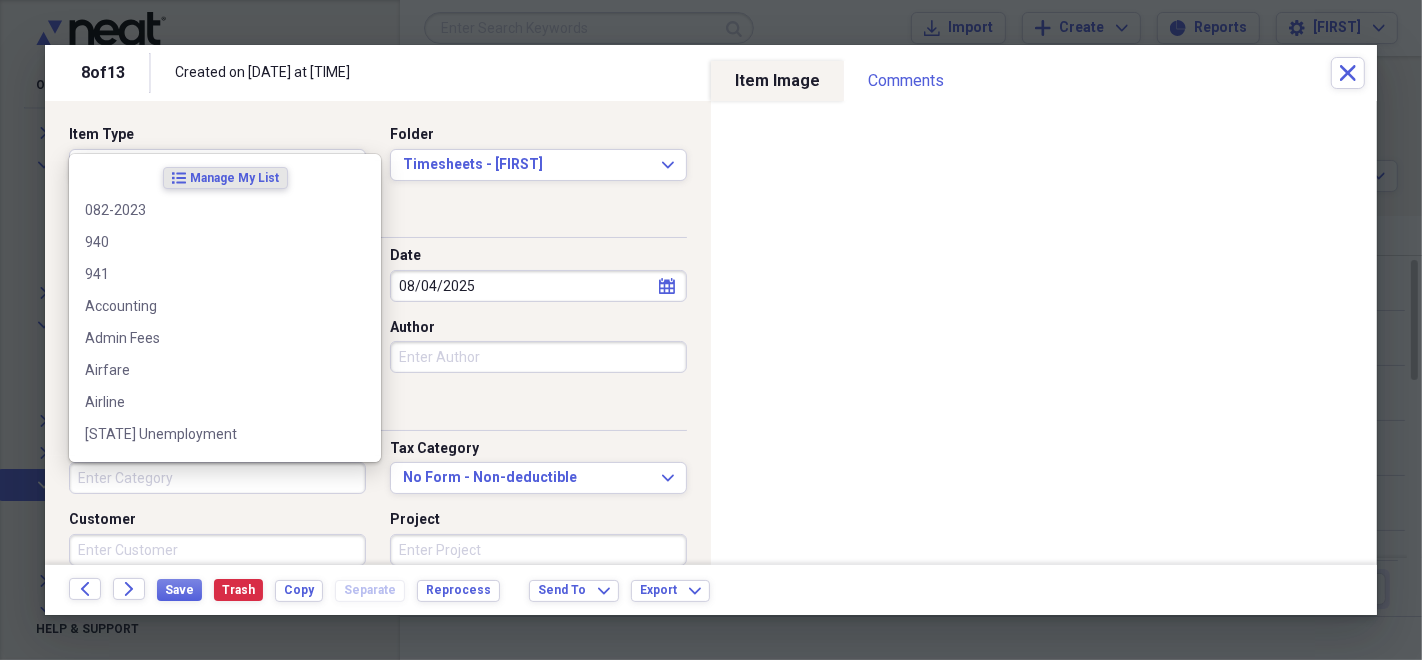 type 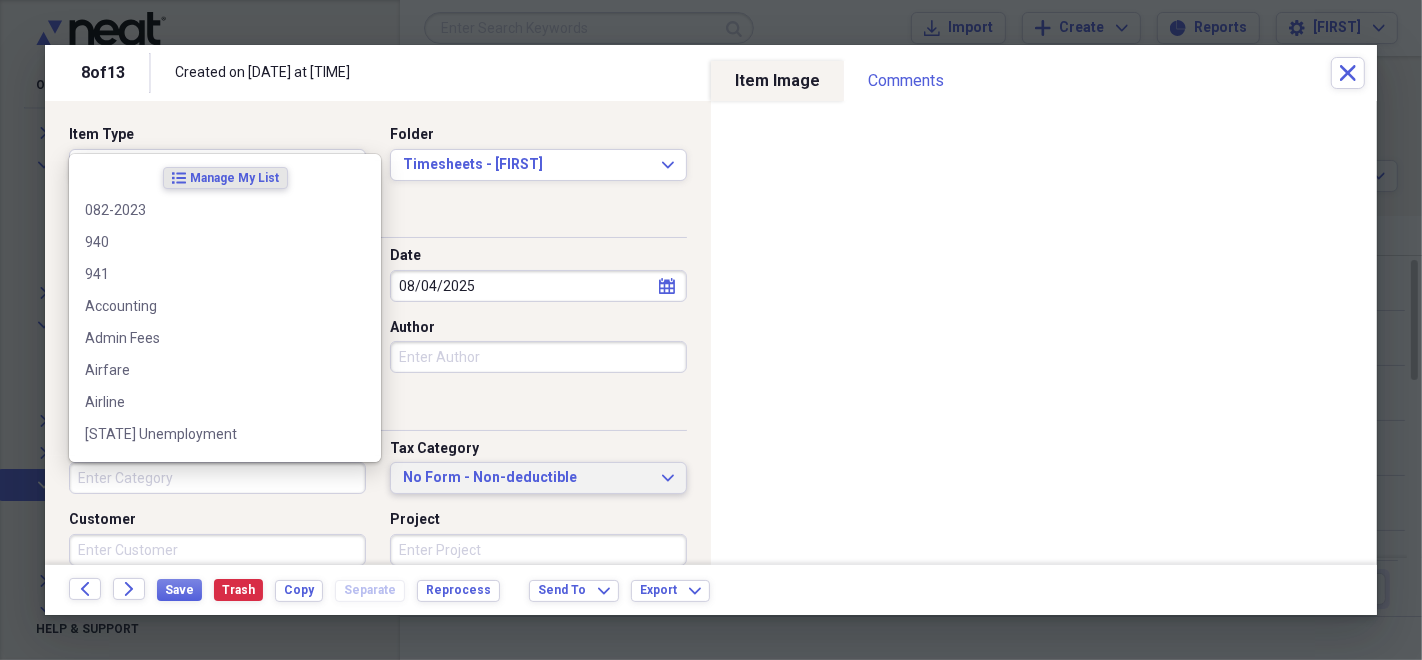 type 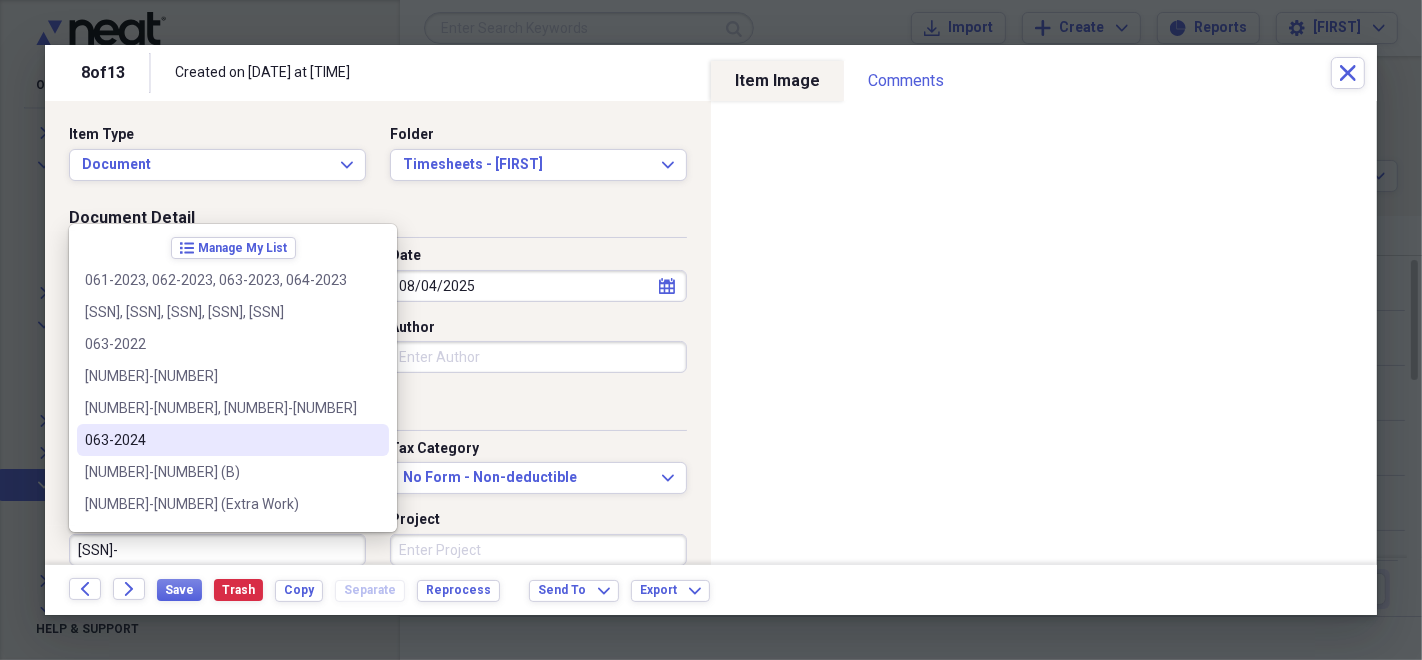 click on "063-2024" at bounding box center (221, 440) 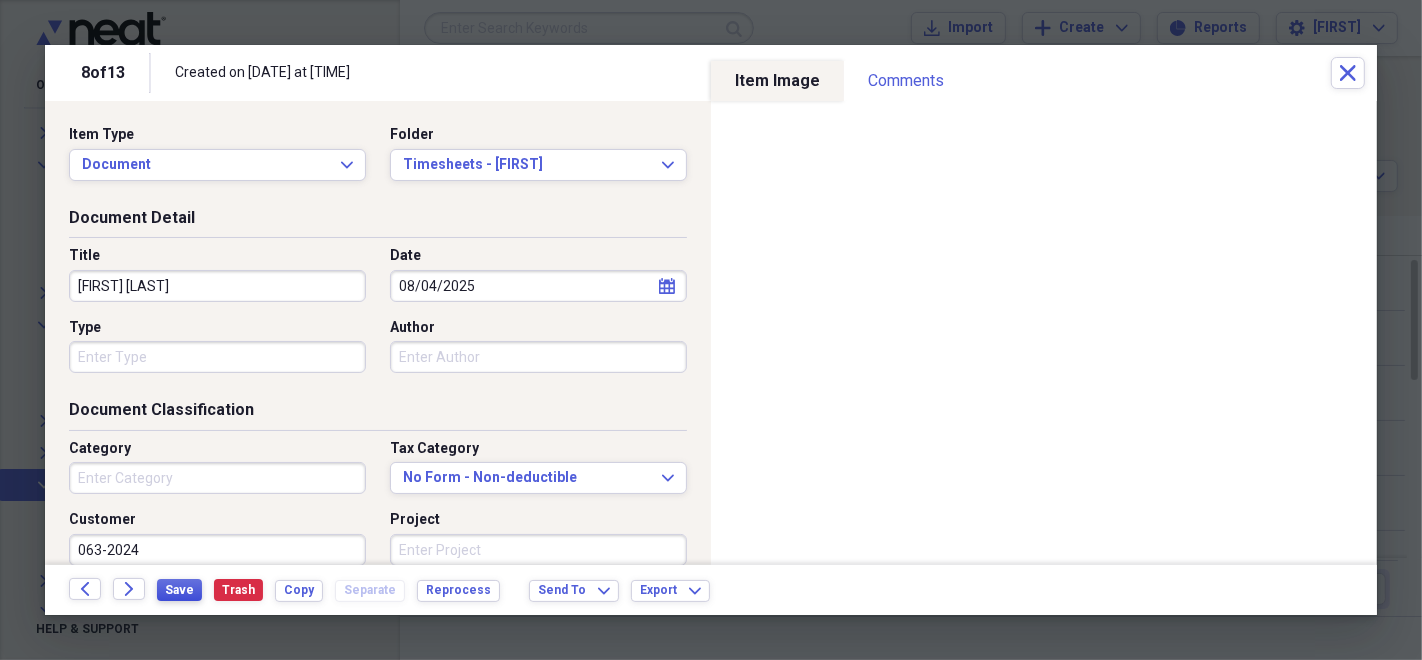 click on "Save" at bounding box center [179, 590] 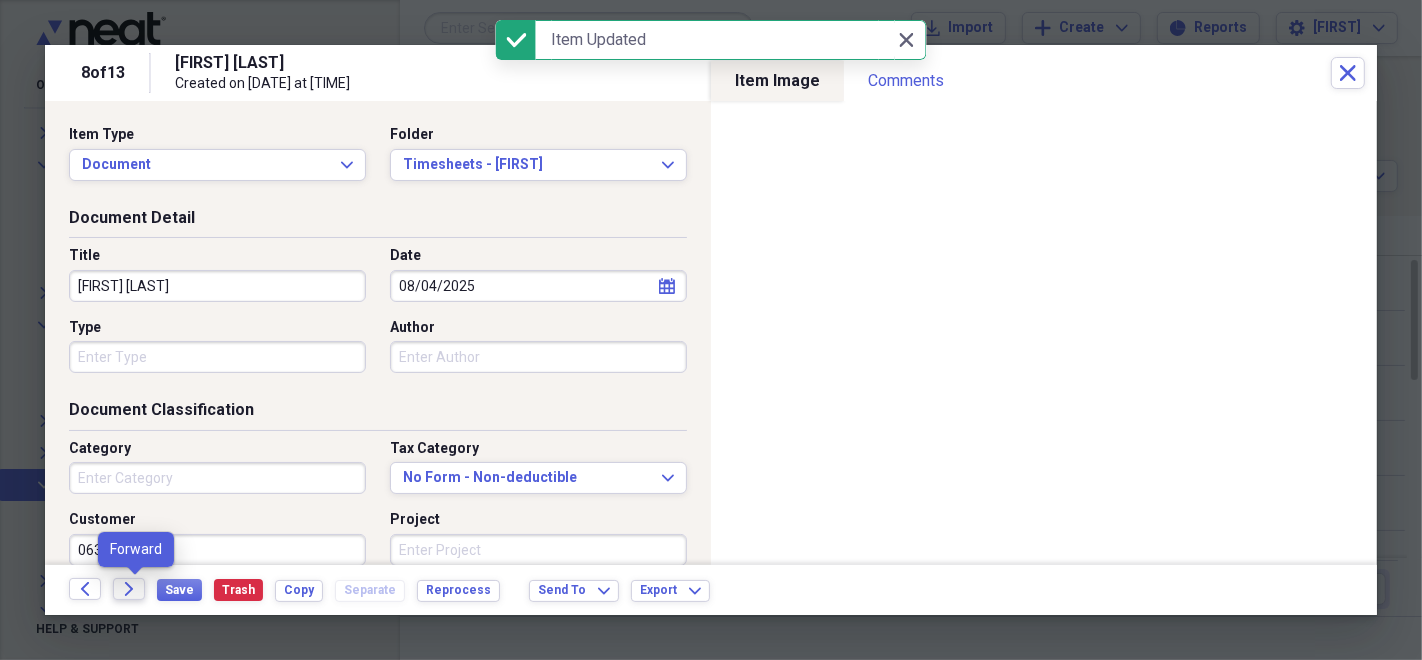 click on "Forward" at bounding box center [129, 589] 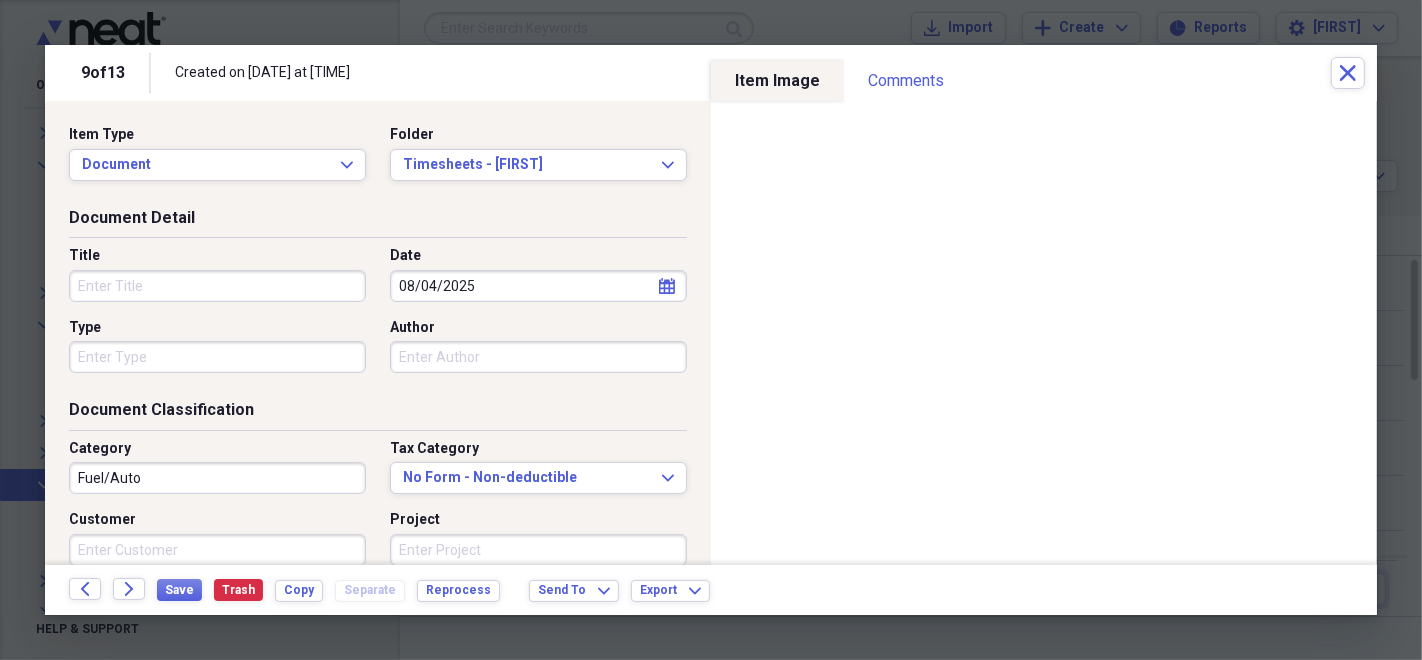 click on "Title" at bounding box center (217, 286) 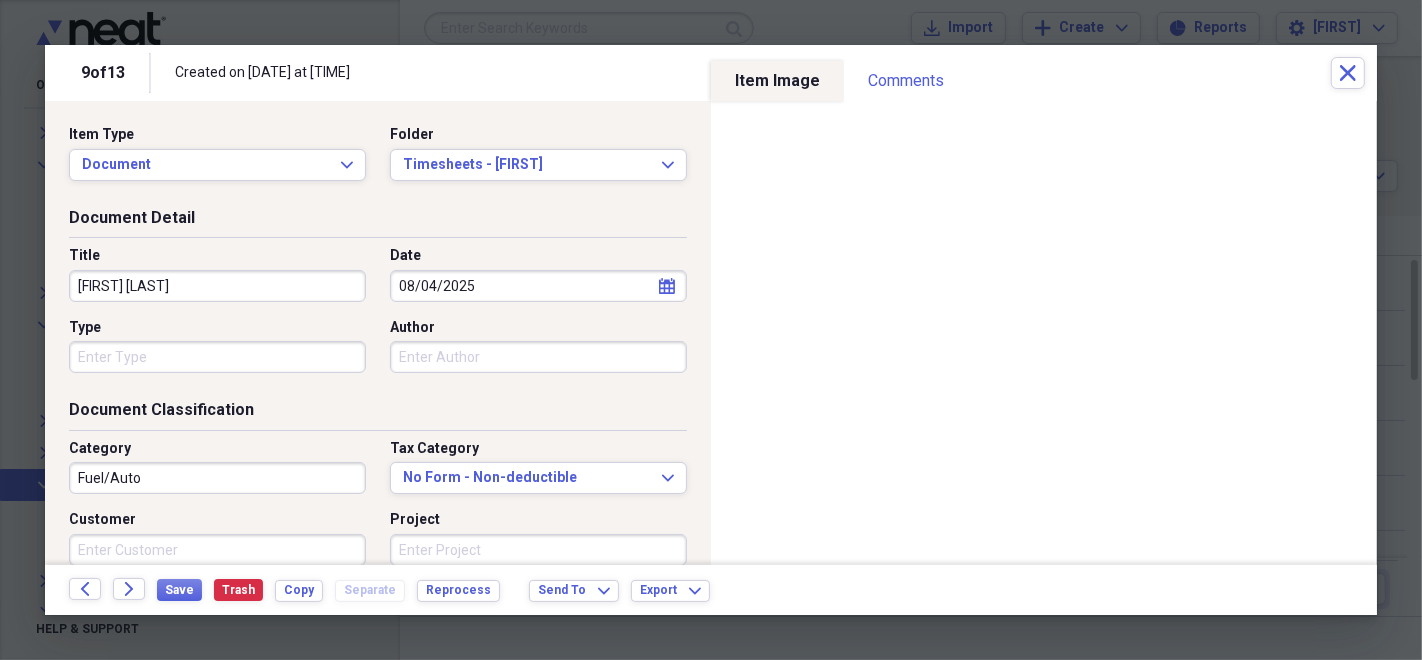 type on "[FIRST] [LAST]" 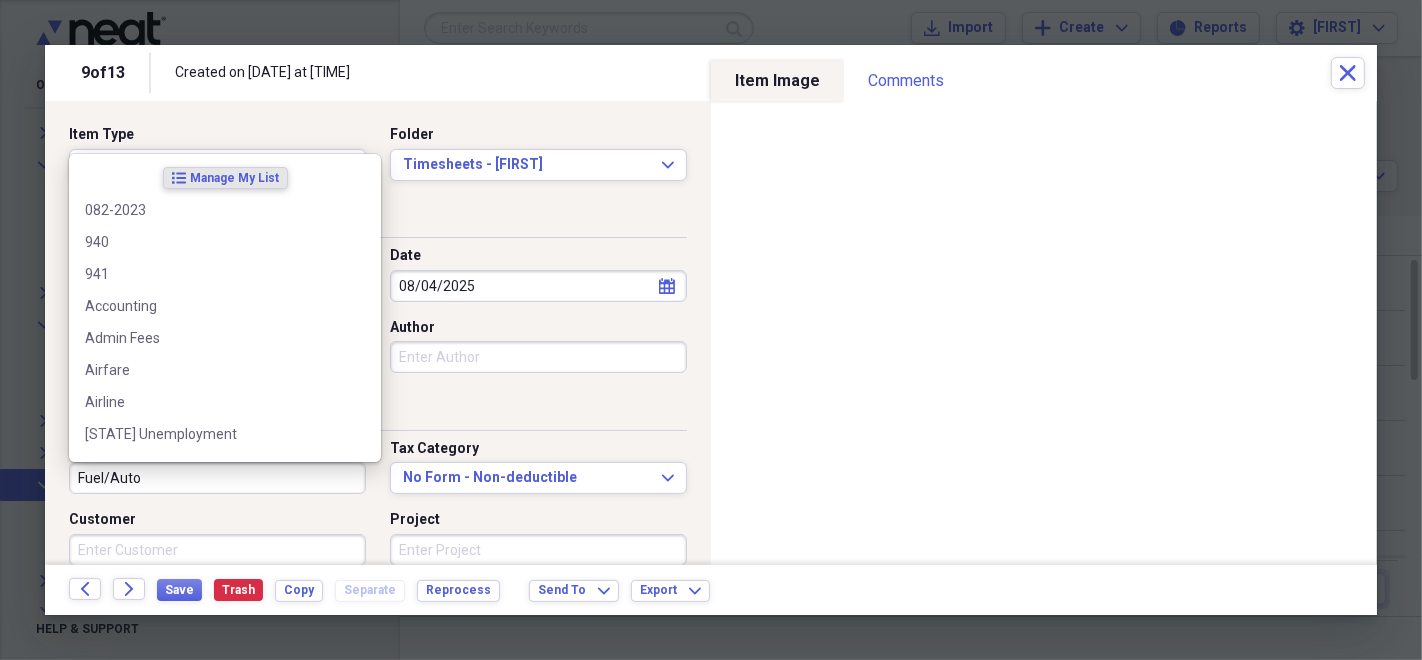 click on "Fuel/Auto" at bounding box center [217, 478] 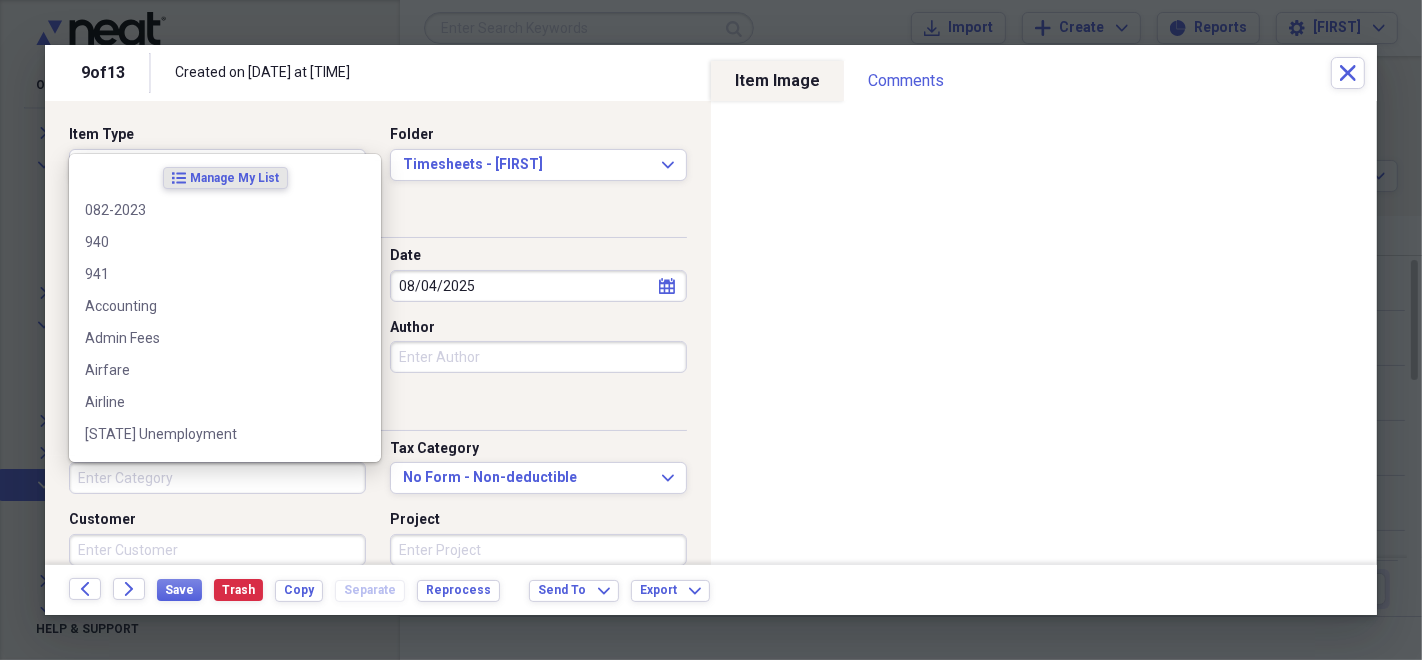 type 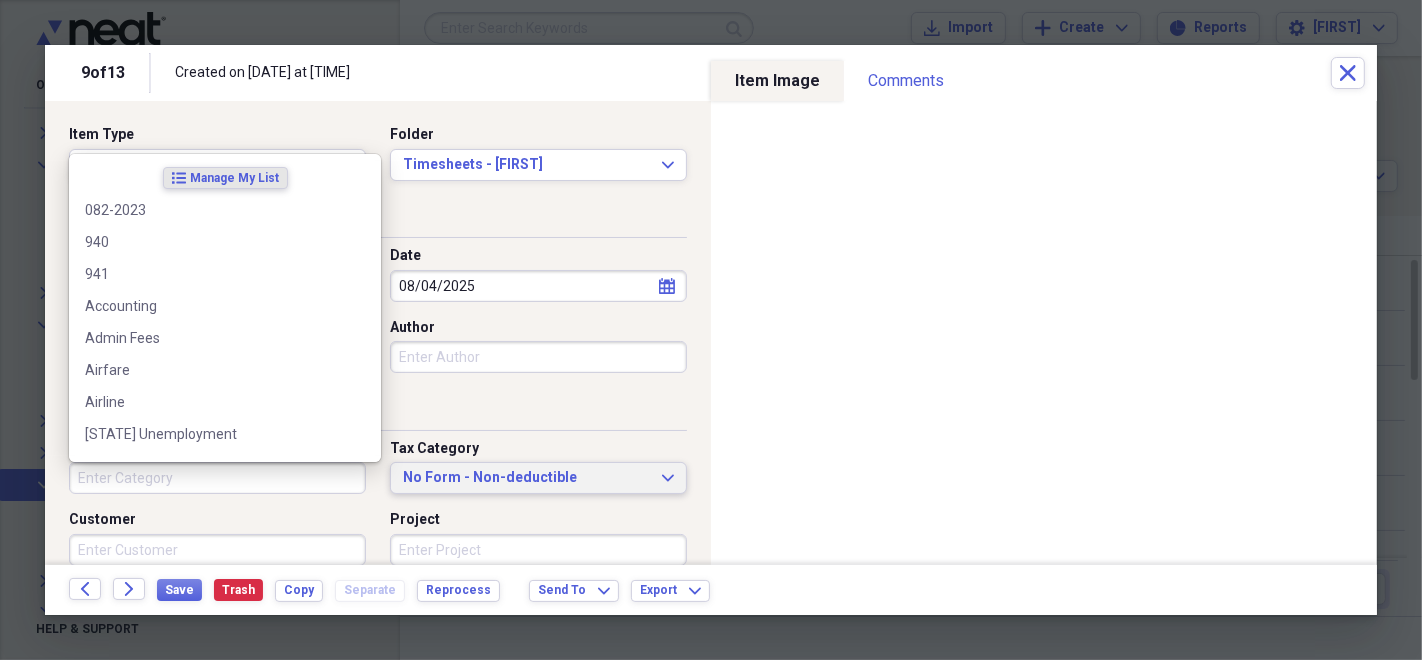 type 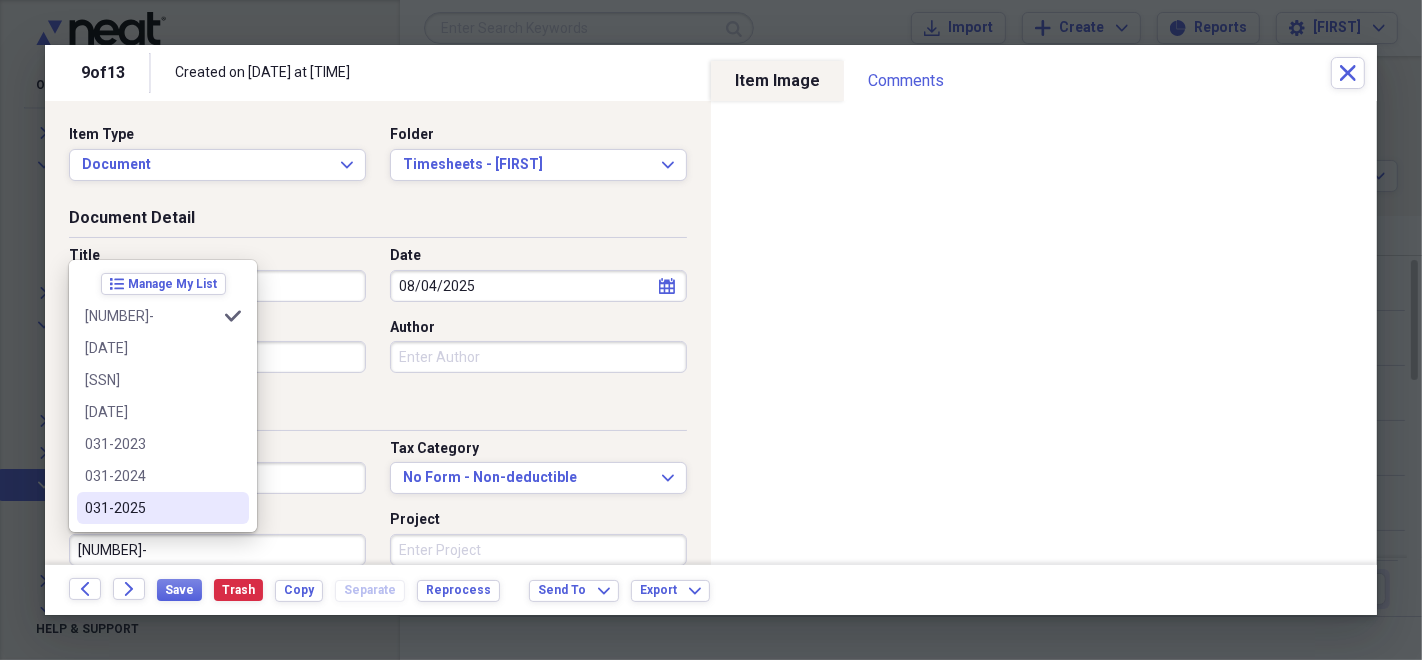 click on "031-2025" at bounding box center (151, 508) 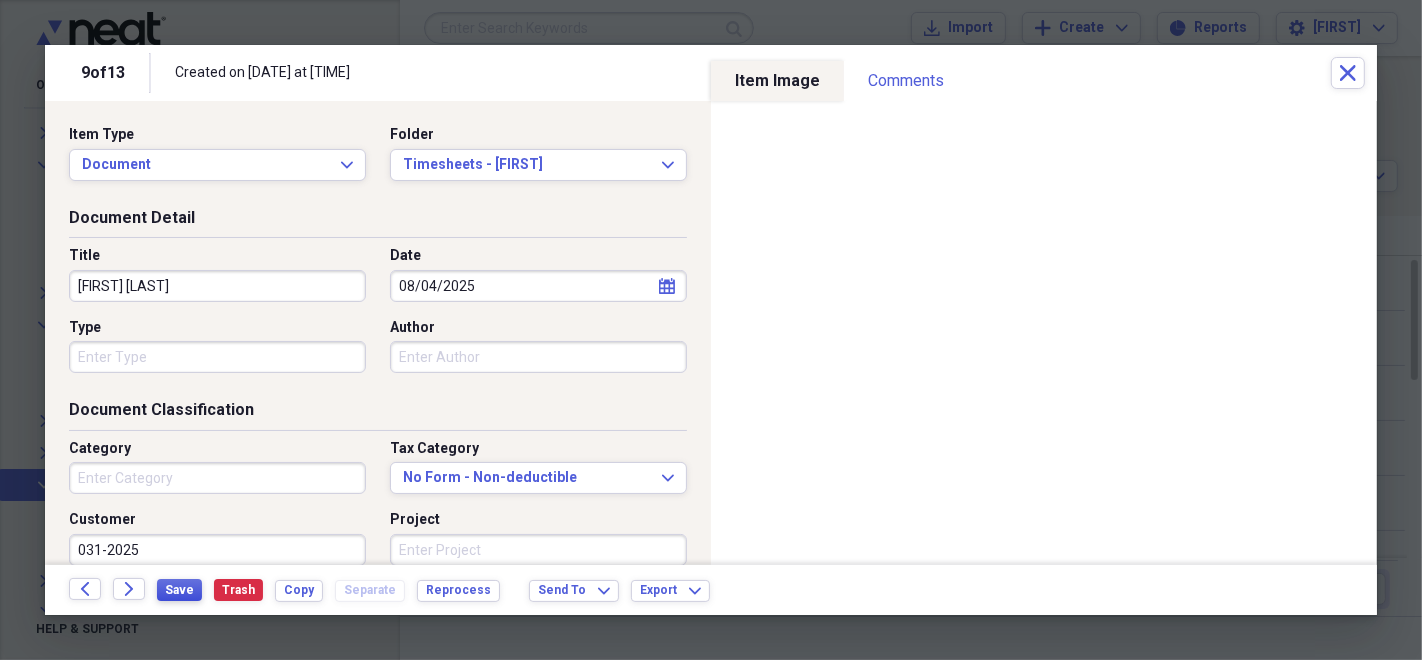 click on "Save" at bounding box center [179, 590] 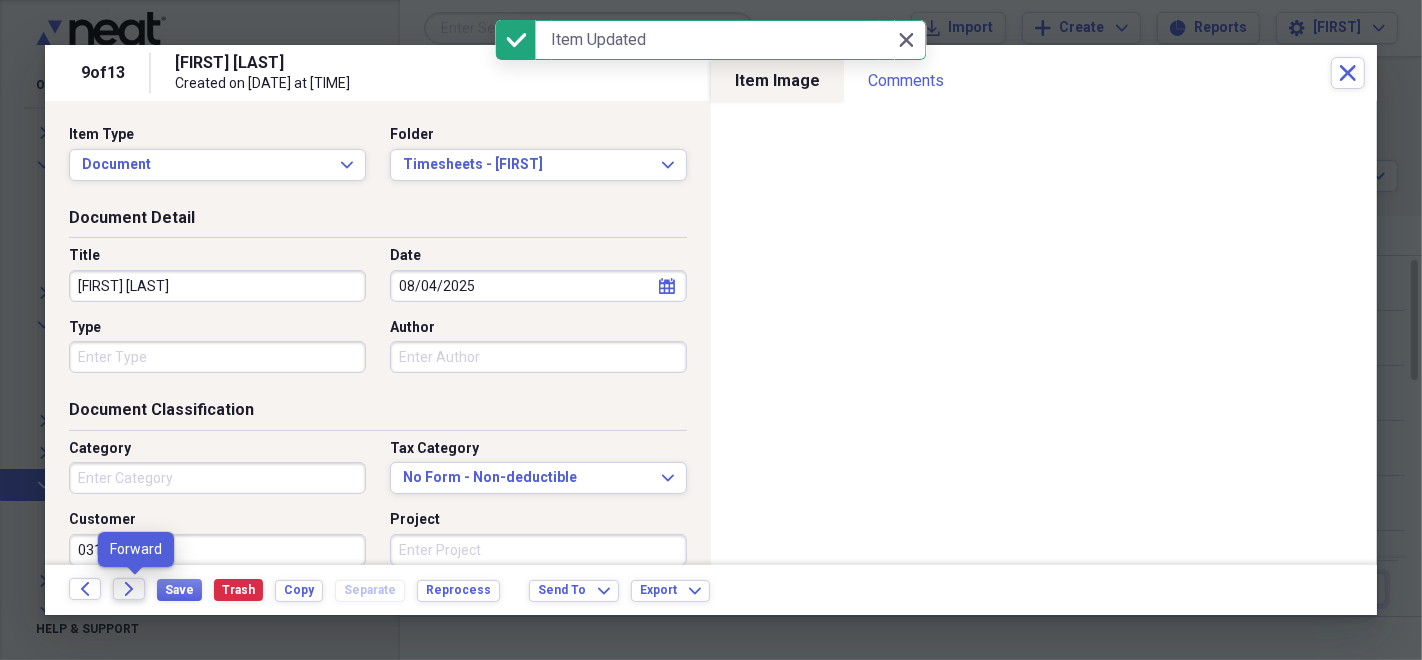 click on "Forward" 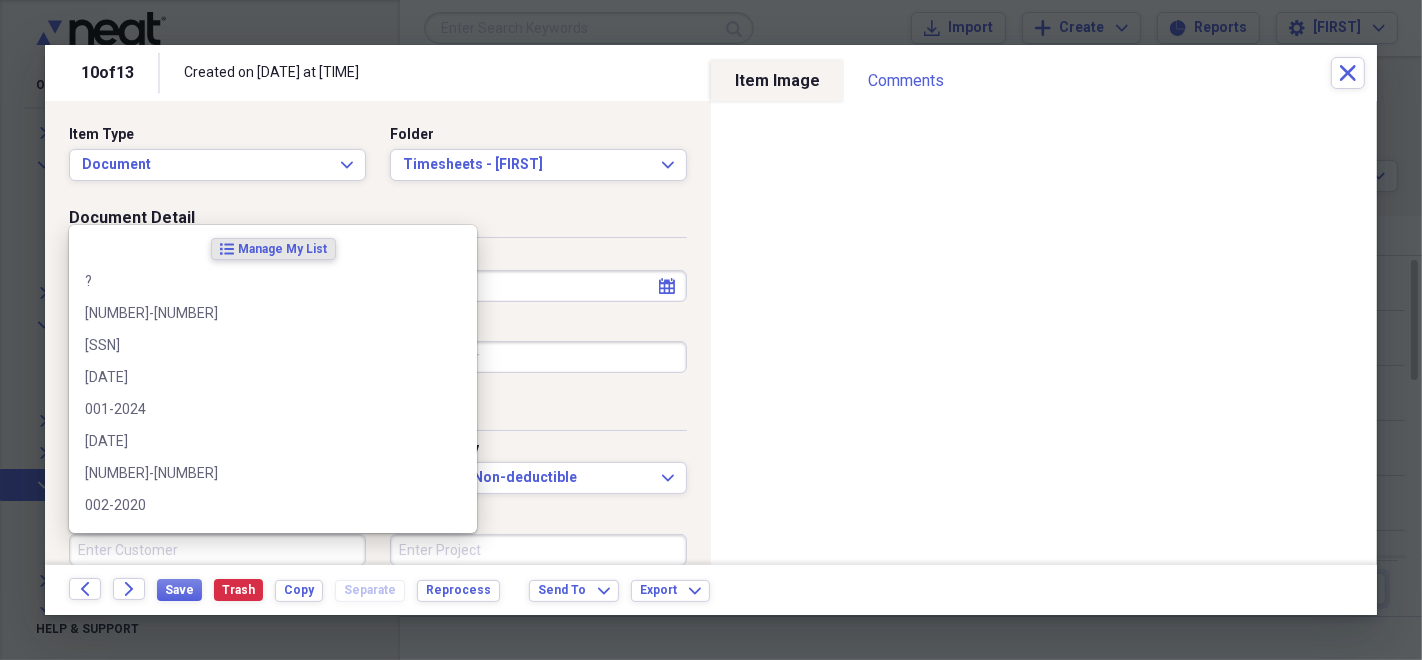 click on "Customer" at bounding box center (217, 550) 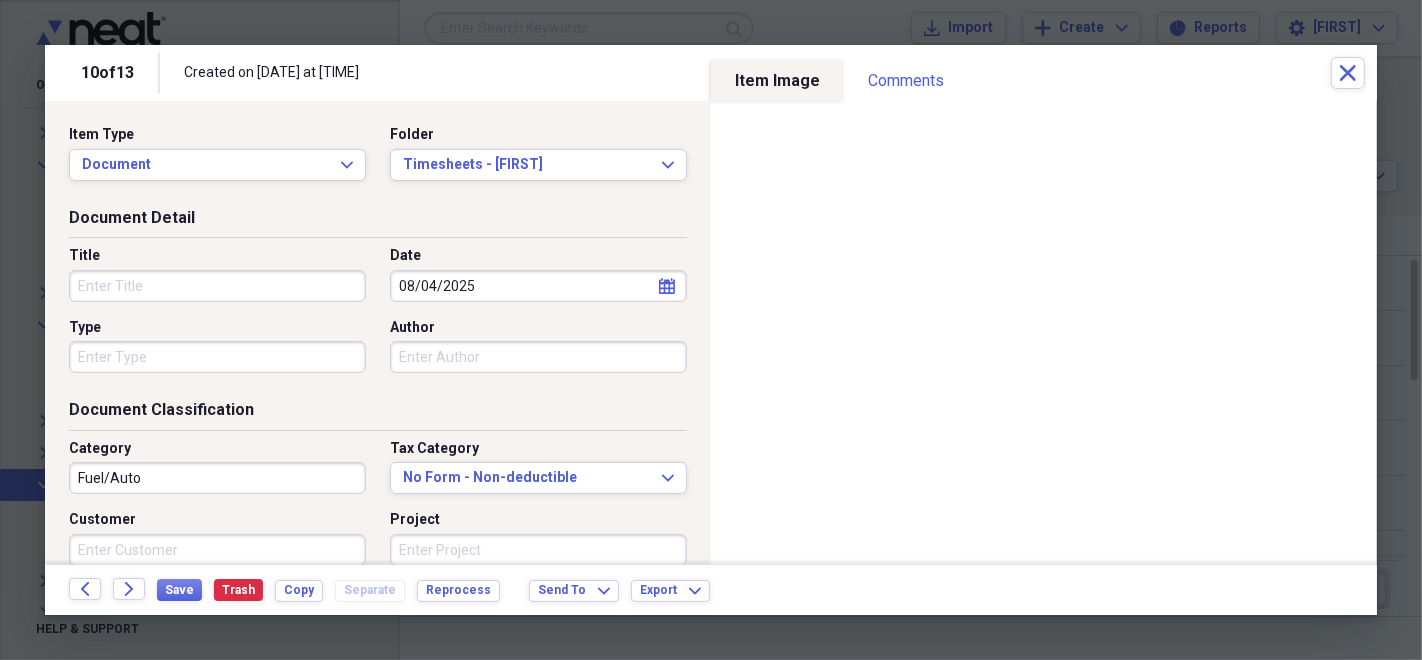 click on "Document Detail" at bounding box center [378, 222] 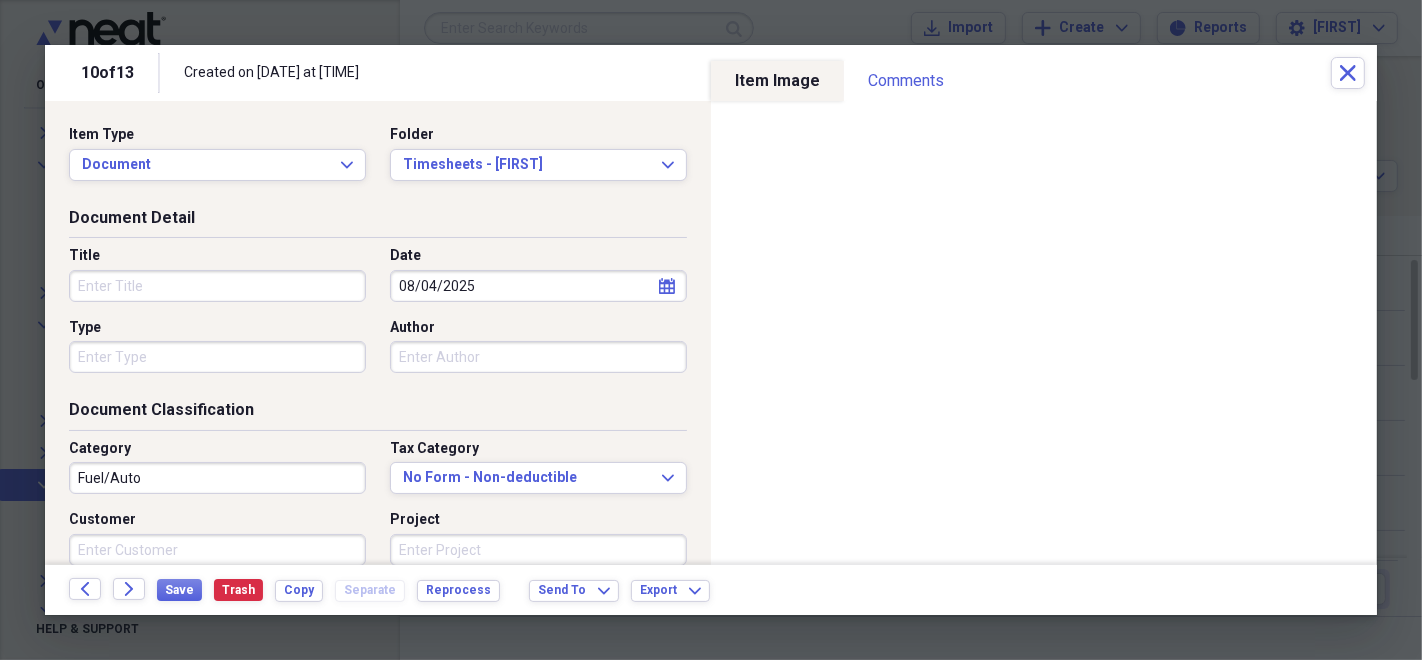 click on "Title" at bounding box center [217, 286] 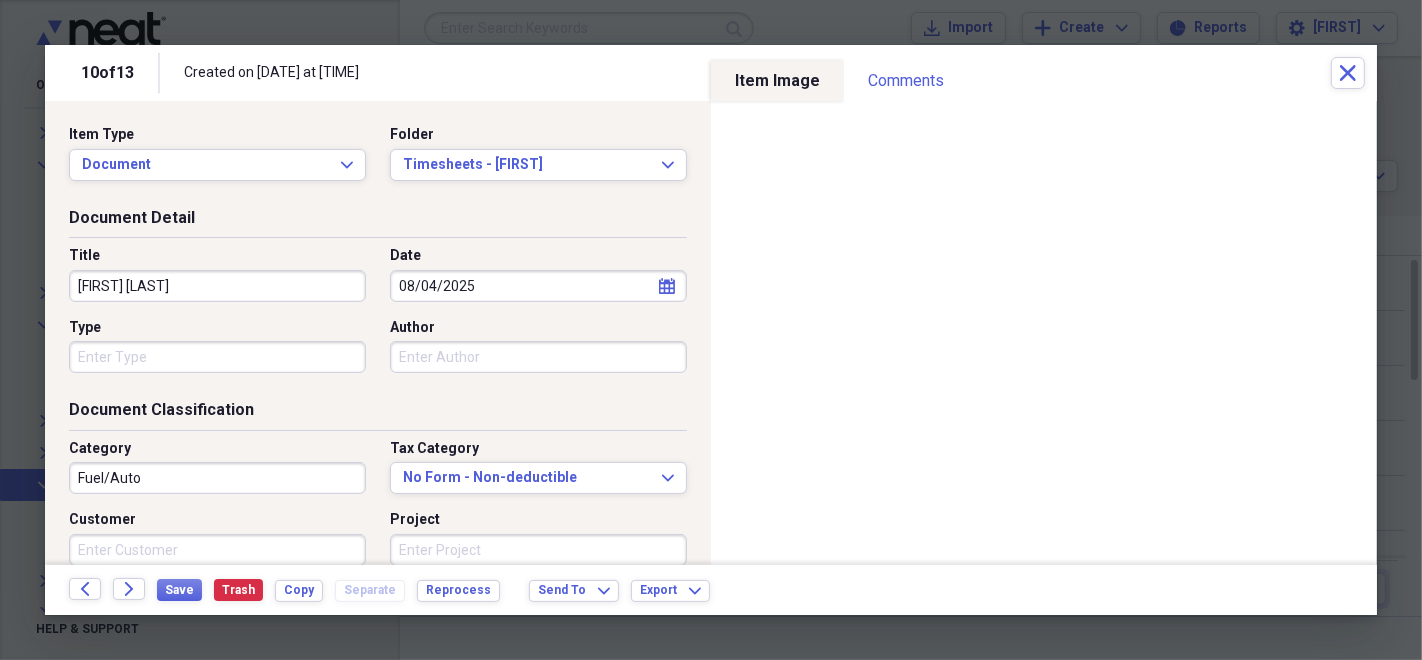 type on "[FIRST] [LAST]" 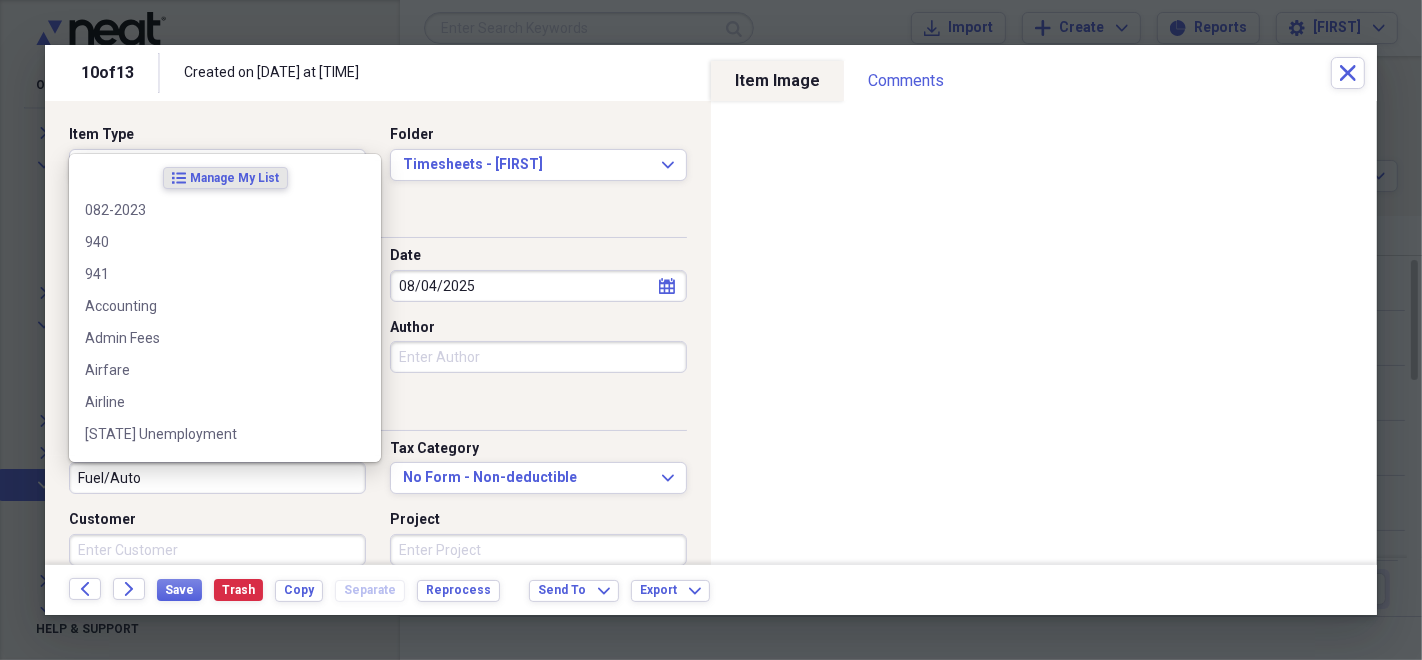 click on "Fuel/Auto" at bounding box center [217, 478] 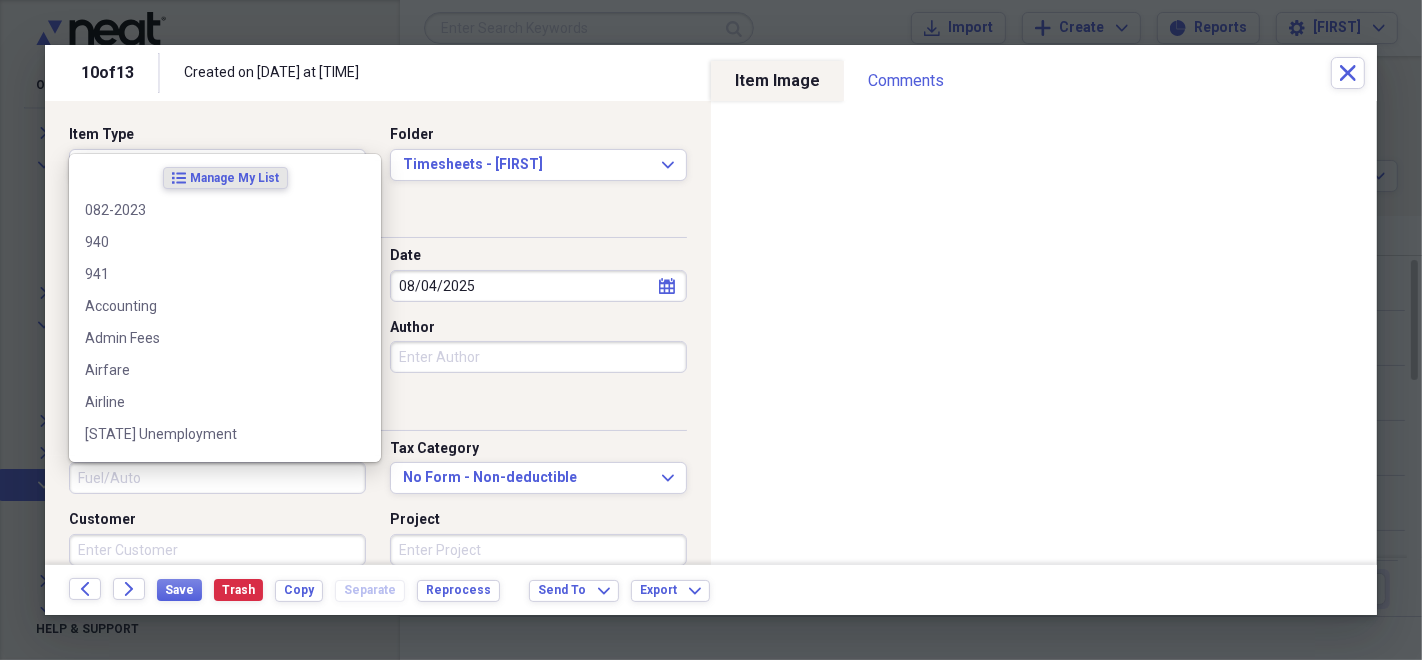 type 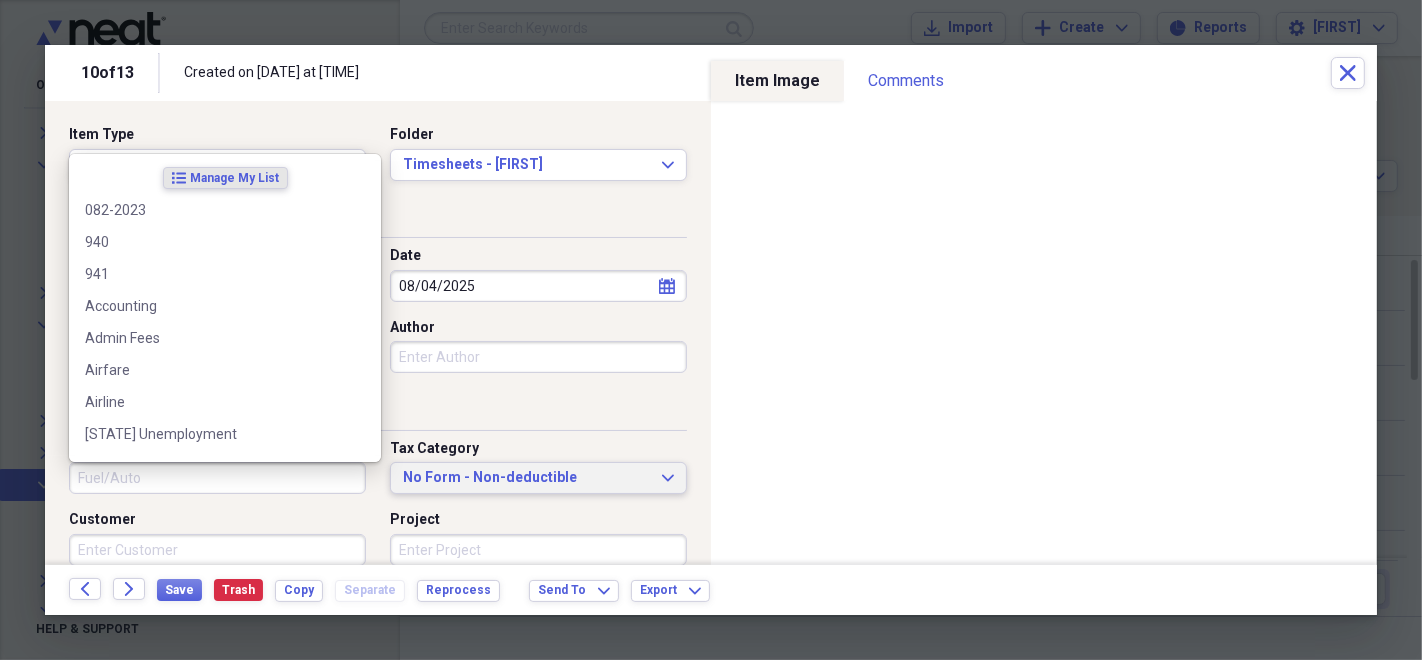 type 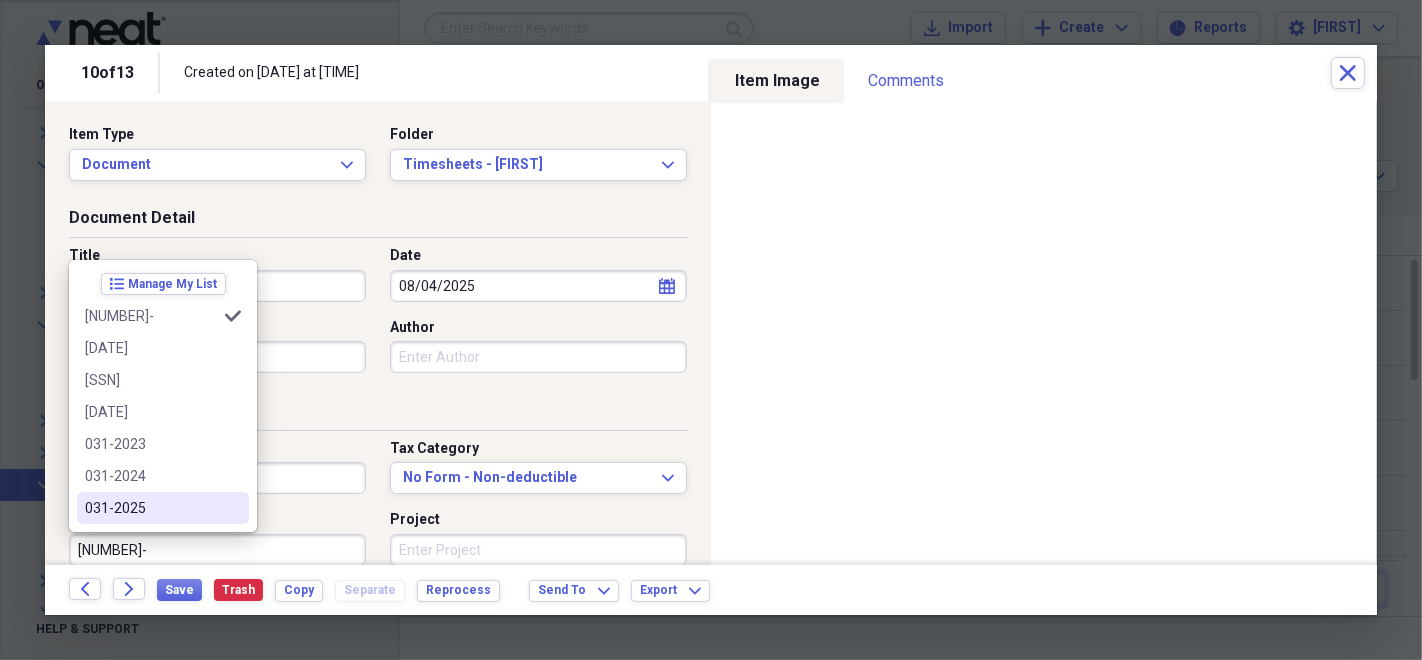 drag, startPoint x: 93, startPoint y: 515, endPoint x: 147, endPoint y: 599, distance: 99.8599 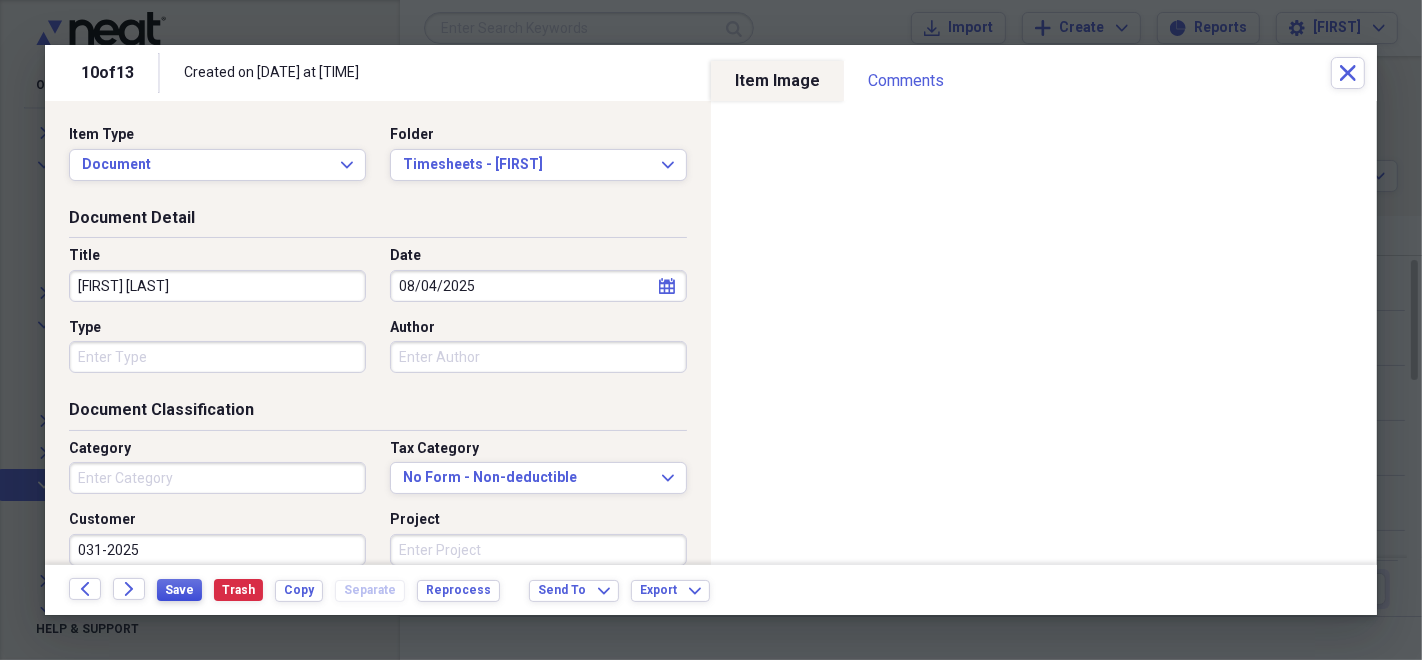 click on "Save" at bounding box center [179, 590] 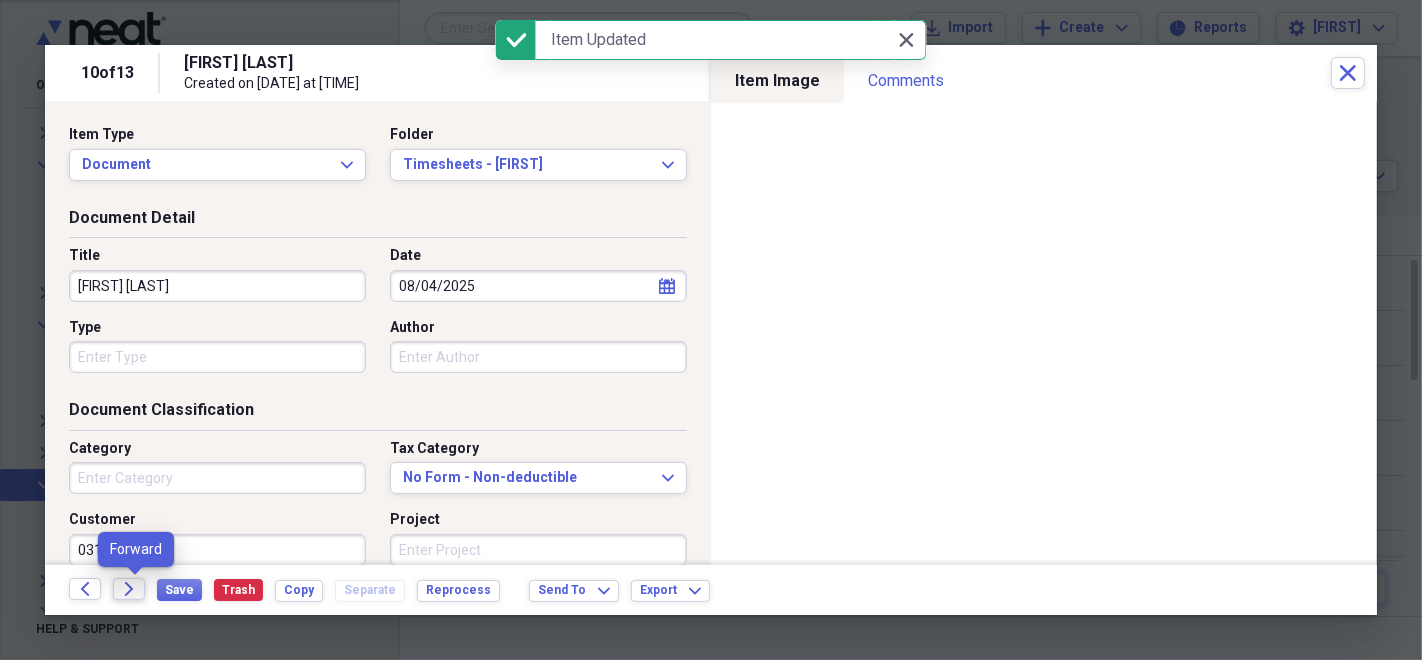 click on "Forward" 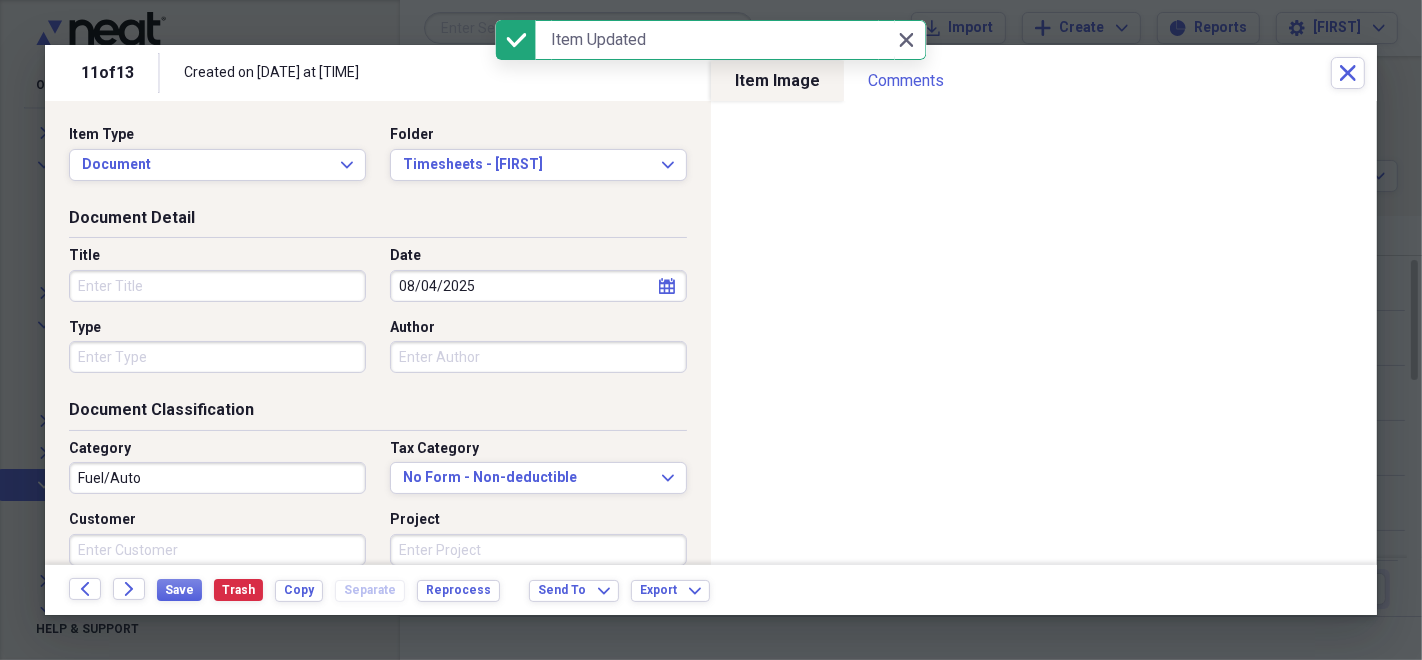 click on "Title" at bounding box center (217, 286) 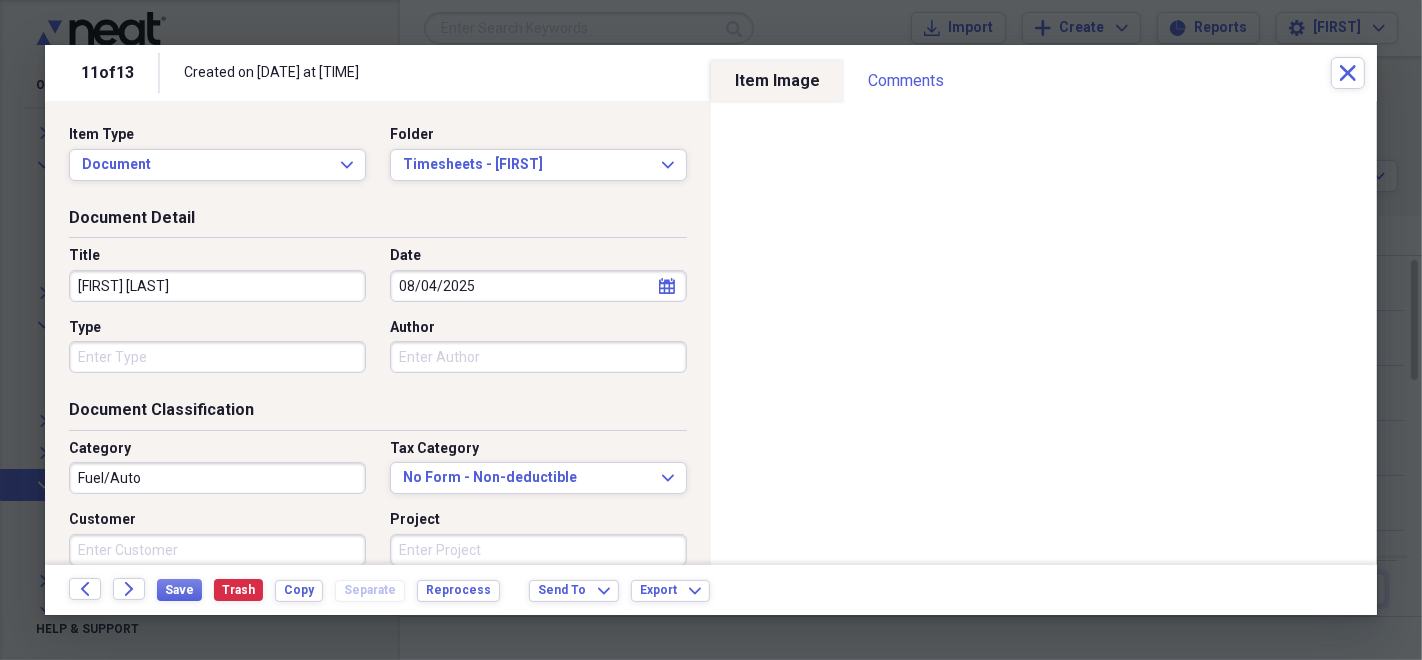type on "[FIRST] [LAST]" 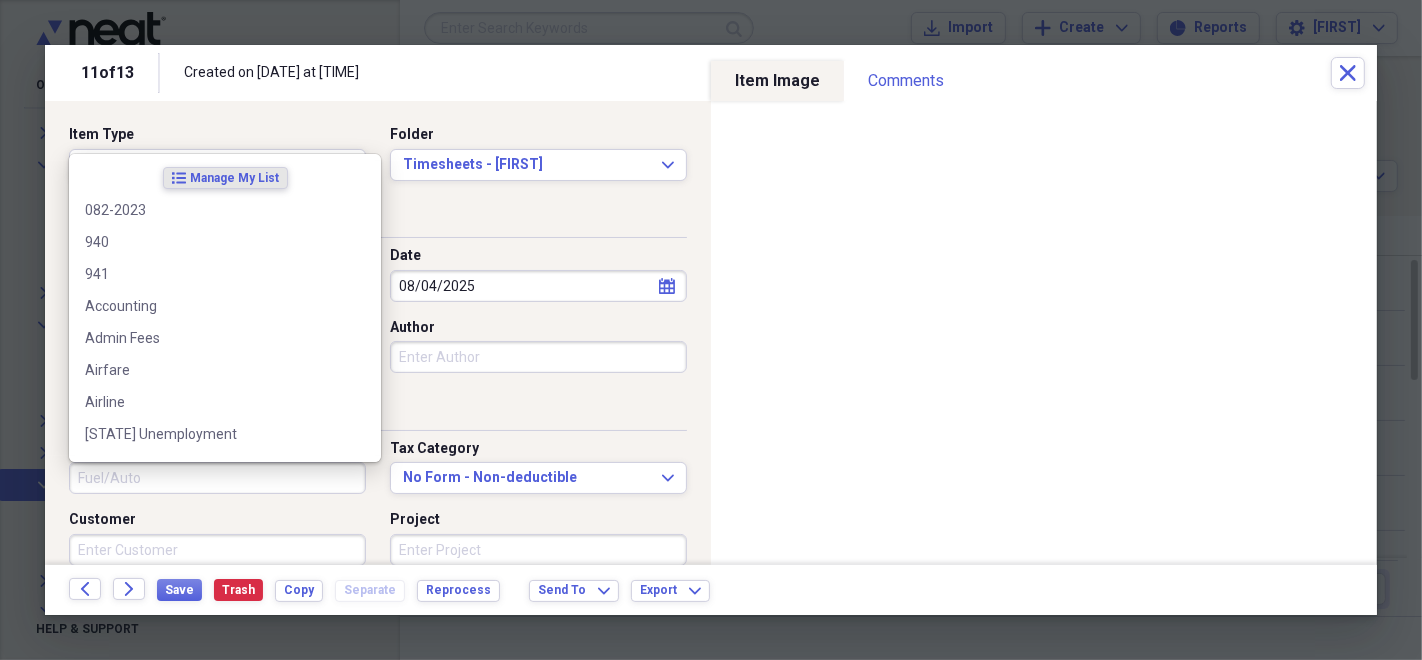 type 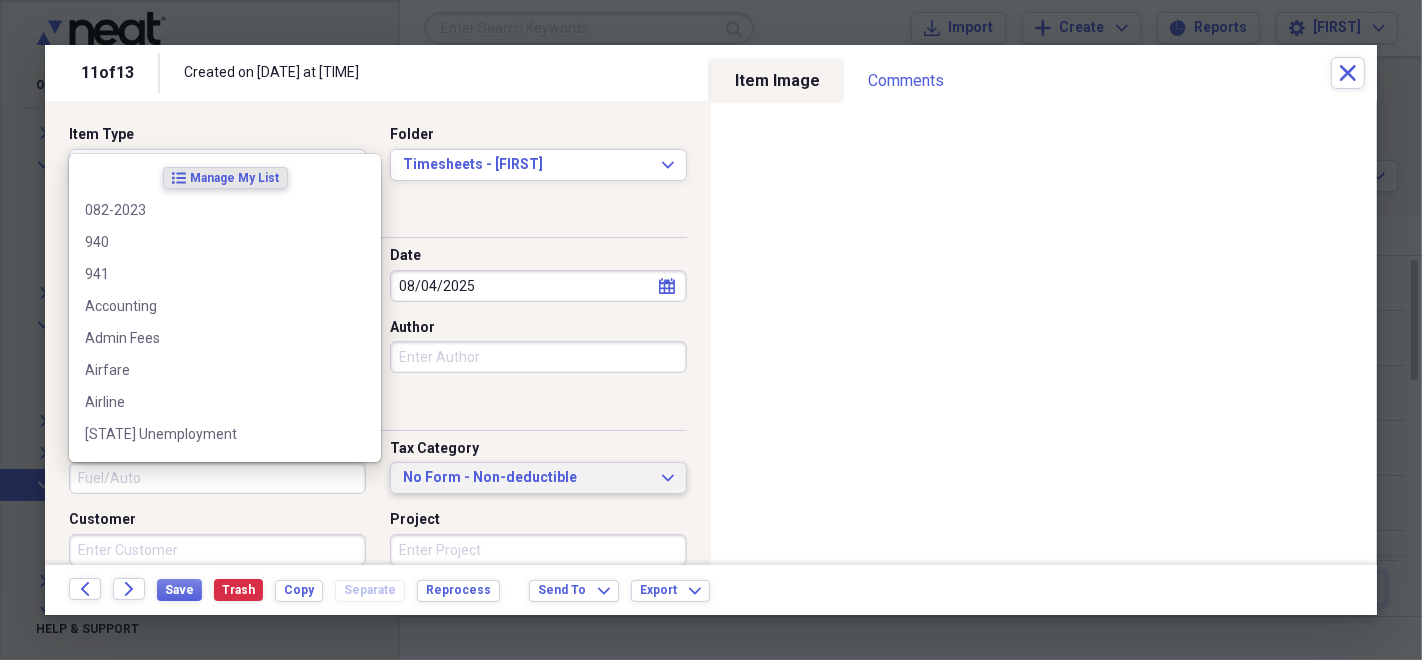 type 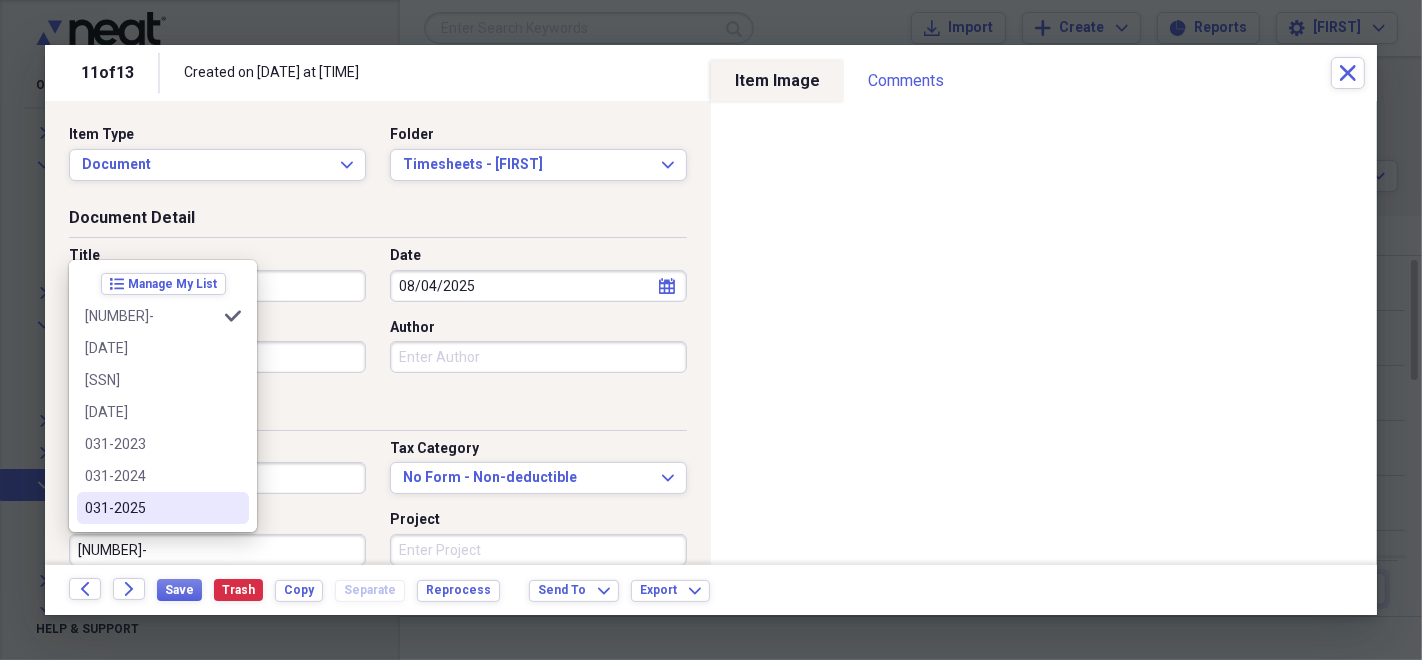 click on "031-2025" at bounding box center [163, 508] 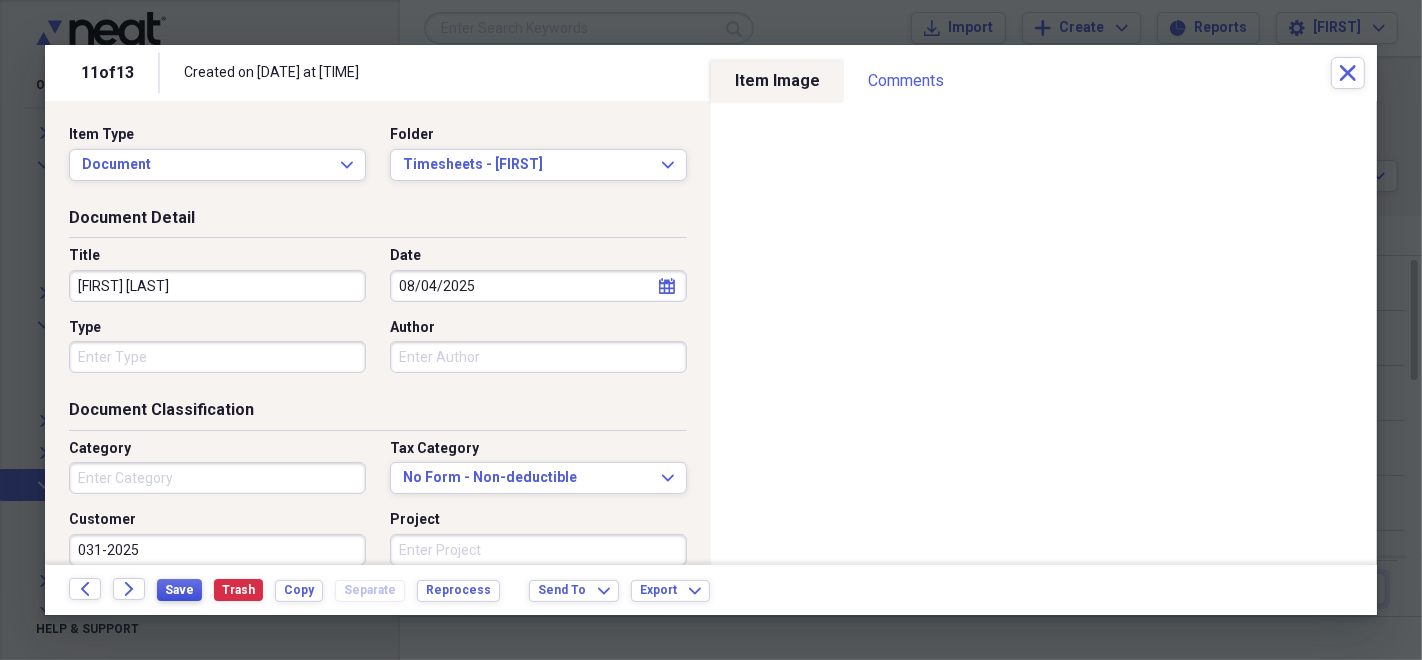 click on "Save" at bounding box center [179, 590] 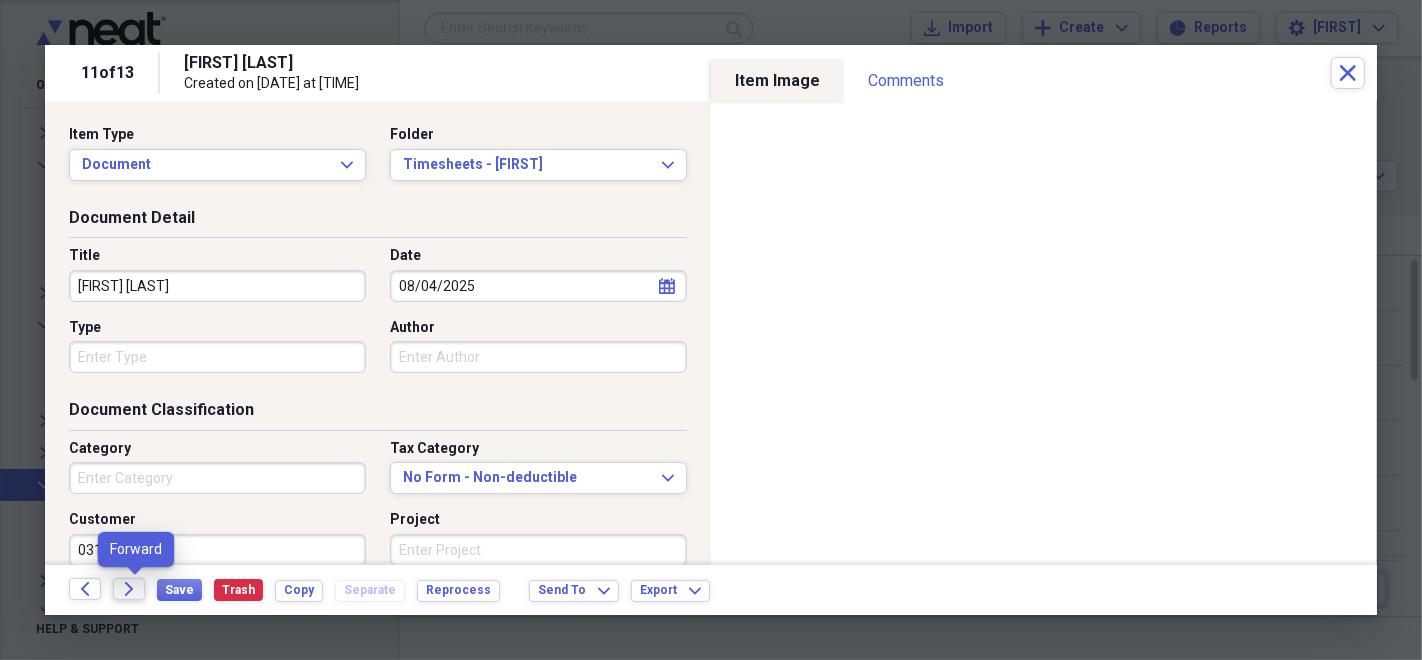 click on "Forward" at bounding box center (129, 589) 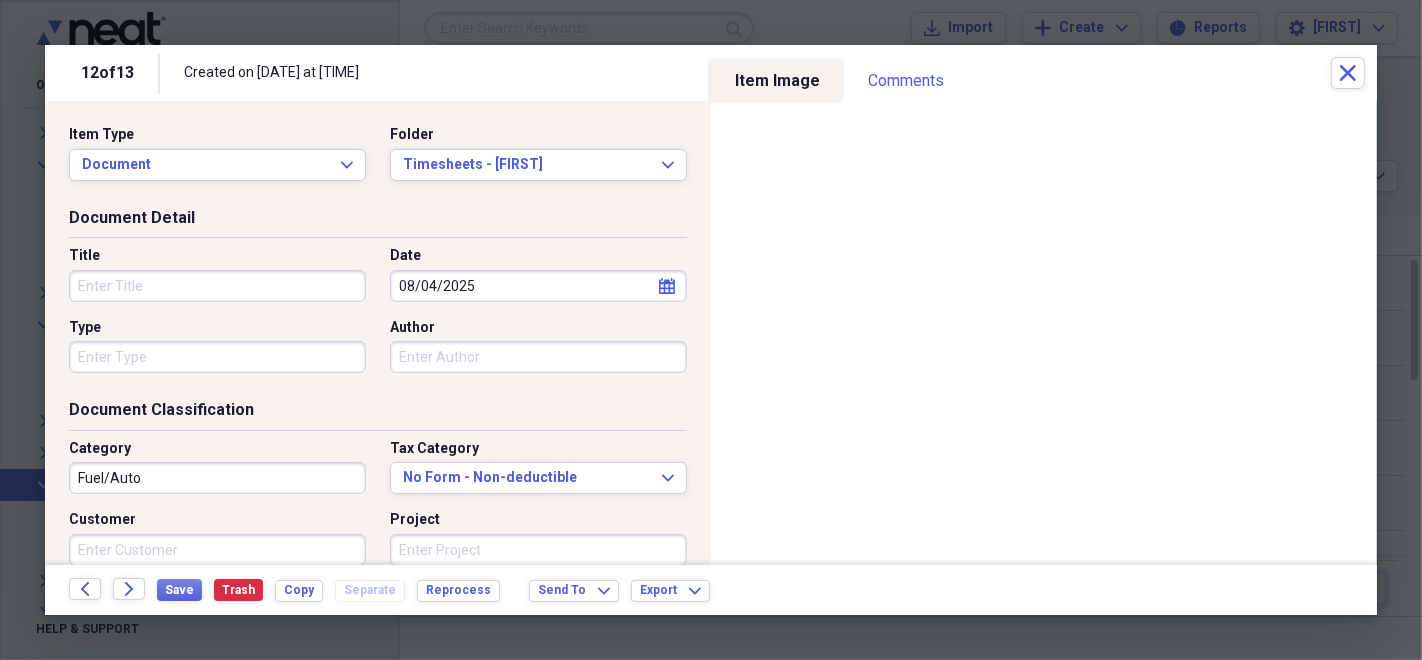 click on "Title" at bounding box center [217, 286] 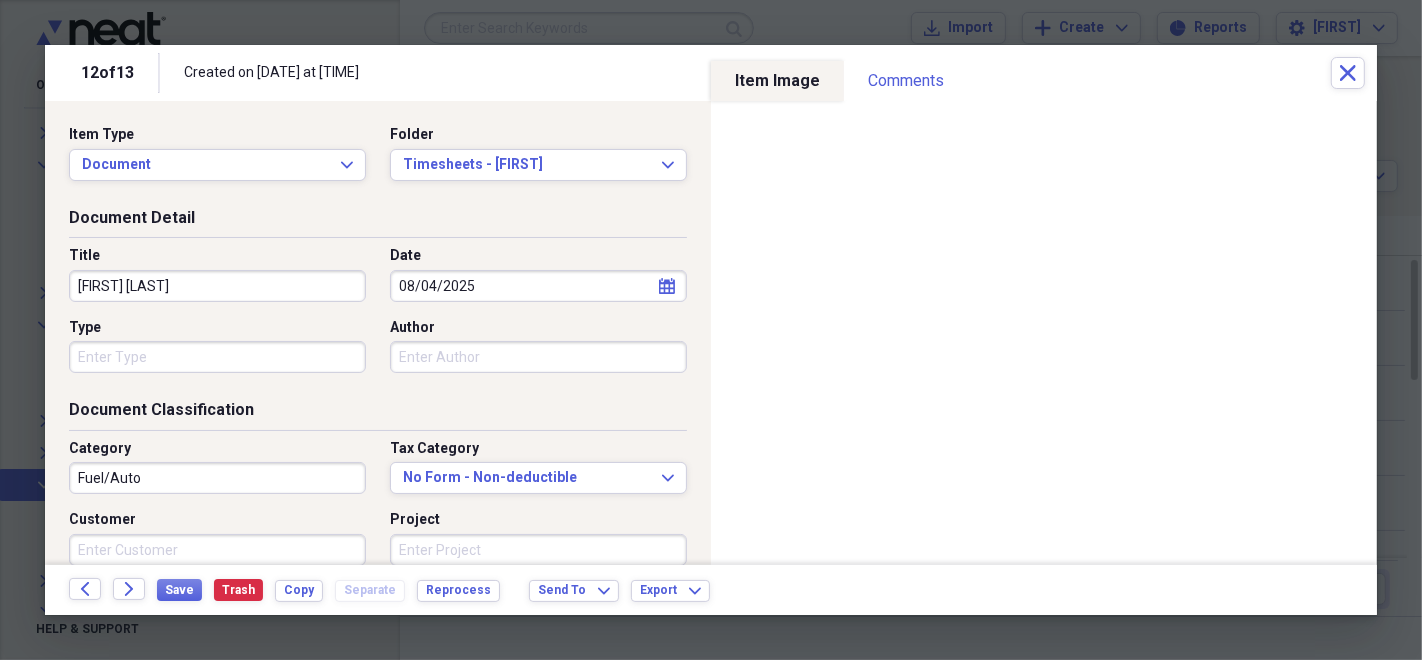 type on "[FIRST] [LAST]" 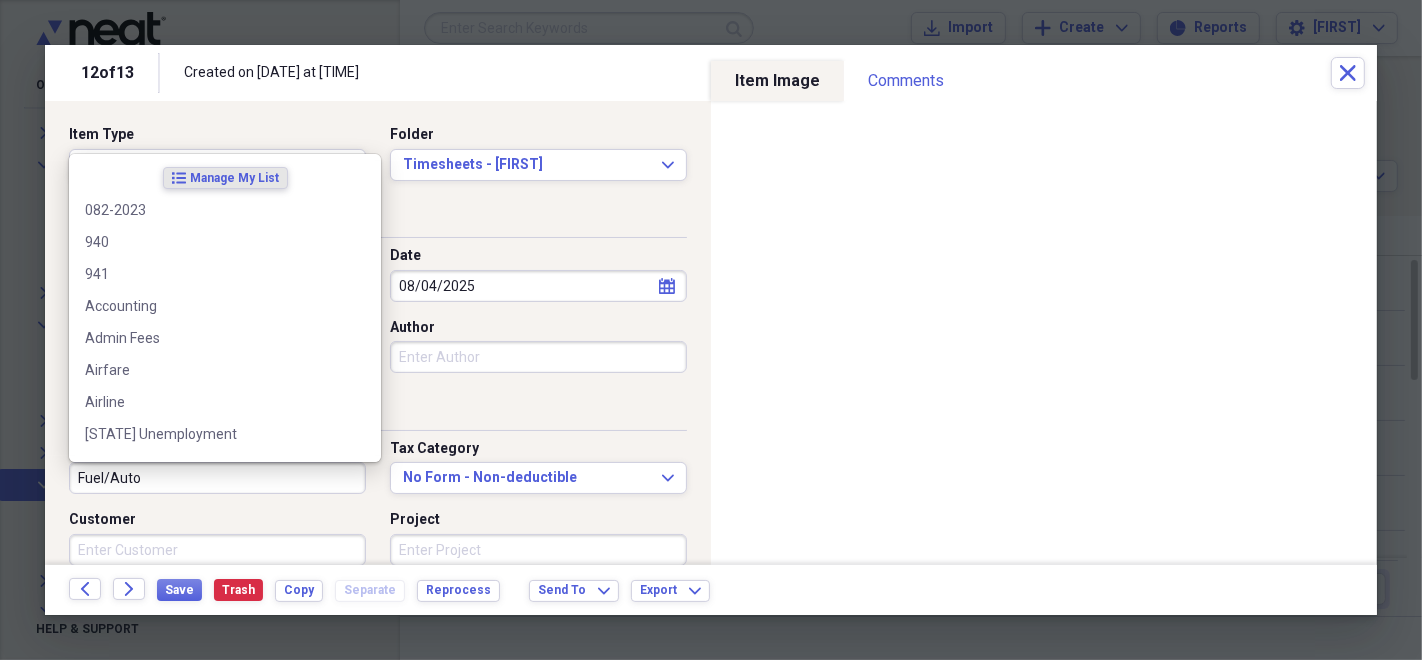 click on "Fuel/Auto" at bounding box center (217, 478) 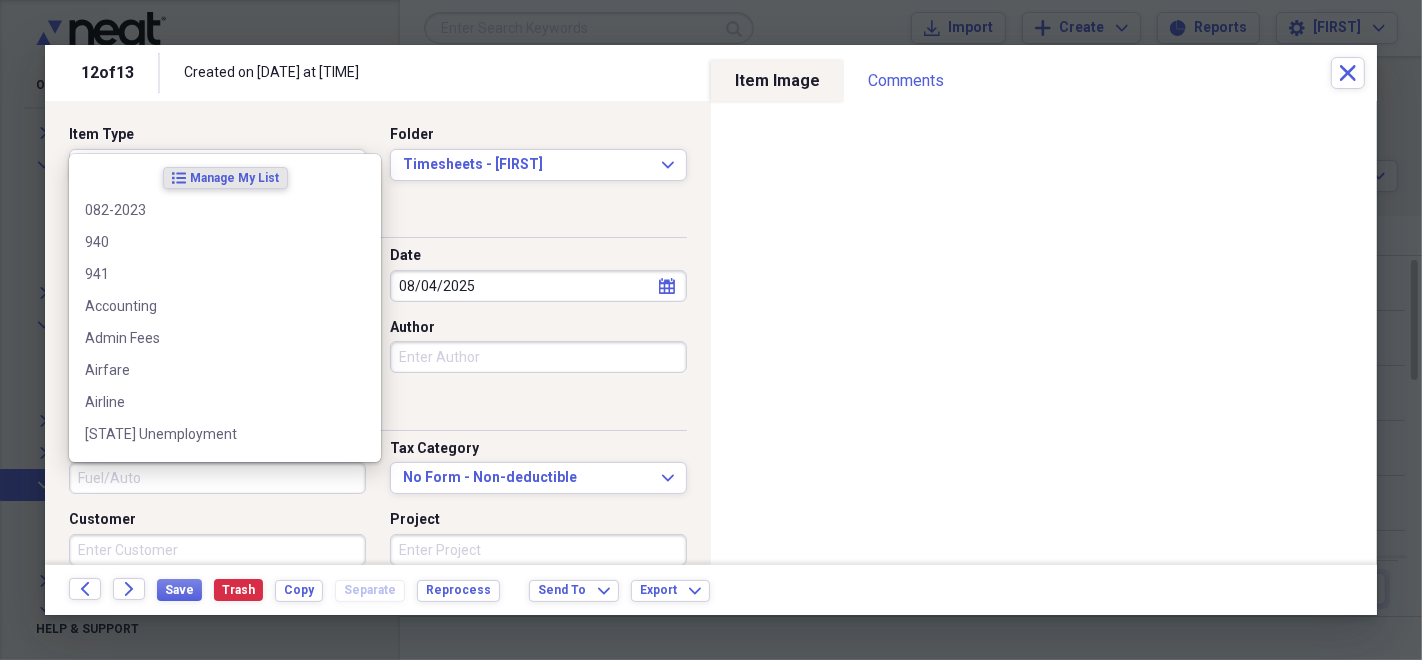 type 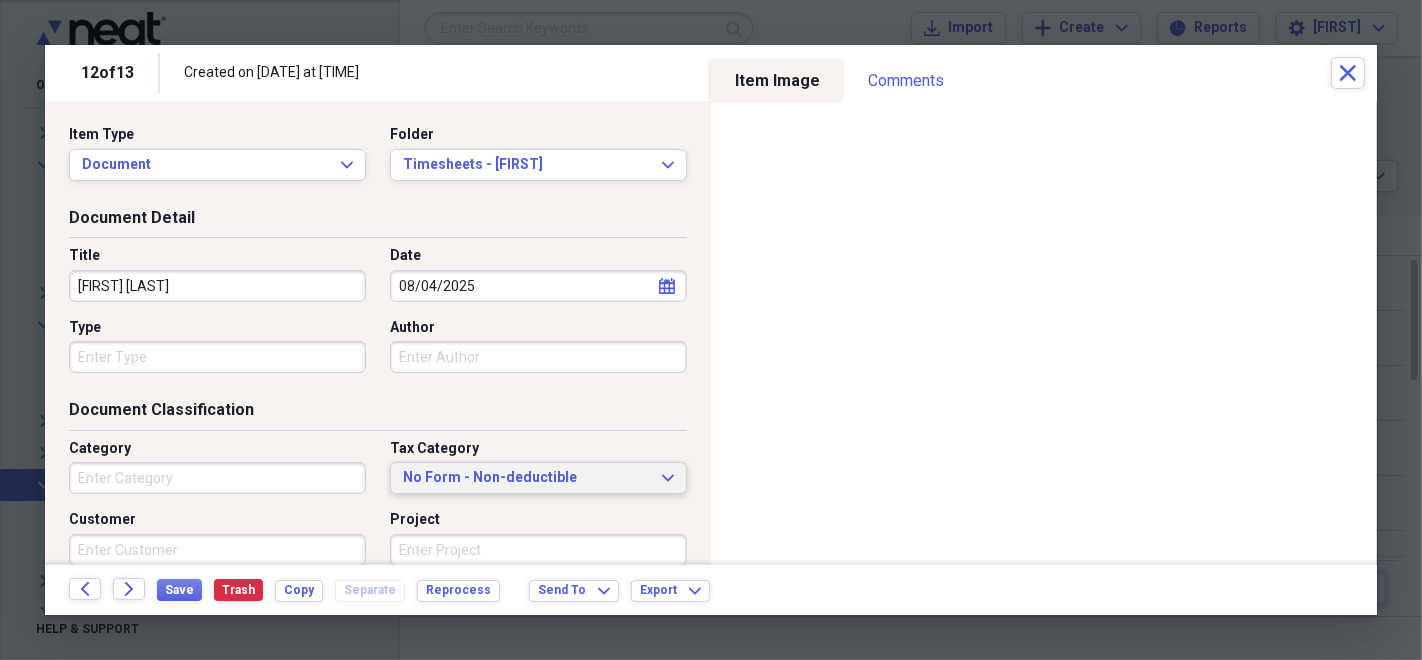 type 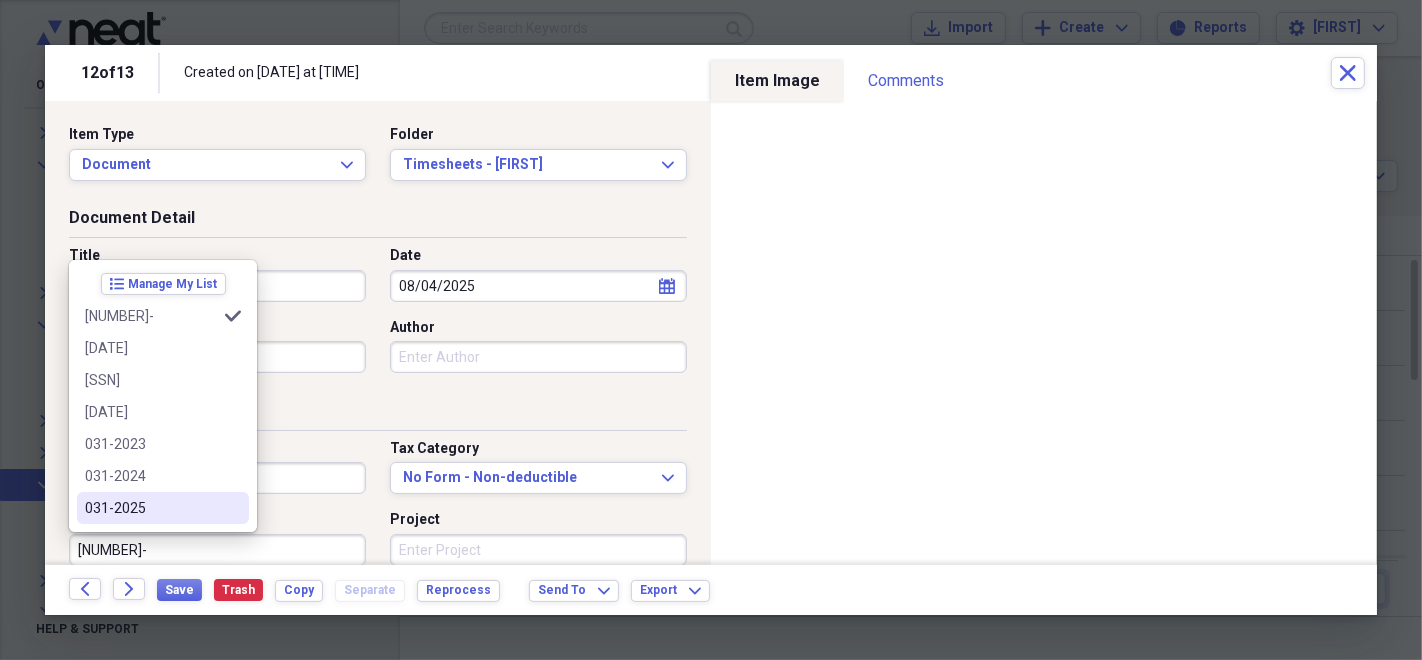 drag, startPoint x: 153, startPoint y: 514, endPoint x: 169, endPoint y: 542, distance: 32.24903 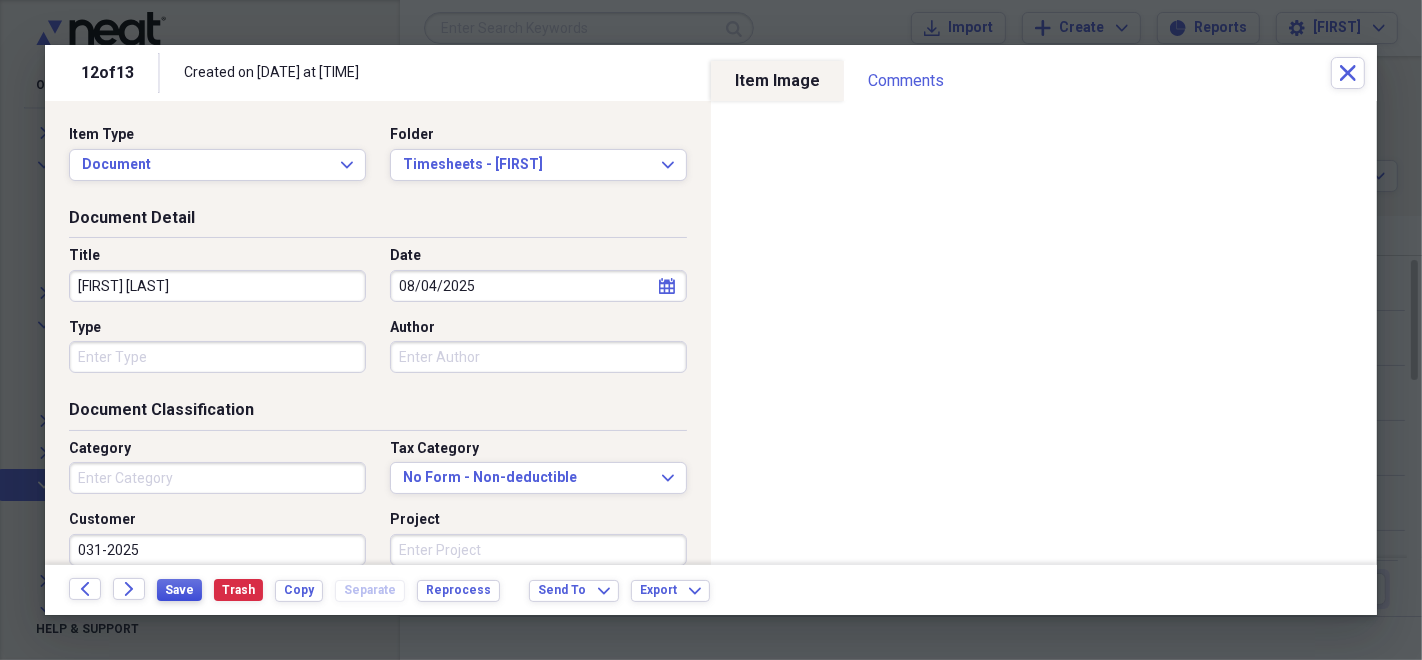 click on "Save" at bounding box center [179, 590] 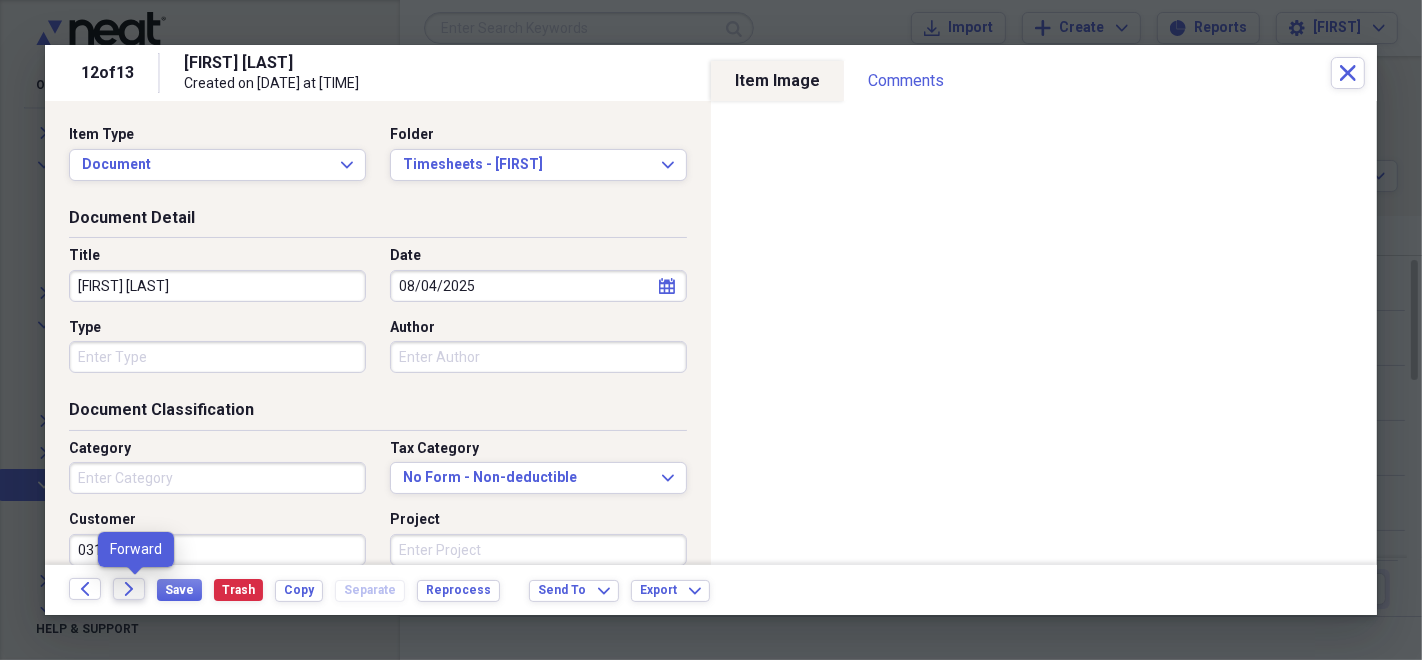 click on "Forward" at bounding box center [129, 589] 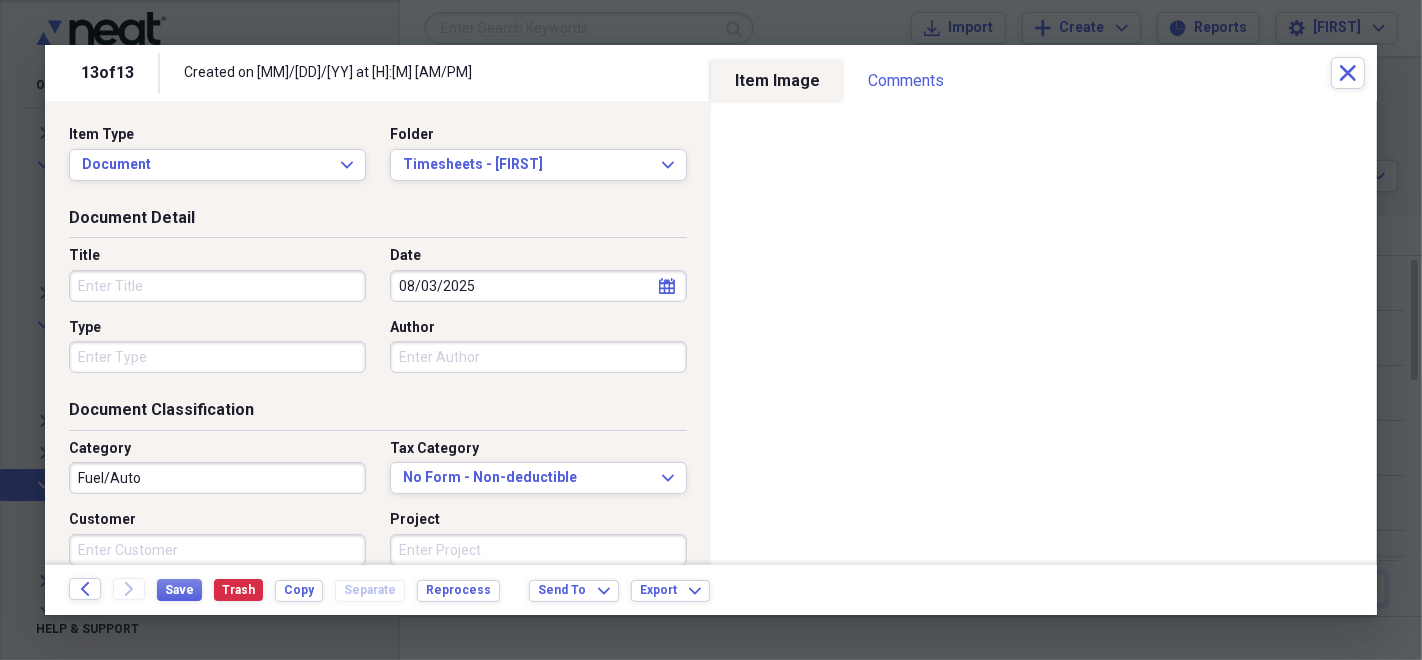 click on "Title" at bounding box center [217, 286] 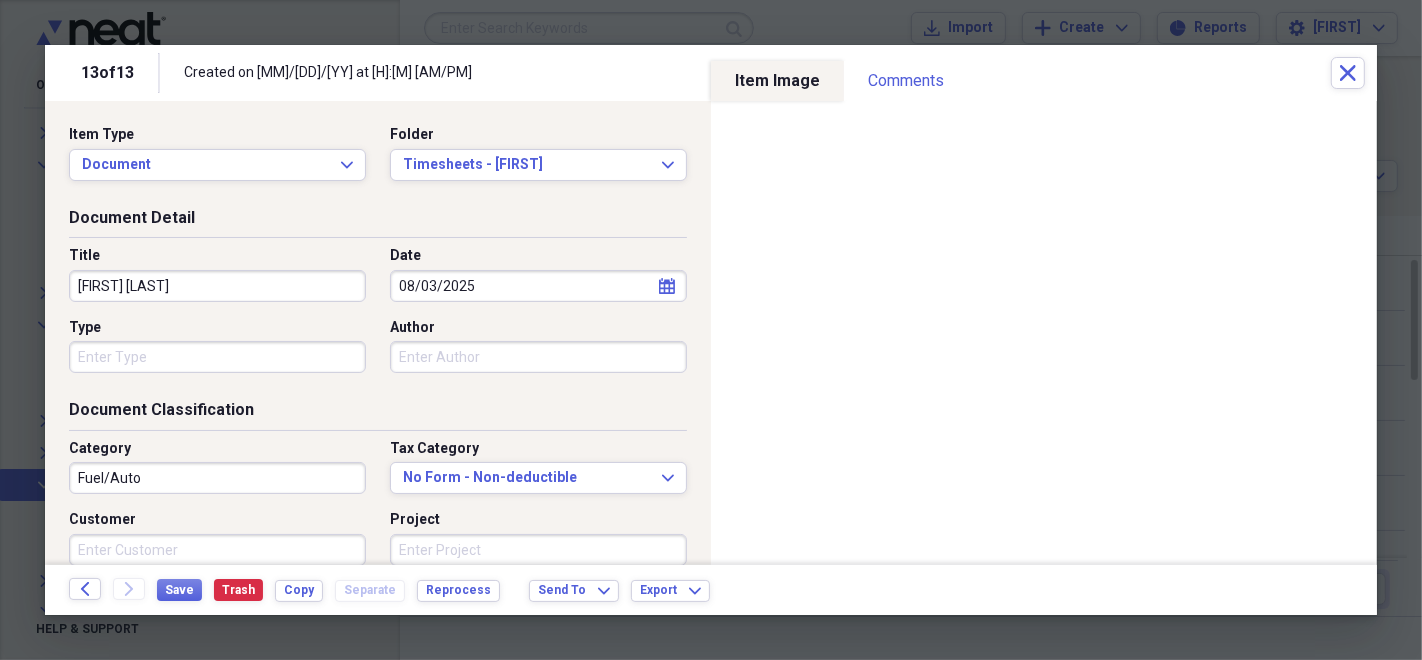 type on "[FIRST] [LAST]" 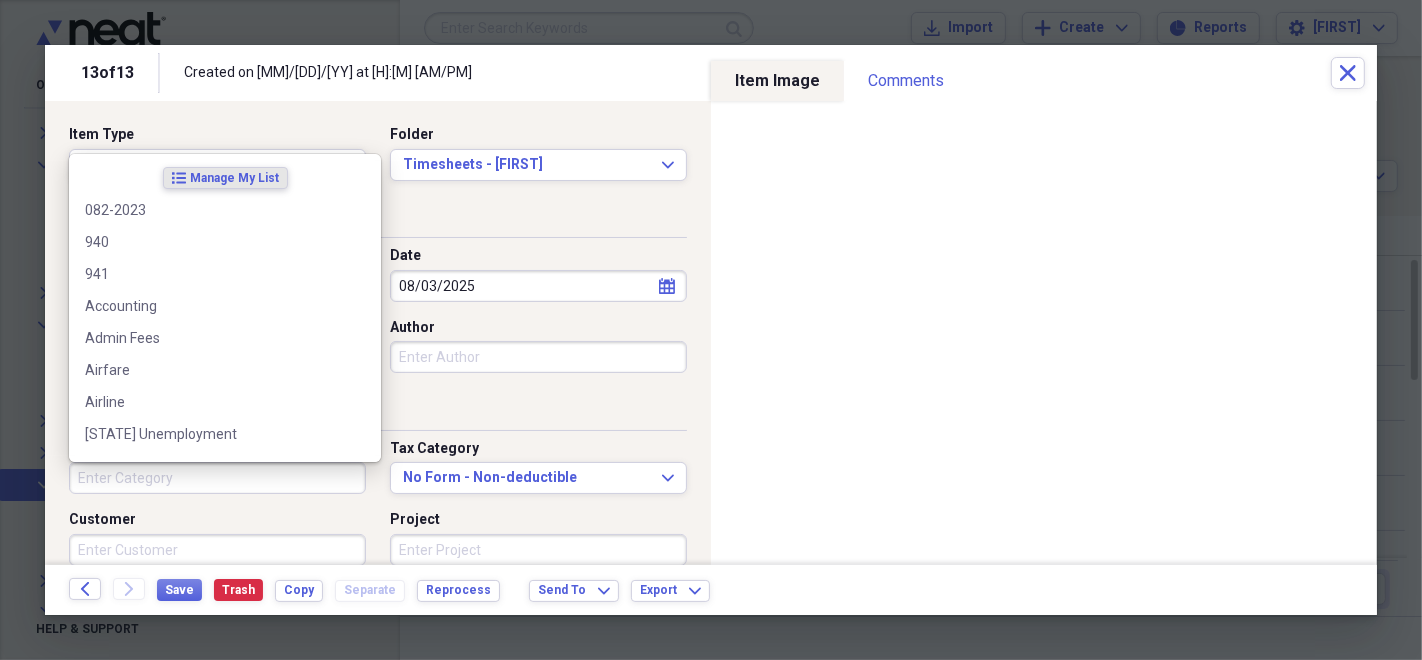 type 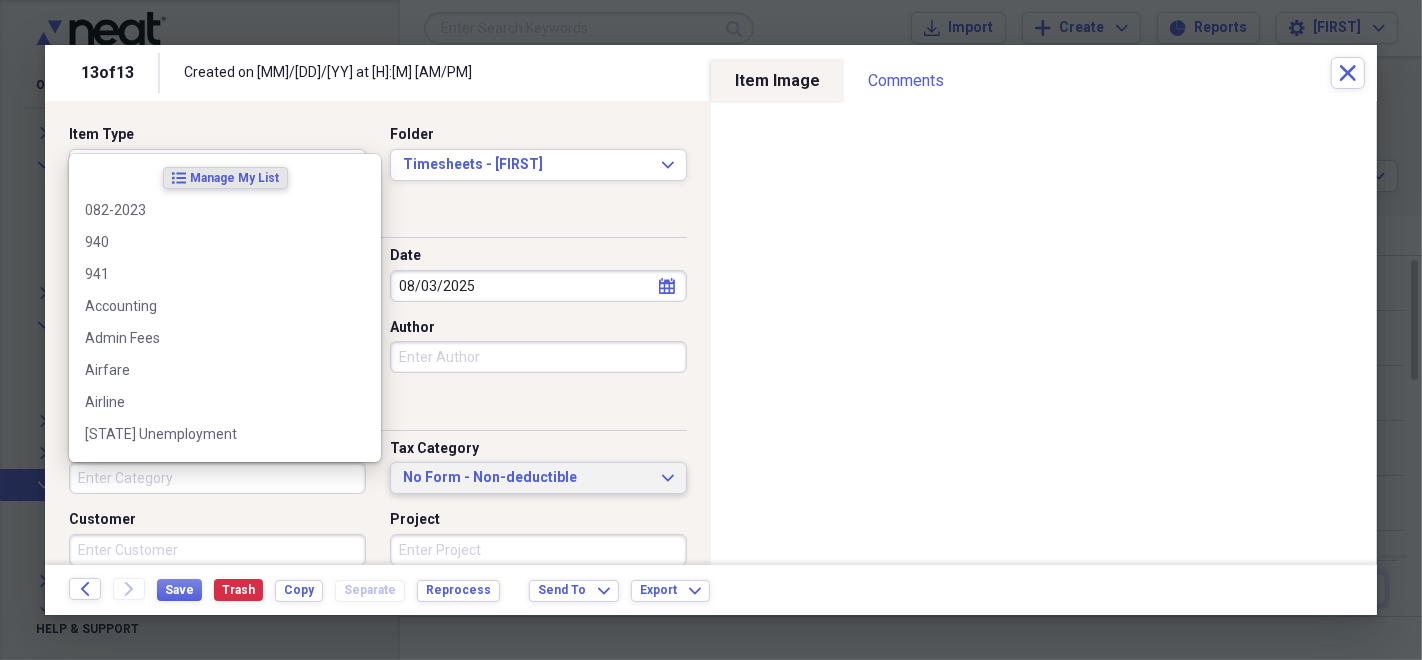 type 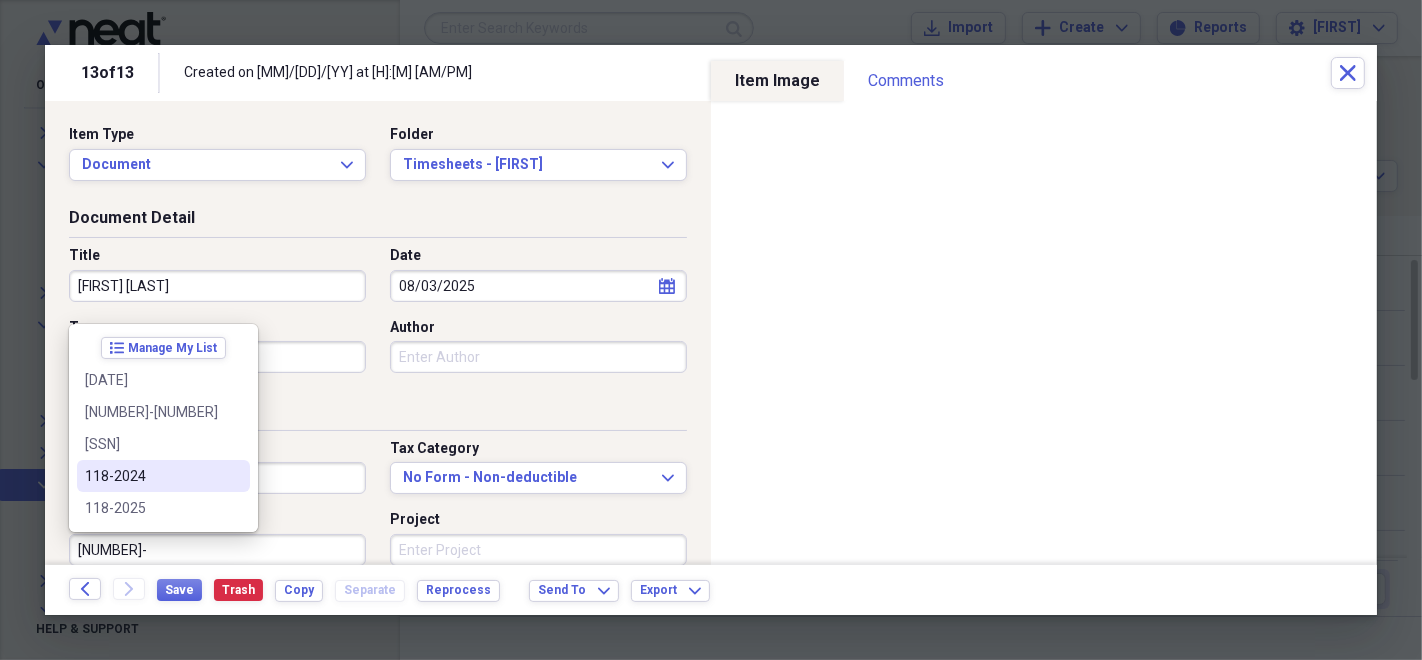 click on "118-2024" at bounding box center [151, 476] 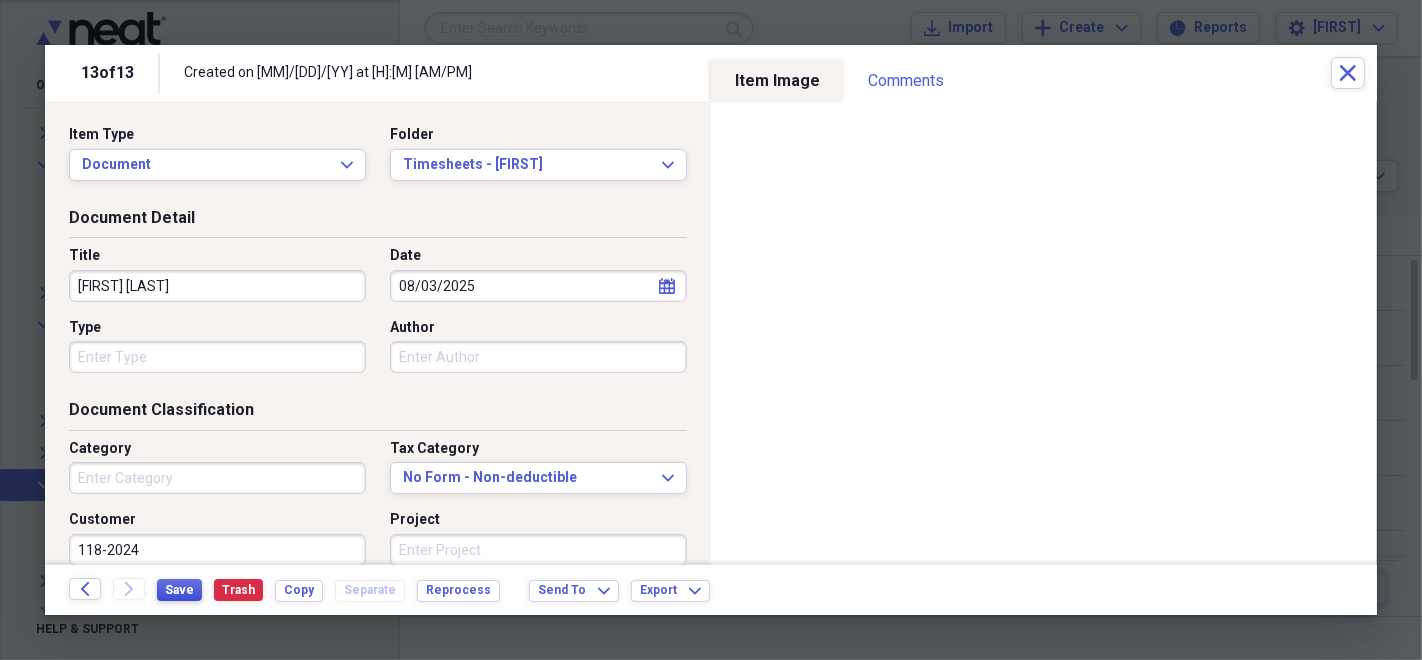 click on "Save" at bounding box center [179, 590] 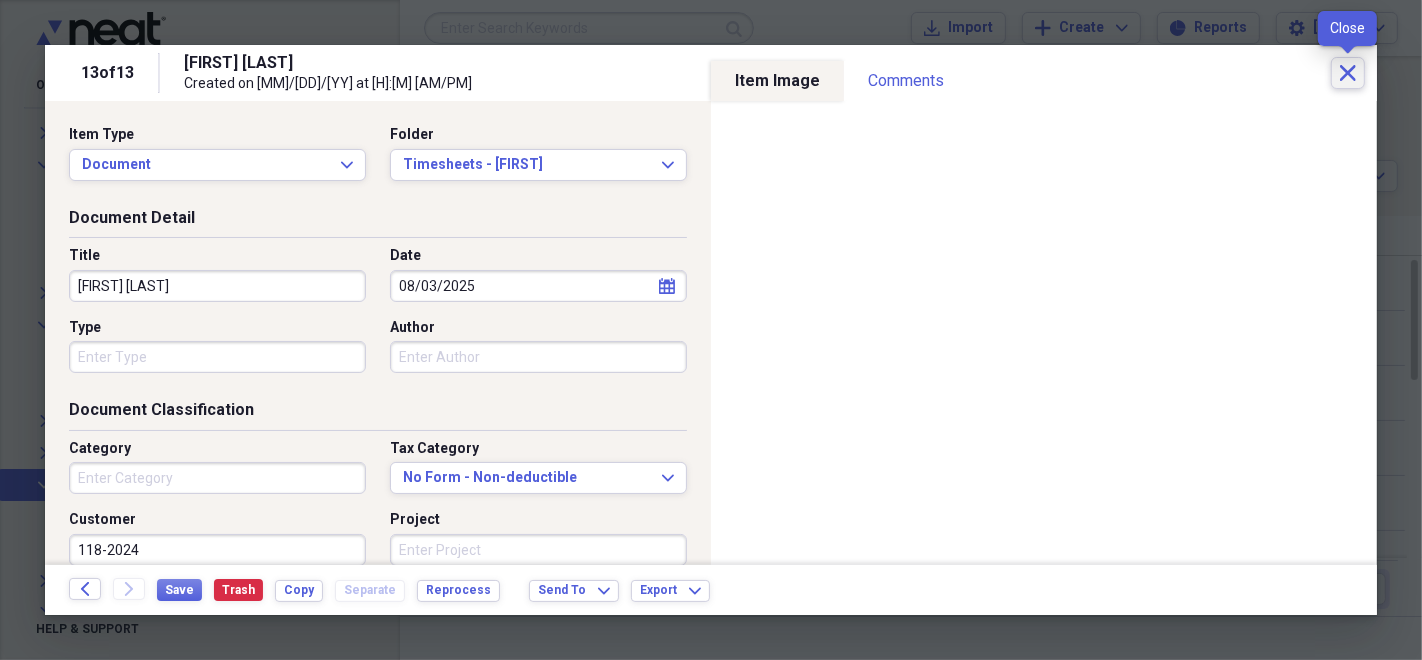 click on "Close" at bounding box center [1348, 73] 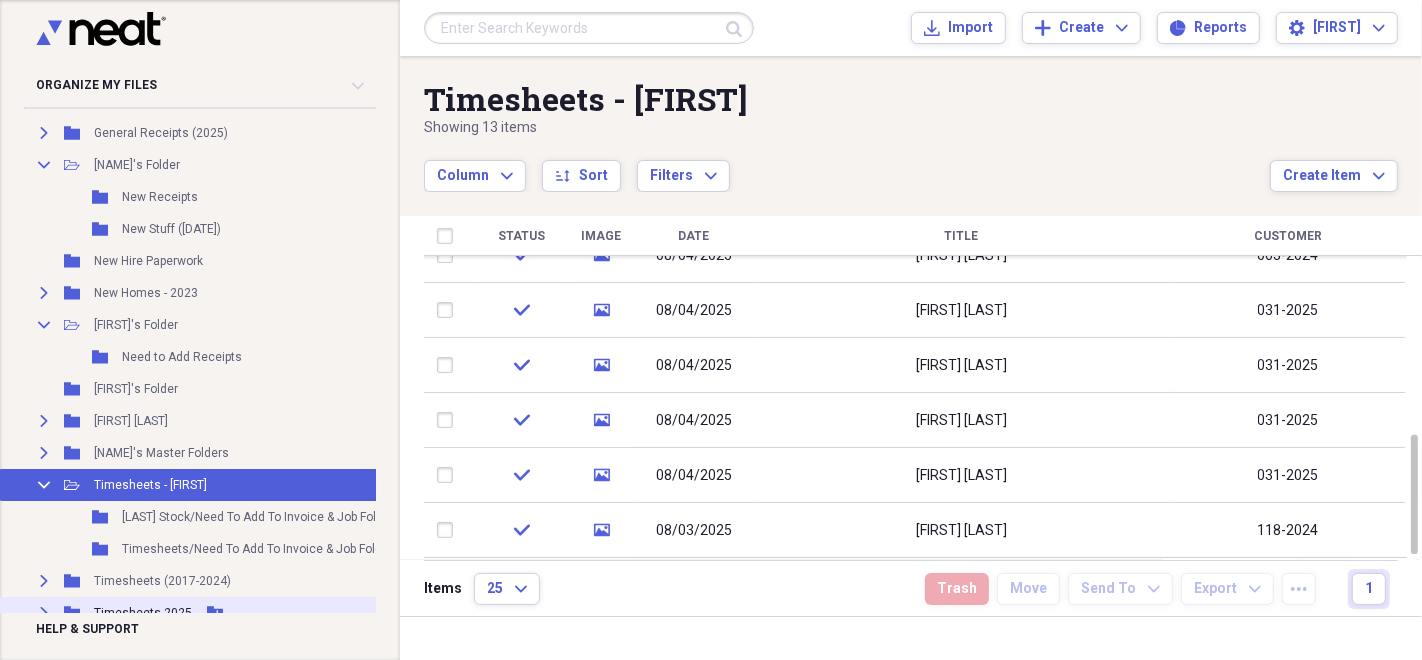 click on "Expand" 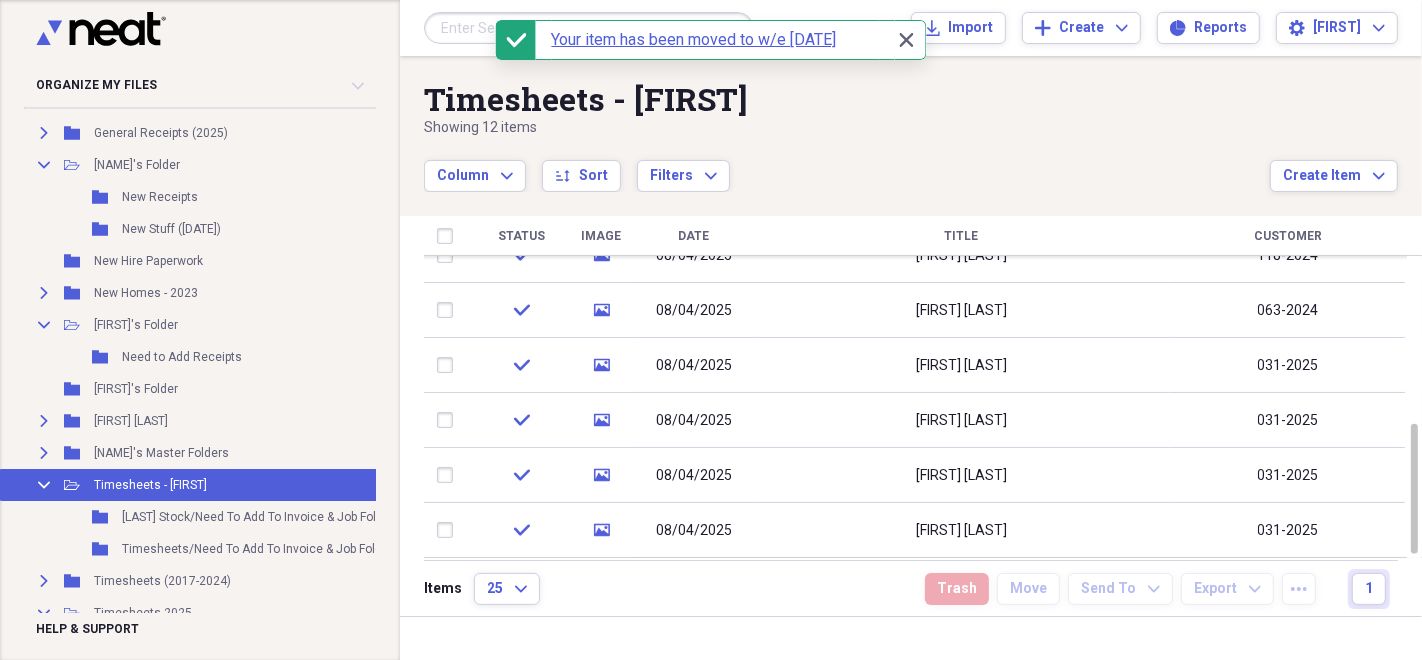 click 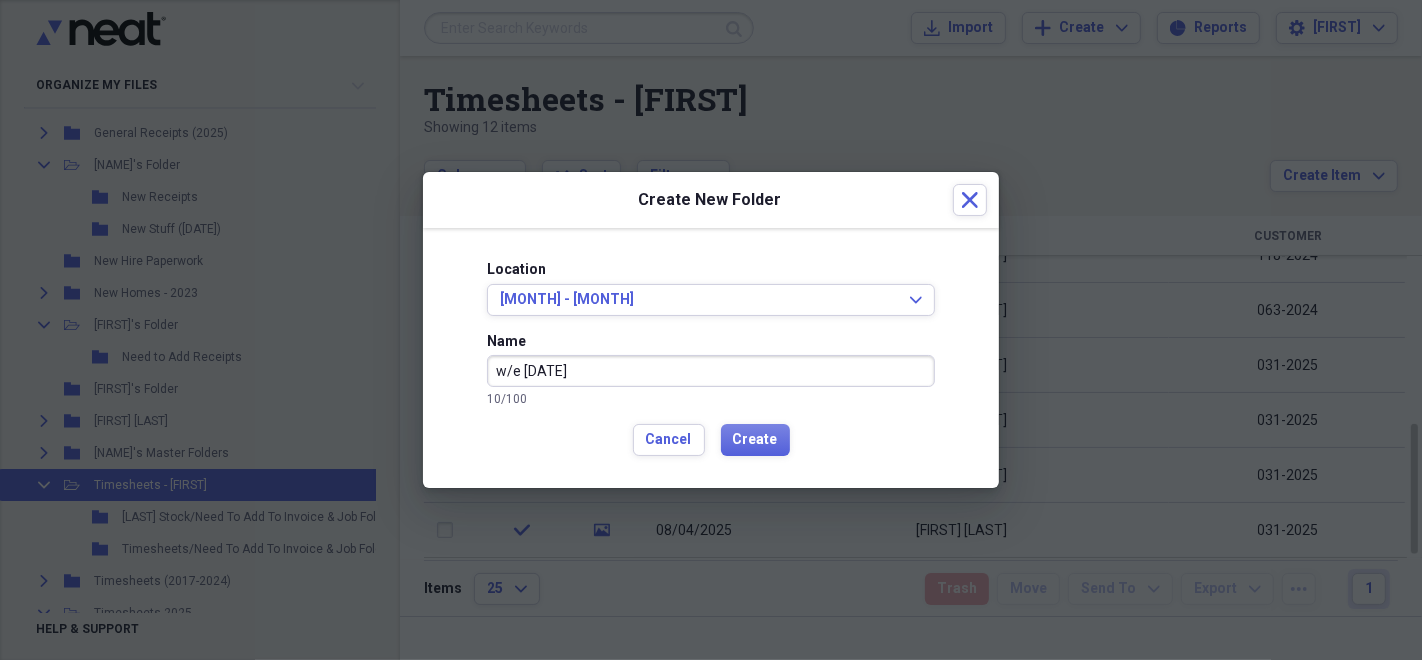 type on "w/e [DATE]/[NUMBER]" 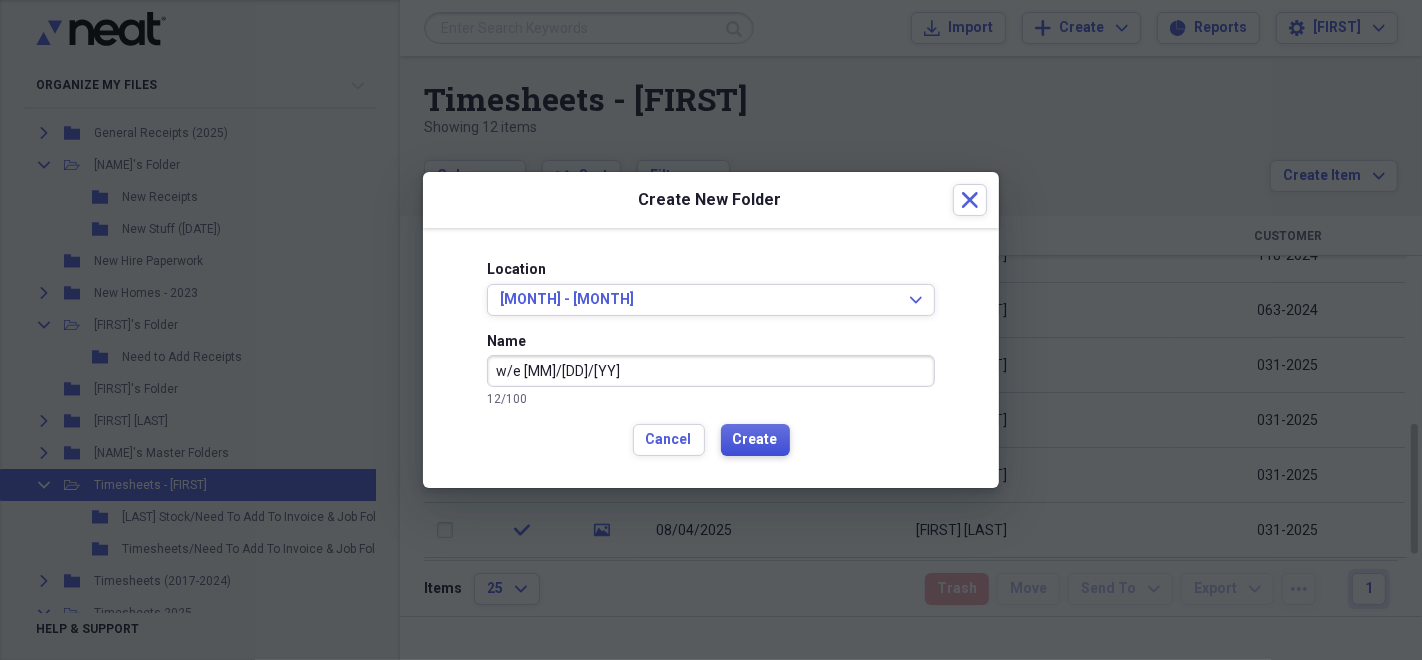 click on "Create" at bounding box center (755, 440) 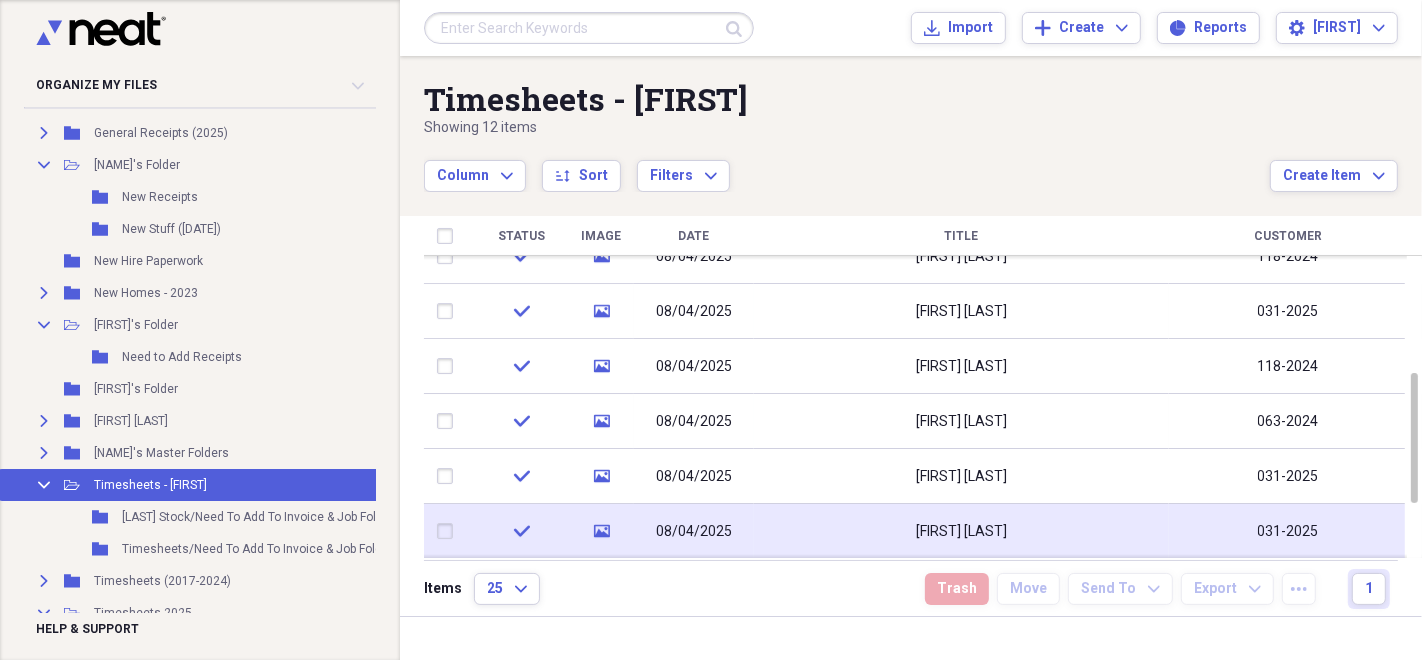 click at bounding box center [449, 532] 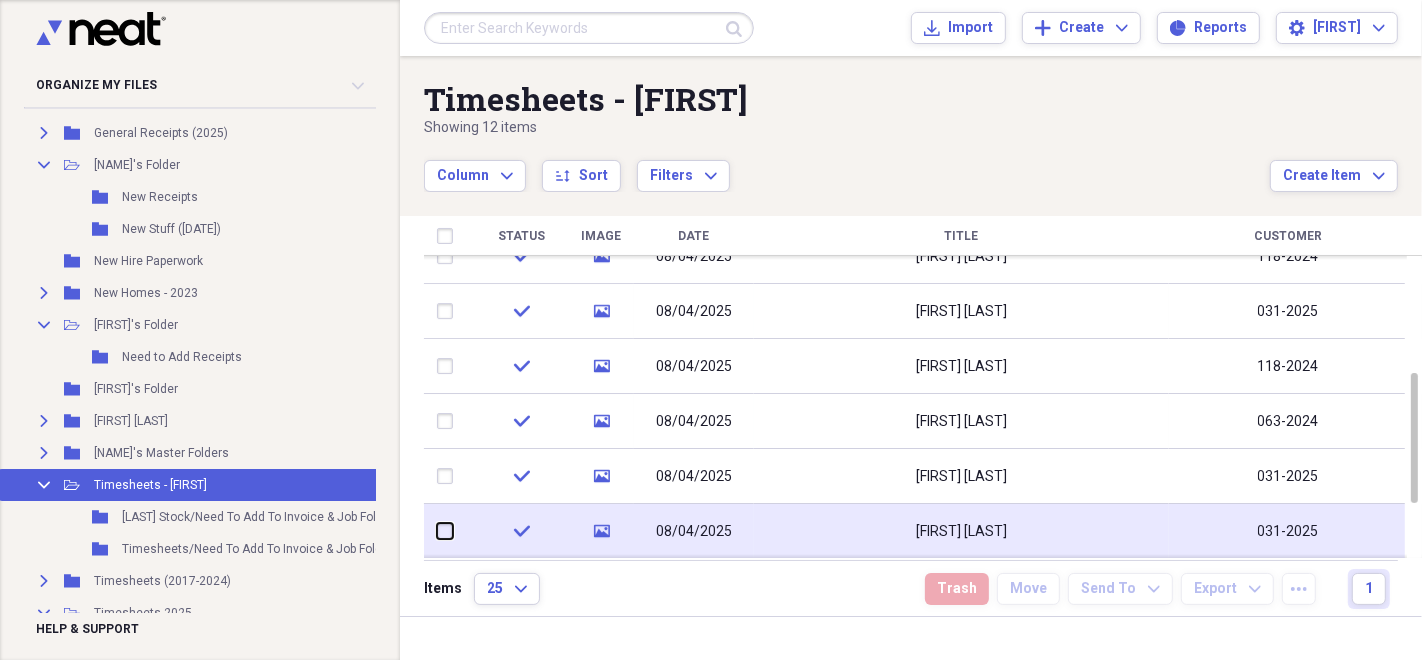 click at bounding box center [437, 531] 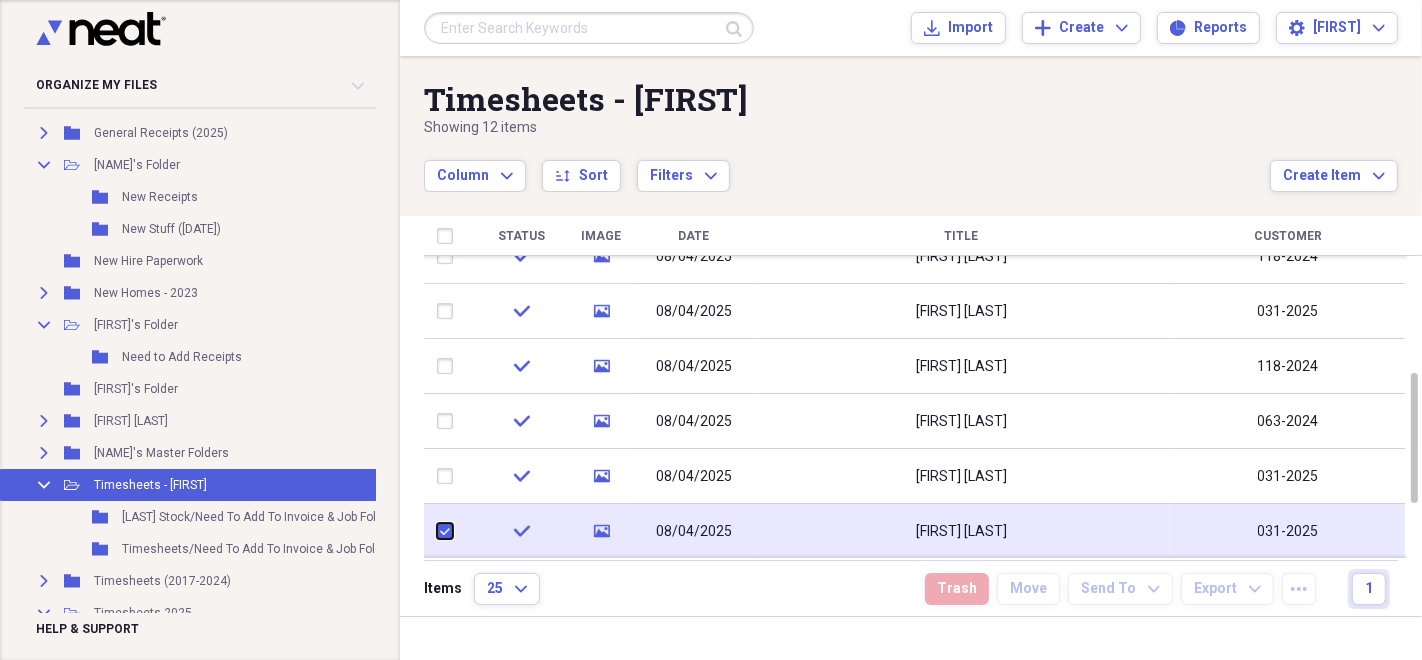 checkbox on "true" 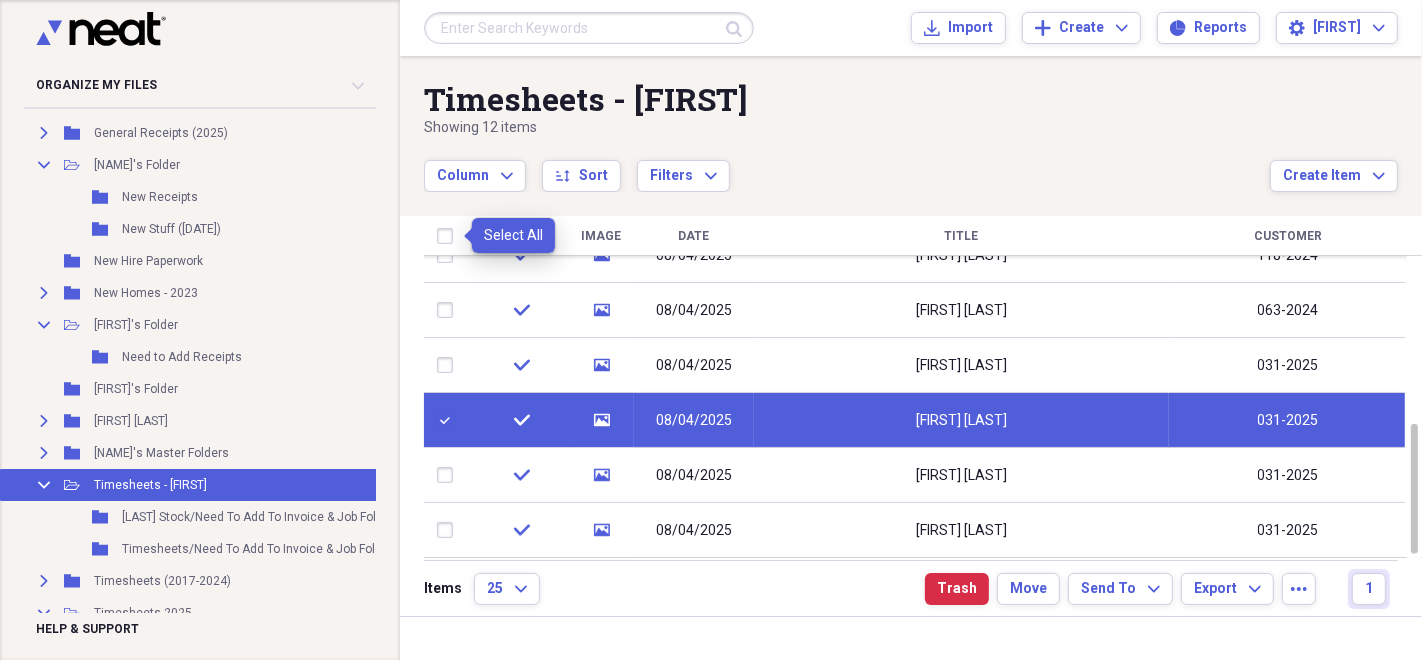 click at bounding box center (449, 236) 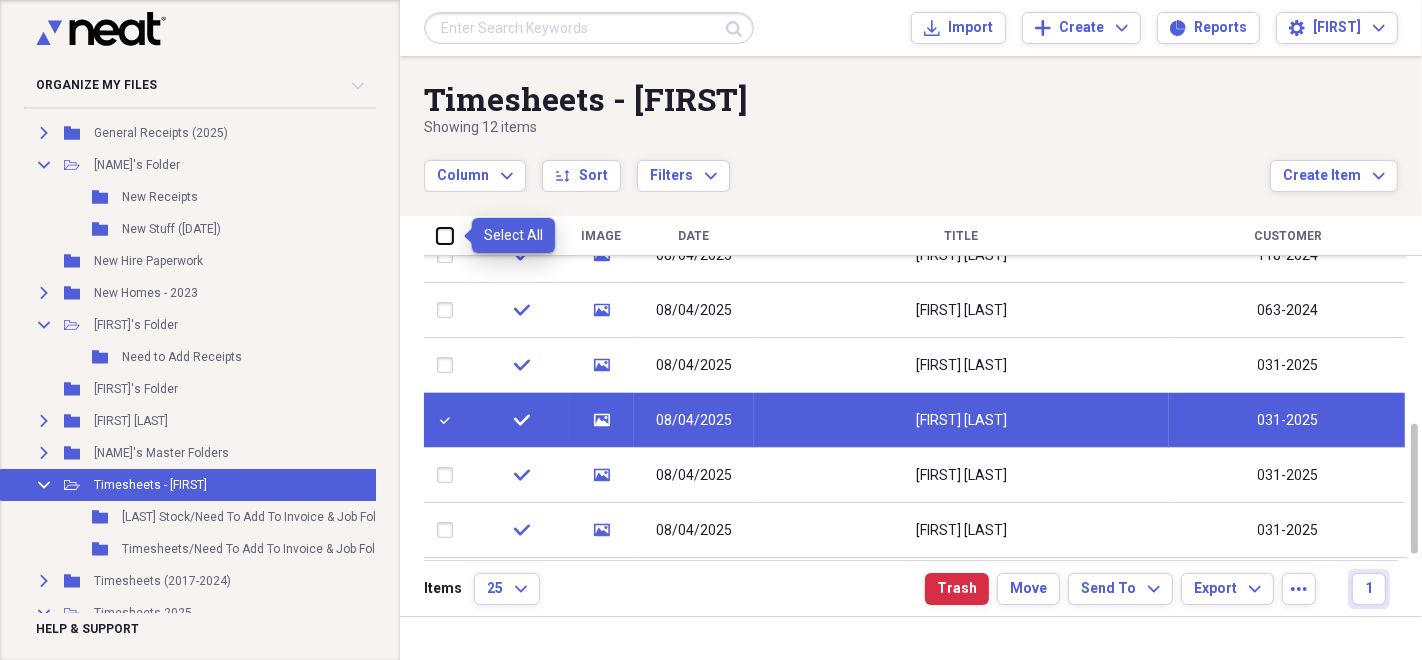 click at bounding box center (437, 235) 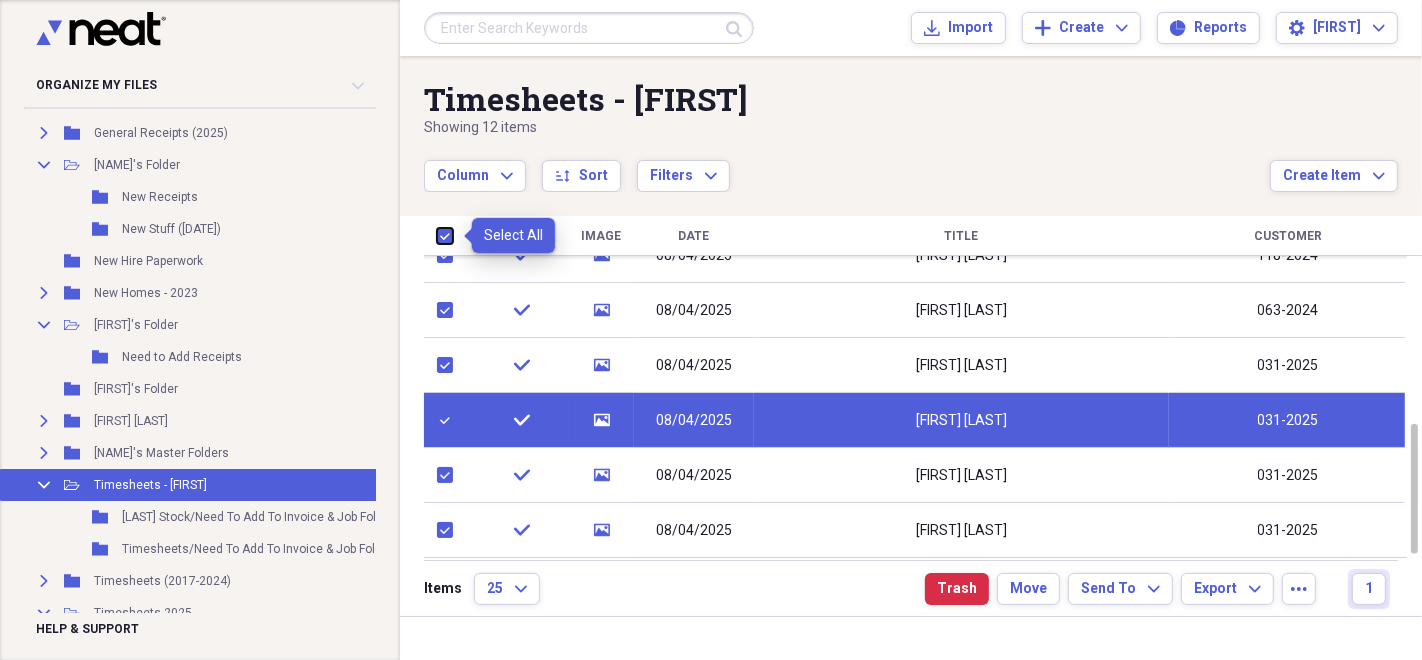 checkbox on "true" 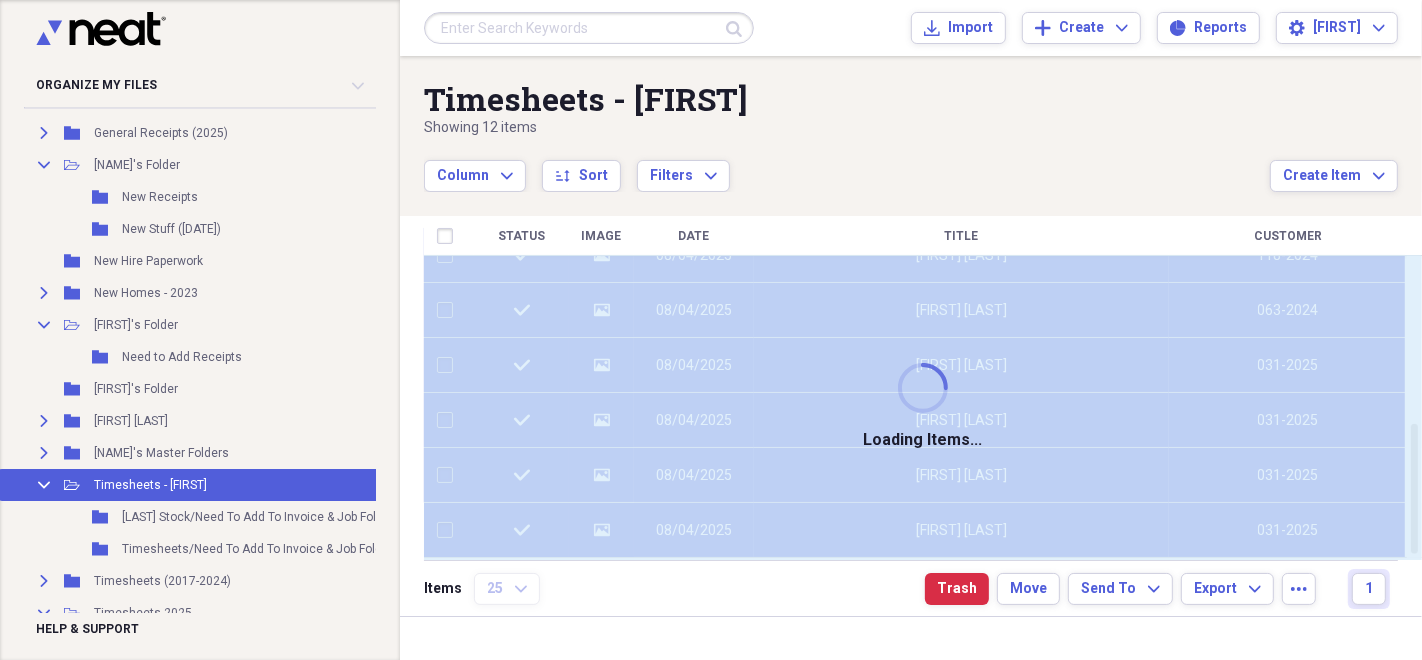 checkbox on "false" 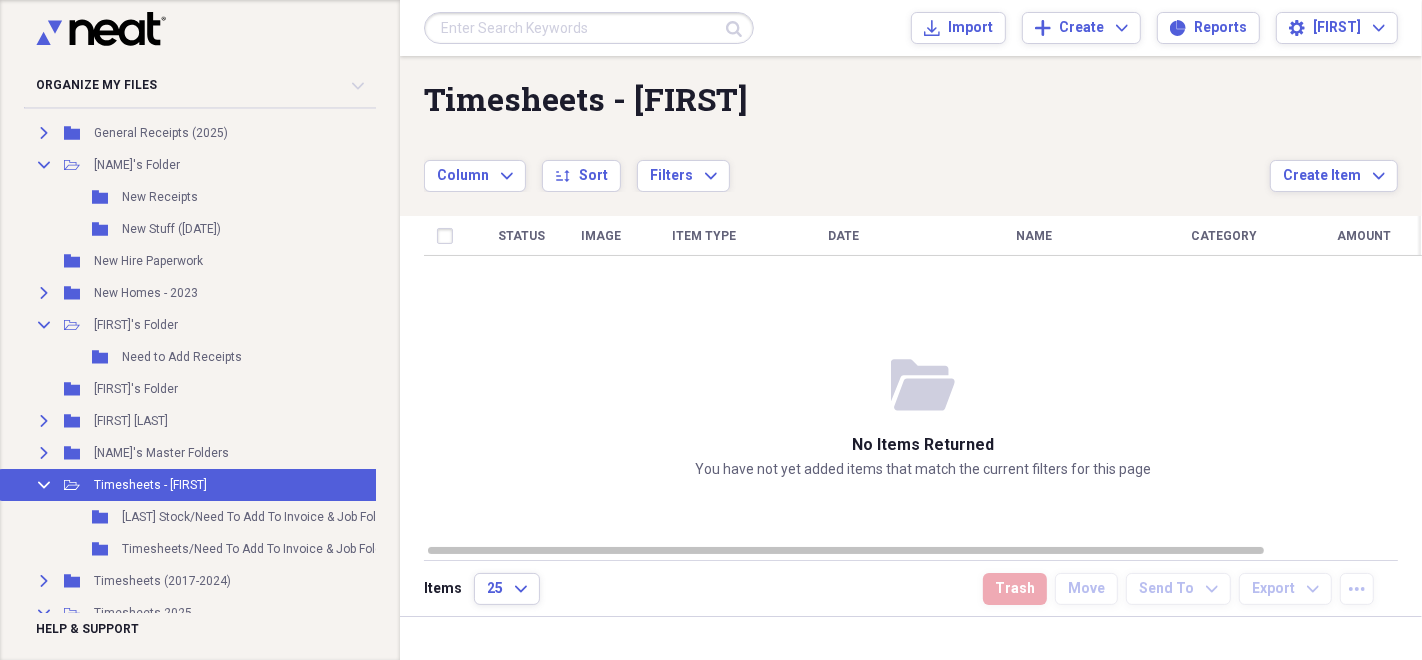 click on "Column Expand sort Sort Filters  Expand" at bounding box center (847, 165) 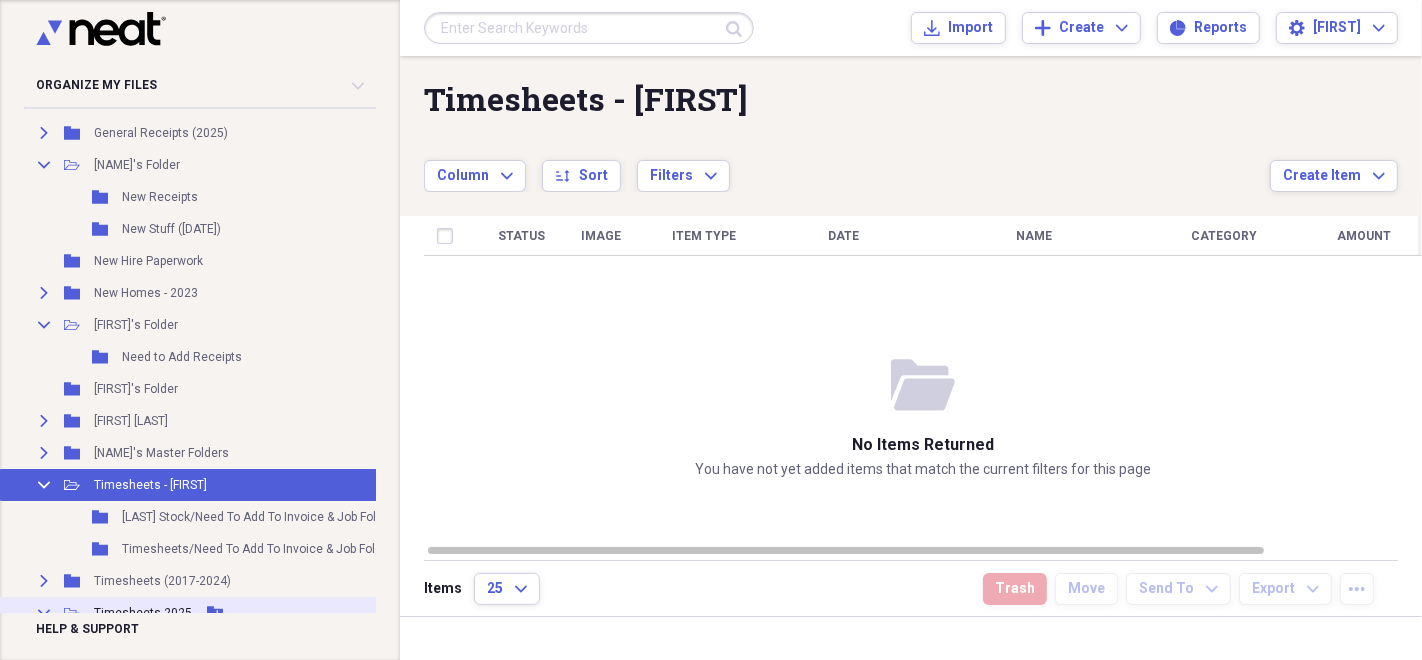 click on "Collapse" at bounding box center (44, 613) 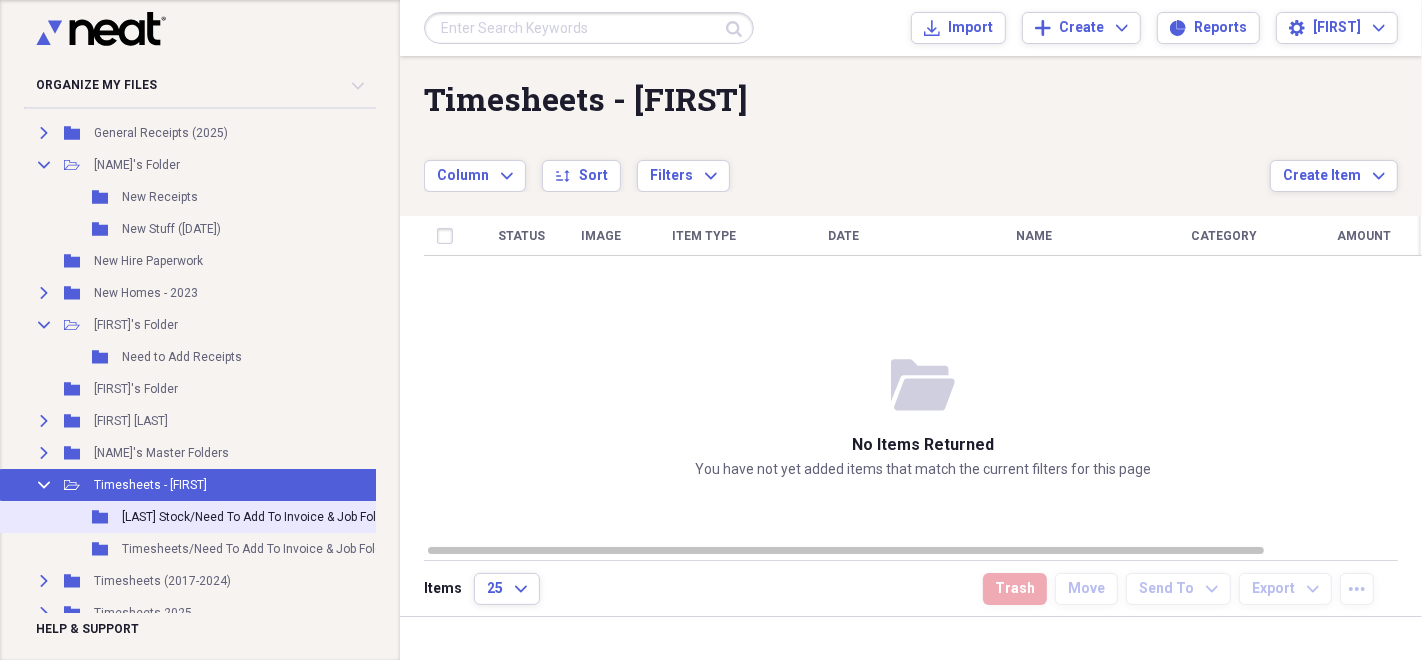 click on "[LAST] Stock/Need To Add To Invoice & Job Folder" at bounding box center [258, 517] 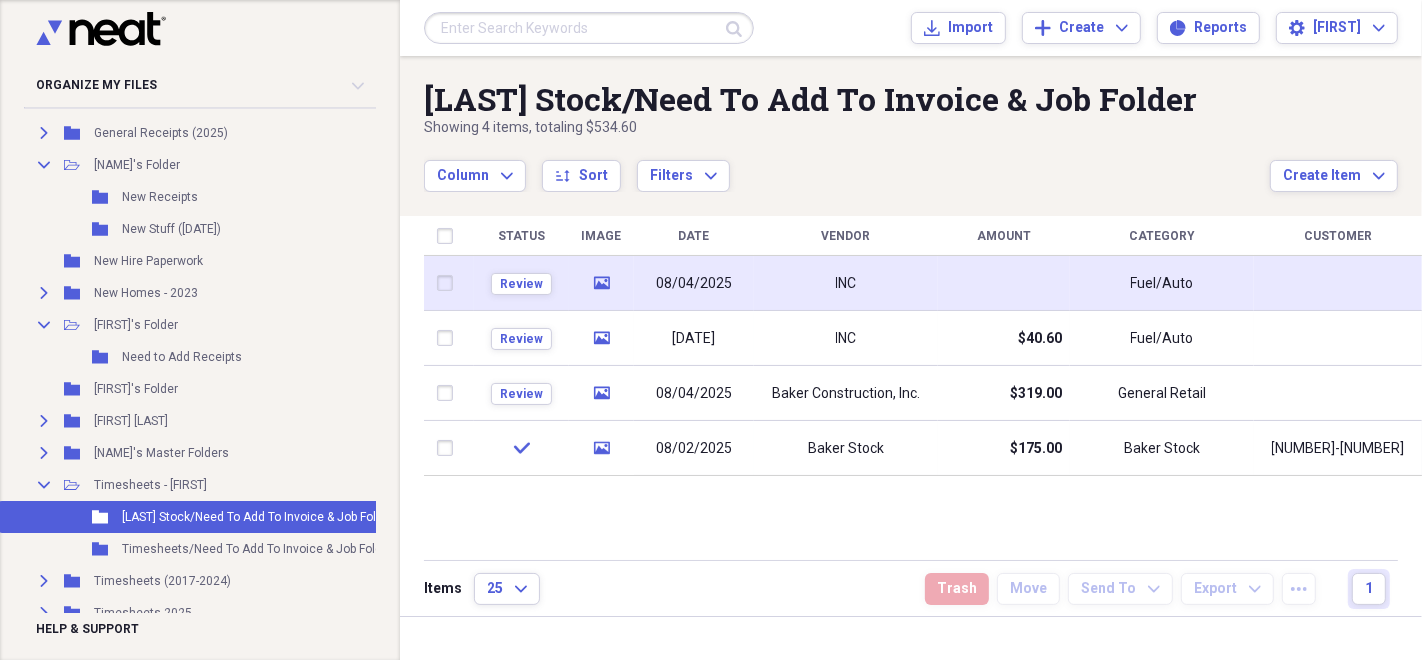 click on "INC" at bounding box center (846, 283) 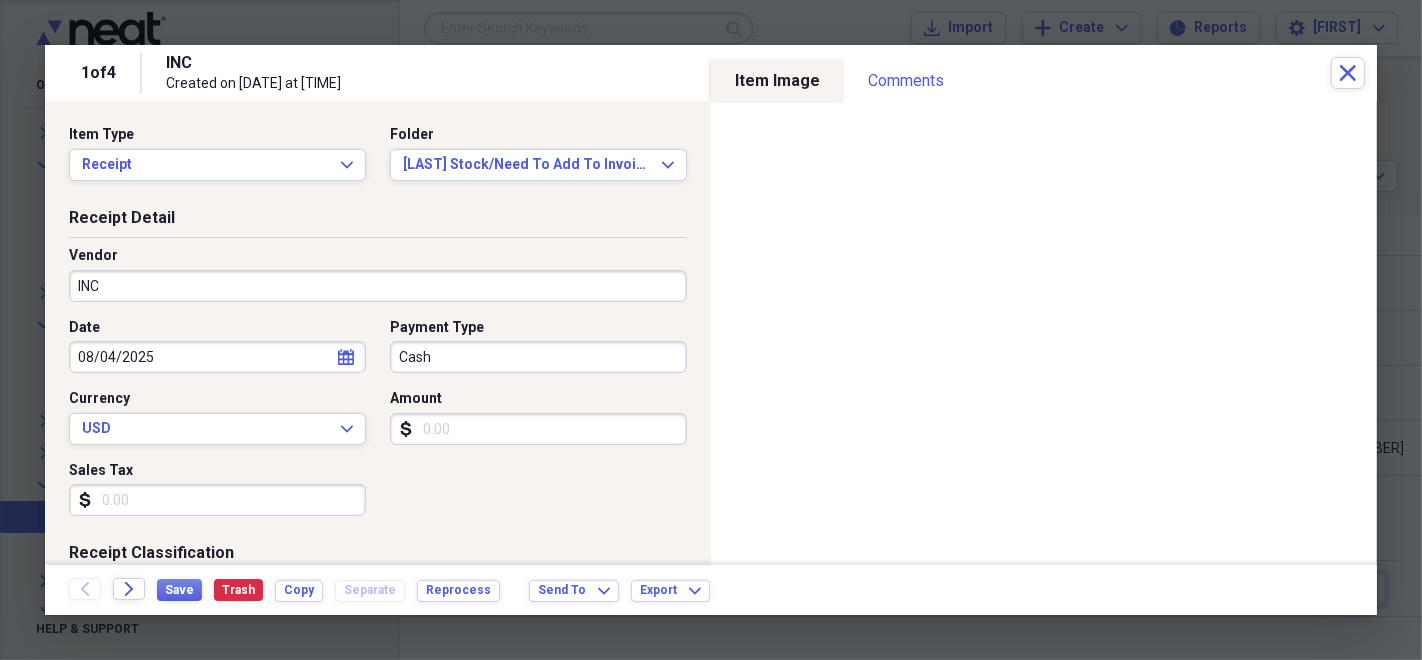 click on "INC" at bounding box center (378, 286) 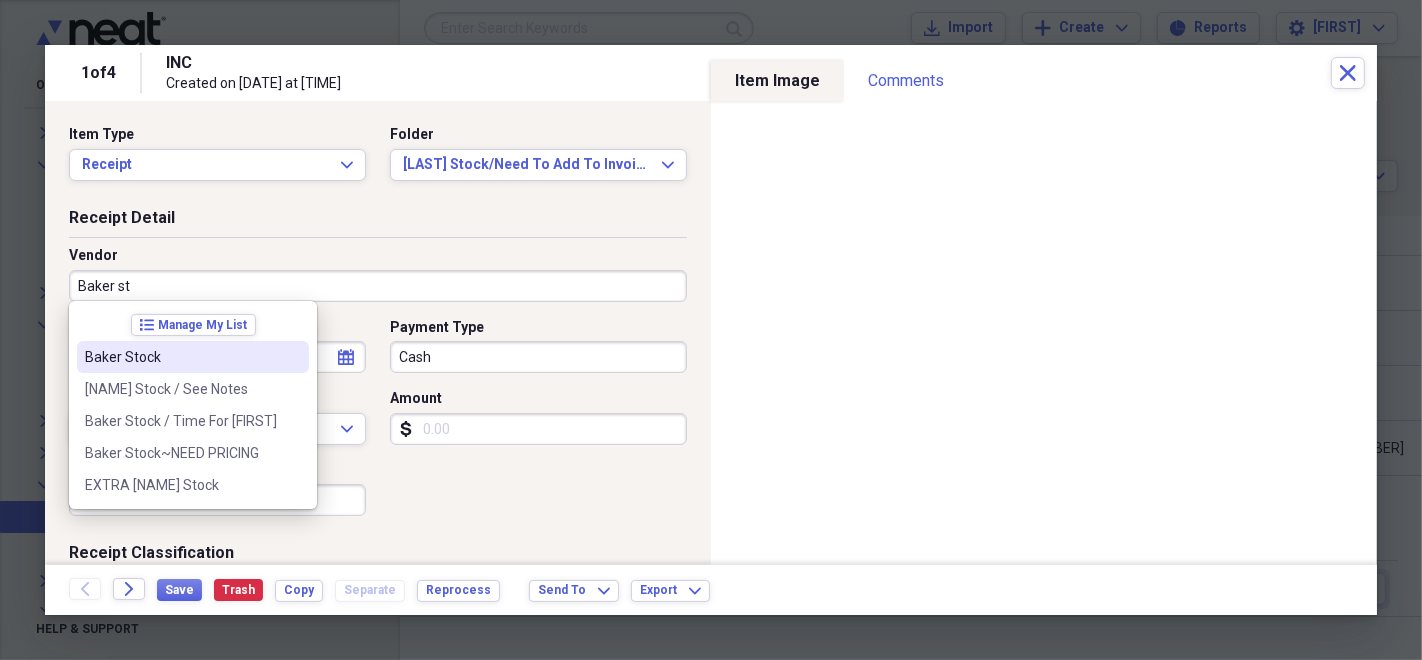 click on "Baker Stock" at bounding box center [193, 357] 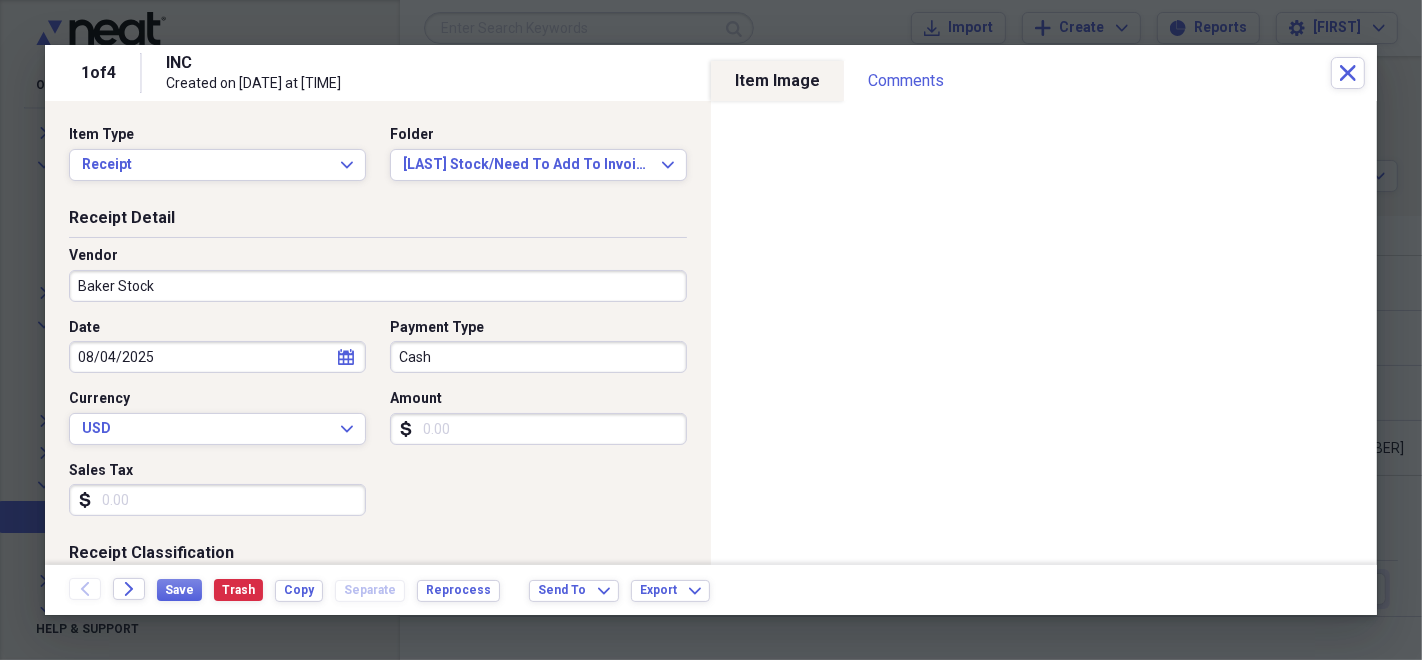 type on "Baker Stock" 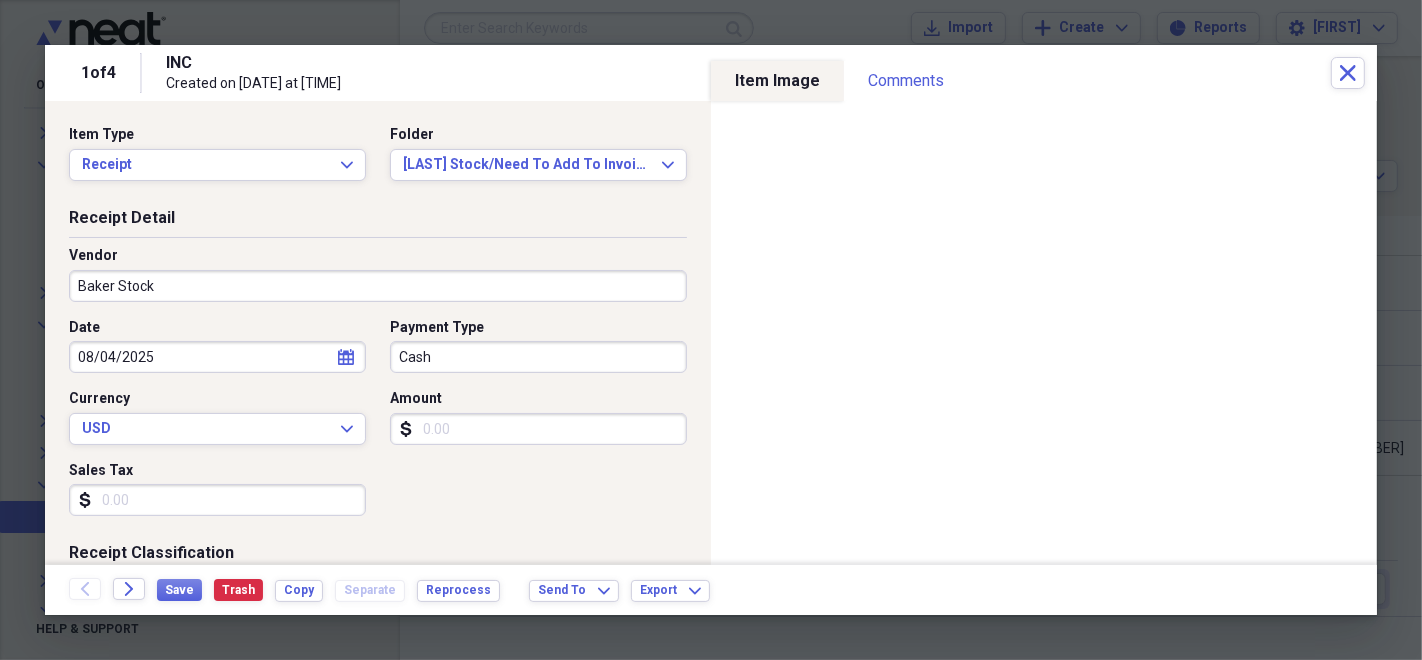 click on "Cash" at bounding box center (538, 357) 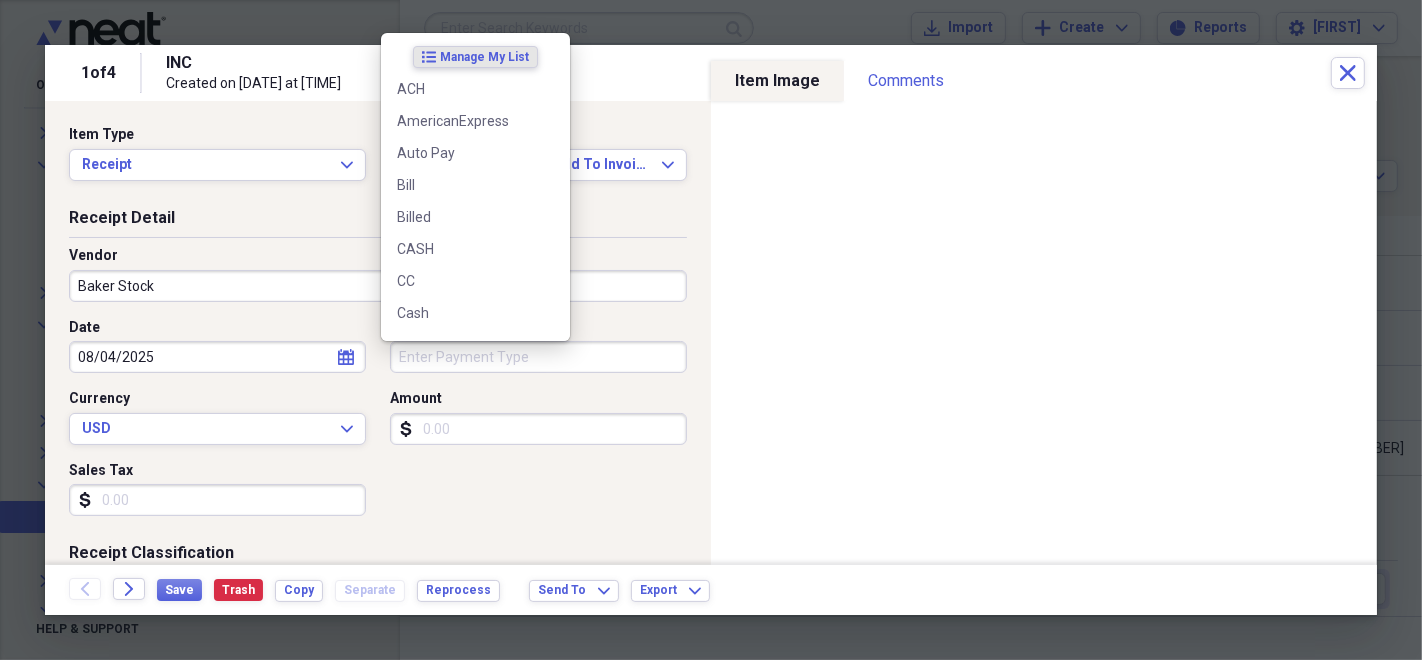type 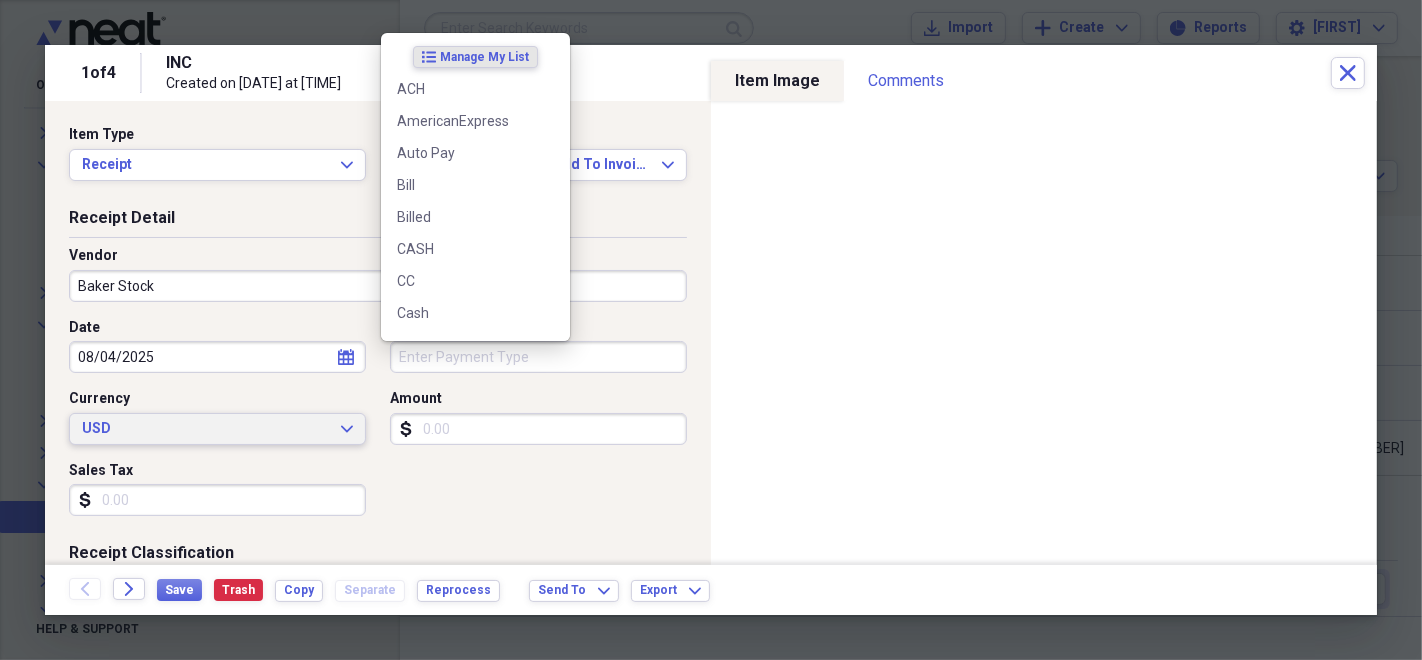 type 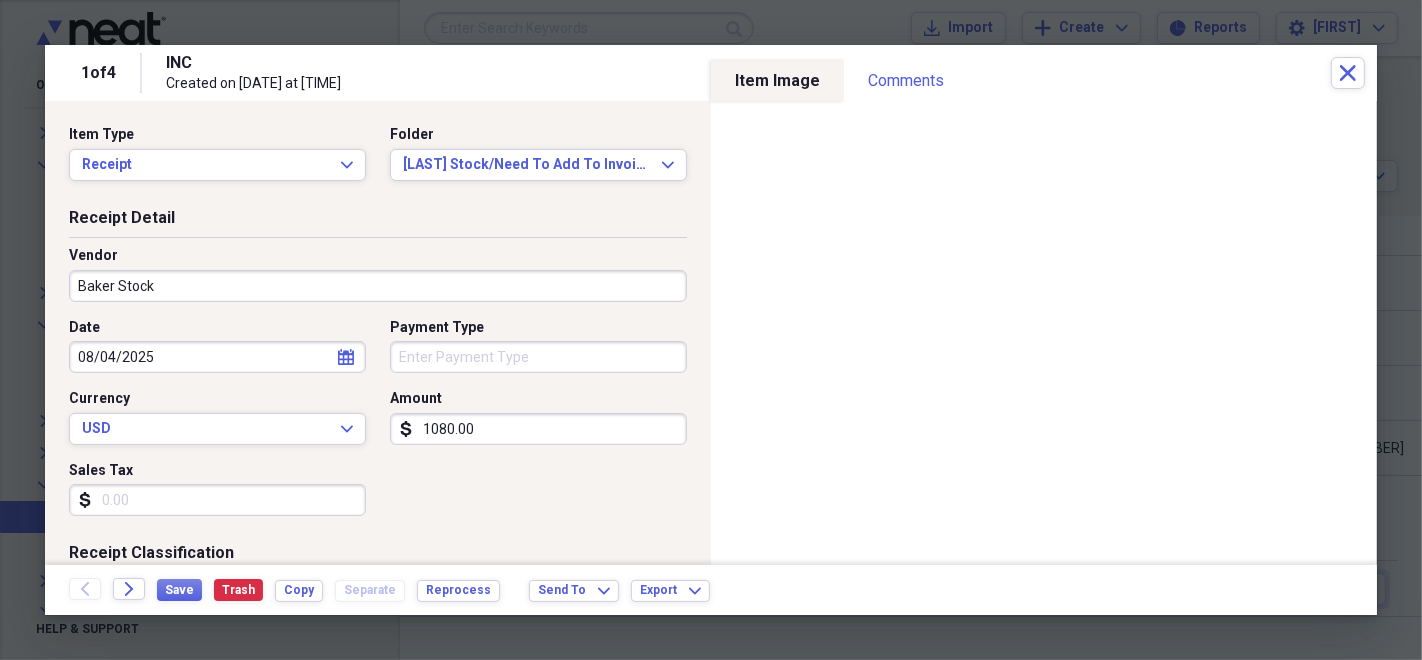 type on "1080.00" 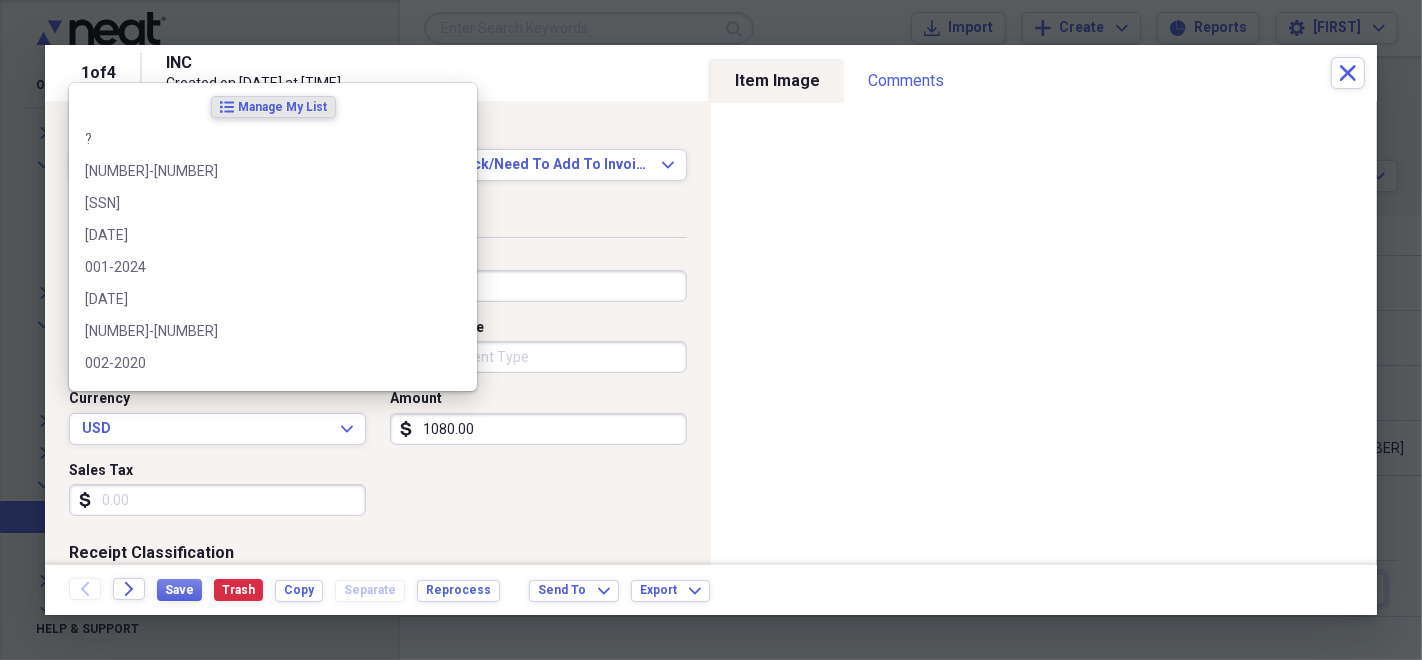 click on "Customer" at bounding box center [217, 741] 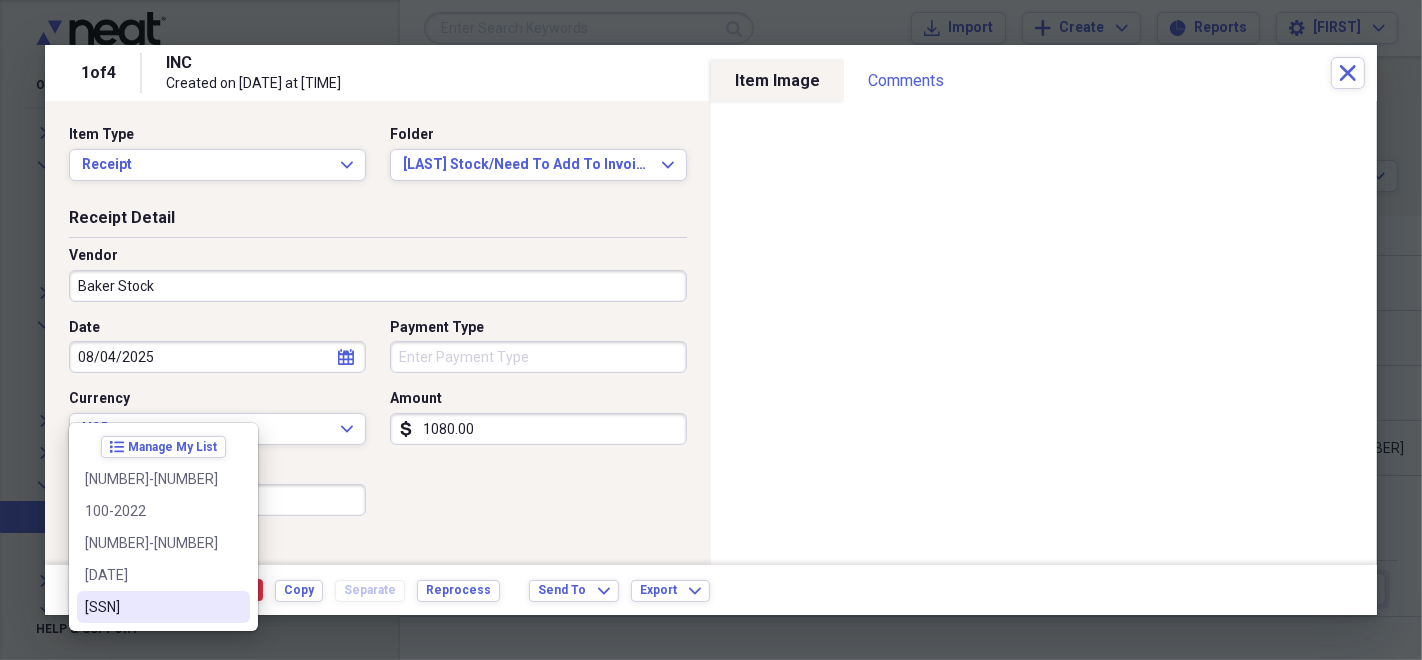 click on "[SSN]" at bounding box center [151, 607] 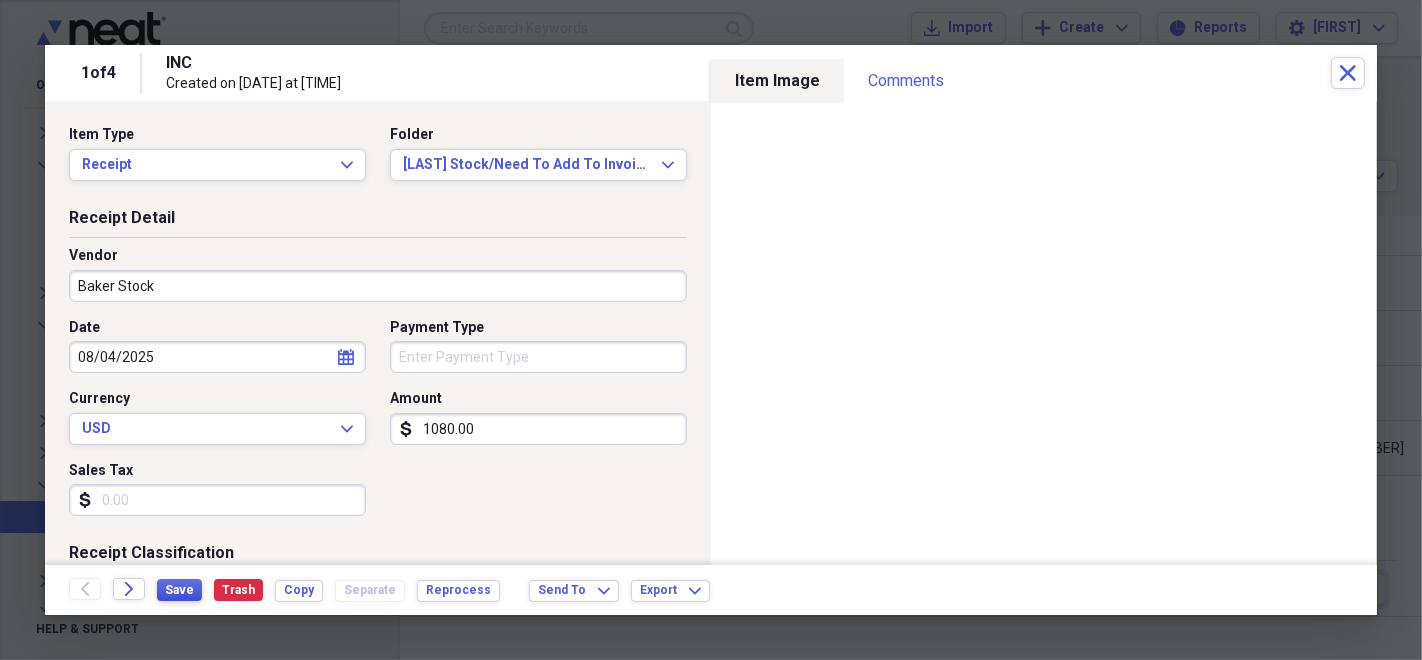 click on "Save" at bounding box center [179, 590] 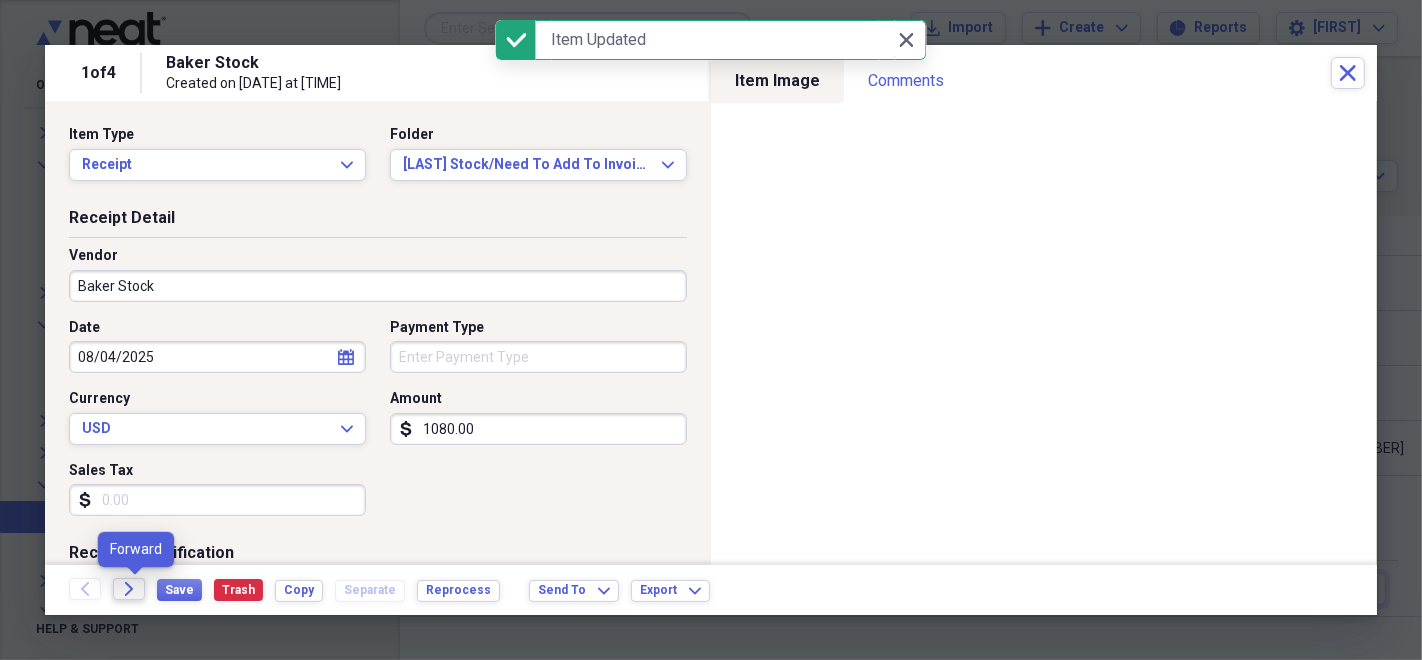 click on "Forward" 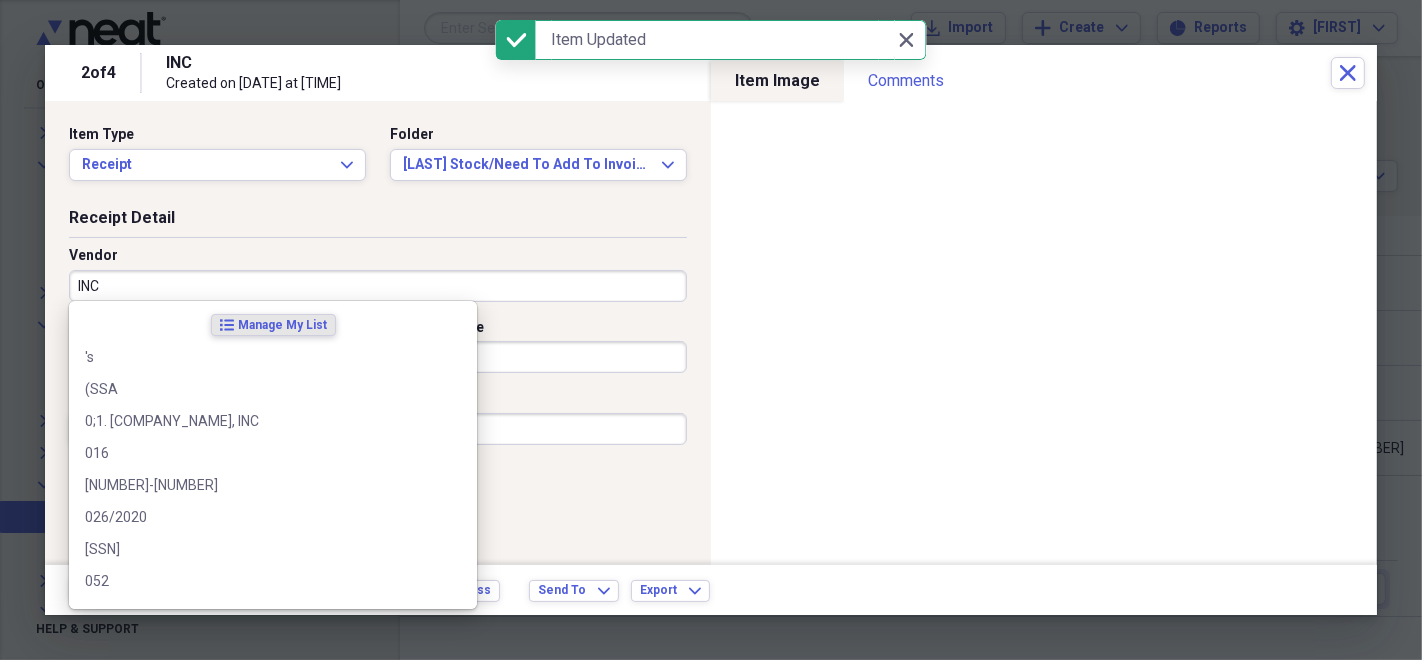 click on "INC" at bounding box center [378, 286] 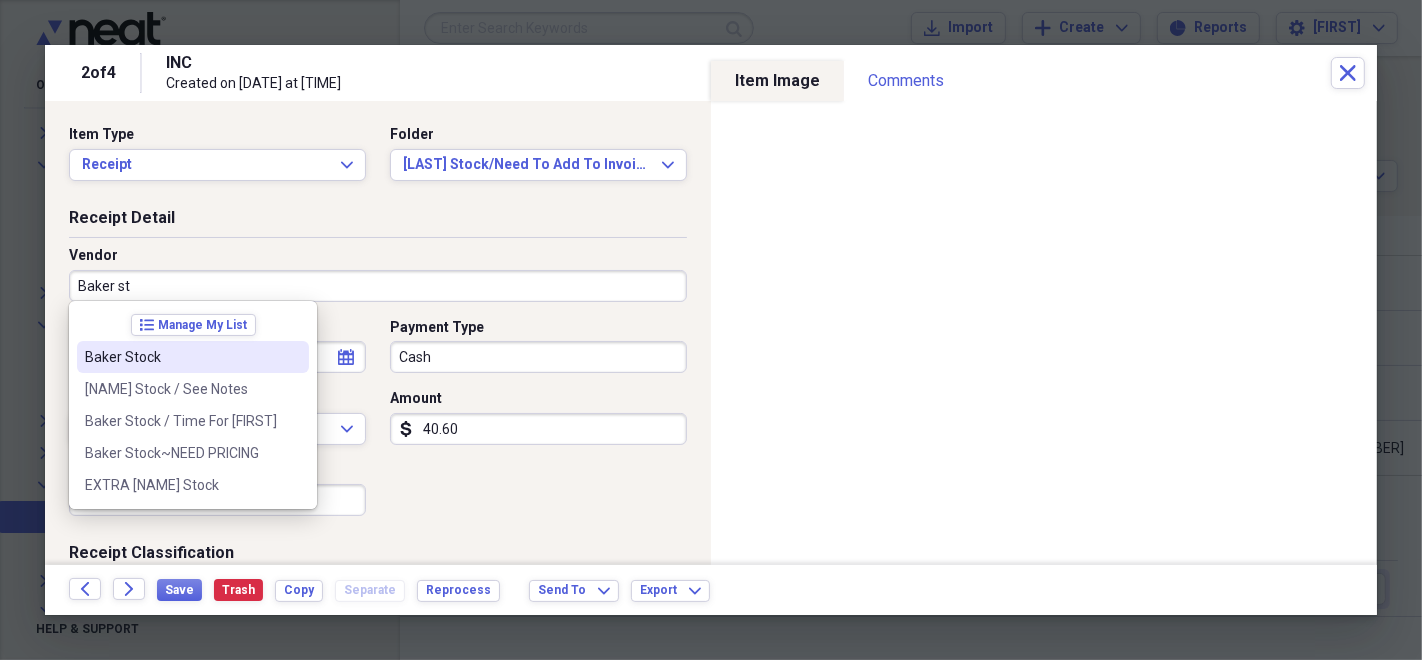 click on "Baker Stock" at bounding box center [181, 357] 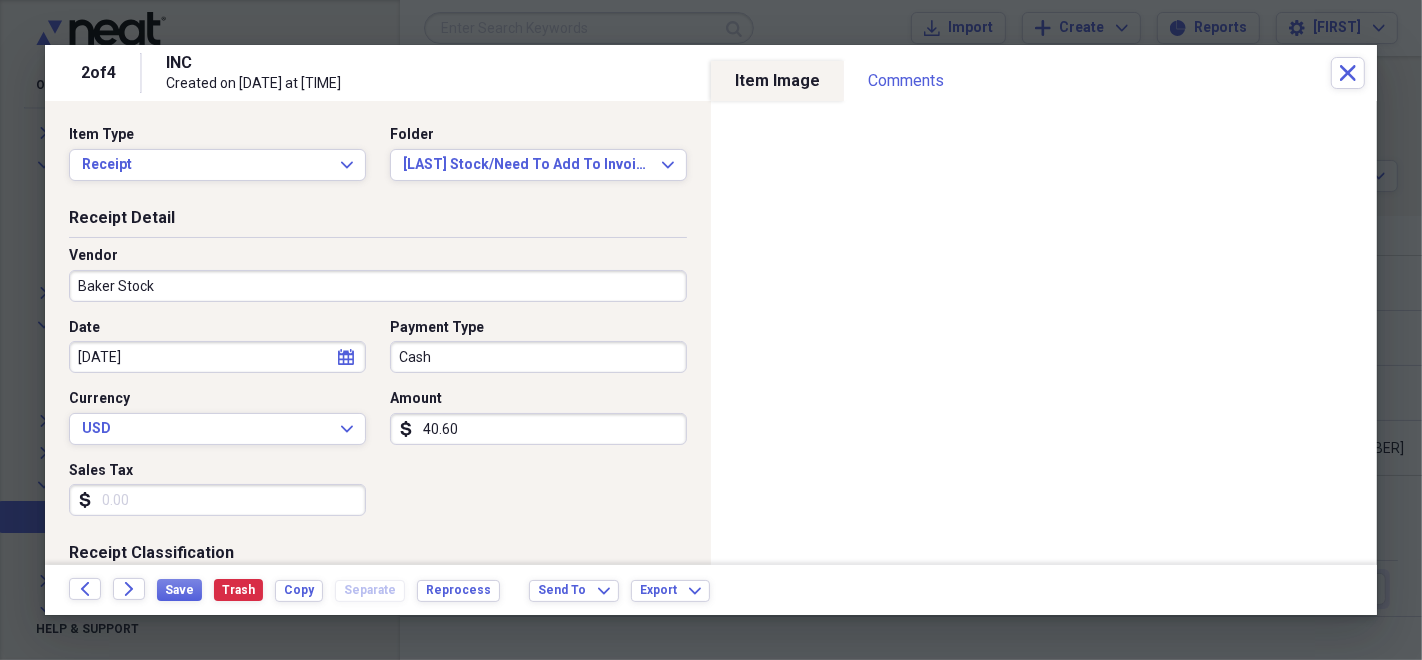 type on "Baker Stock" 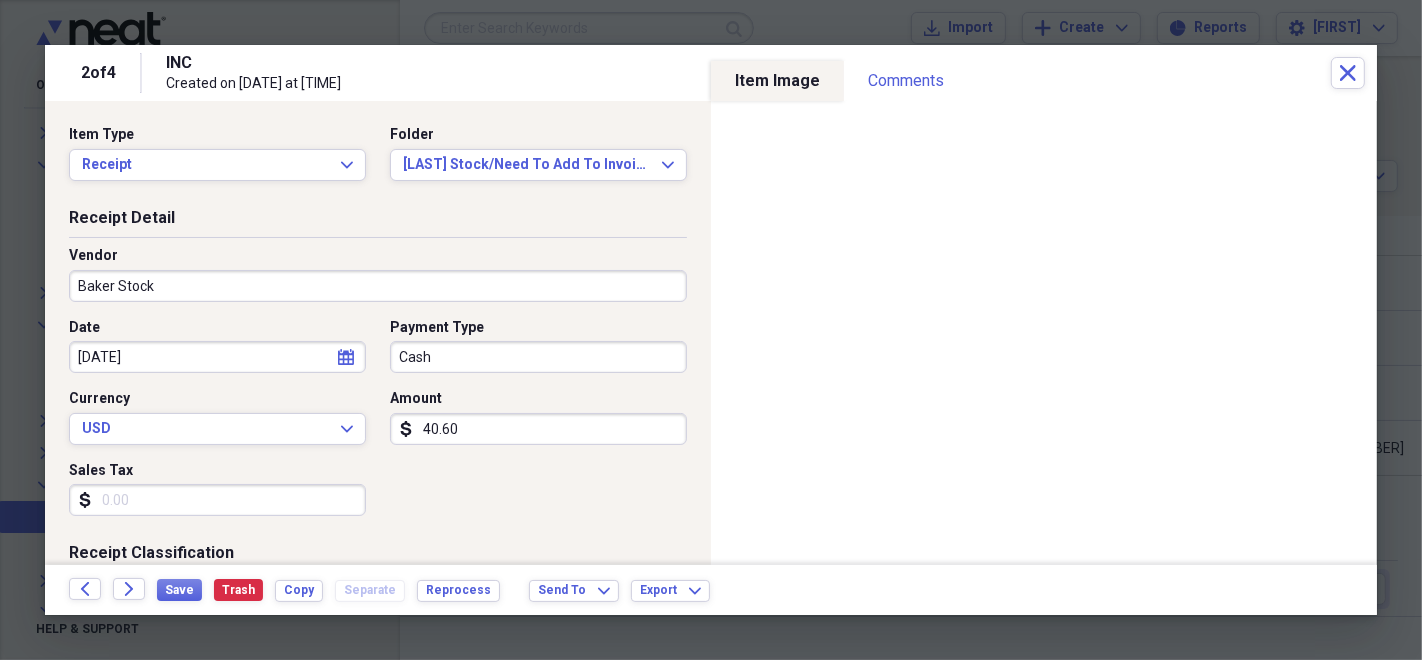 click on "Cash" at bounding box center [538, 357] 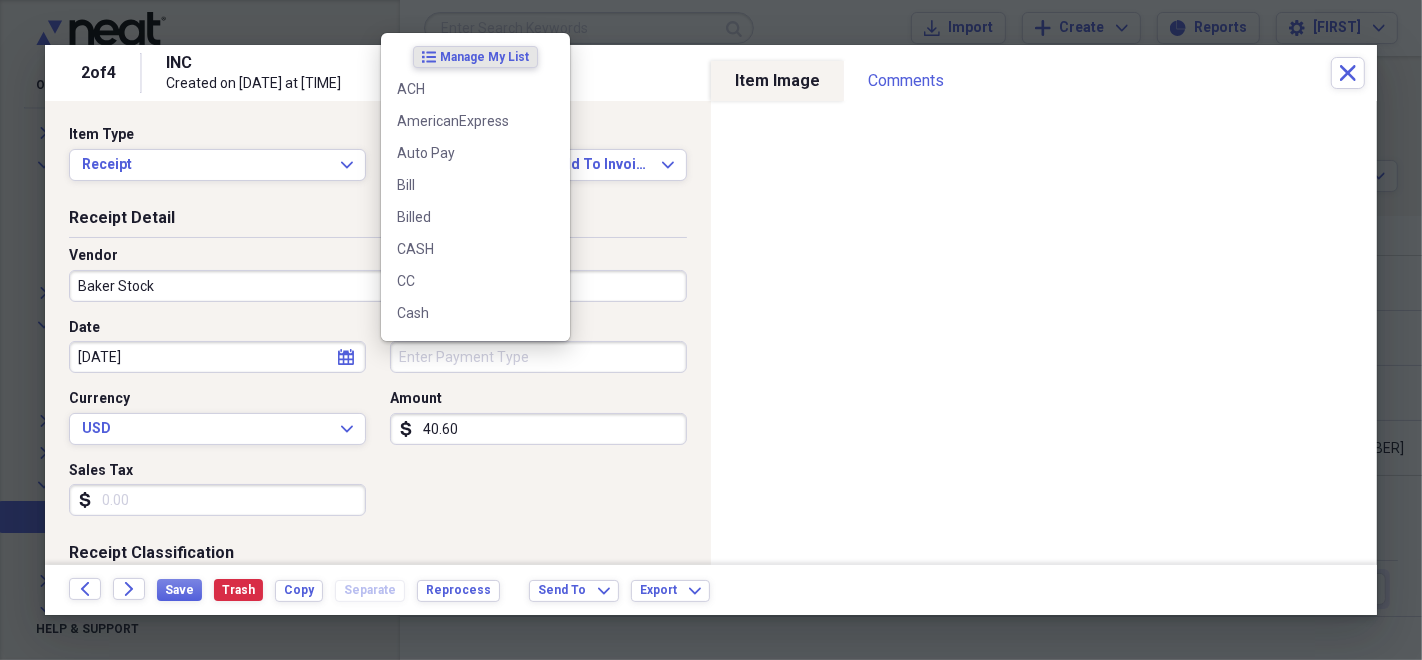 type 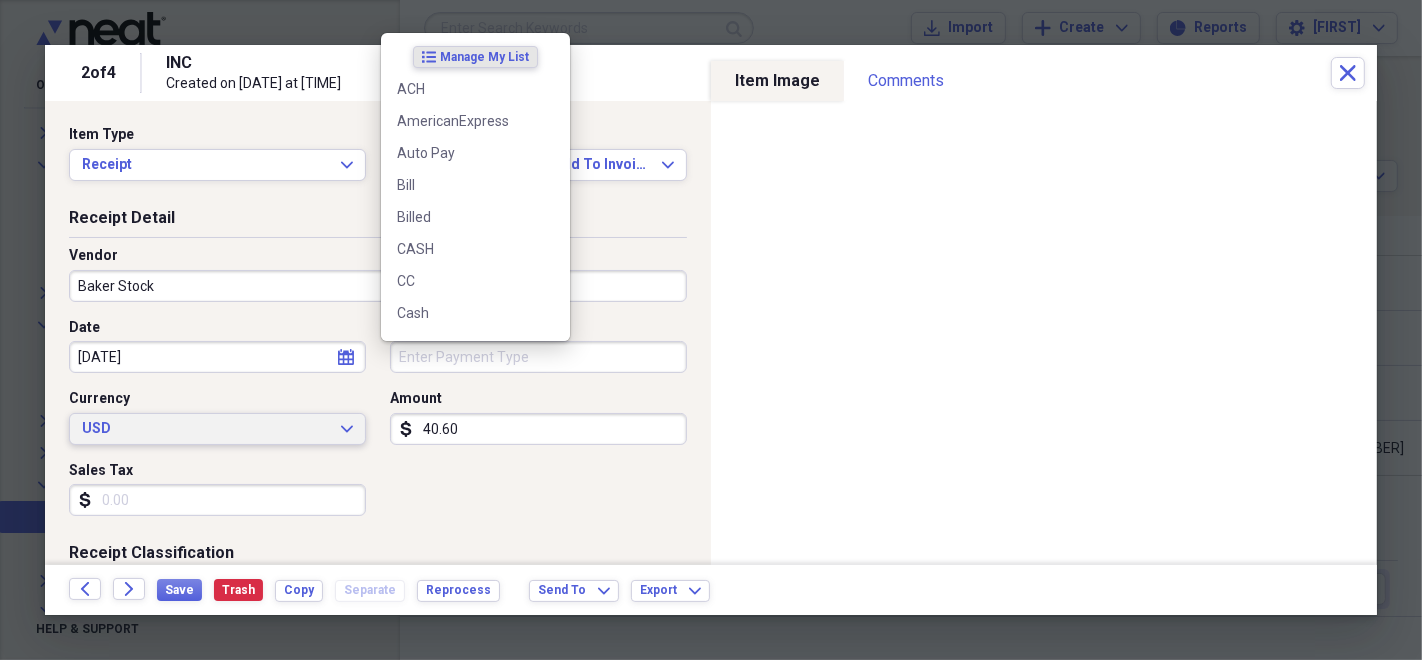 type 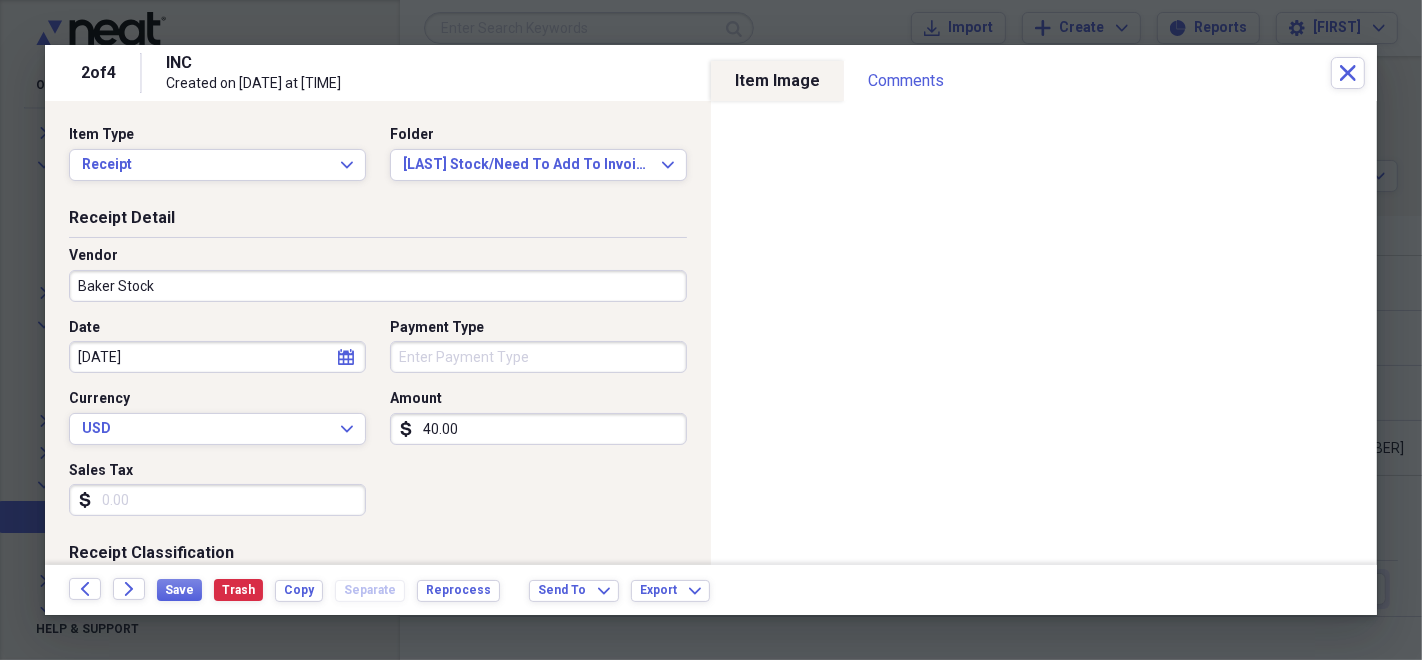 type on "40.00" 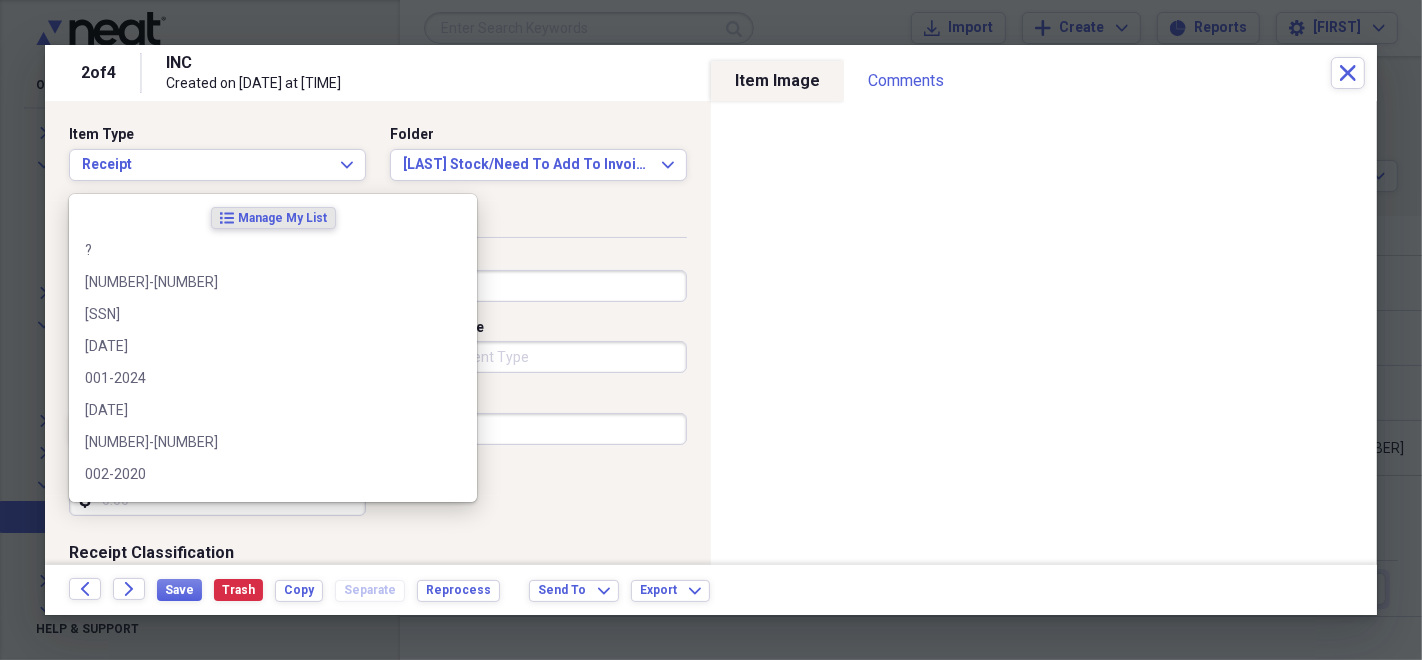 click on "Customer" at bounding box center [217, 741] 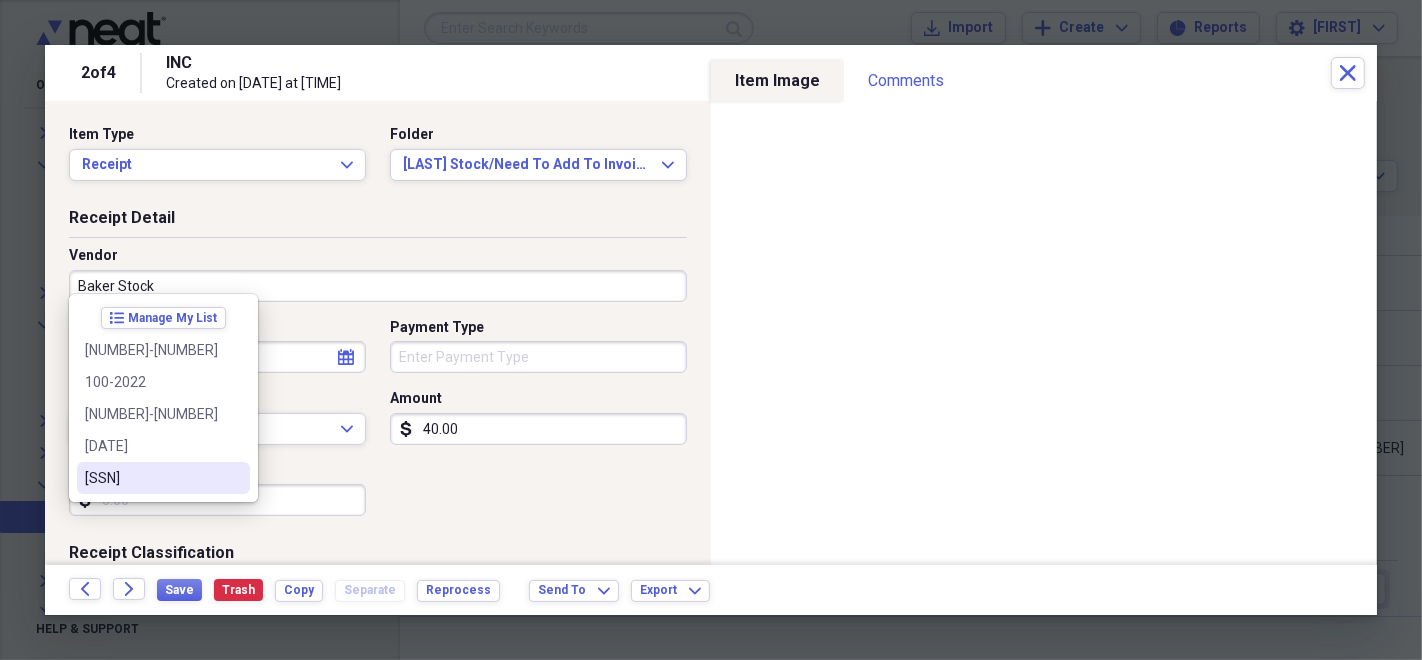 click on "[SSN]" at bounding box center (163, 478) 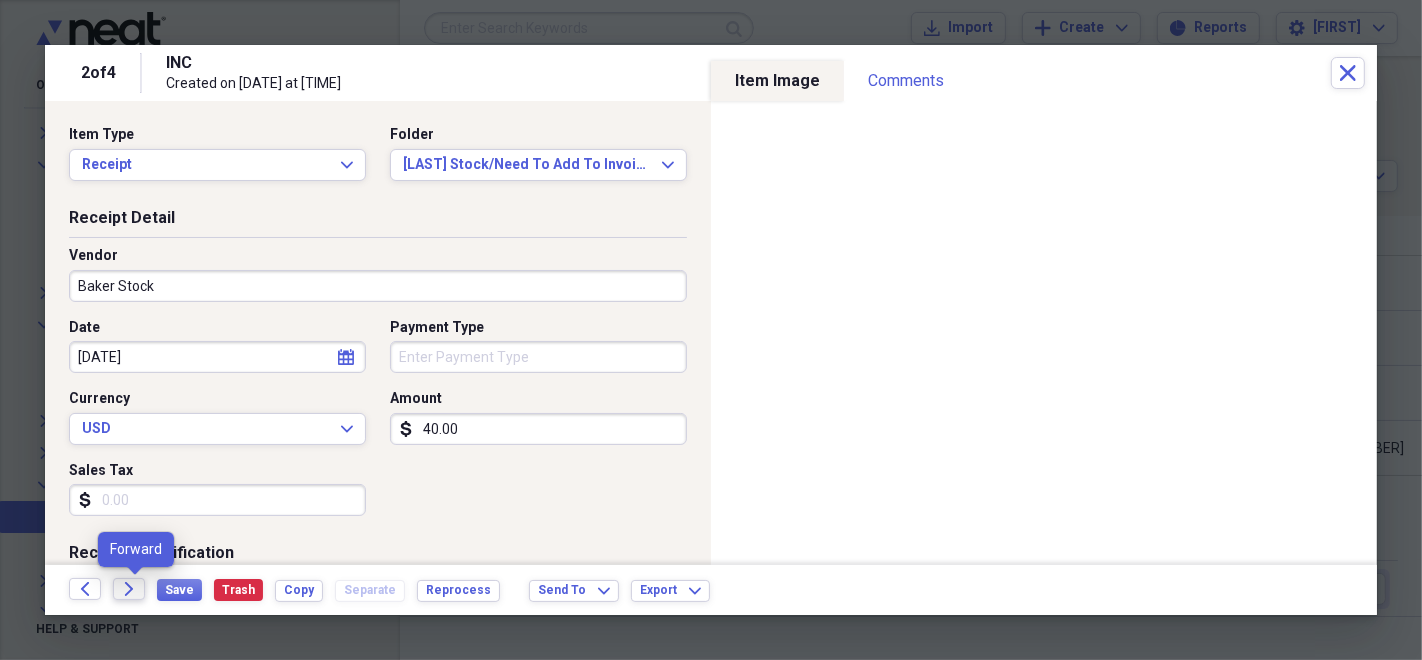 click on "Forward" 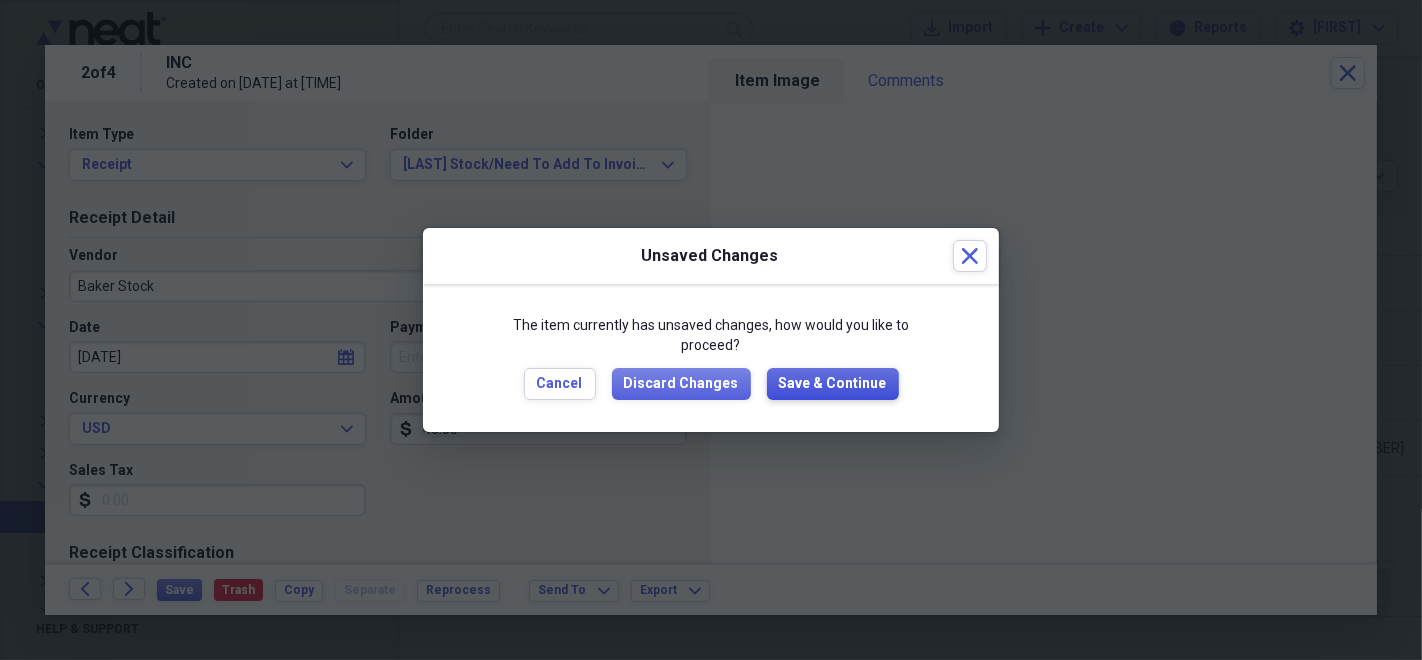 click on "Save & Continue" at bounding box center (833, 384) 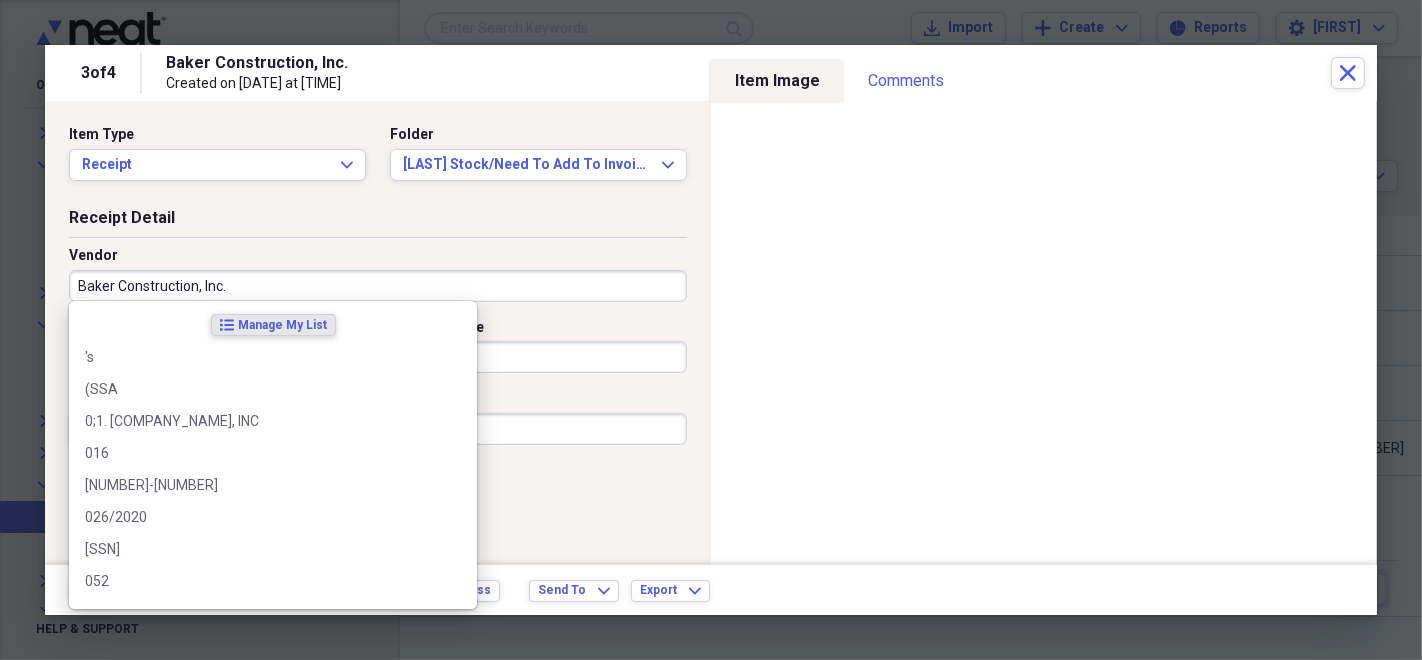 click on "Baker Construction, Inc." at bounding box center [378, 286] 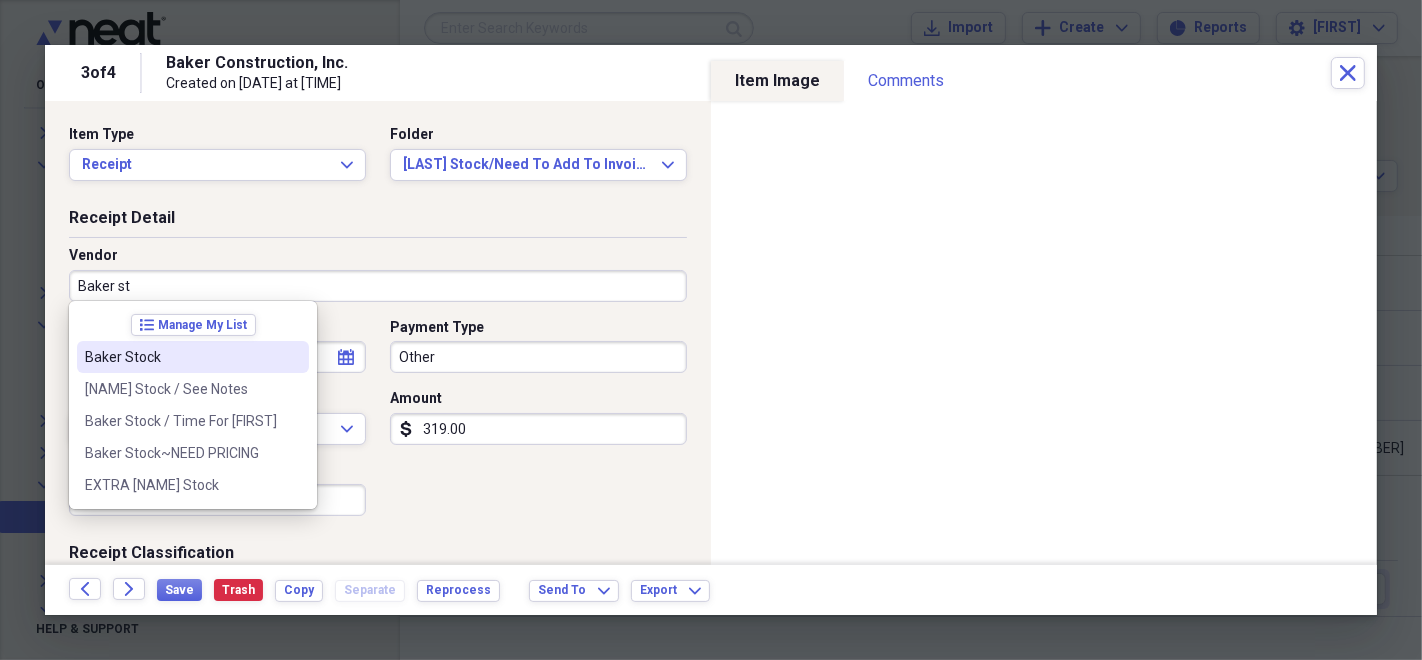 click on "Baker Stock" at bounding box center (193, 357) 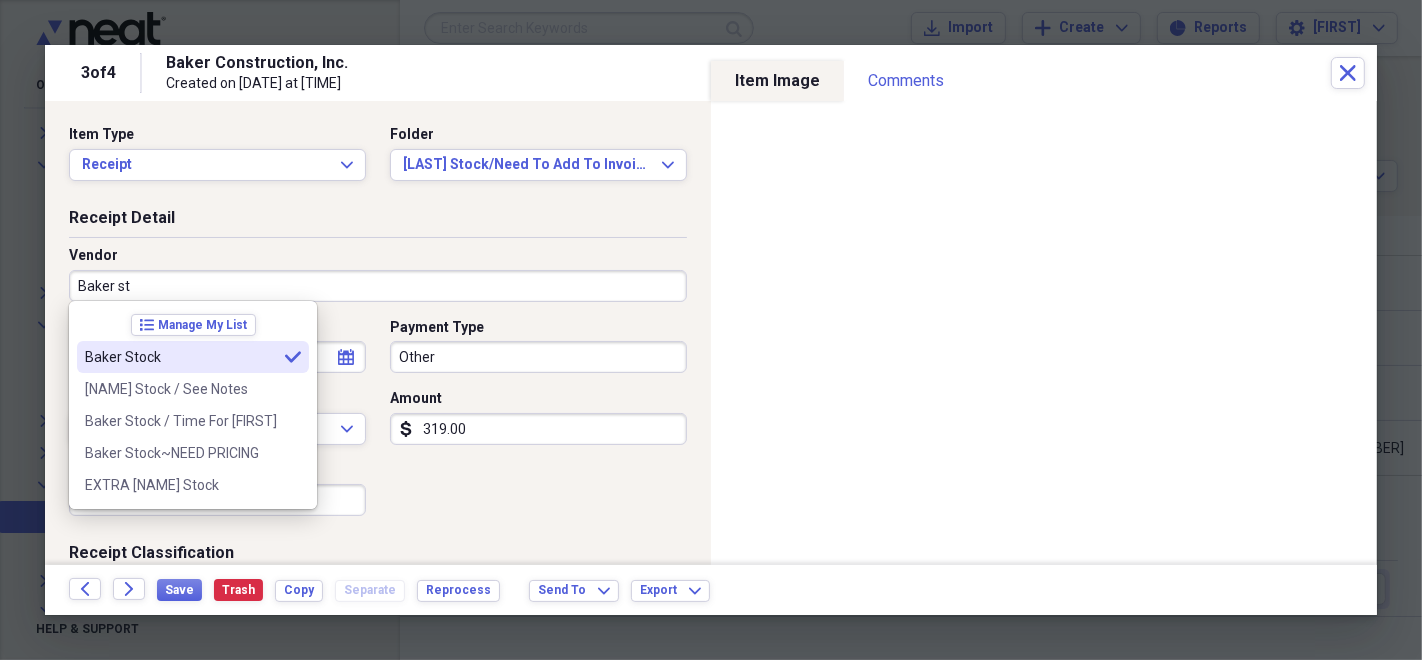 type on "Baker Stock" 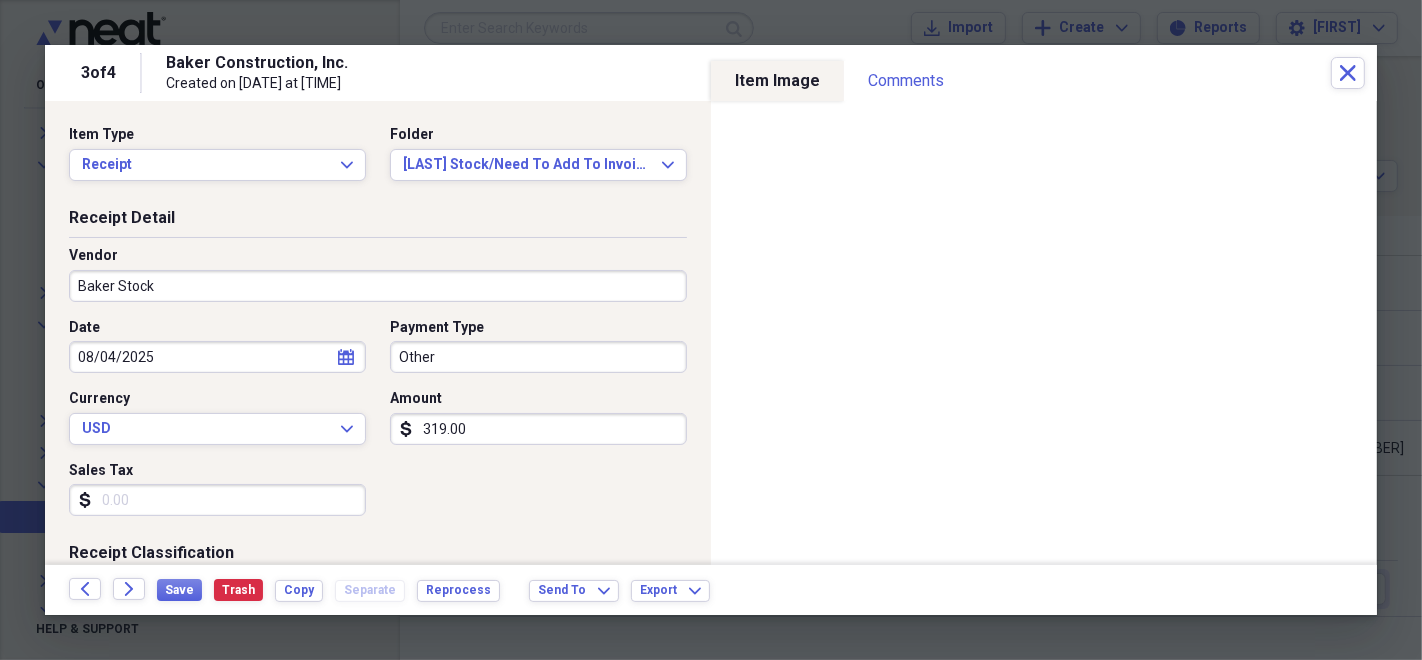type on "Baker Stock" 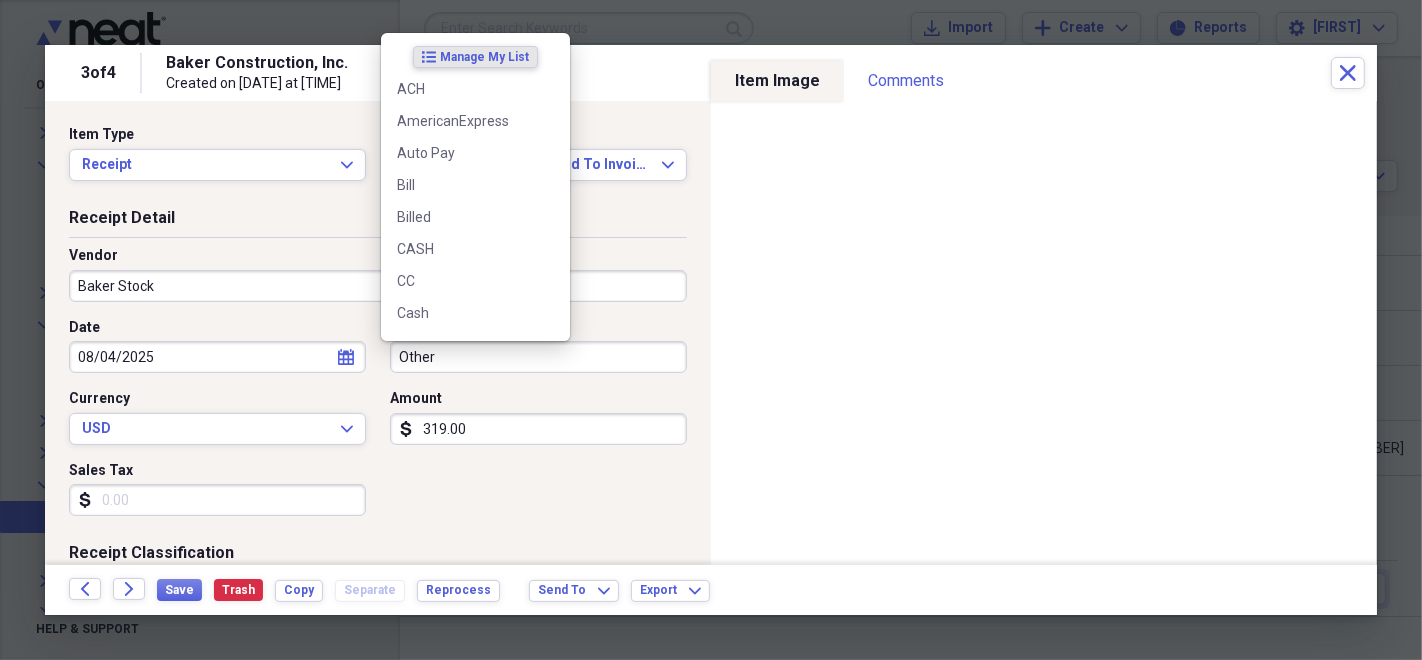 click on "Other" at bounding box center [538, 357] 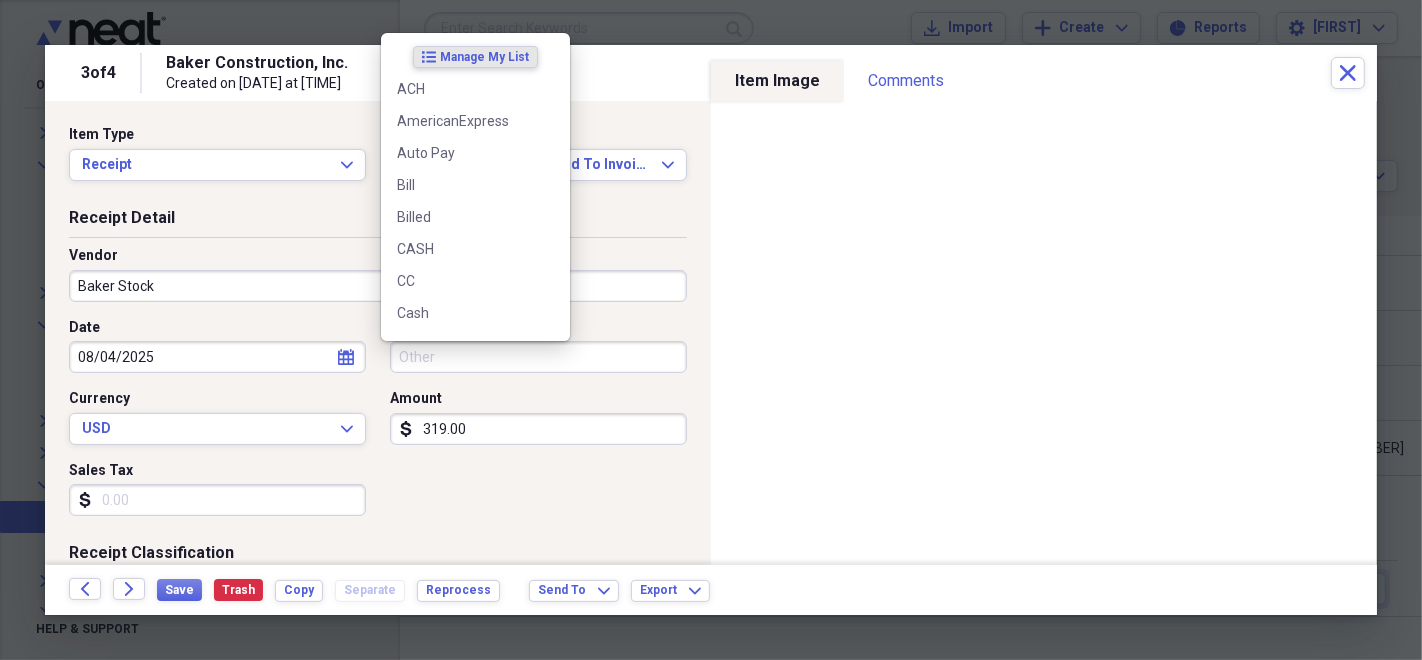 type 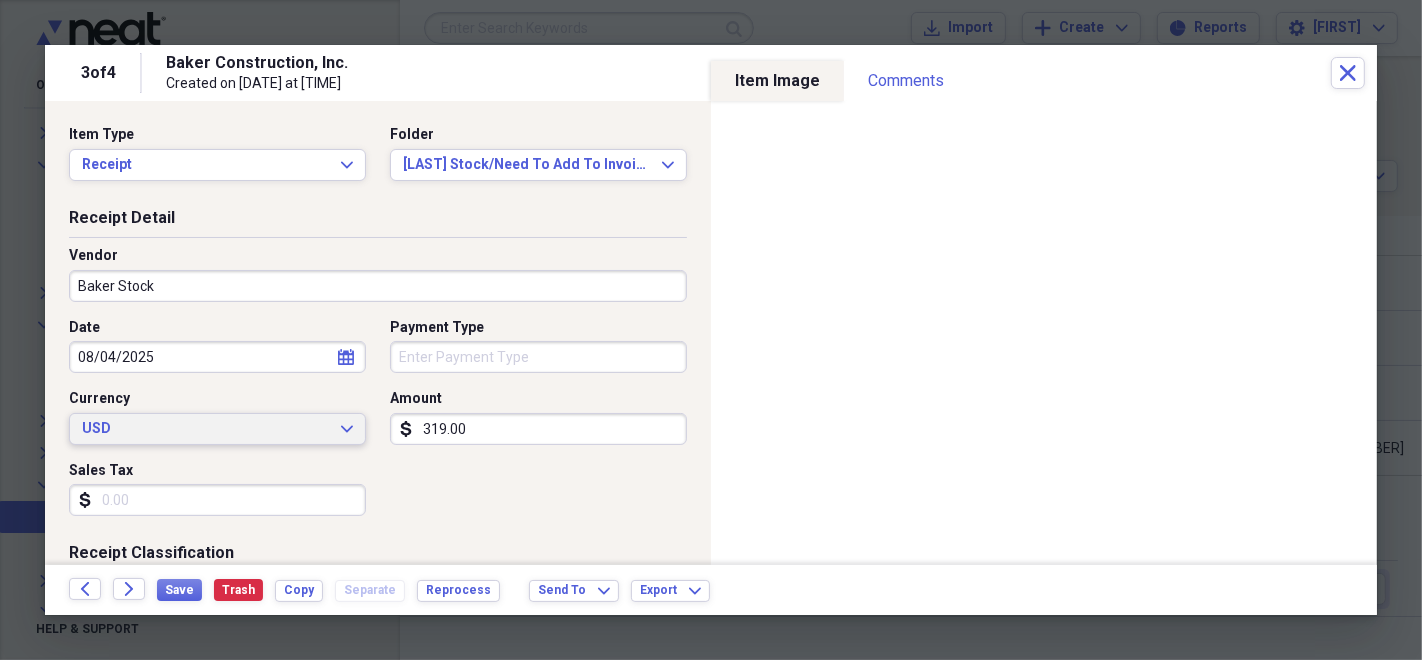 type 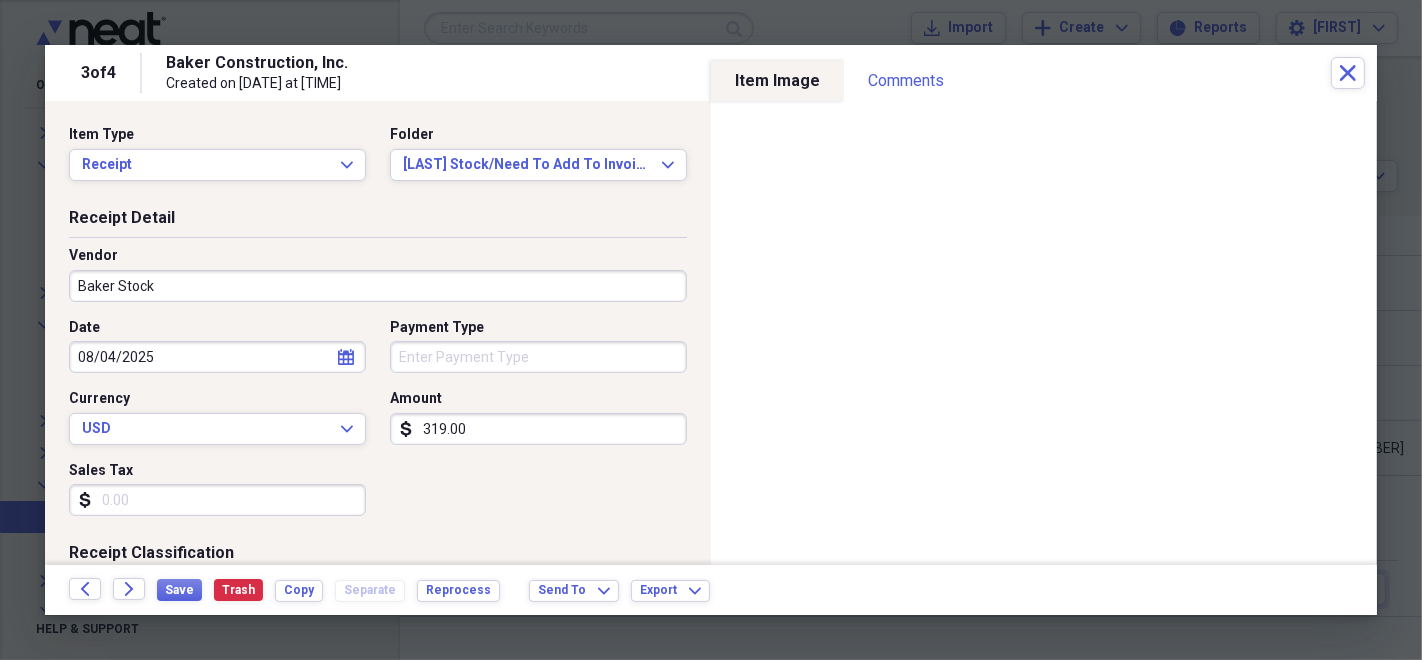 click on "Date [DATE] calendar Calendar Payment Type Currency USD Expand Amount dollar-sign 319.00 Sales Tax dollar-sign" at bounding box center [378, 425] 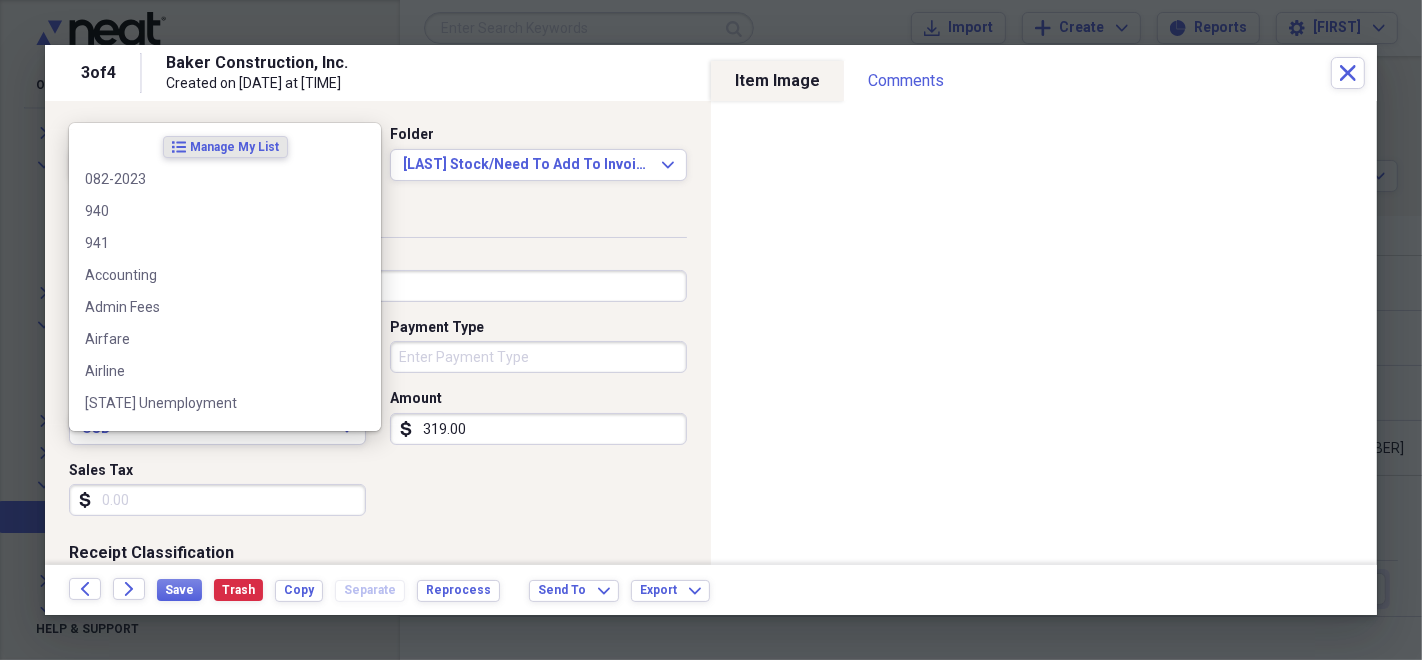 click on "Baker Stock" at bounding box center [217, 669] 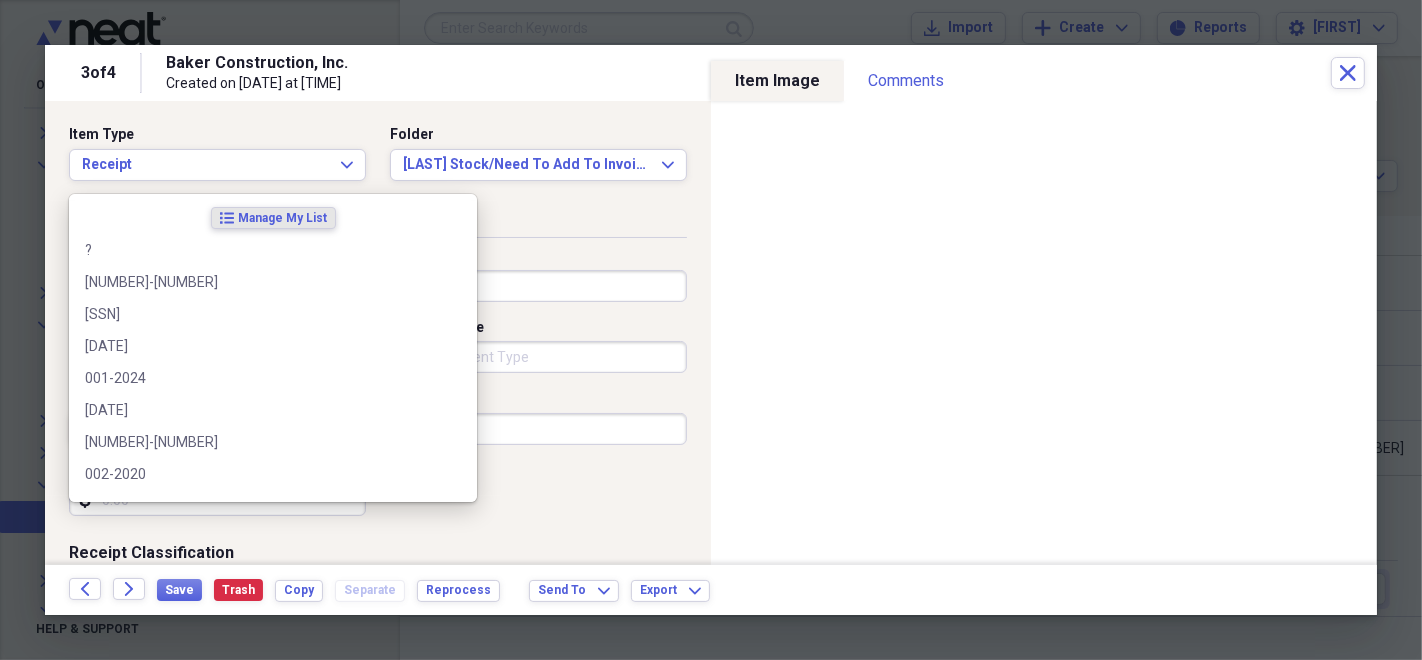 click on "Customer" at bounding box center (217, 741) 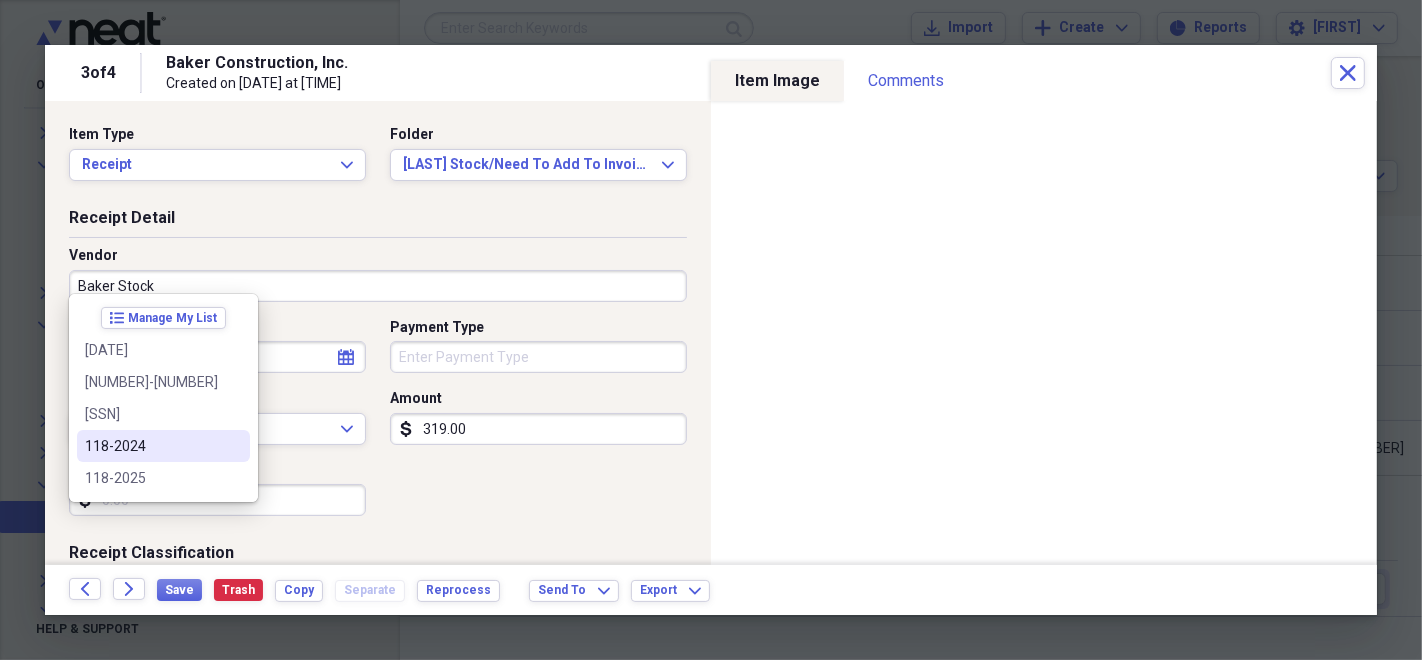 click at bounding box center [234, 446] 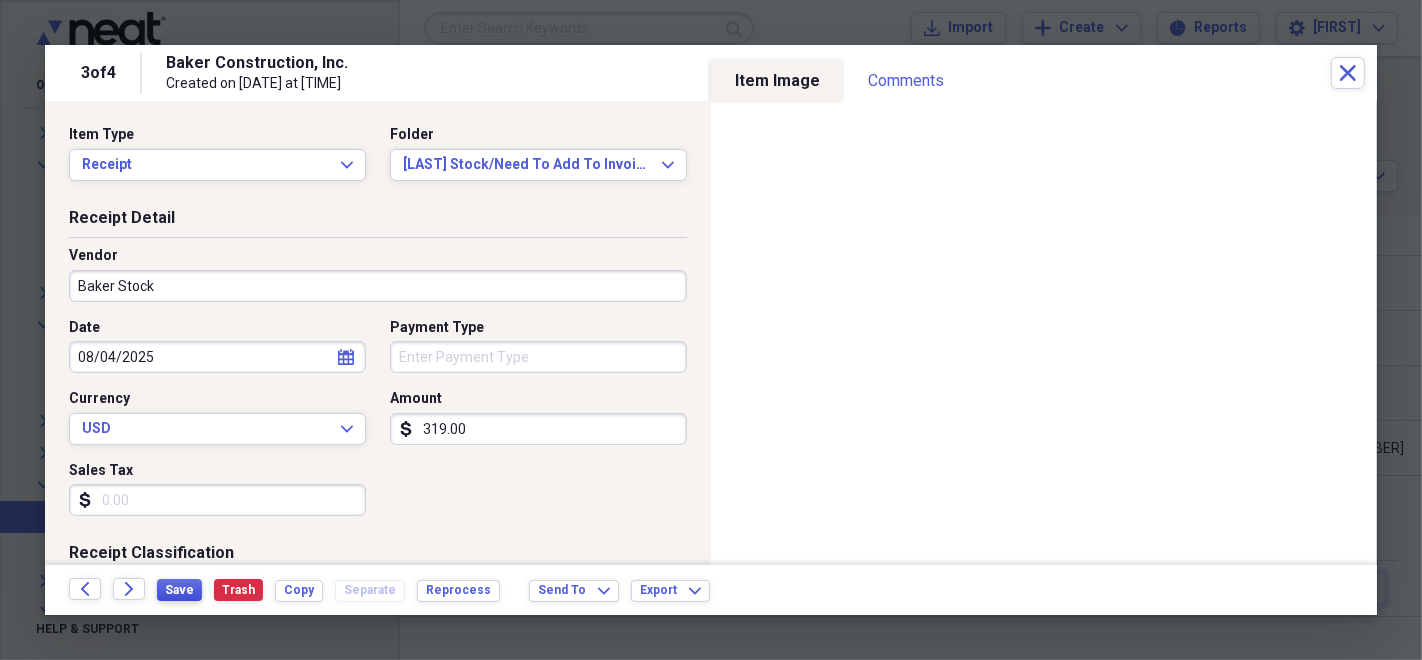 click on "Save" at bounding box center (179, 590) 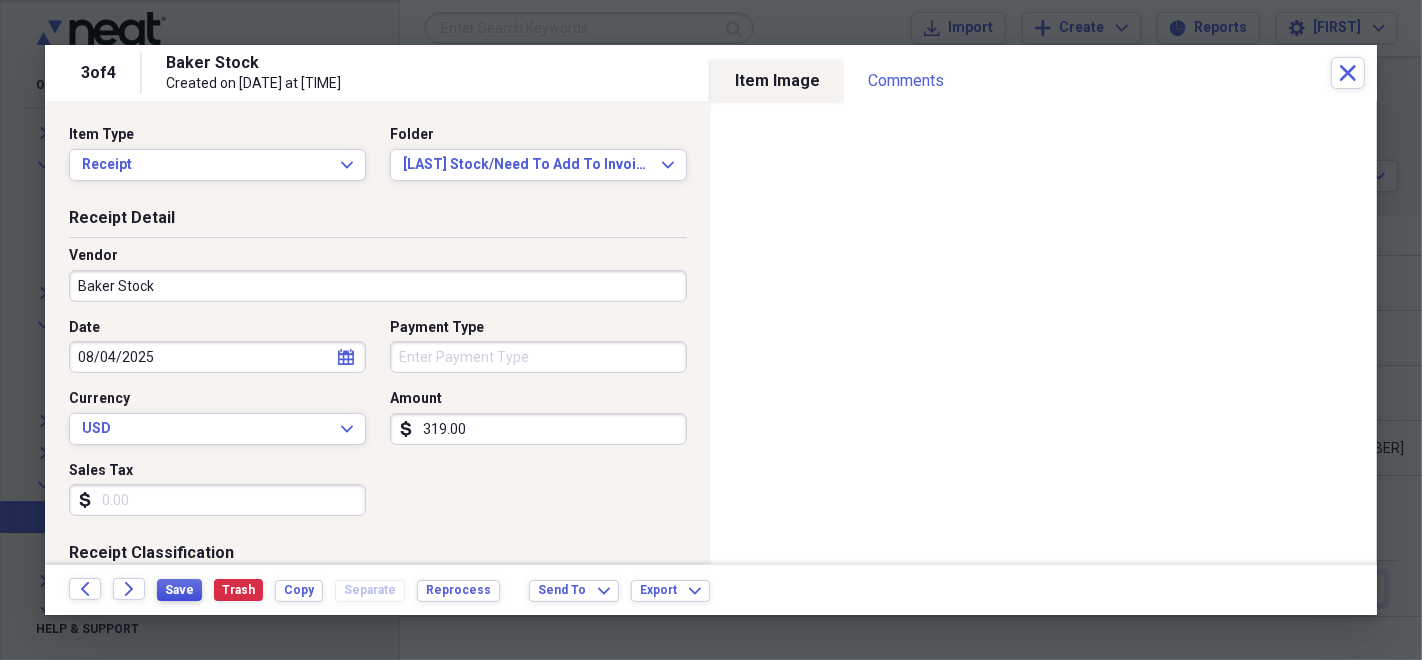 type 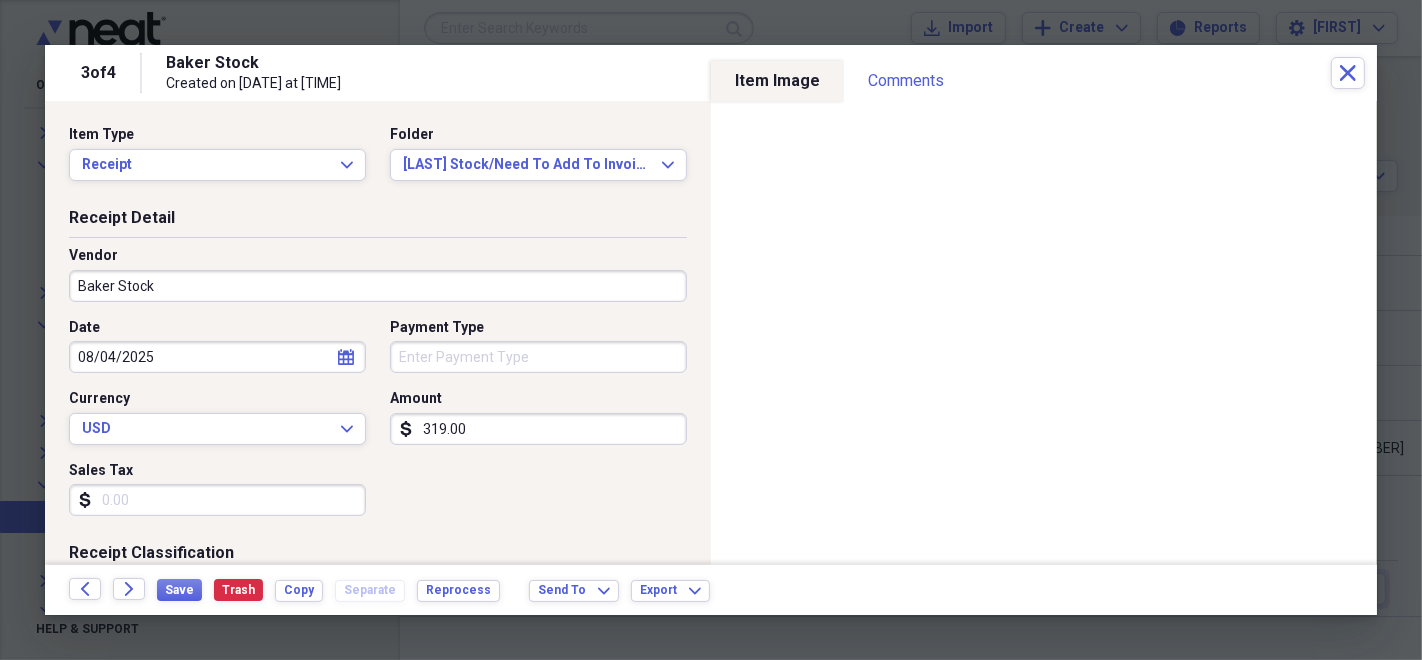 click at bounding box center (711, 330) 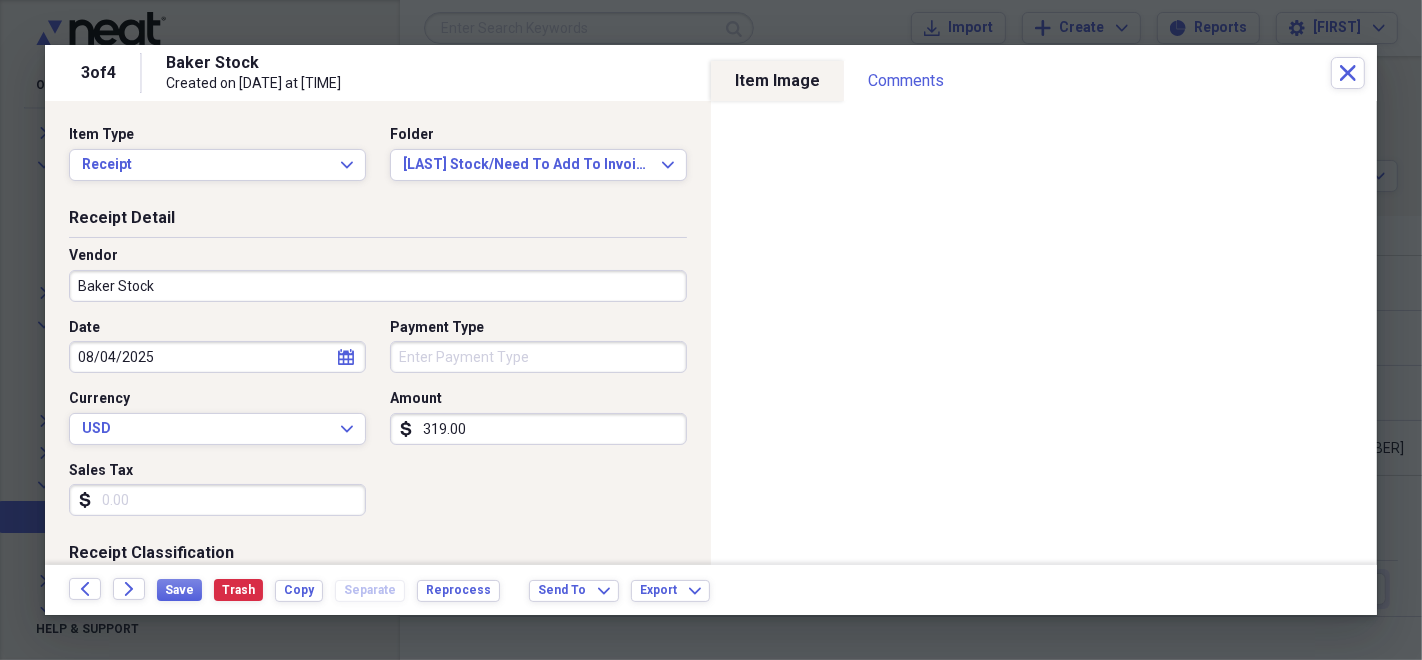 click on "Back Forward Save Trash Copy Separate Reprocess Send To Expand Export Expand" at bounding box center [711, 590] 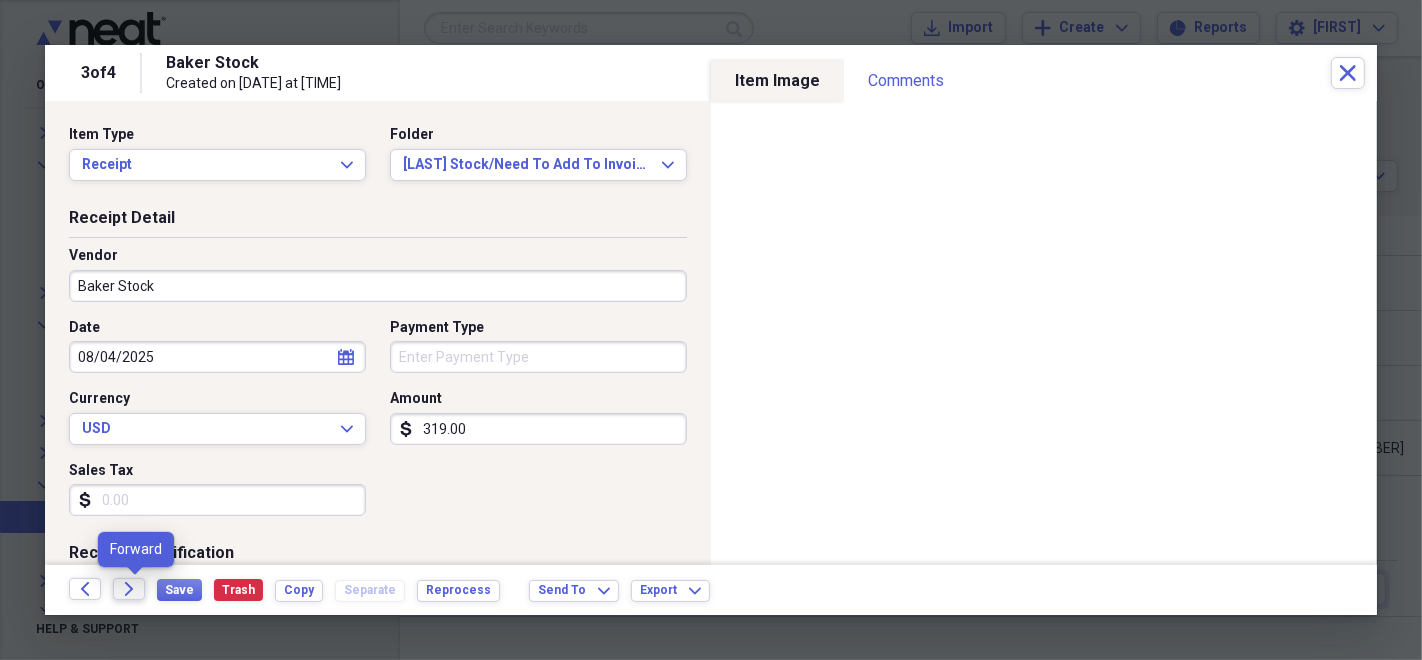 click on "Forward" at bounding box center (129, 589) 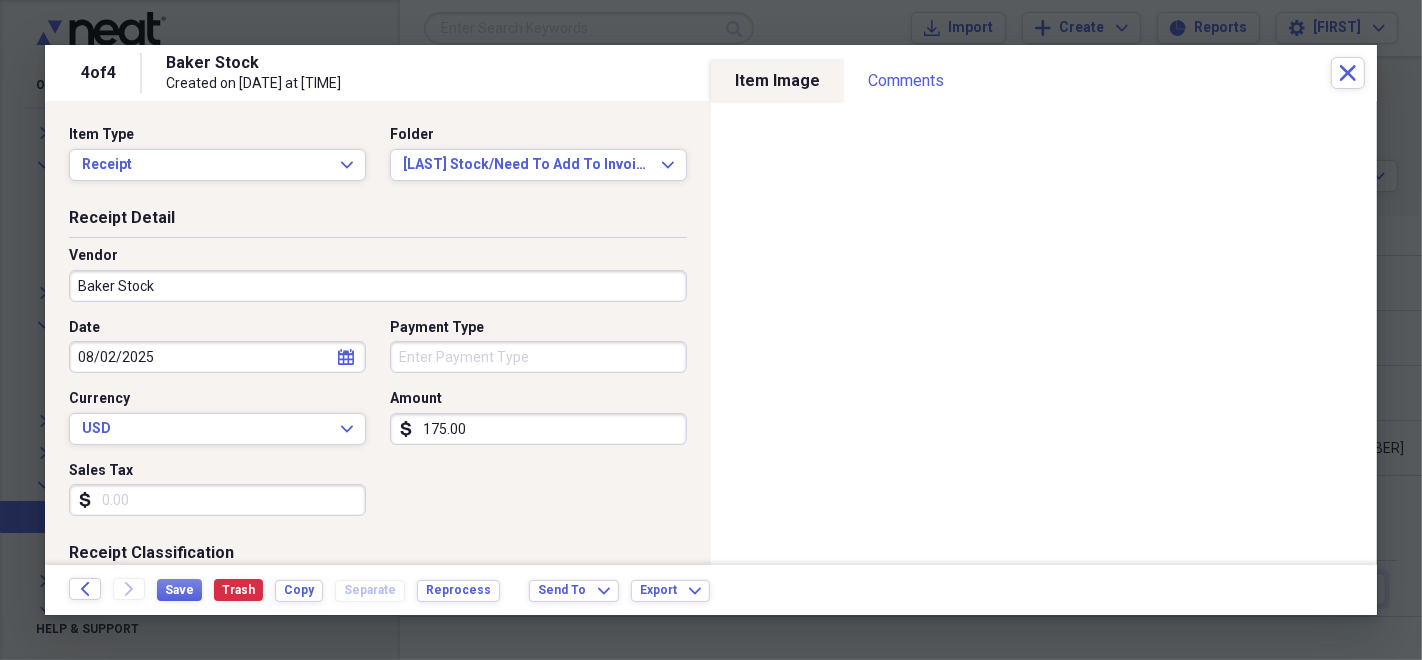 click on "[NUMBER] of [NUMBER] [NAME] Stock Created on [DATE] at [TIME] Close" at bounding box center [711, 73] 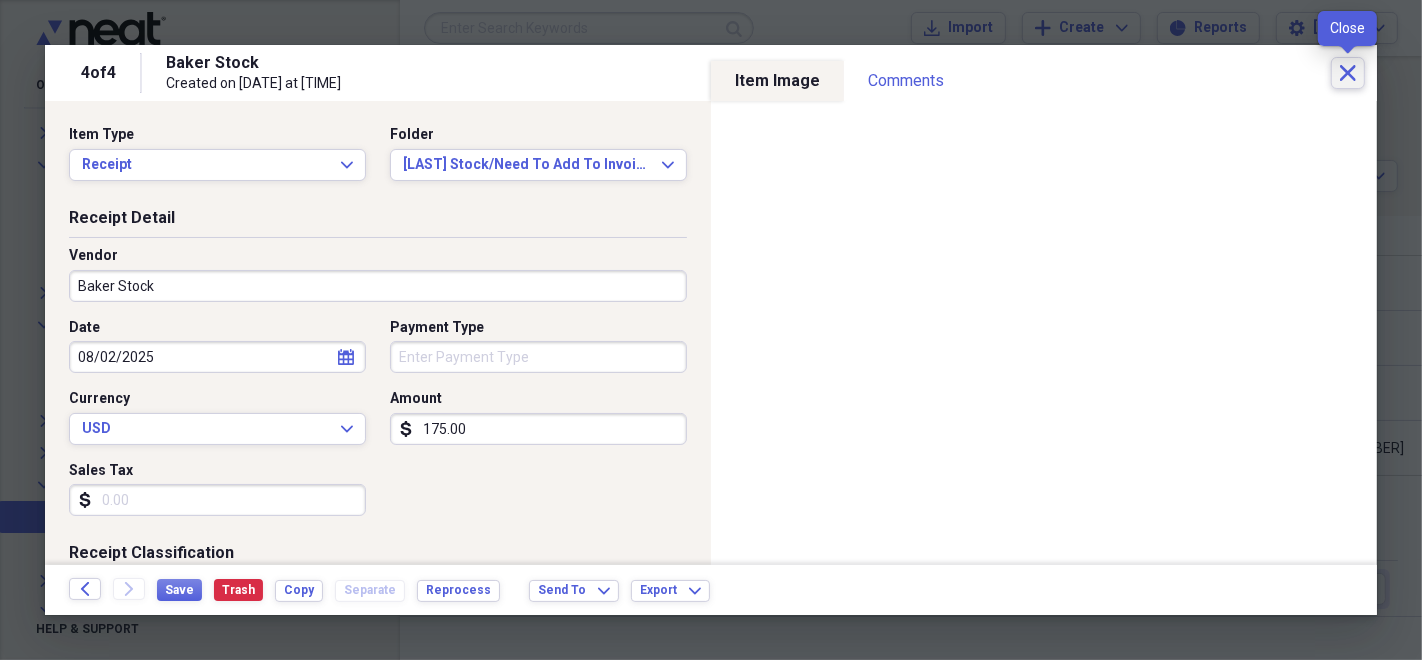 click 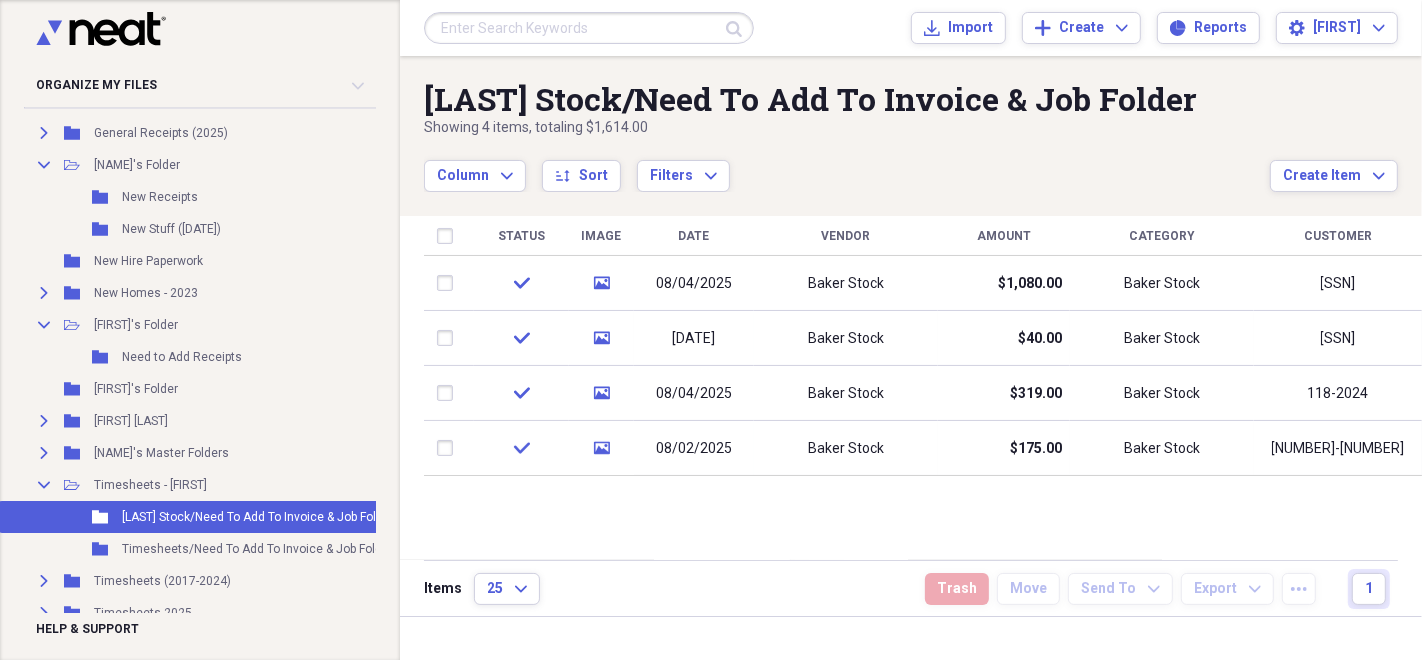 click on "Status Image Date Vendor Amount Category Customer check media [DATE] Baker Stock $[AMOUNT] Baker Stock [NUMBER]-[NUMBER] check media [DATE] Baker Stock $[AMOUNT] Baker Stock [NUMBER]-[NUMBER] check media [DATE] Baker Stock $[AMOUNT] Baker Stock [NUMBER]-[NUMBER] check media [DATE] Baker Stock $[AMOUNT] Baker Stock [NUMBER]-[NUMBER]" at bounding box center (923, 387) 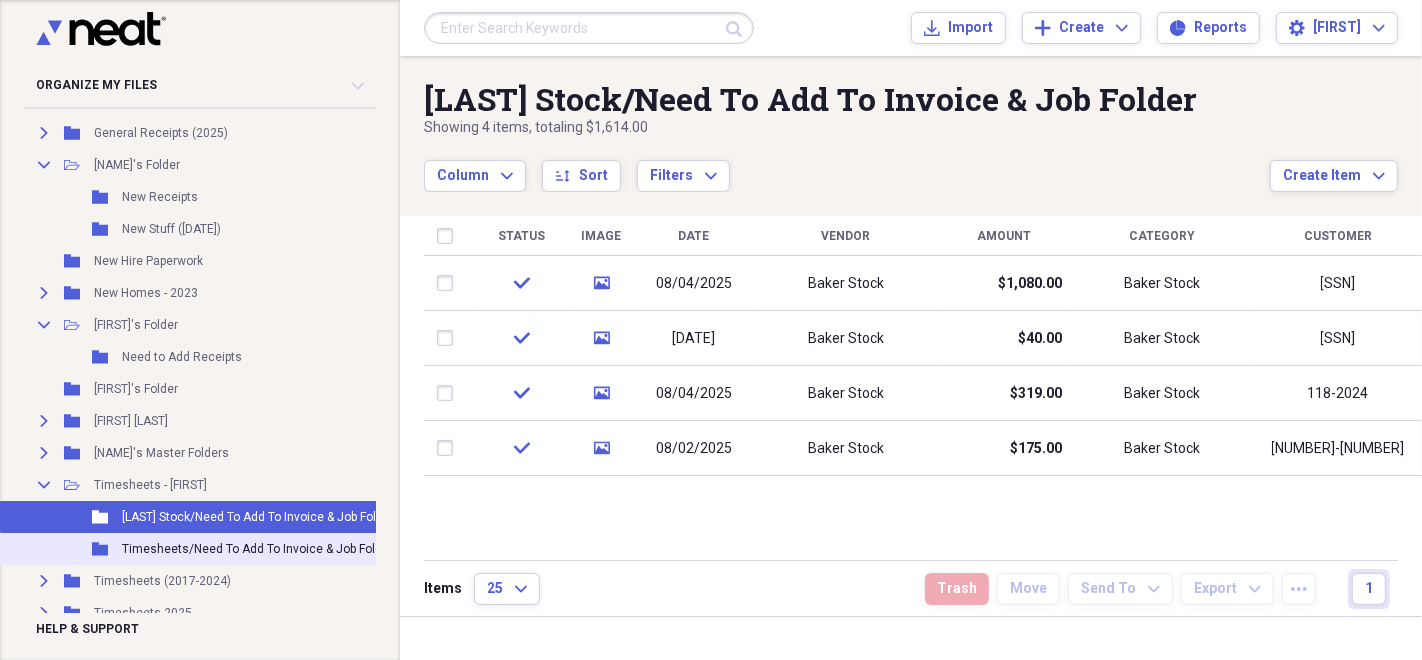 click on "Folder Timesheets/Need To Add To Invoice & Job Folder Add Folder" at bounding box center [272, 549] 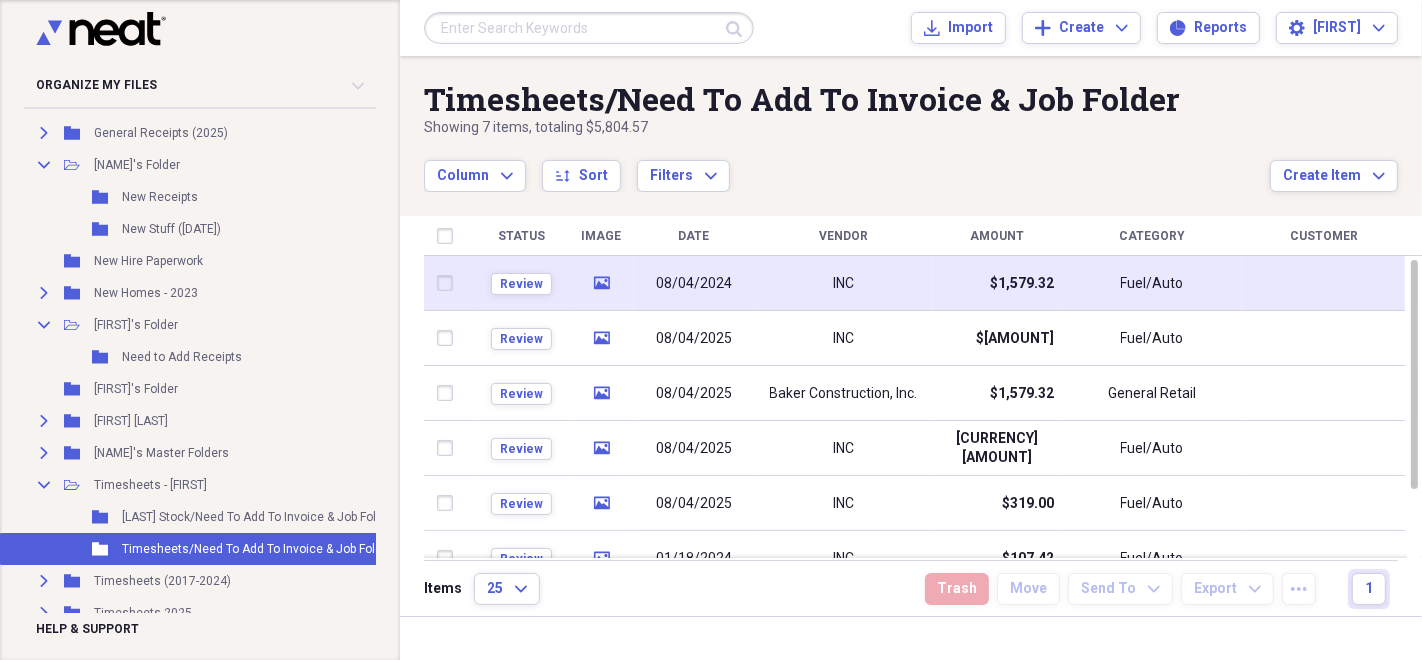 click on "INC" at bounding box center [843, 283] 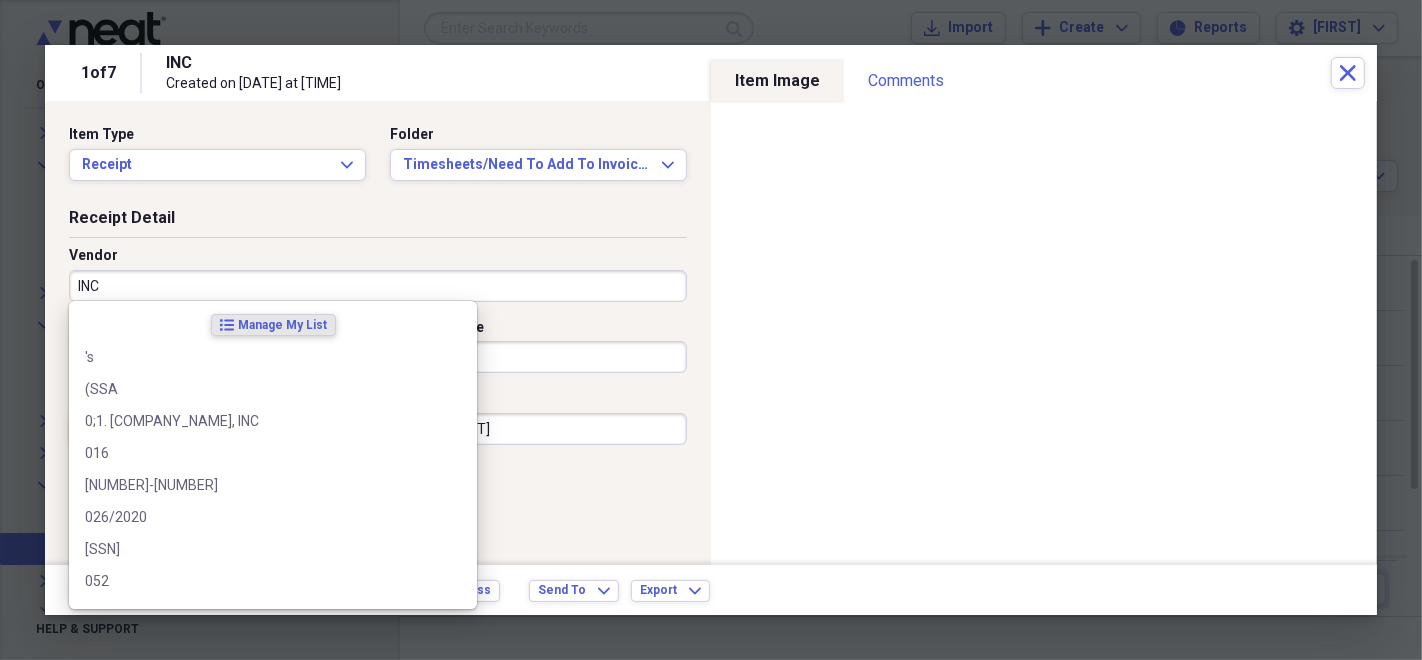 click on "INC" at bounding box center (378, 286) 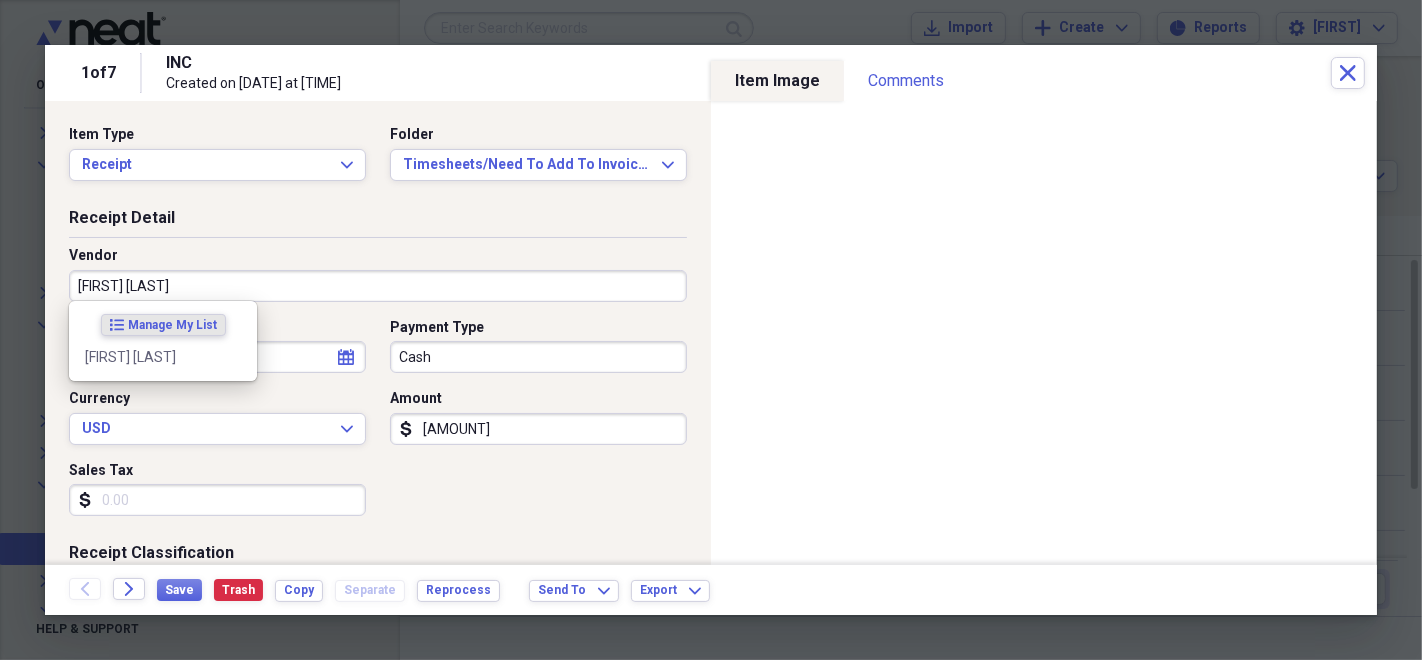 type on "[FIRST] [LAST]" 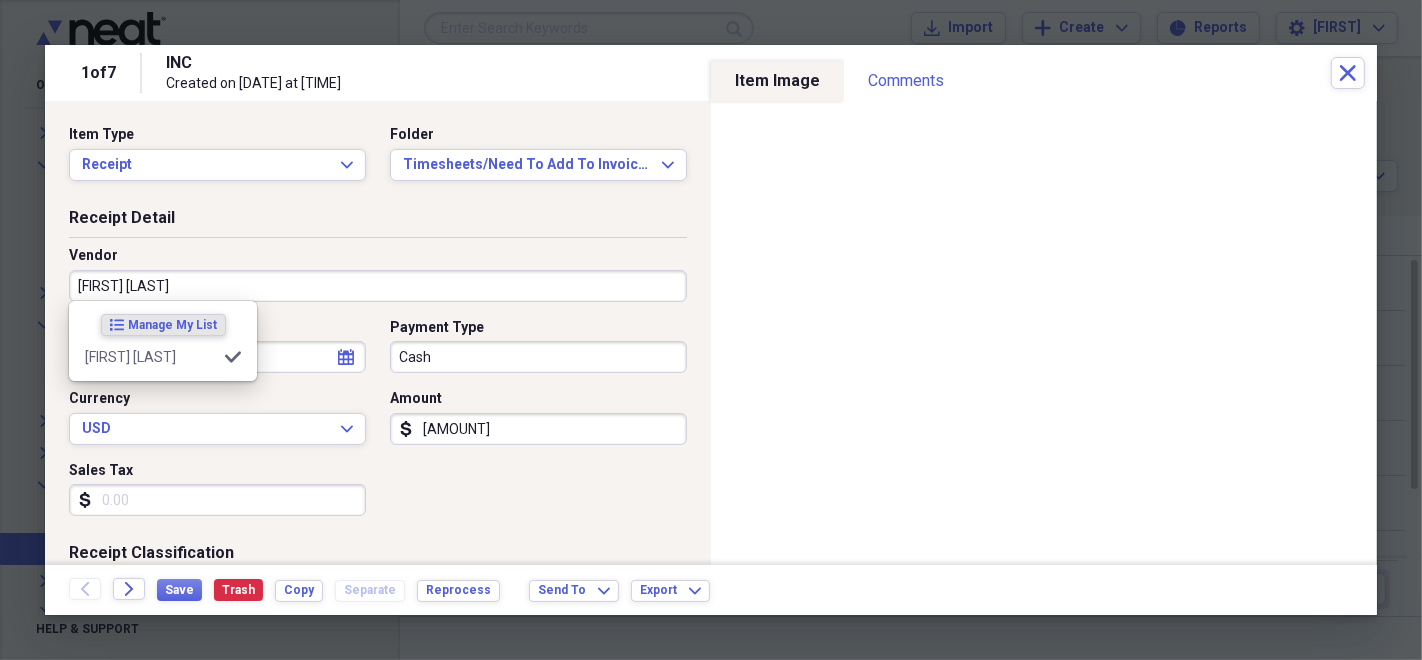 type on "Timesheet" 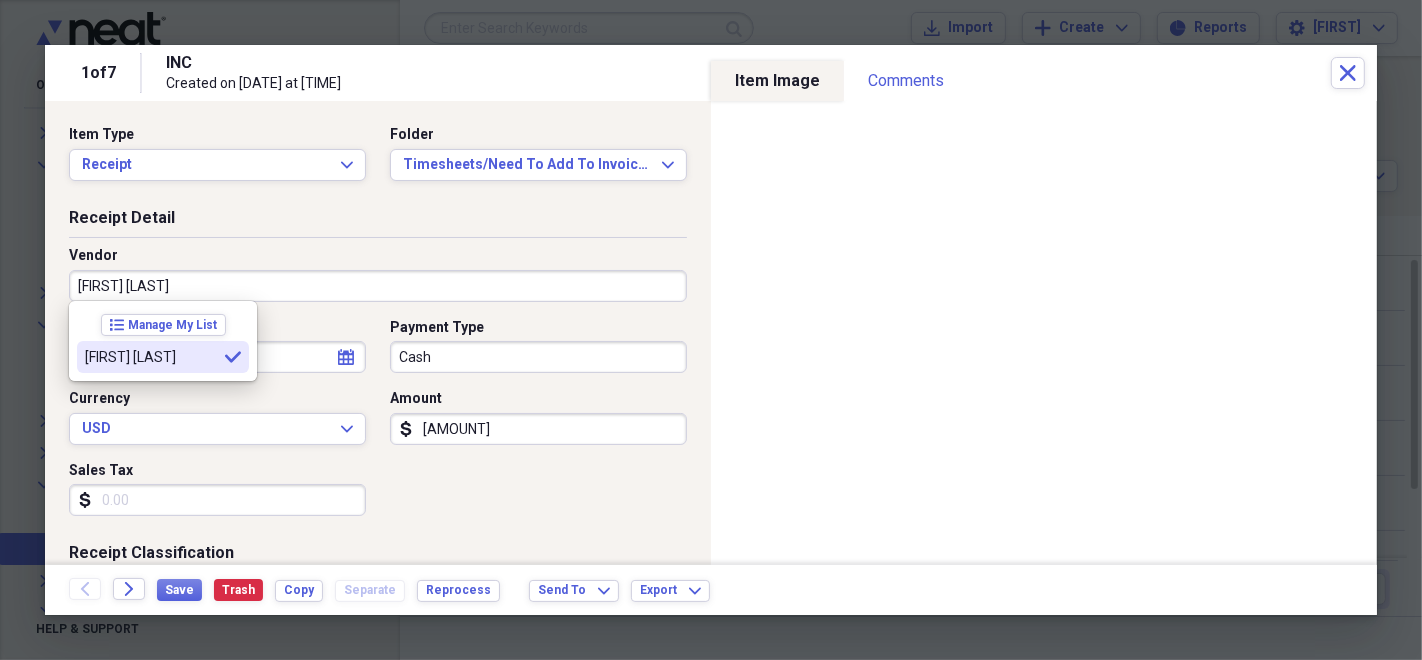 type on "[FIRST] [LAST]" 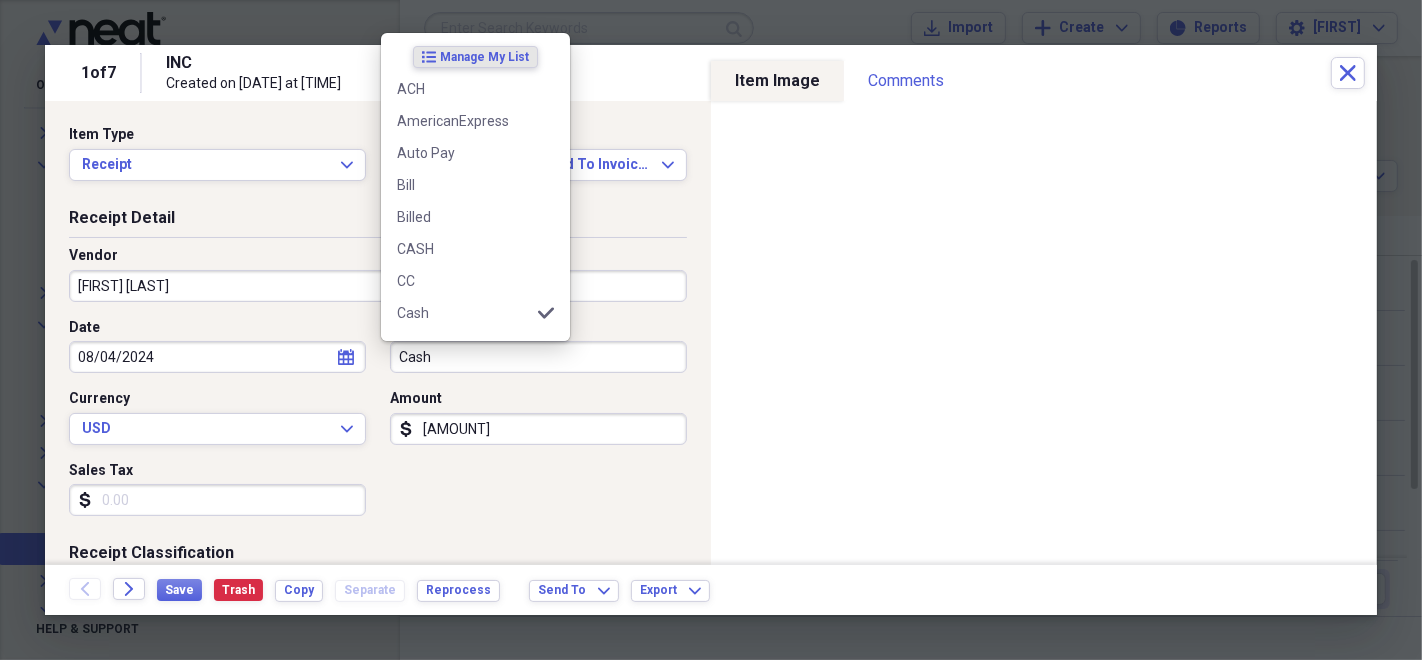 click on "Cash" at bounding box center [538, 357] 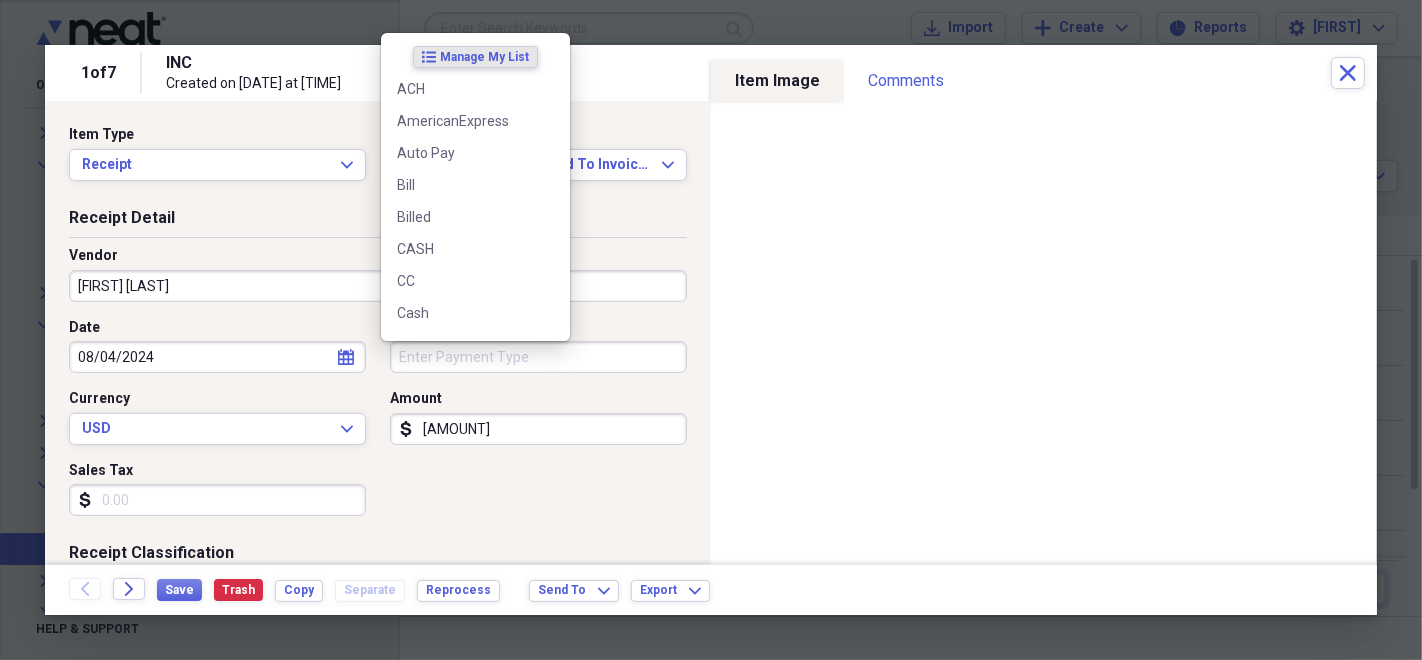 type 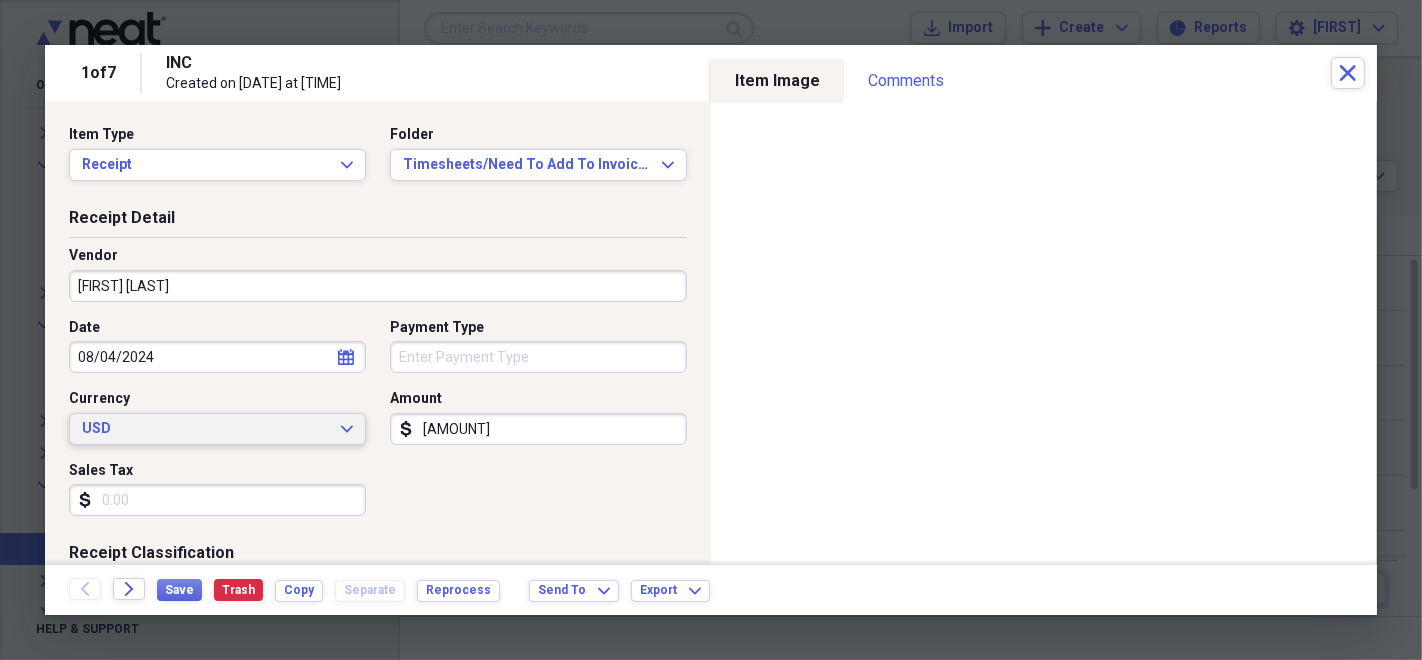 type 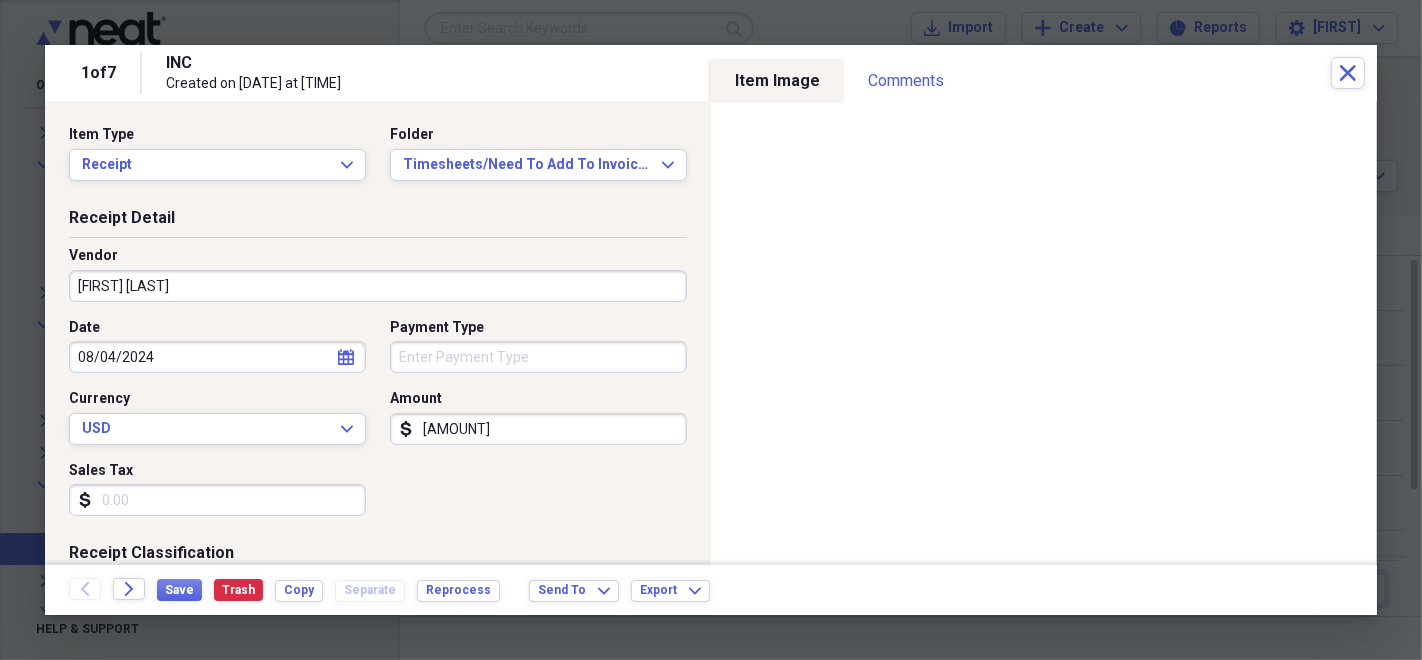 click on "Customer" at bounding box center [217, 741] 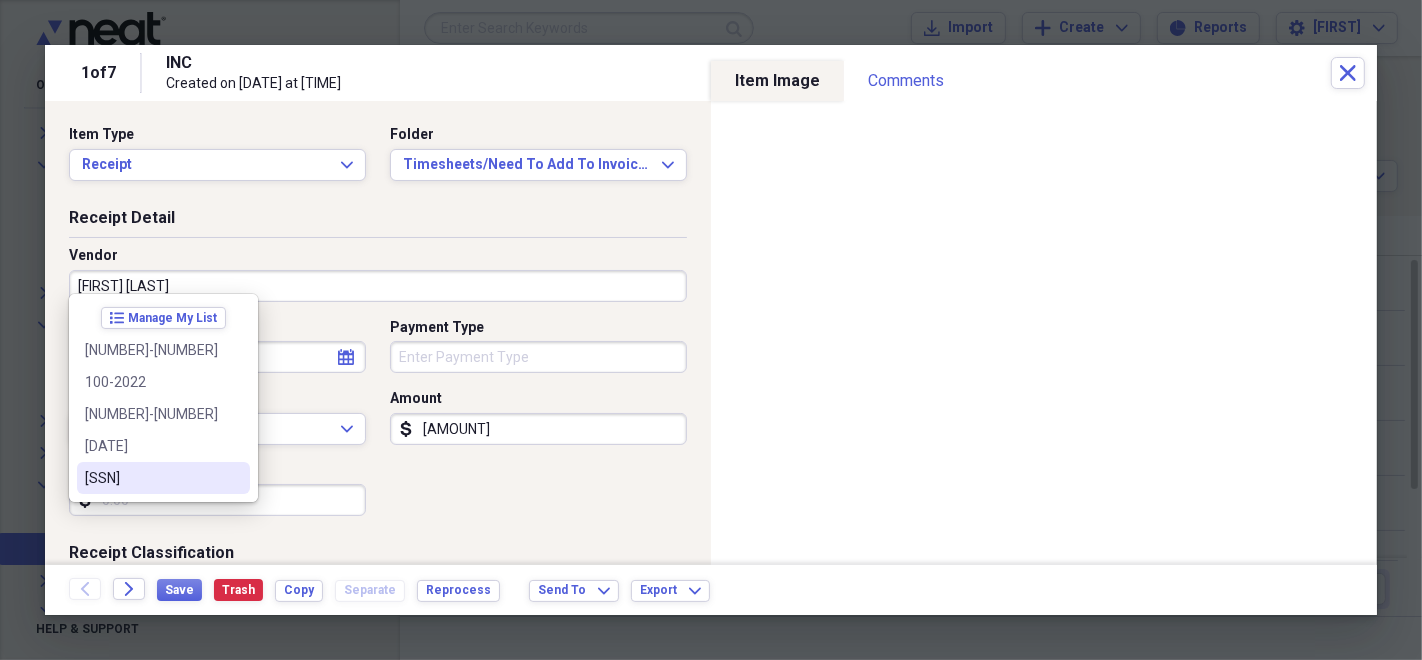 click on "[SSN]" at bounding box center [163, 478] 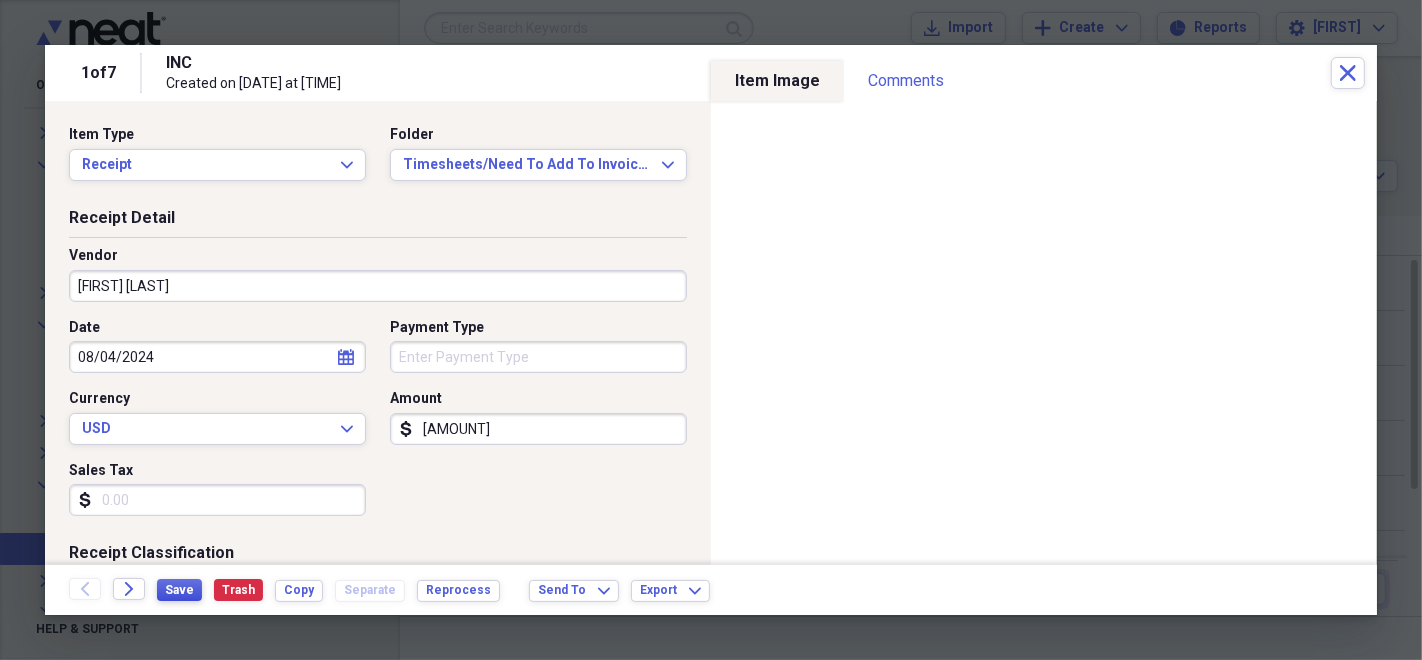 click on "Save Trash Copy Separate Reprocess" at bounding box center (334, 590) 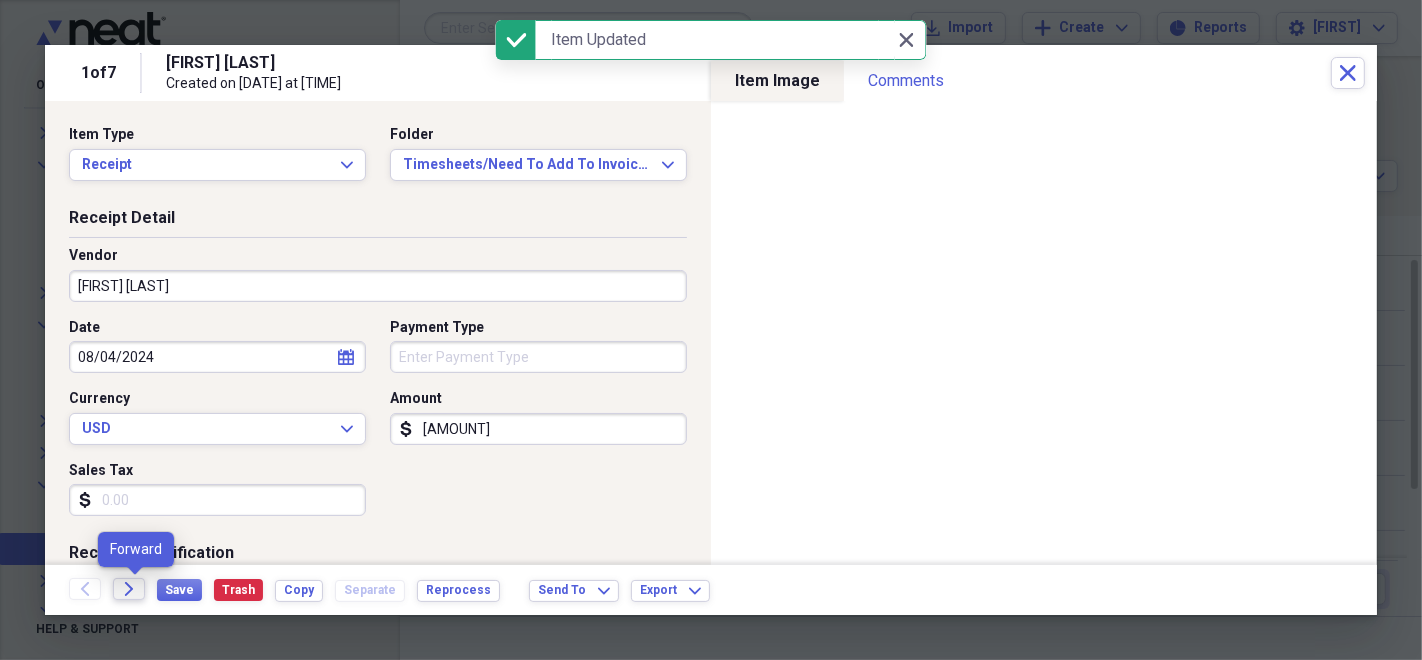 click 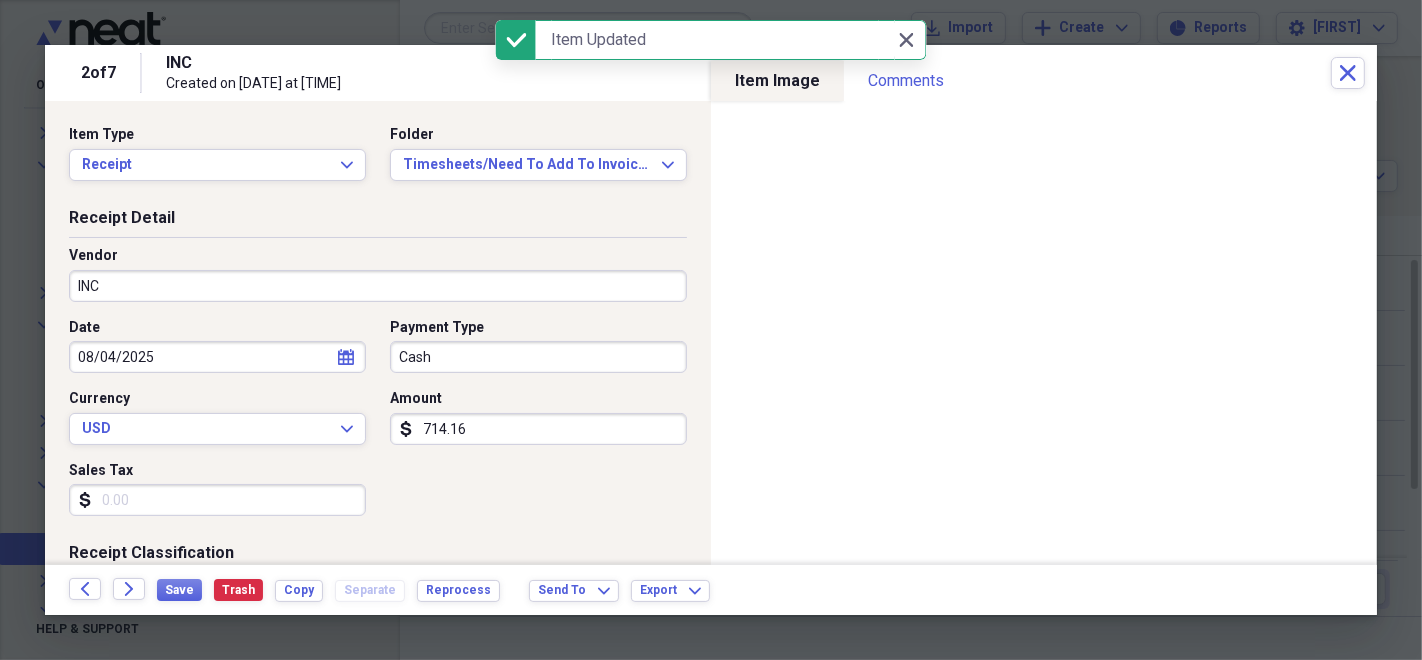 click on "INC" at bounding box center [378, 286] 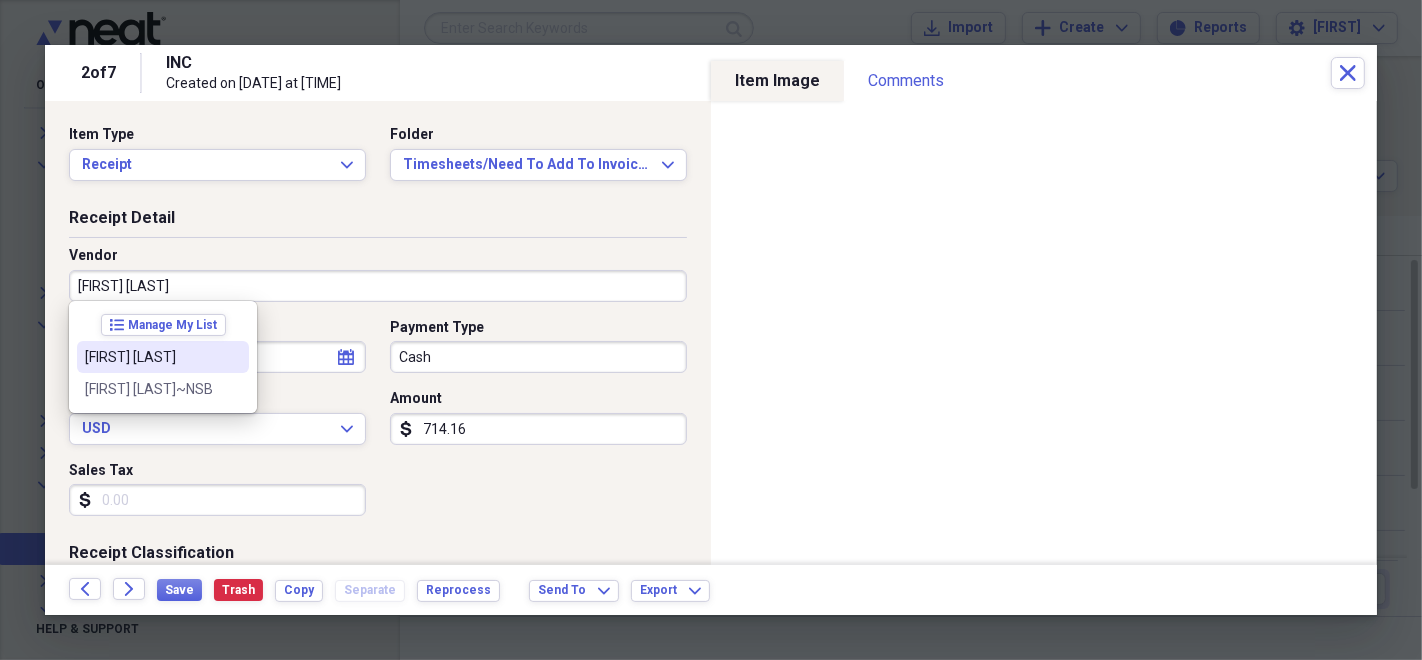 click on "[FIRST] [LAST]" at bounding box center (163, 357) 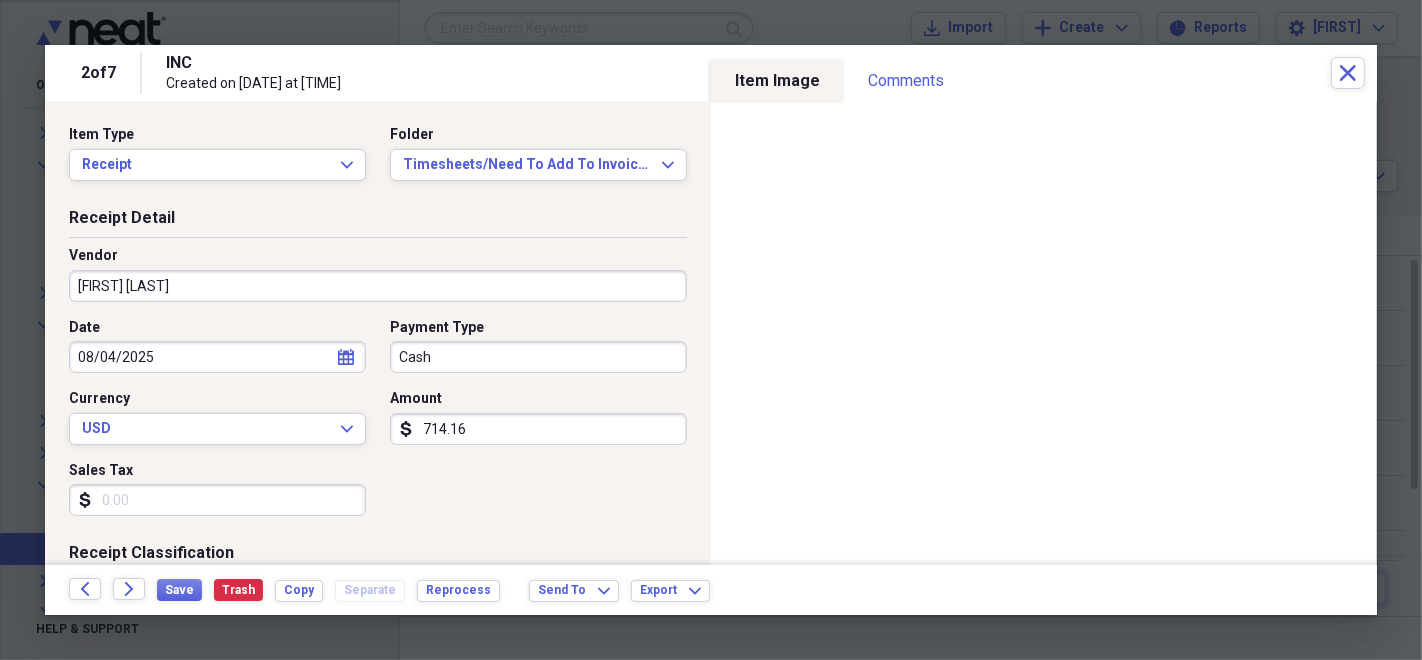 type on "Timesheet" 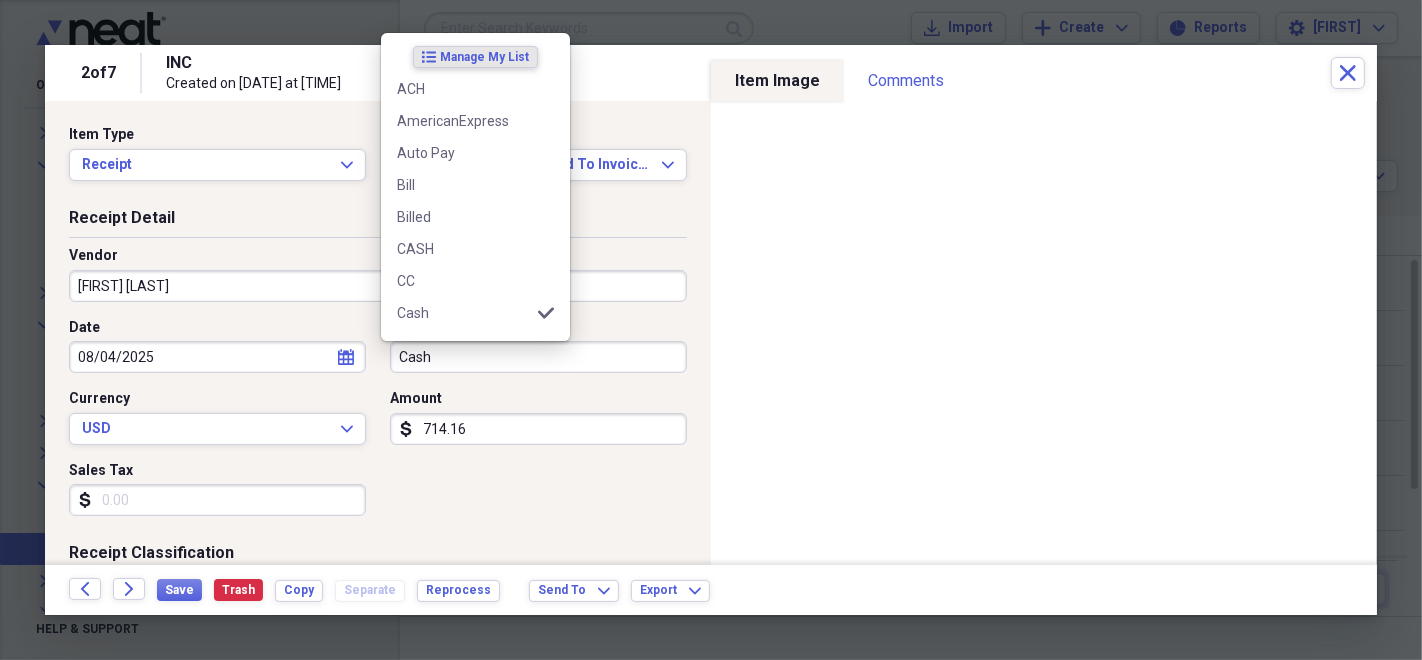 click on "Cash" at bounding box center [538, 357] 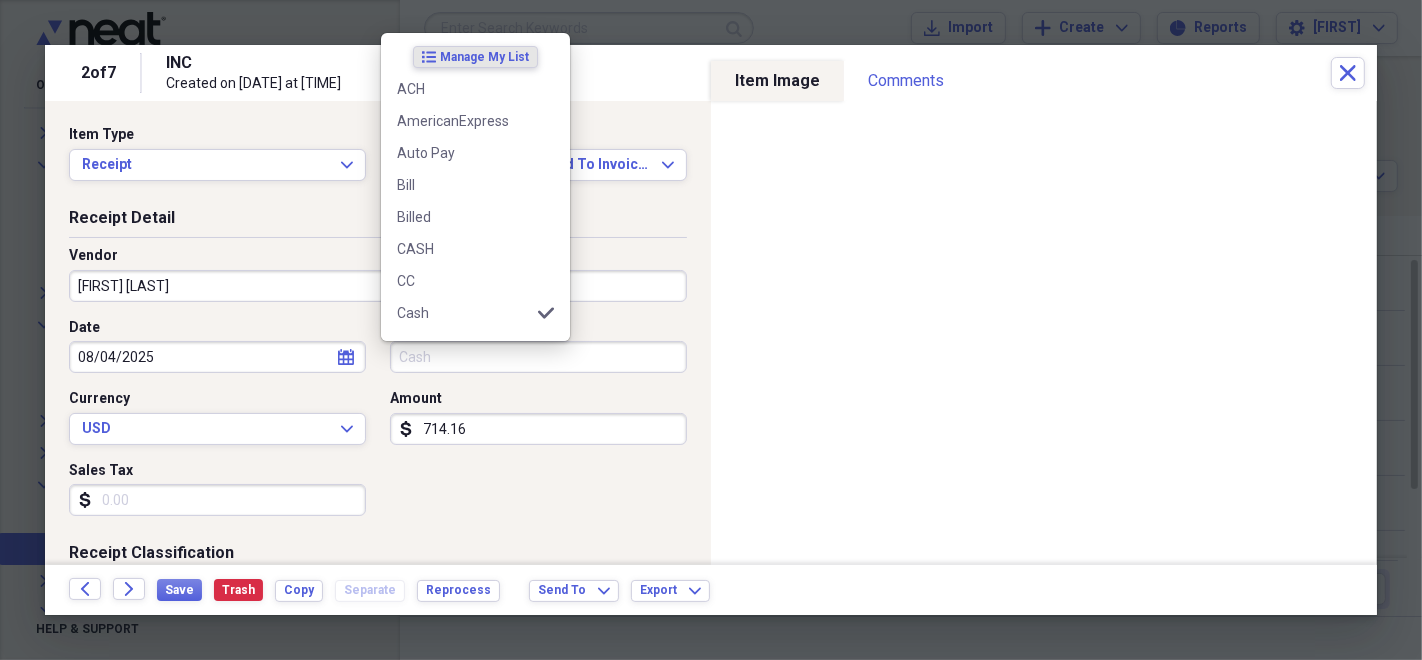 type 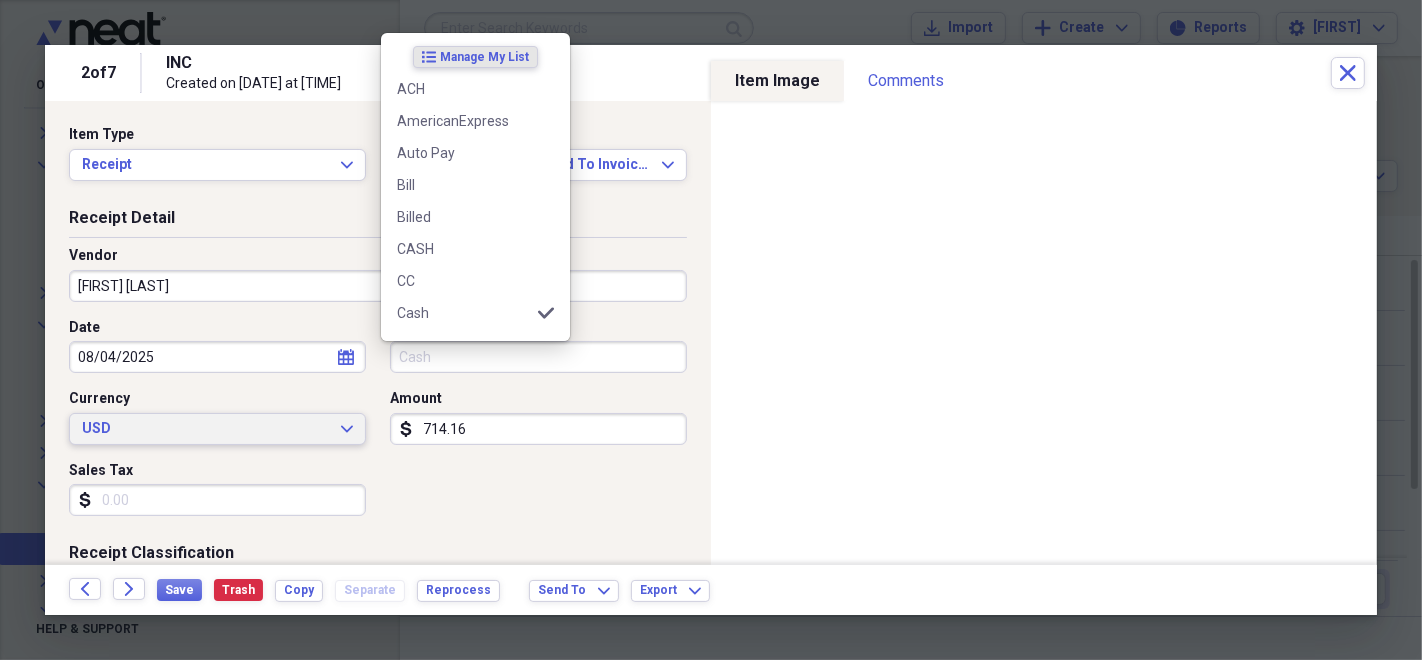 type 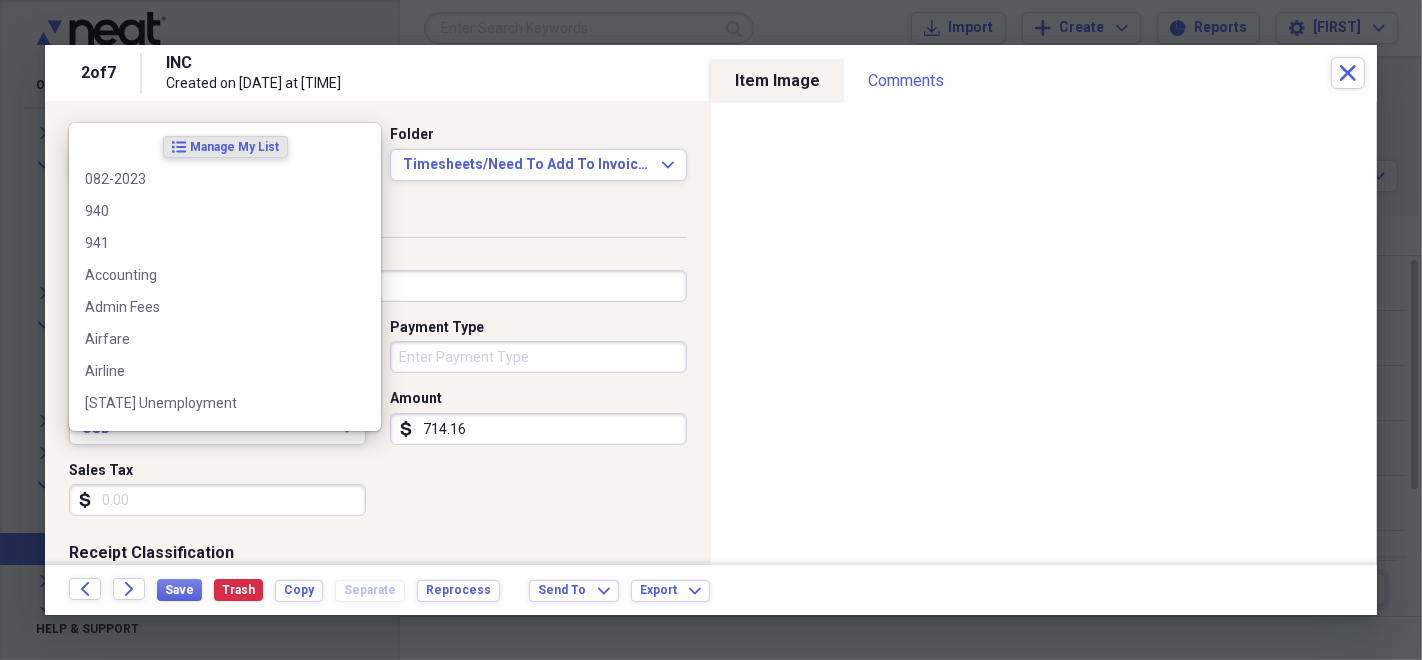 click on "Timesheet" at bounding box center [217, 669] 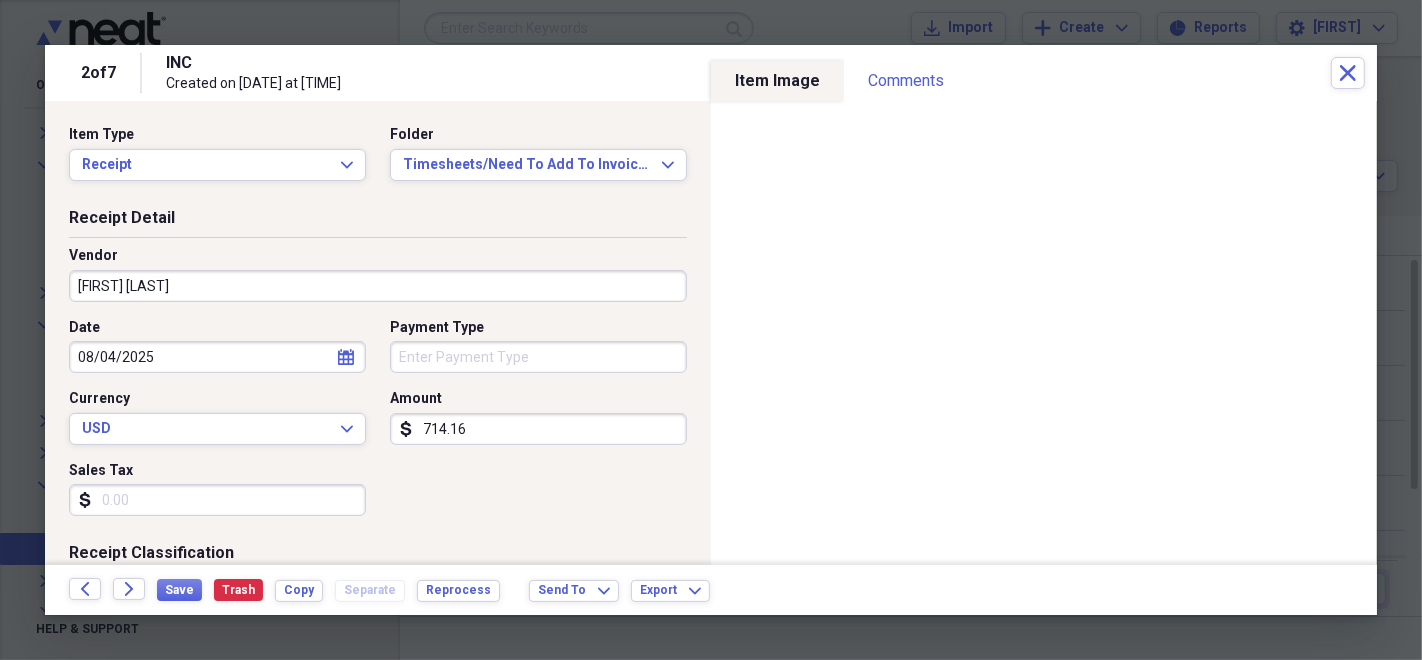 type 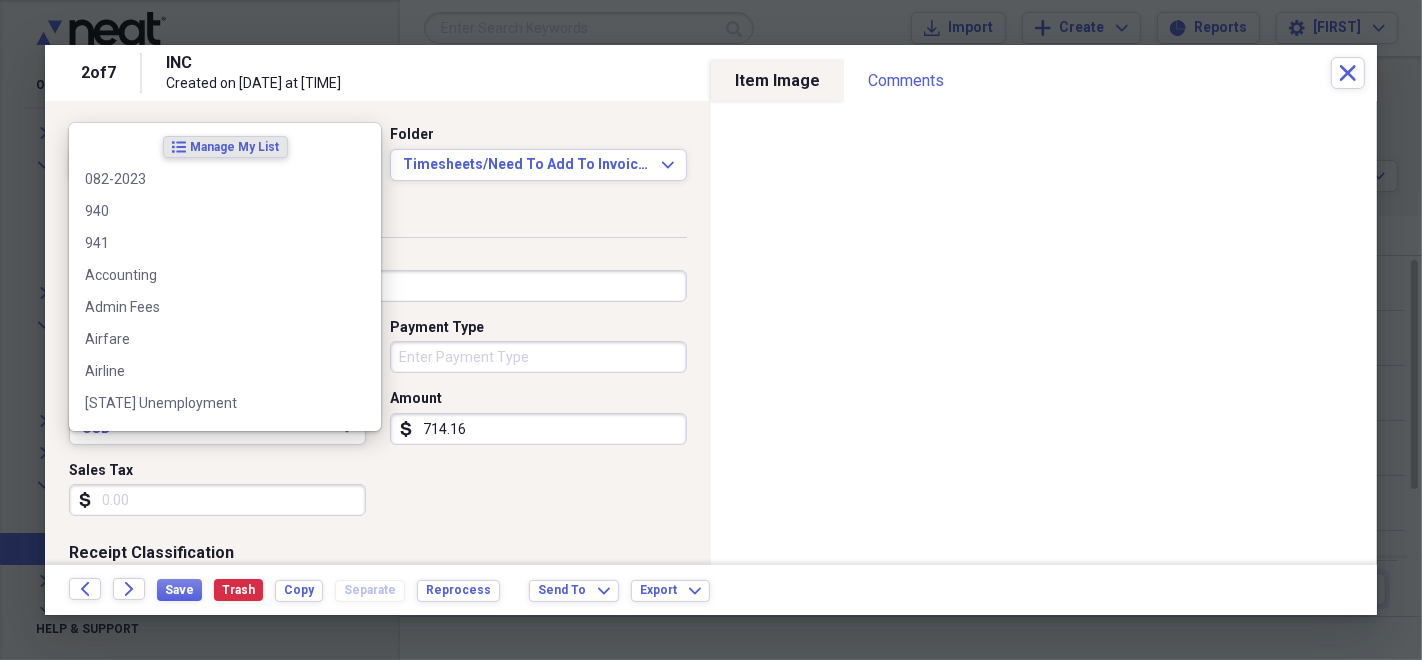 click on "Category" at bounding box center [217, 669] 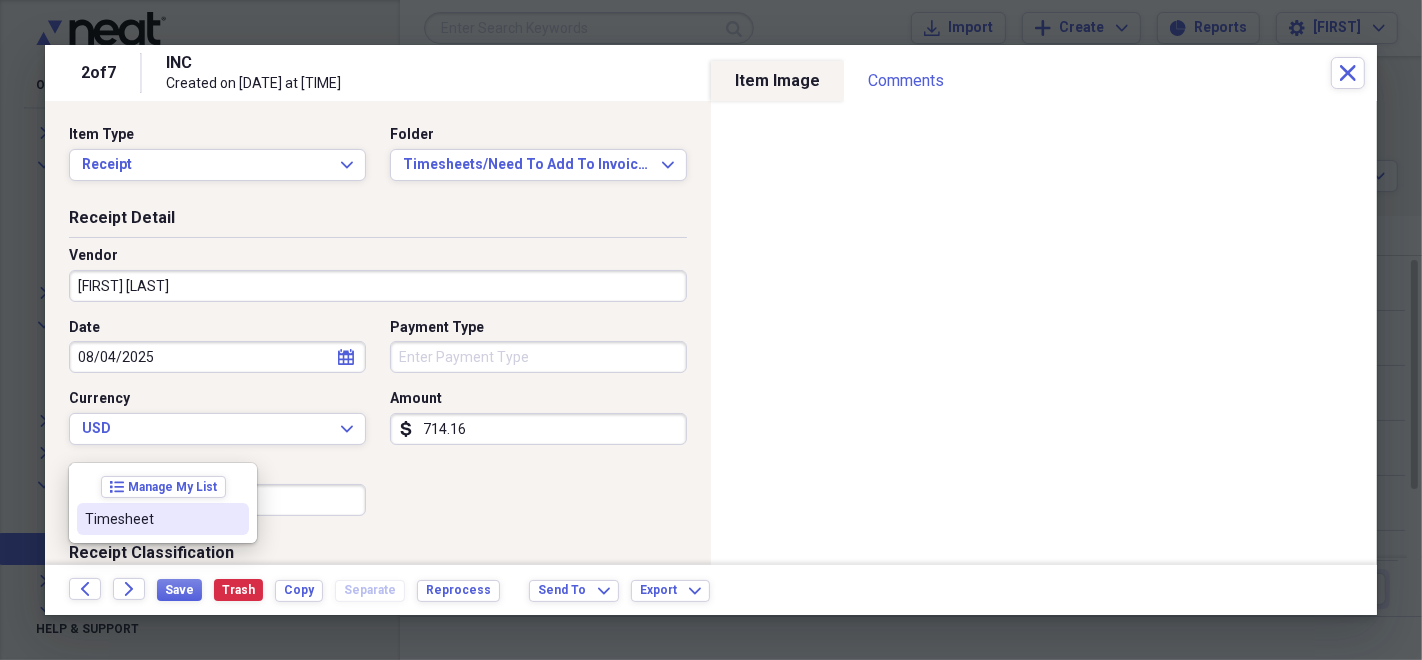 click on "Timesheet" at bounding box center [163, 519] 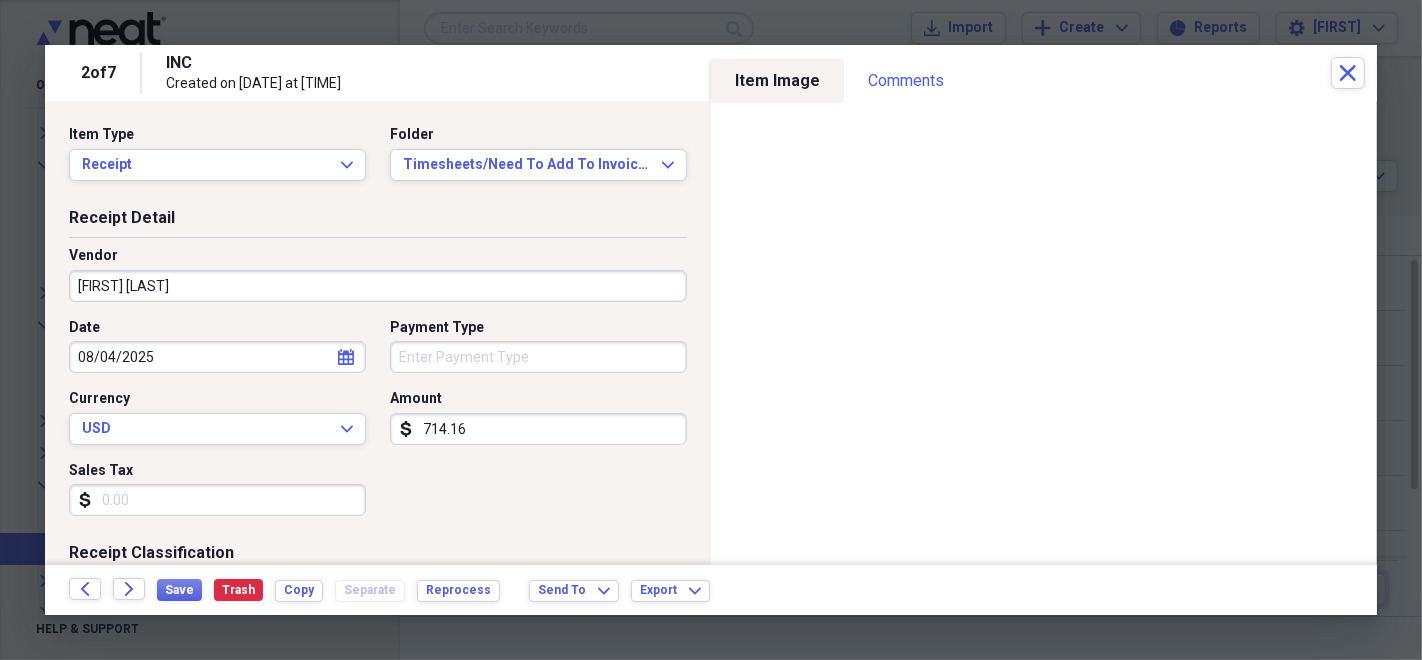 click on "Customer" at bounding box center [217, 741] 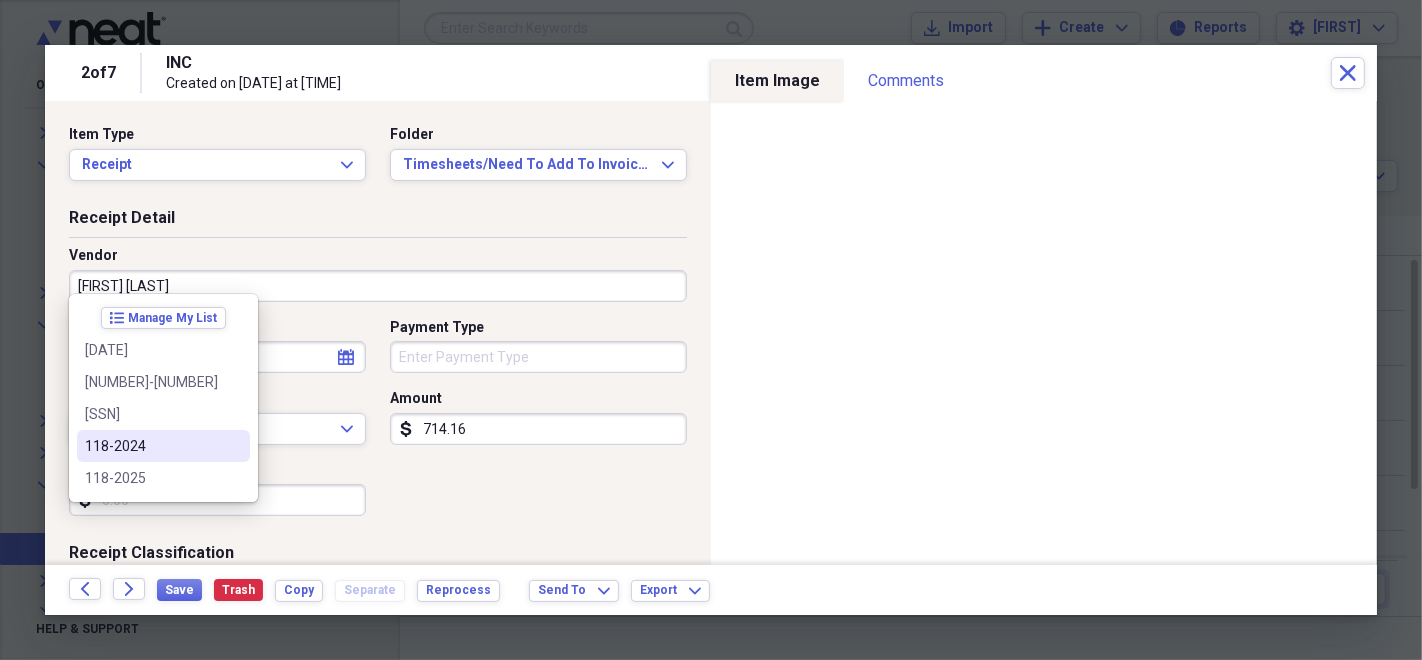 click on "118-2024" at bounding box center (151, 446) 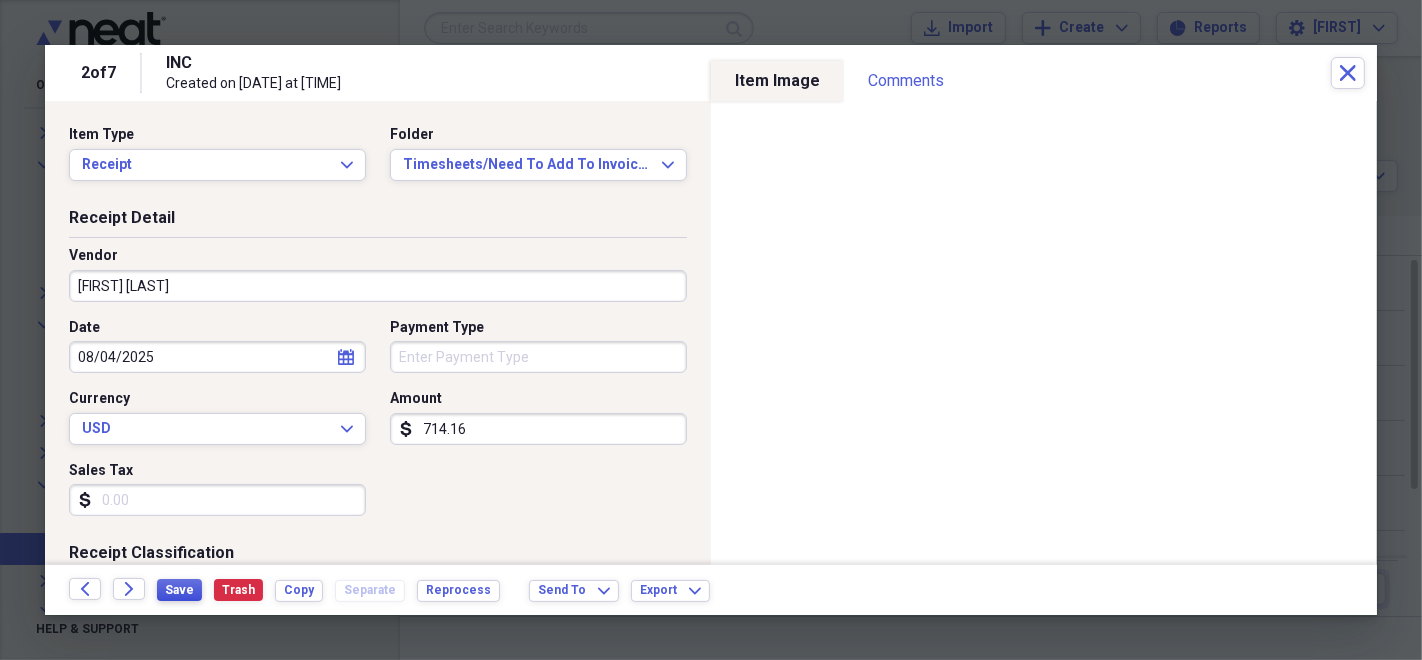click on "Save" at bounding box center [179, 590] 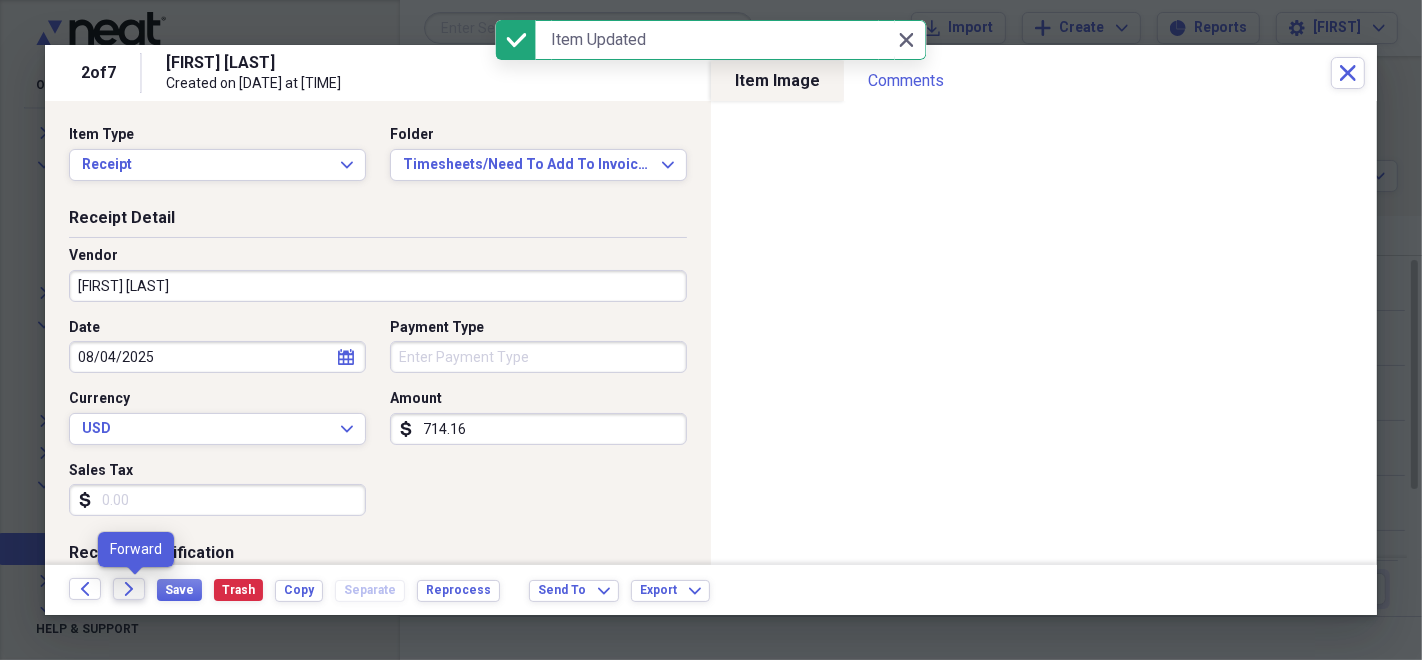 click on "Forward" at bounding box center (129, 589) 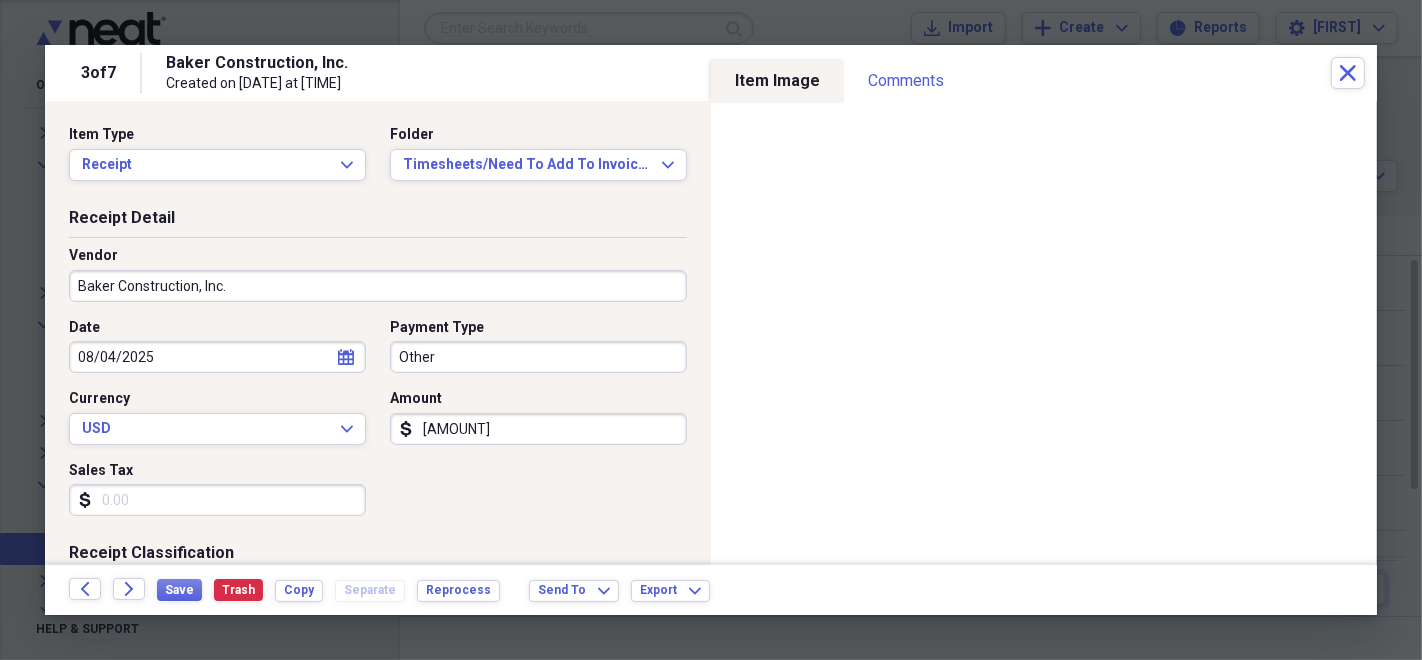 click on "Baker Construction, Inc." at bounding box center (378, 286) 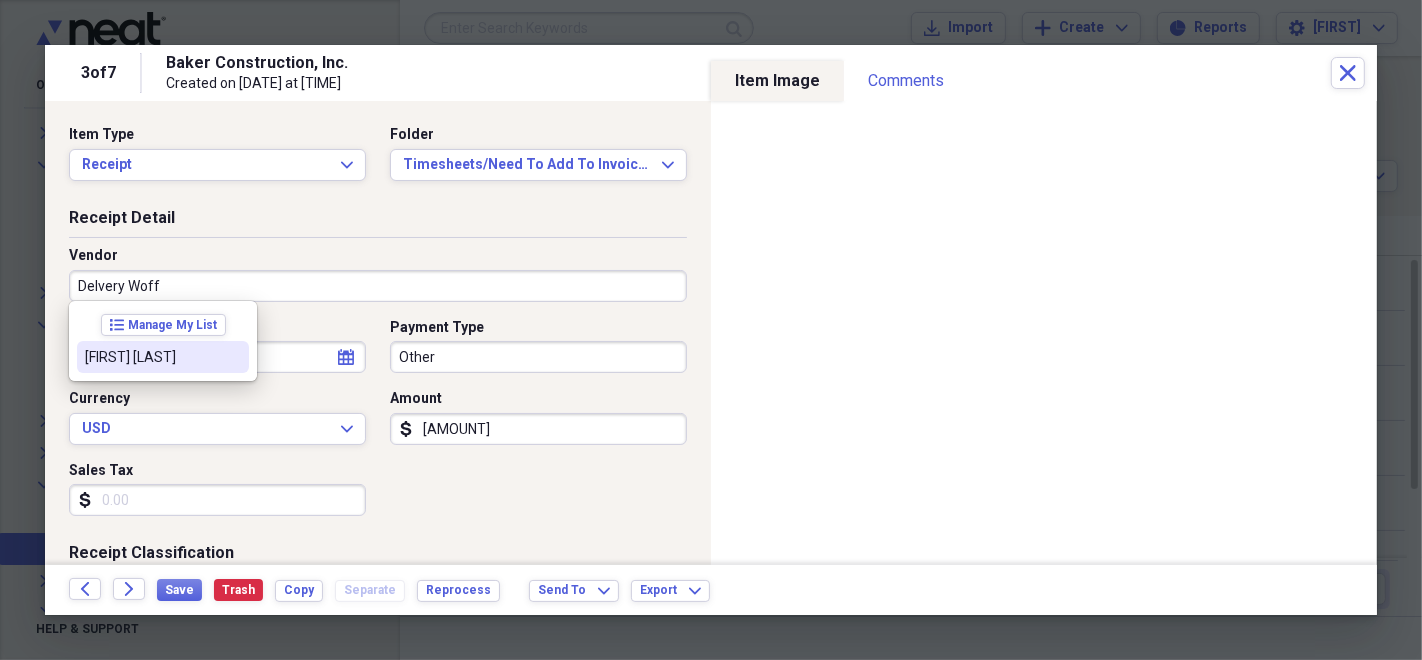 click on "[FIRST] [LAST]" at bounding box center [163, 357] 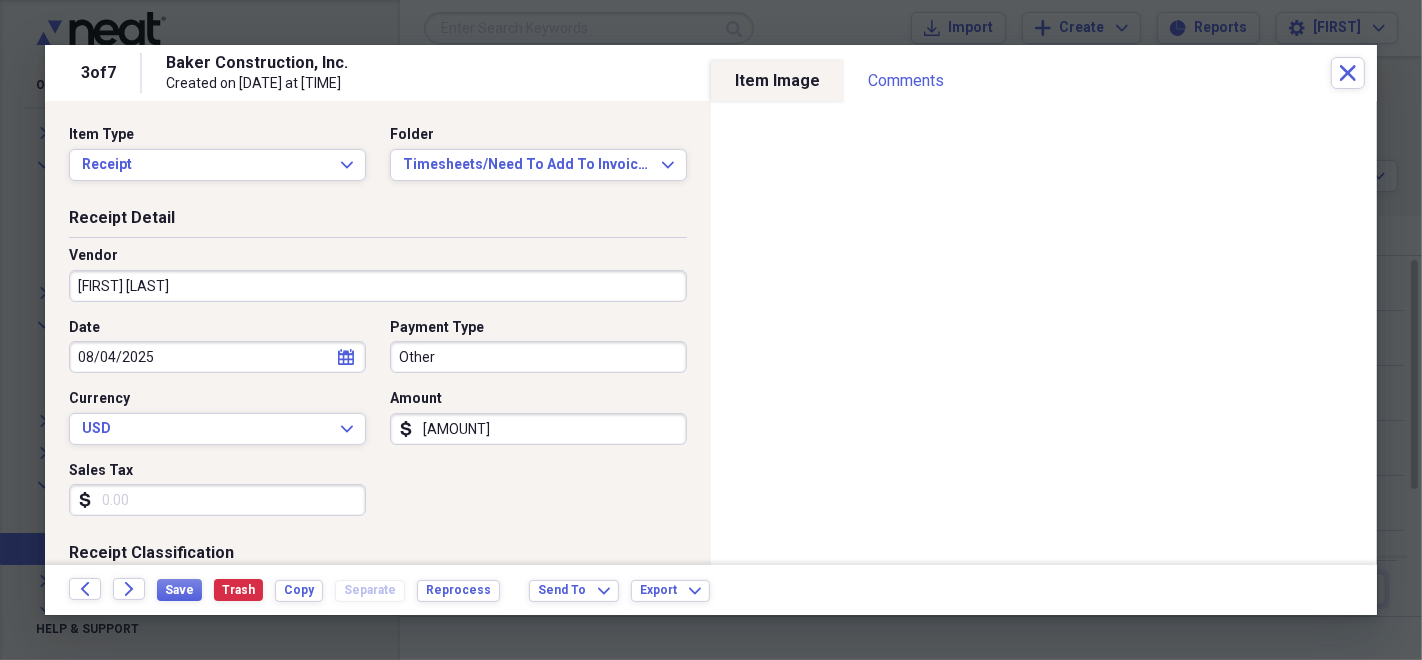 type on "Timesheet" 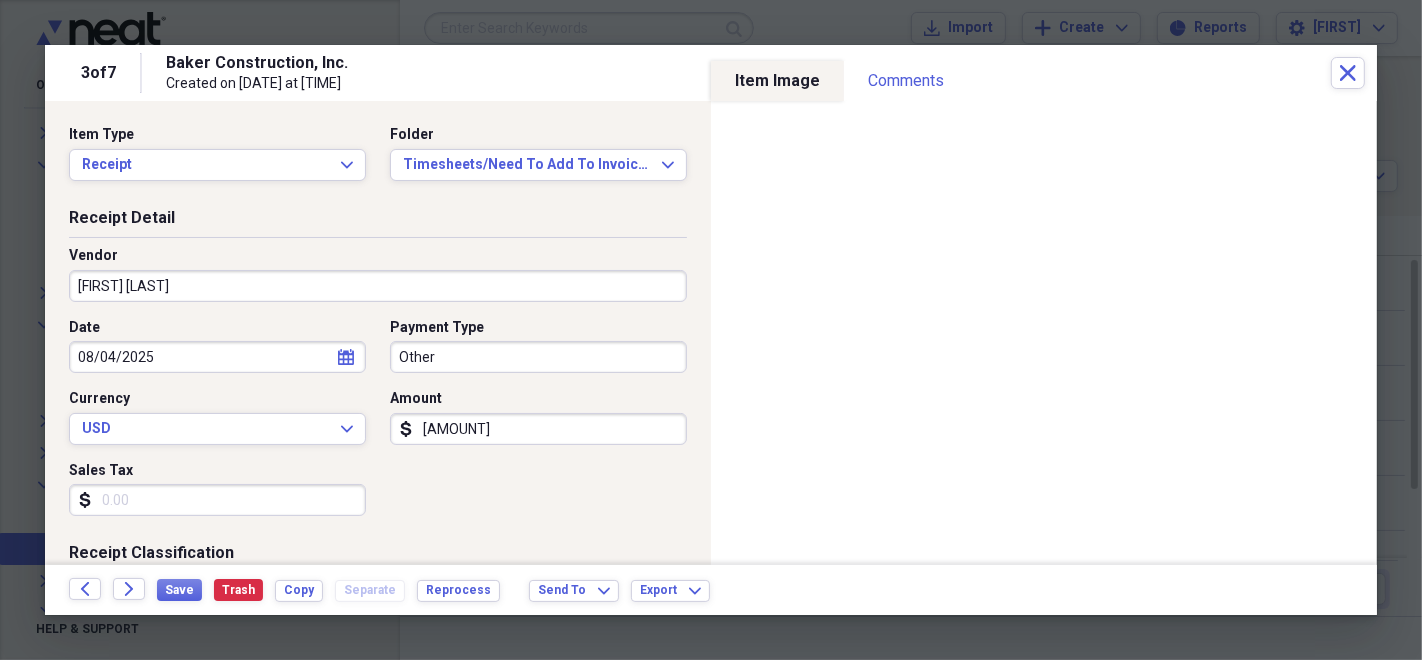 click on "Other" at bounding box center [538, 357] 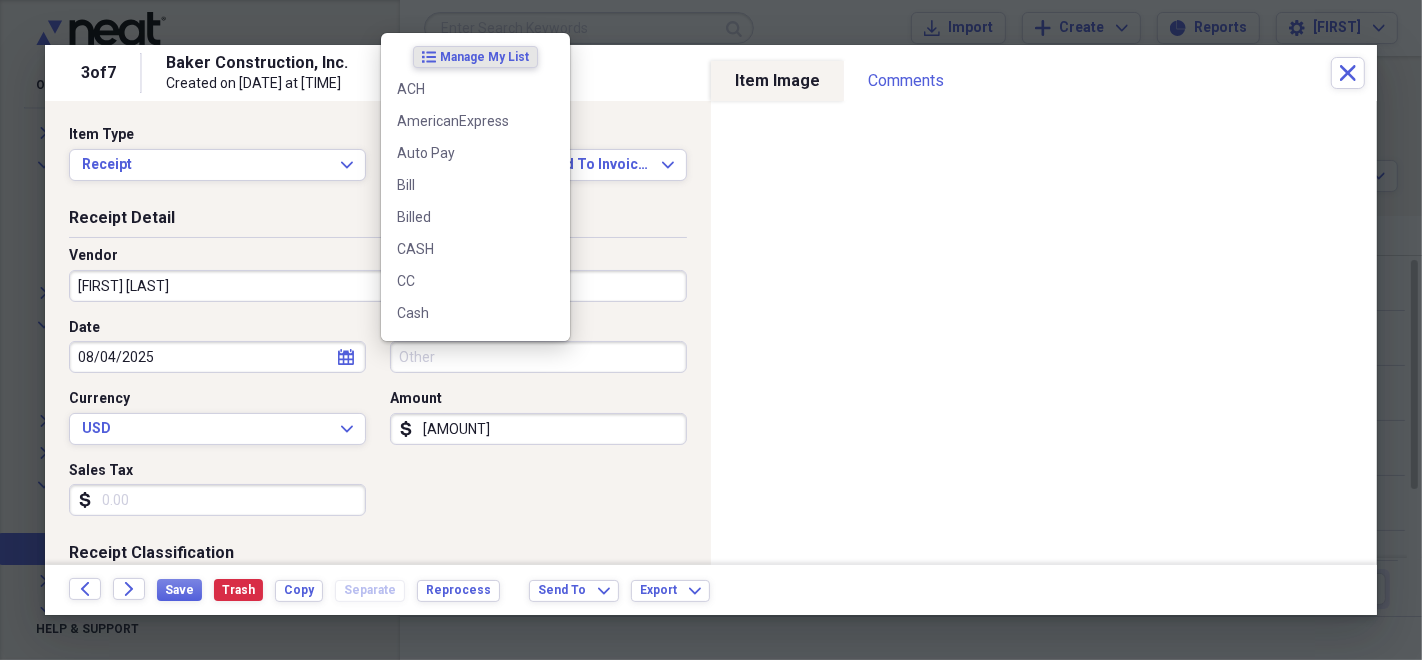type 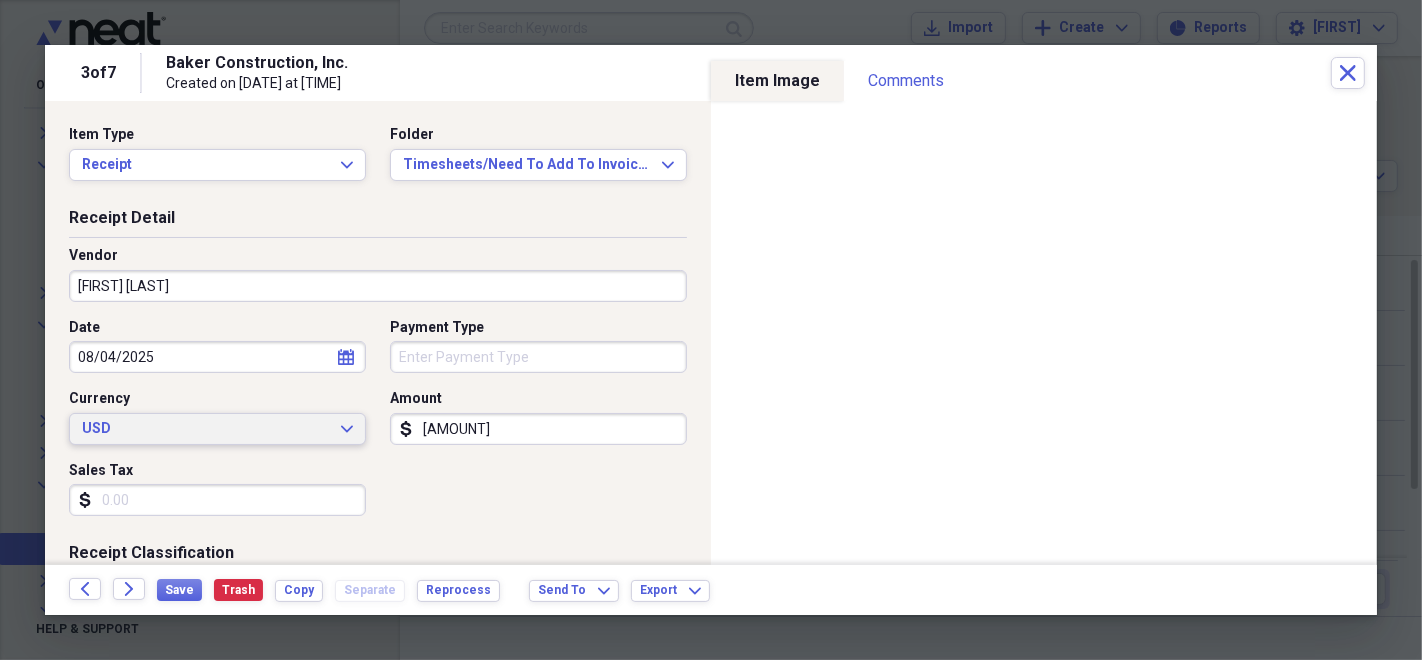 type 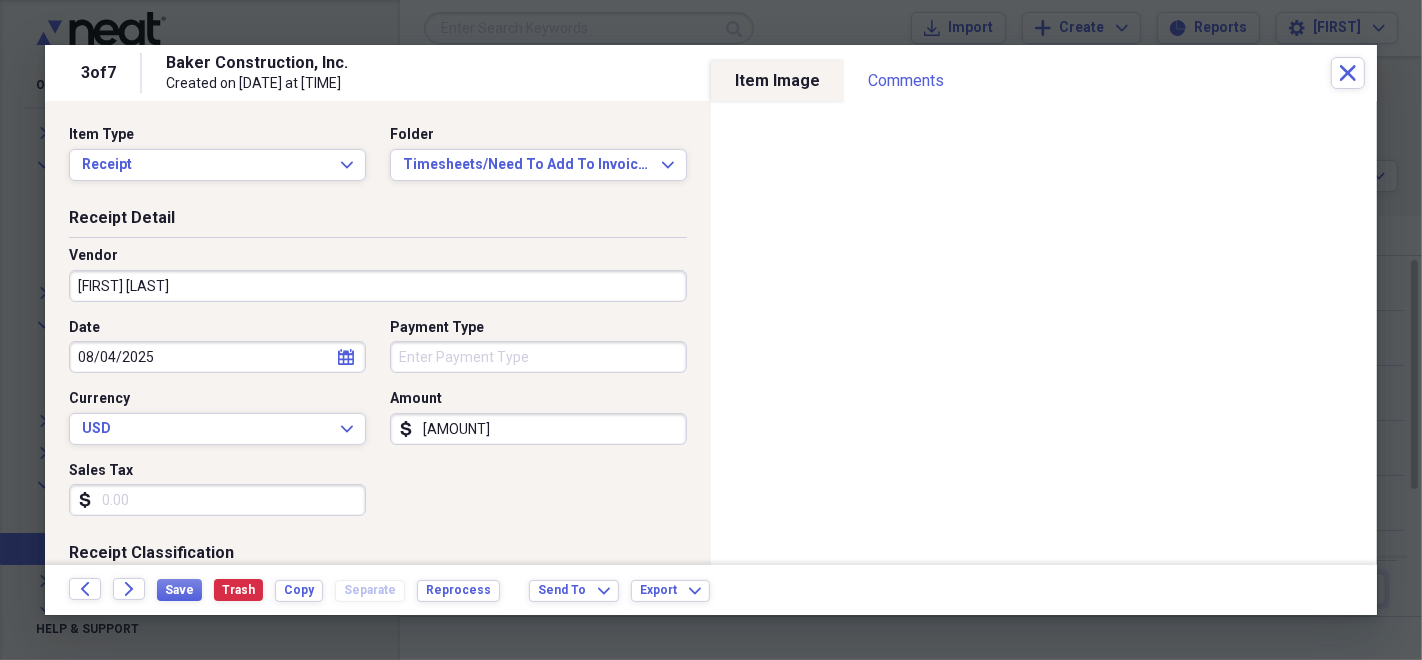 click on "Customer" at bounding box center [217, 741] 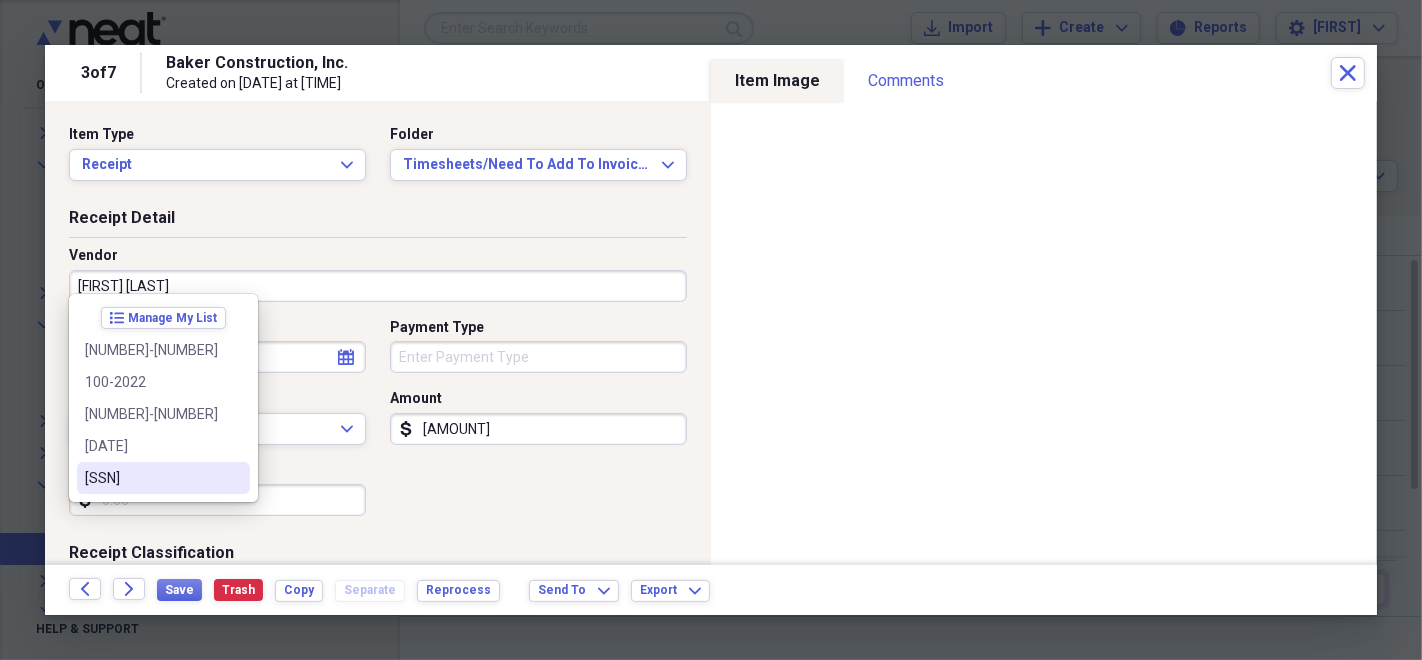 click on "[SSN]" at bounding box center (151, 478) 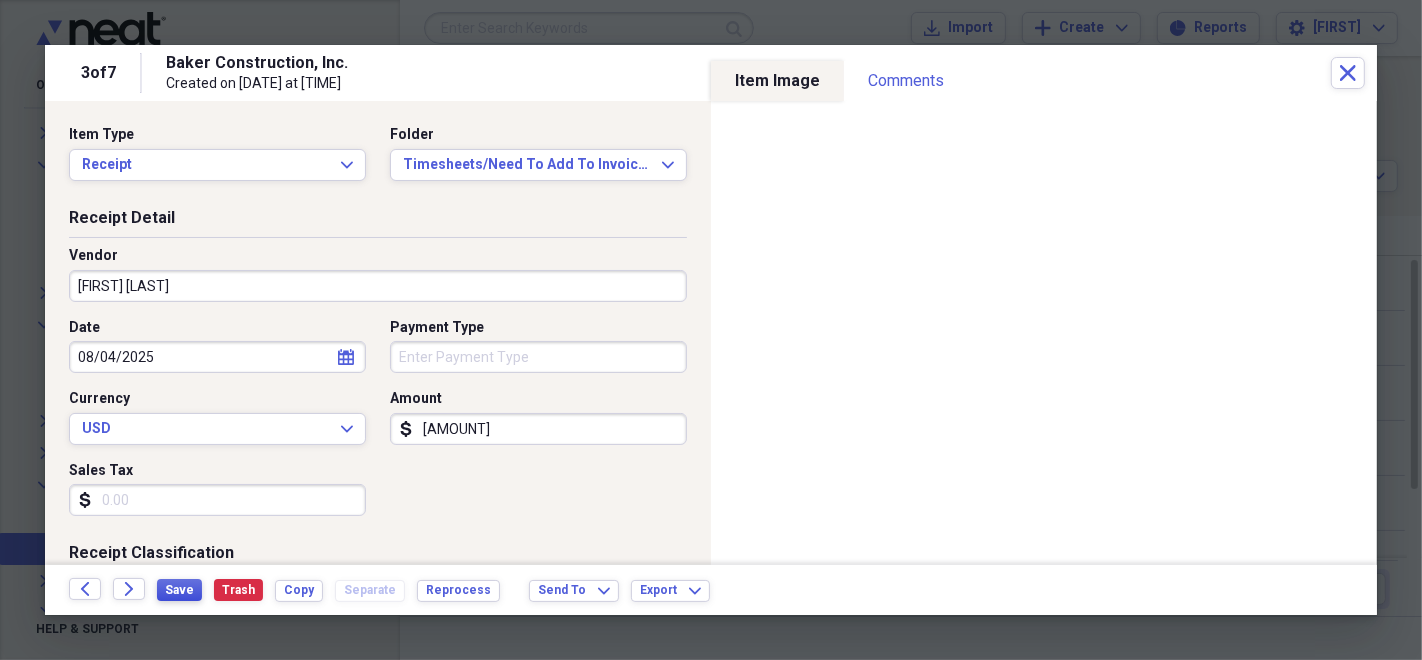 click on "Save" at bounding box center (179, 590) 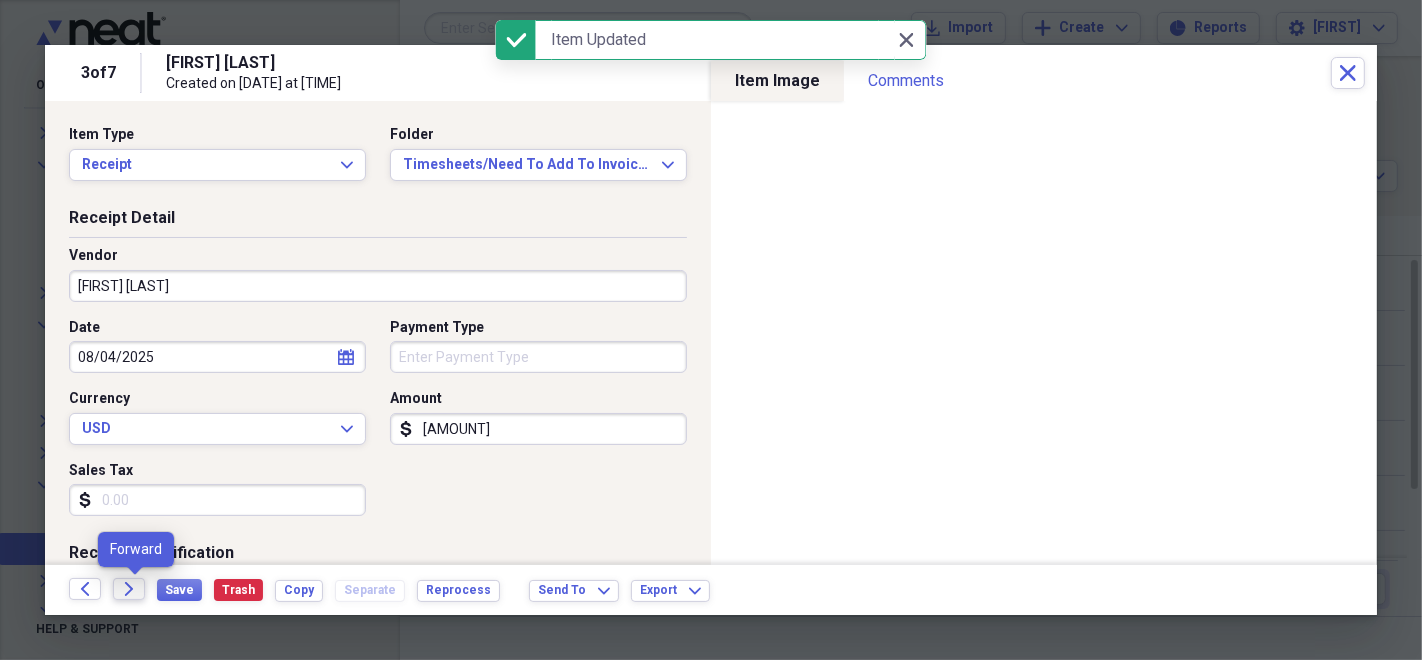click on "Forward" at bounding box center [129, 589] 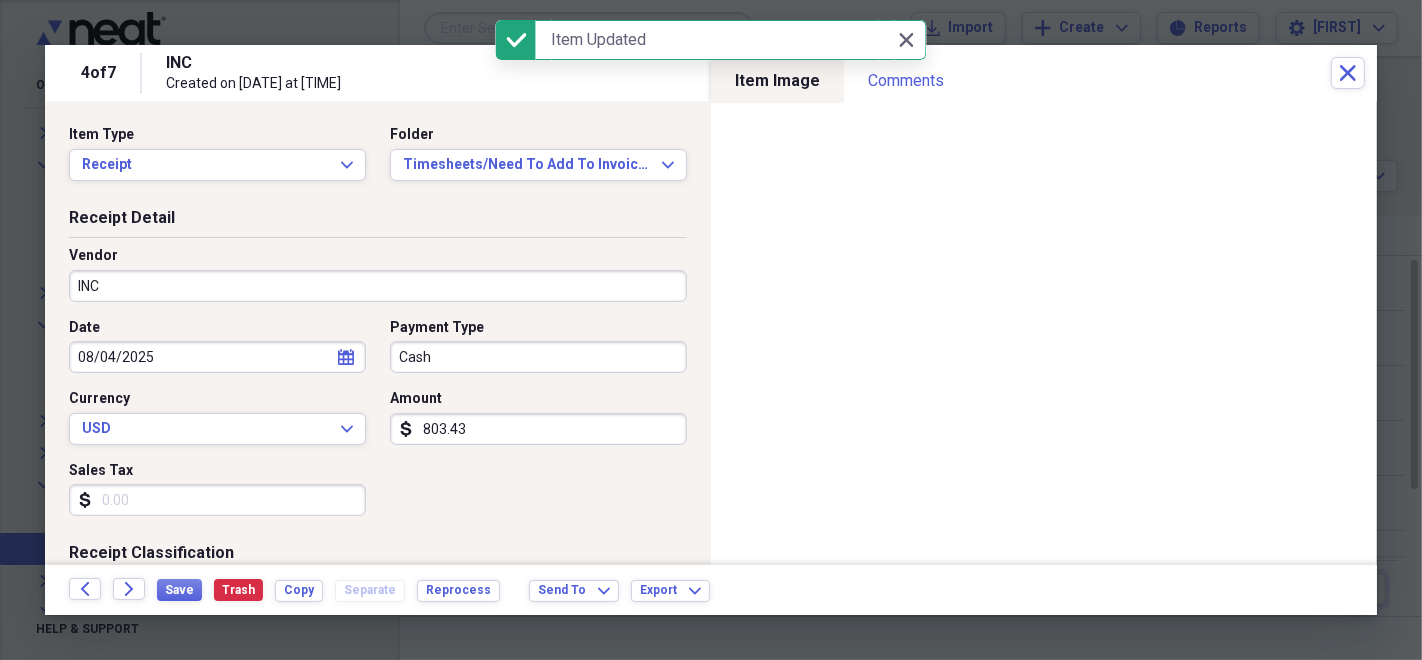 click on "INC" at bounding box center [378, 286] 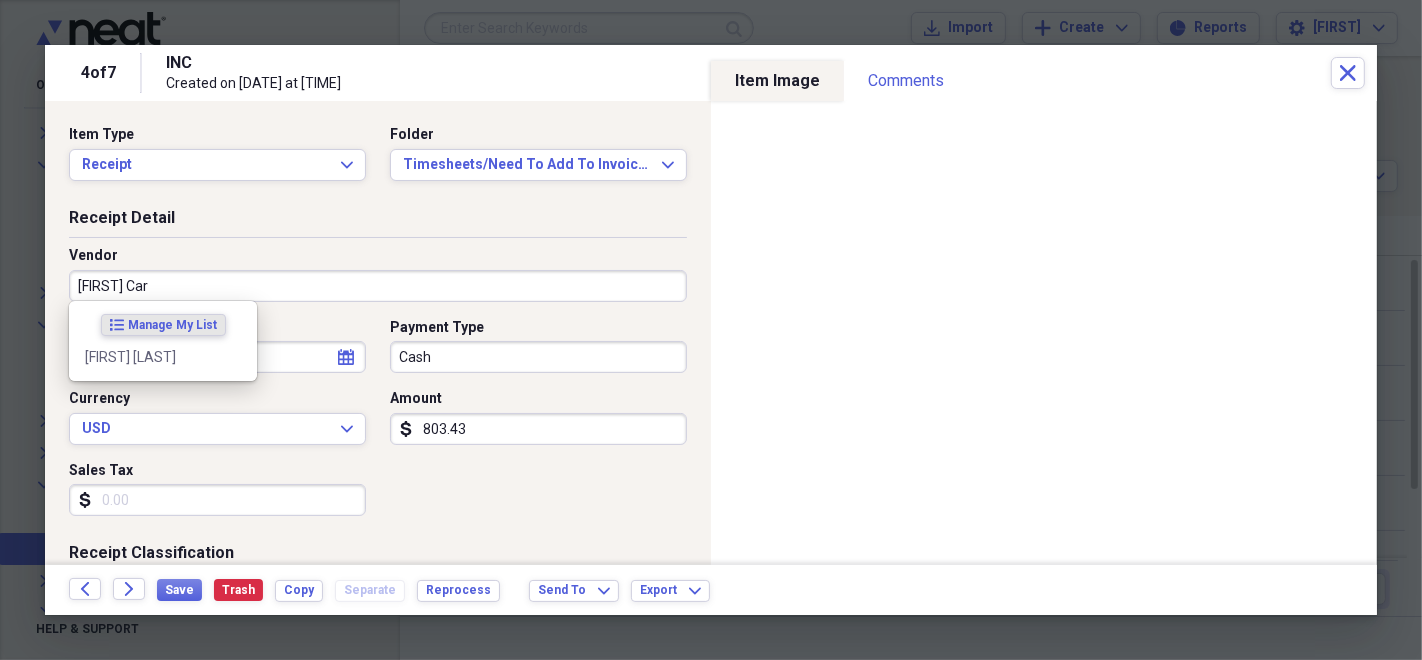 type on "[FIRST] [LAST]" 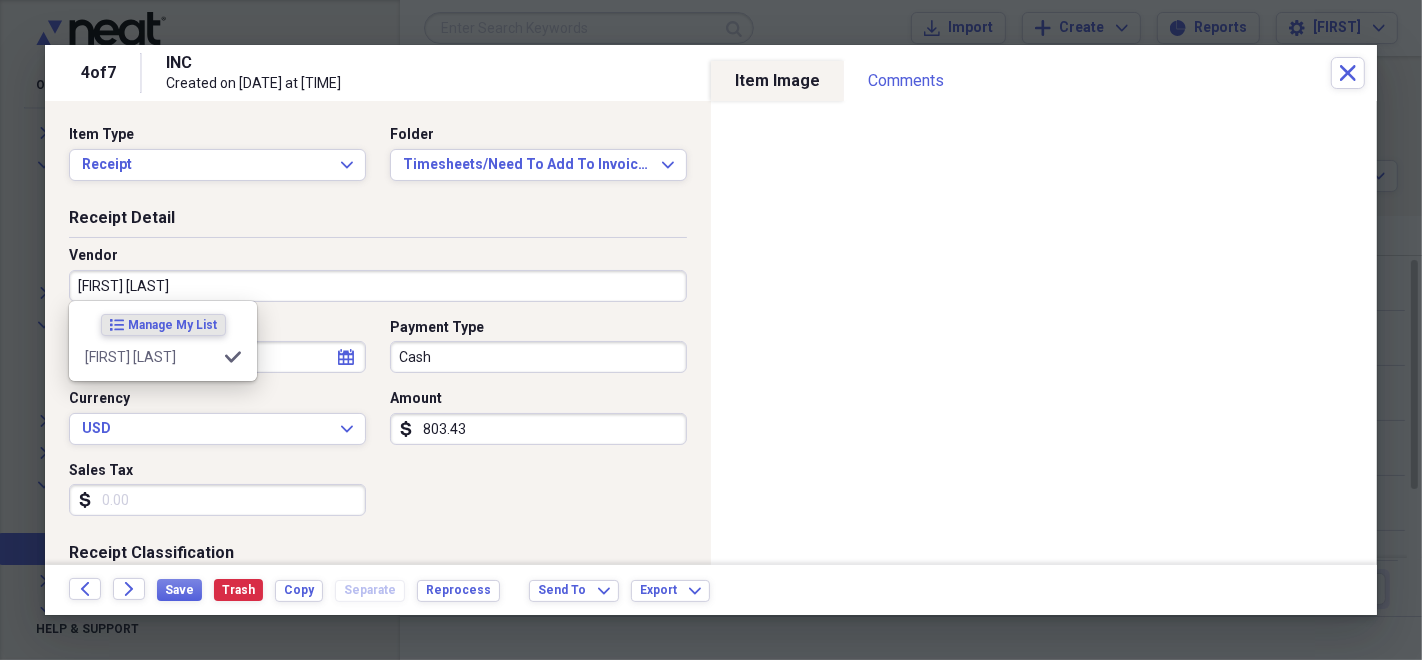 type on "Timesheet" 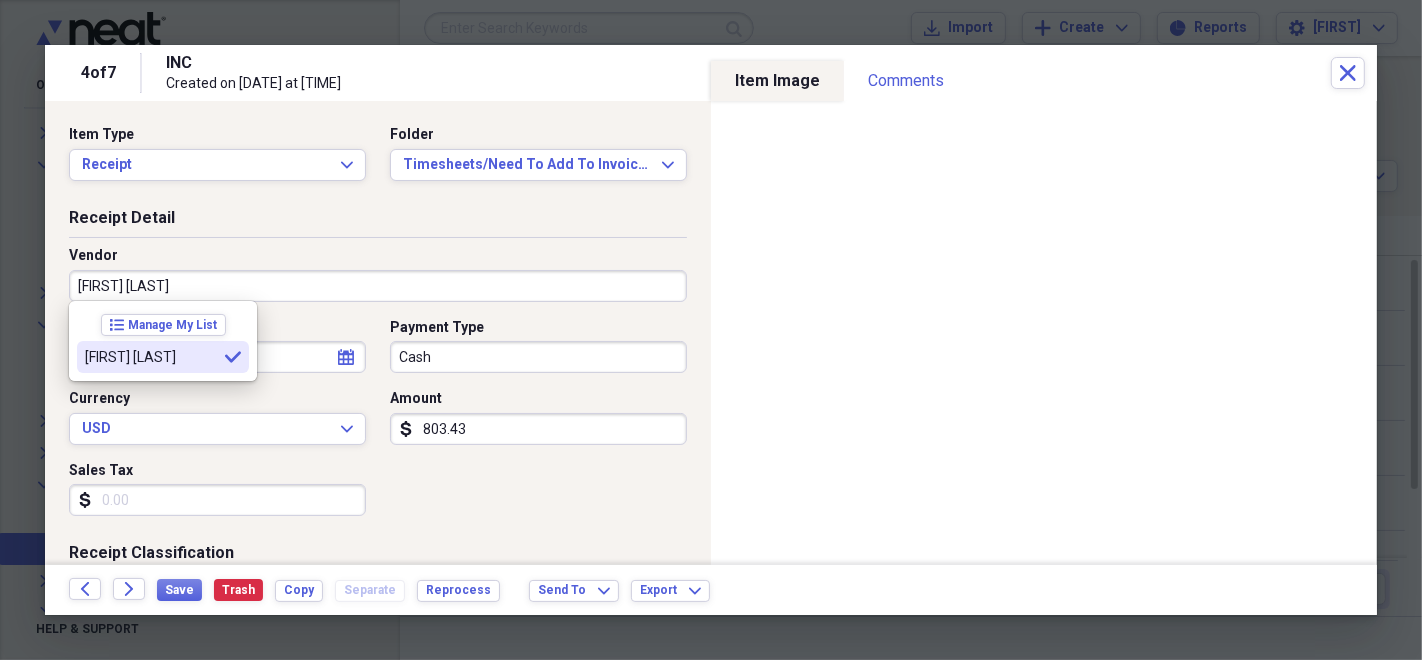 type on "[FIRST] [LAST]" 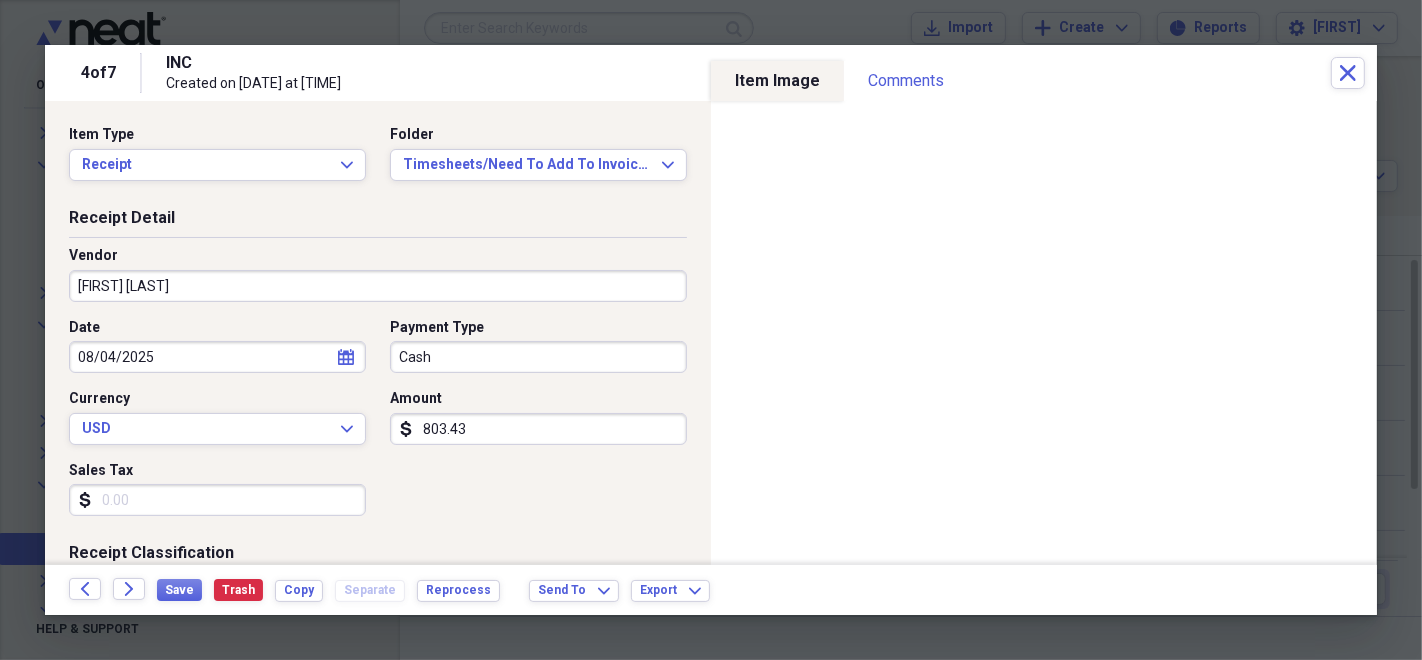 click on "Cash" at bounding box center (538, 357) 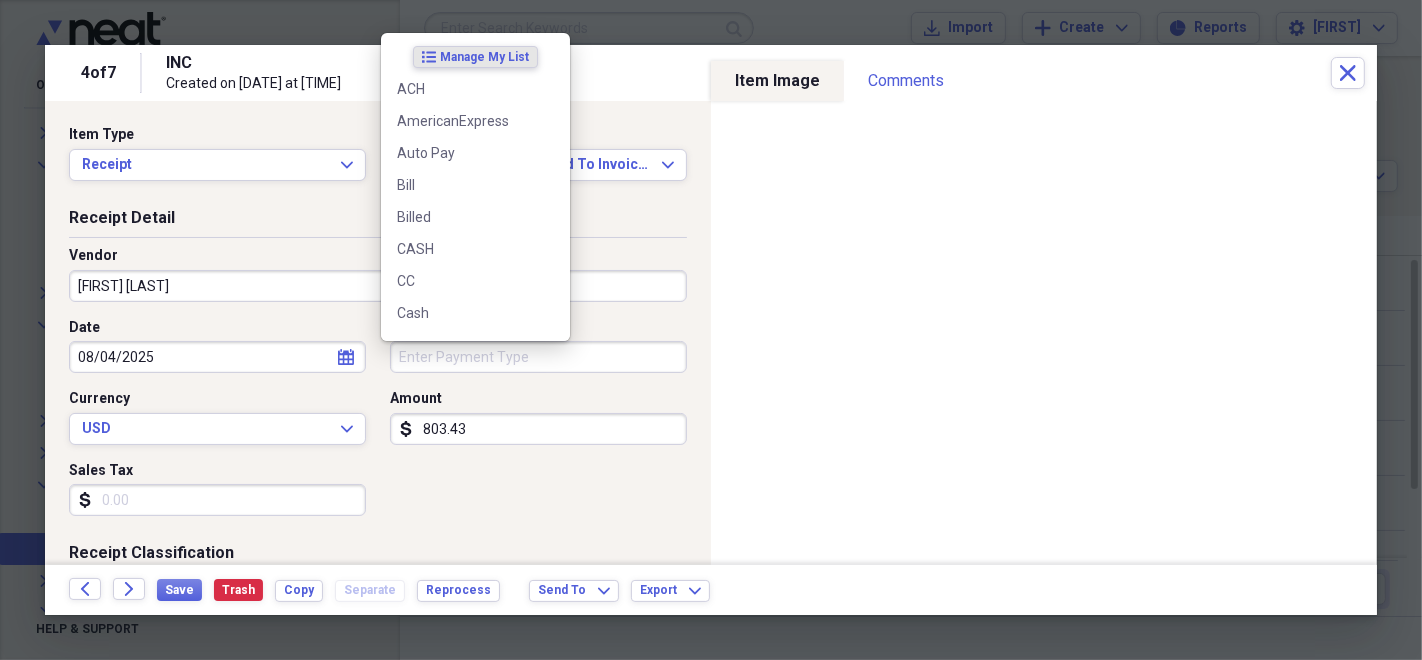 type 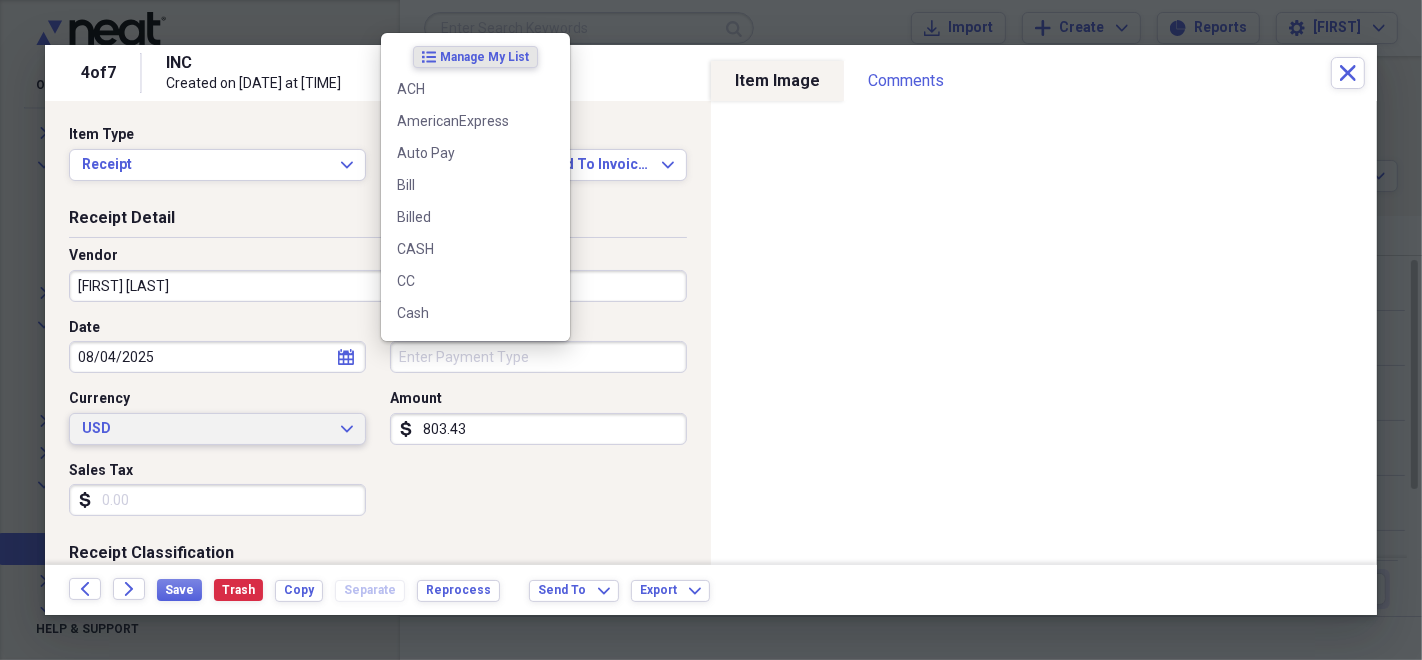 type 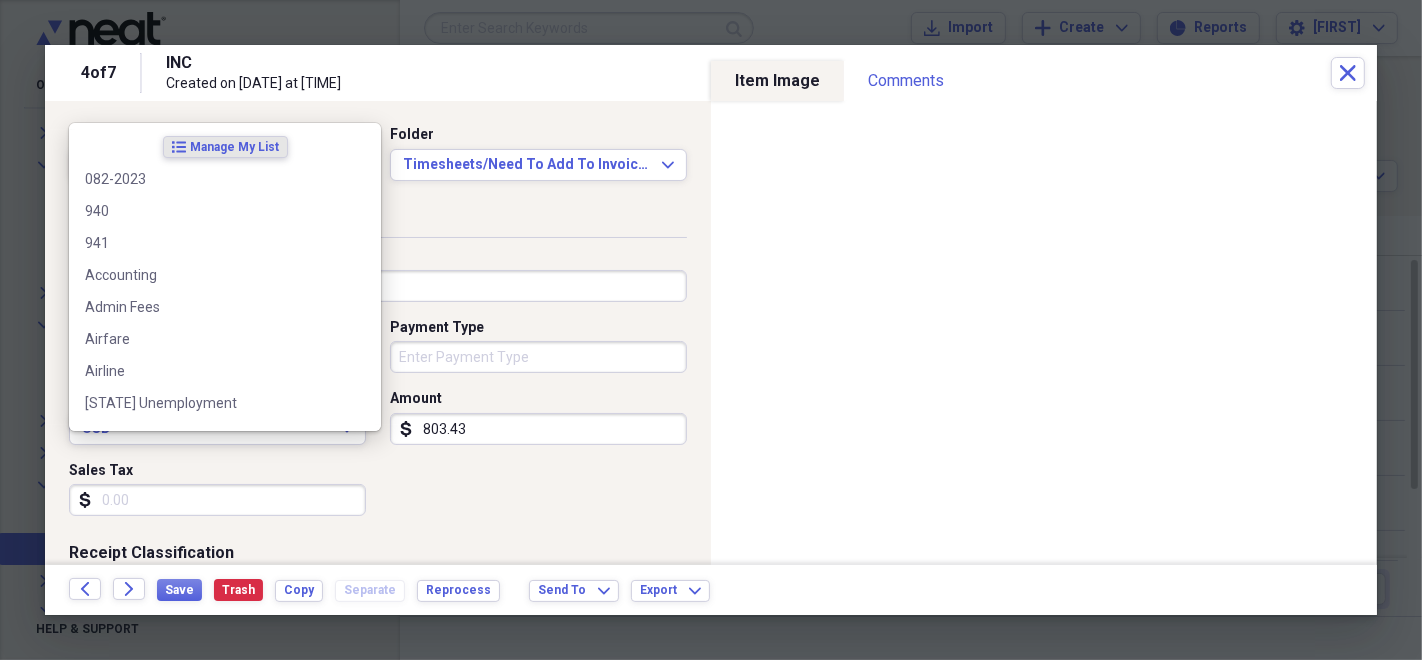 click on "Timesheet" at bounding box center (217, 669) 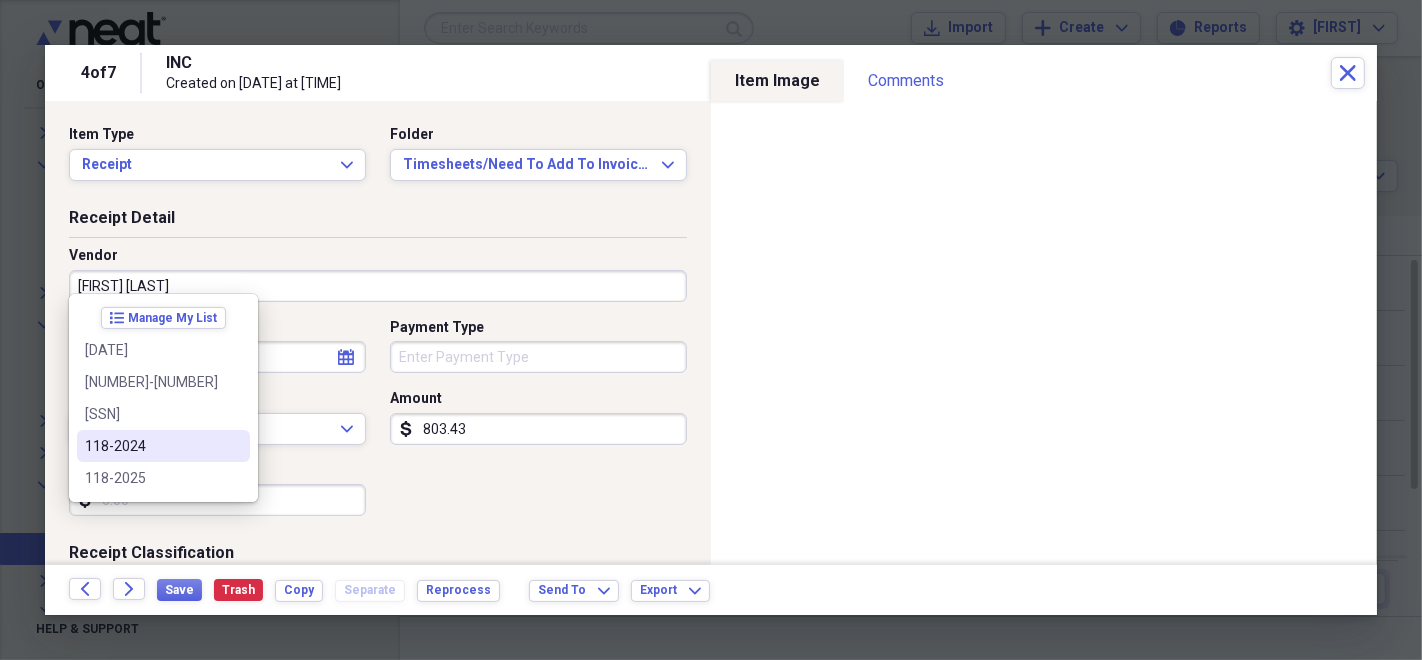 click on "118-2024" at bounding box center (151, 446) 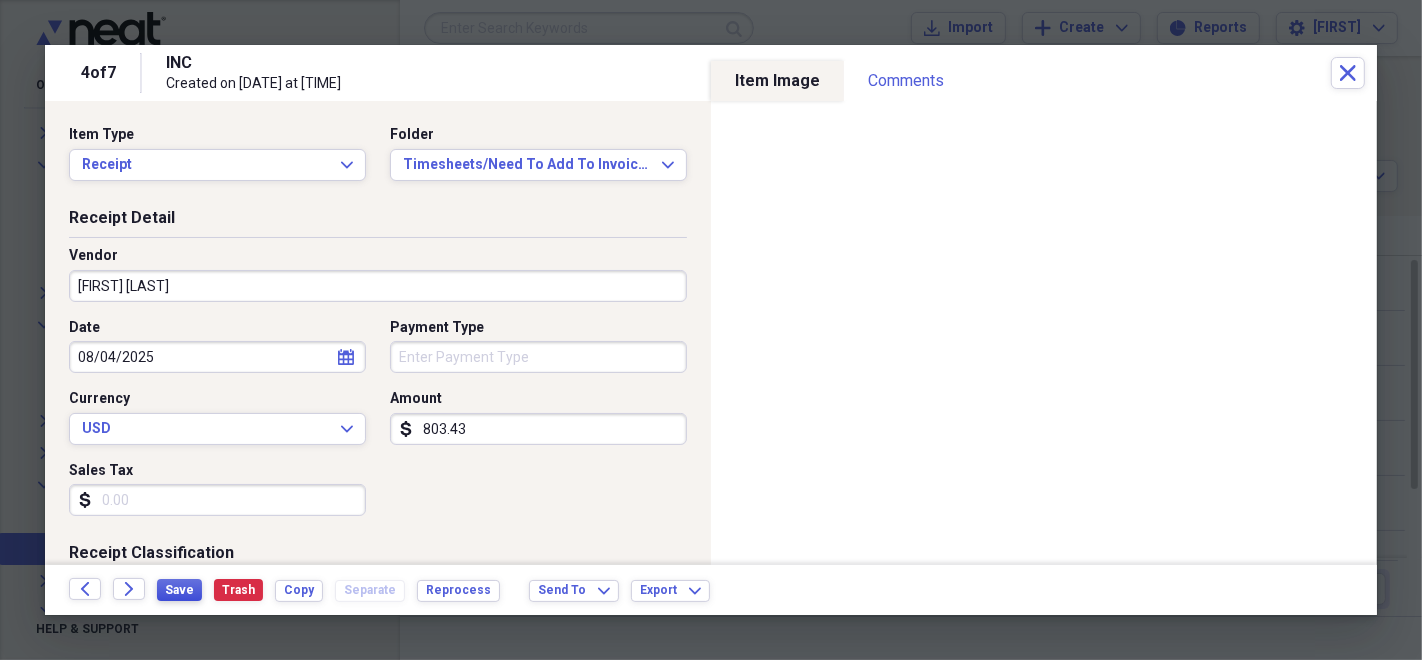 click on "Save" at bounding box center [179, 590] 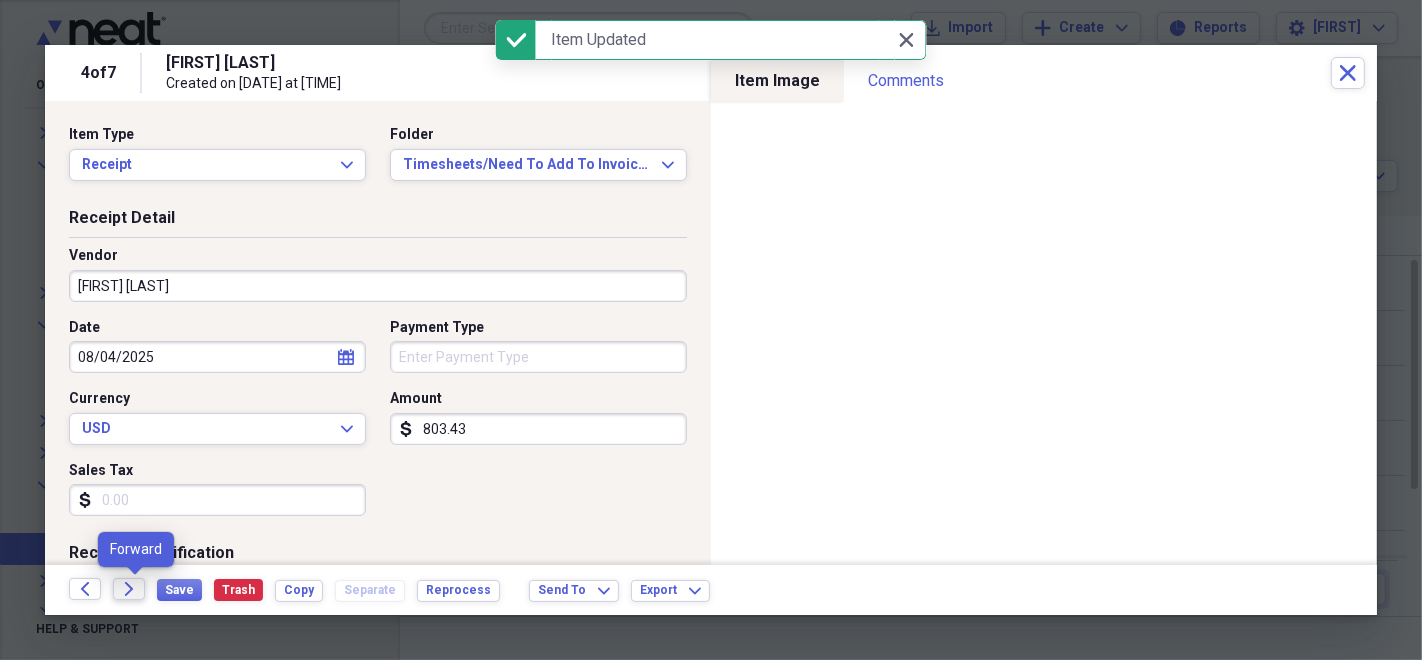 click on "Forward" 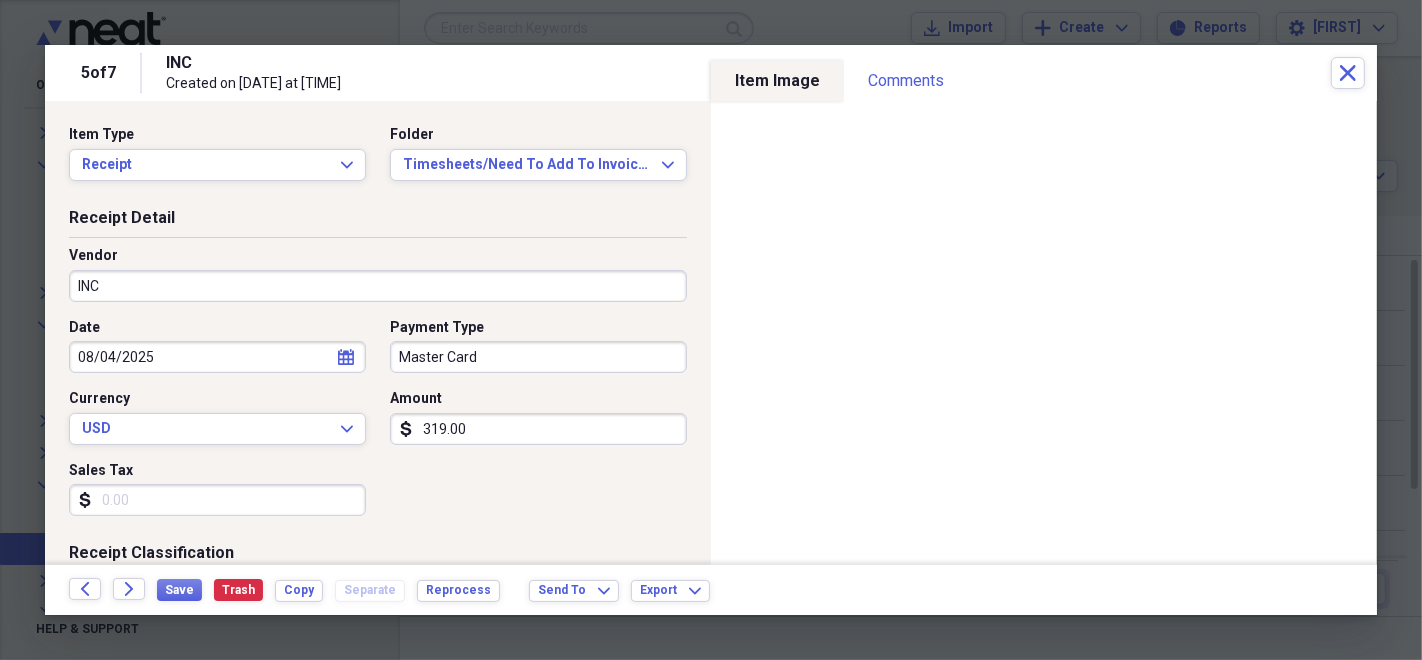 click on "INC" at bounding box center (378, 286) 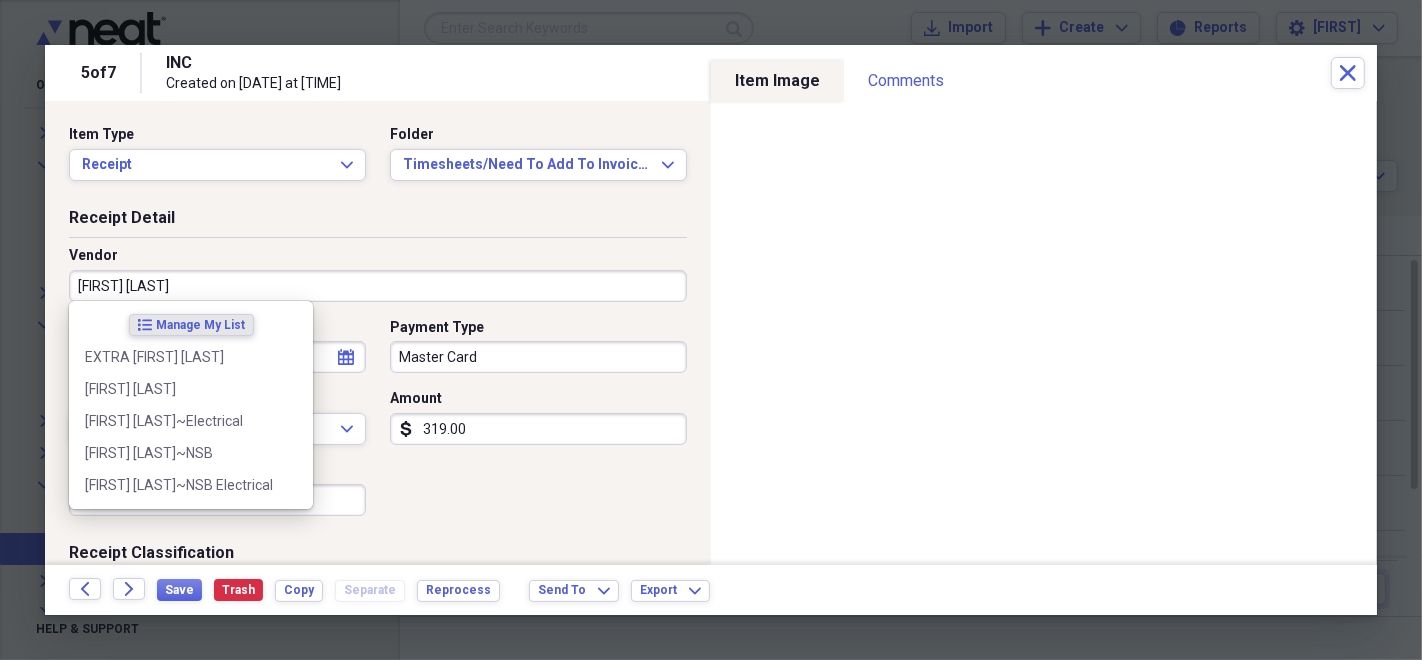 type on "[FIRST] [LAST]" 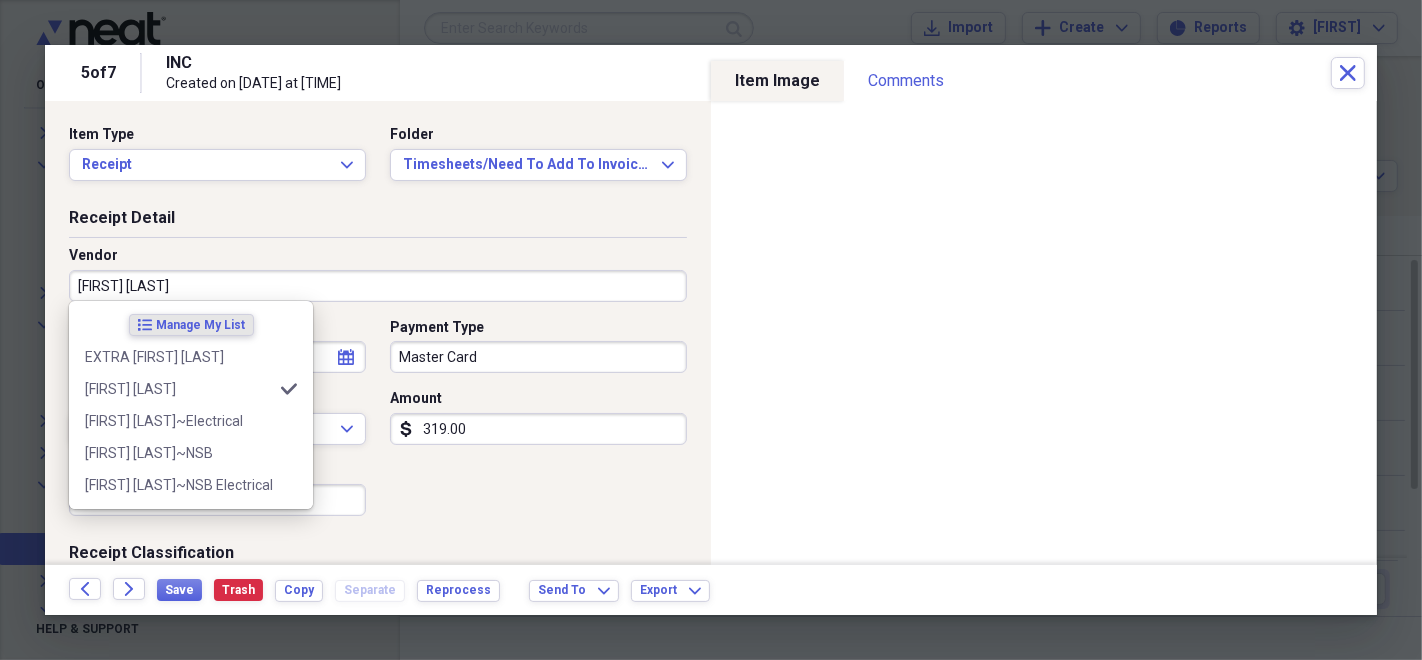 type on "Timesheet" 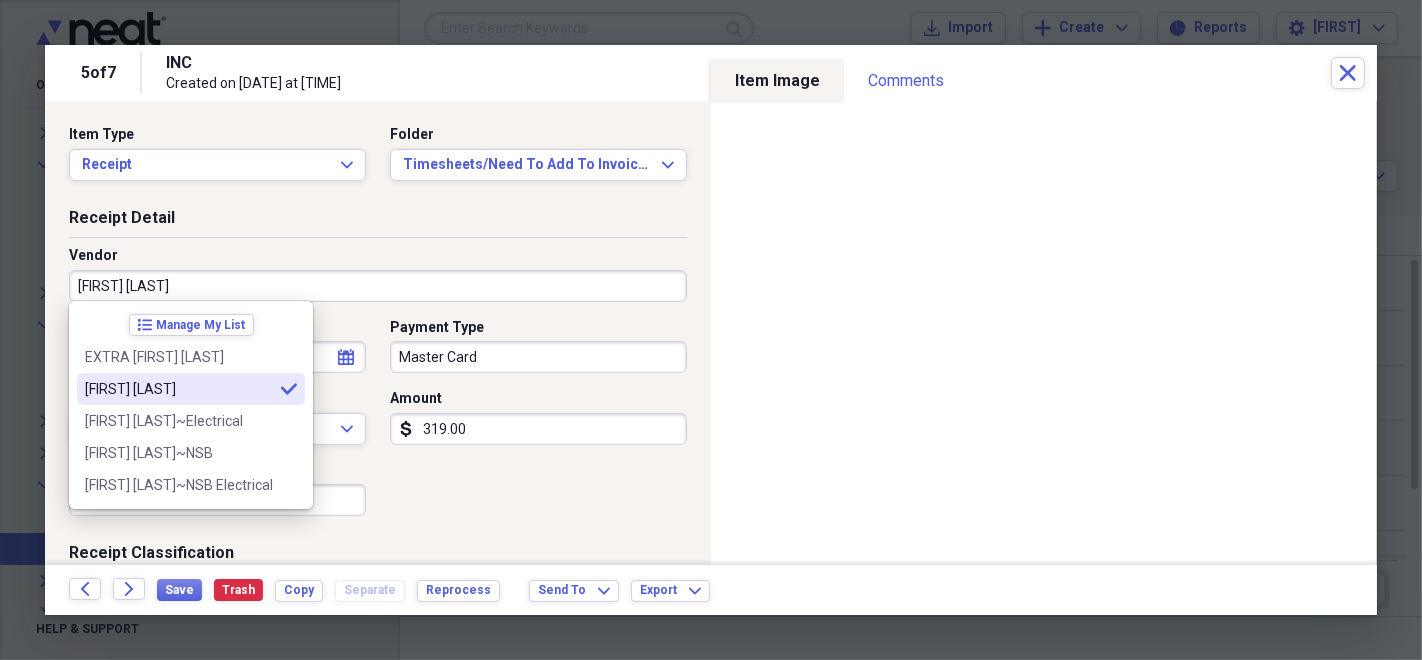 type on "[FIRST] [LAST]" 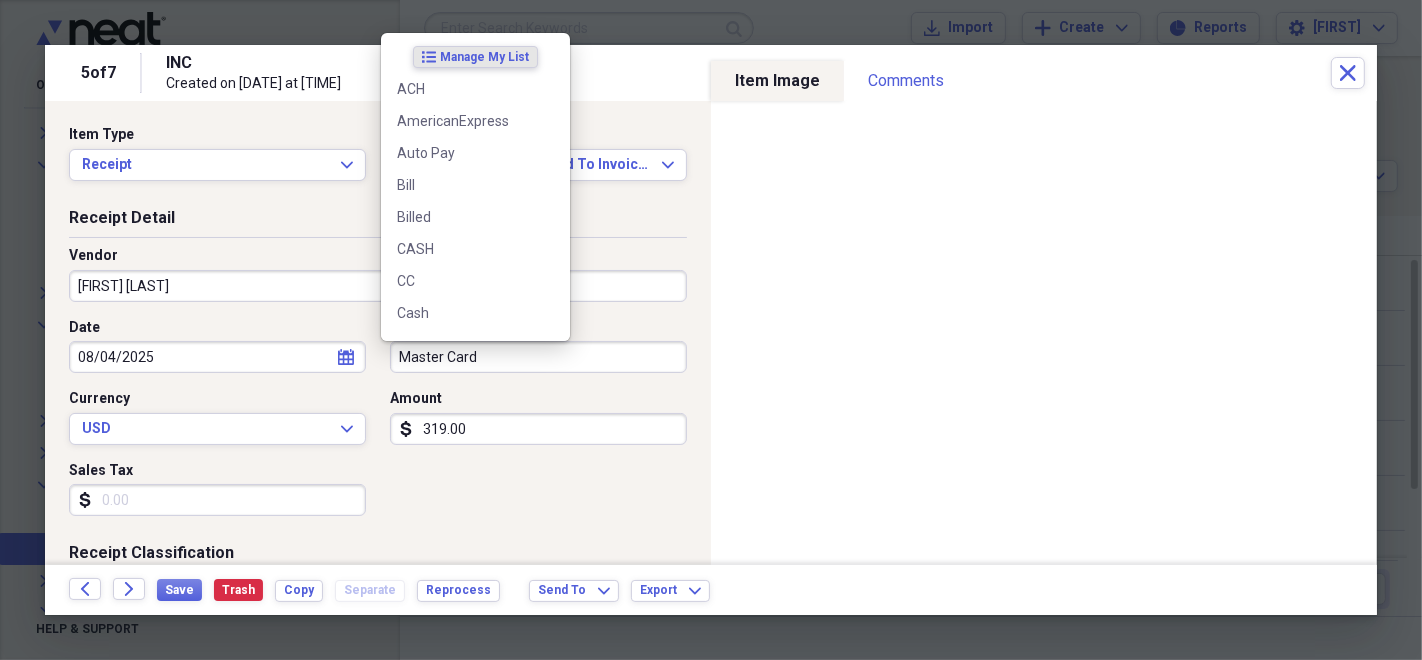 click on "Master Card" at bounding box center [538, 357] 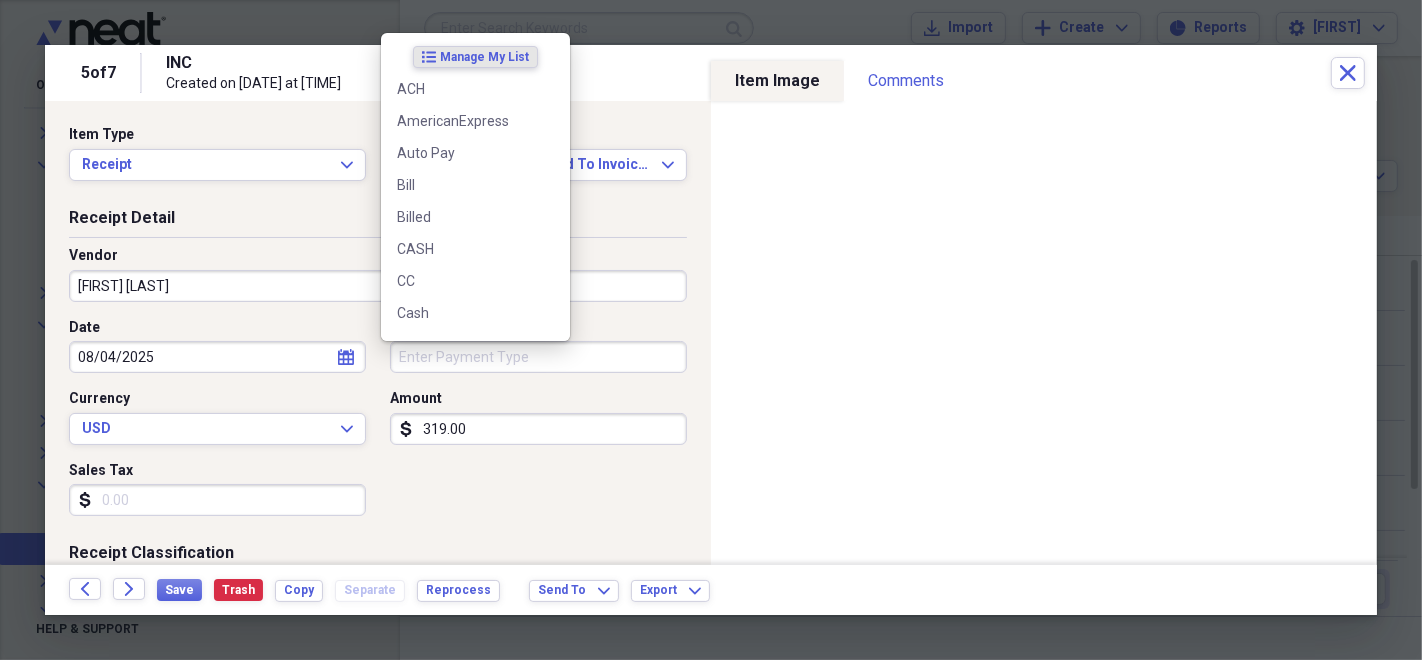 type 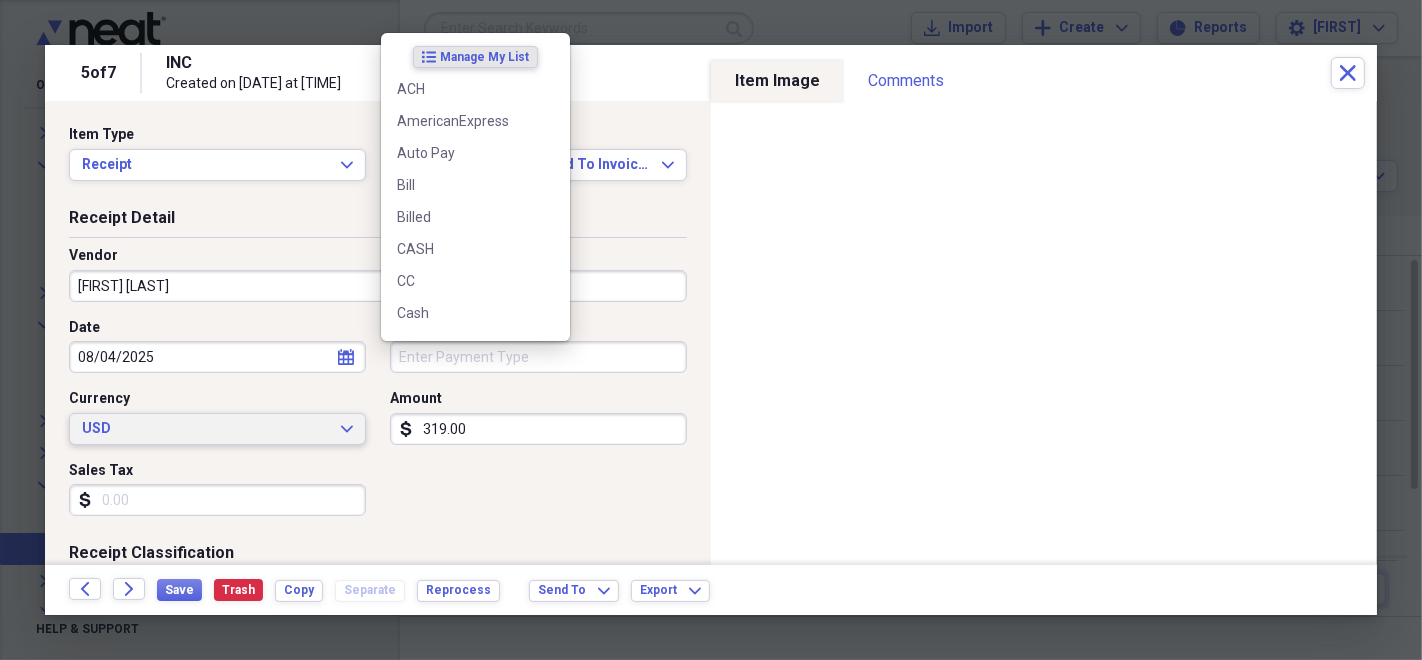 type 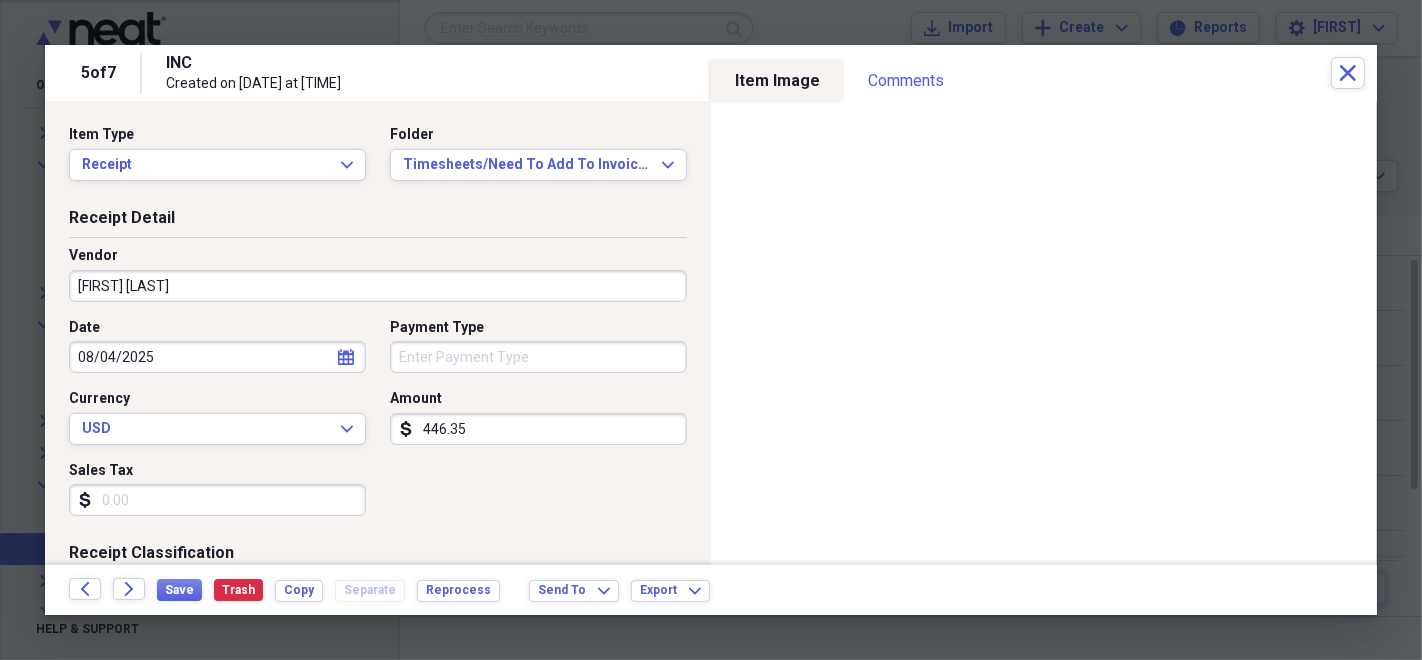 type on "446.35" 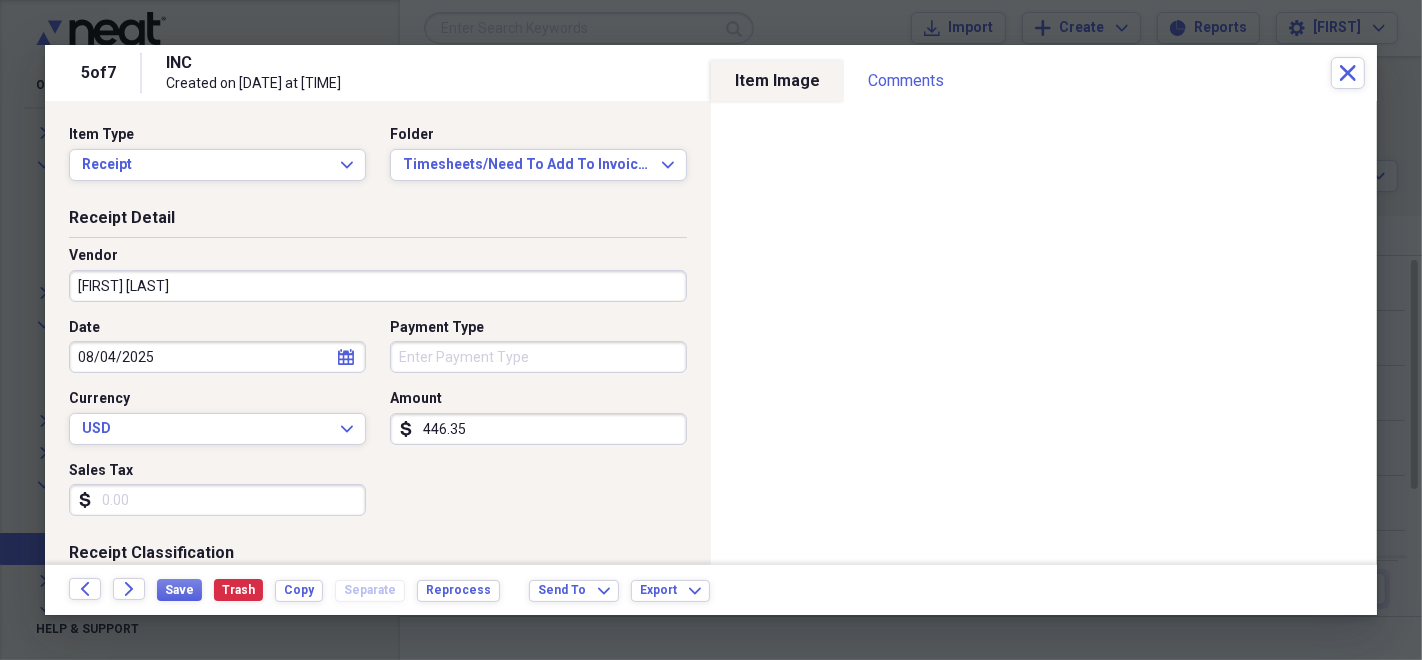 click on "Customer" at bounding box center (217, 741) 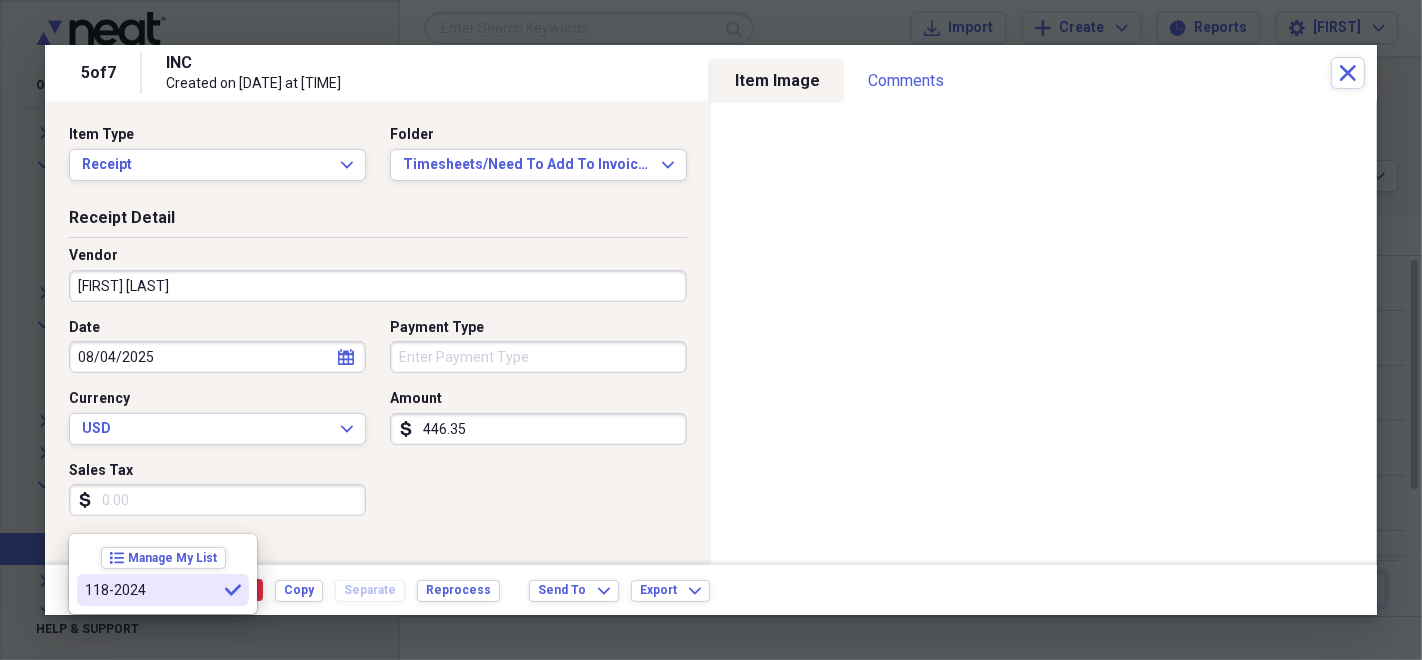 type on "118-2024" 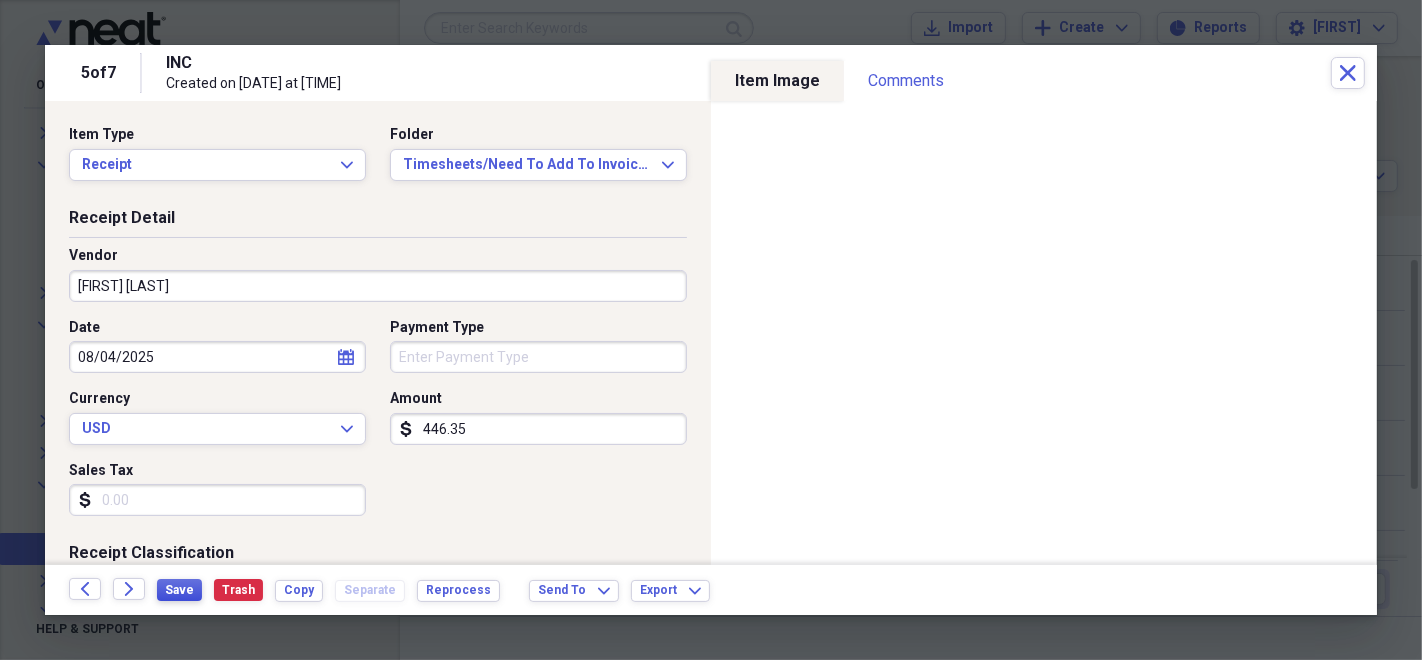 click on "Save" at bounding box center (179, 590) 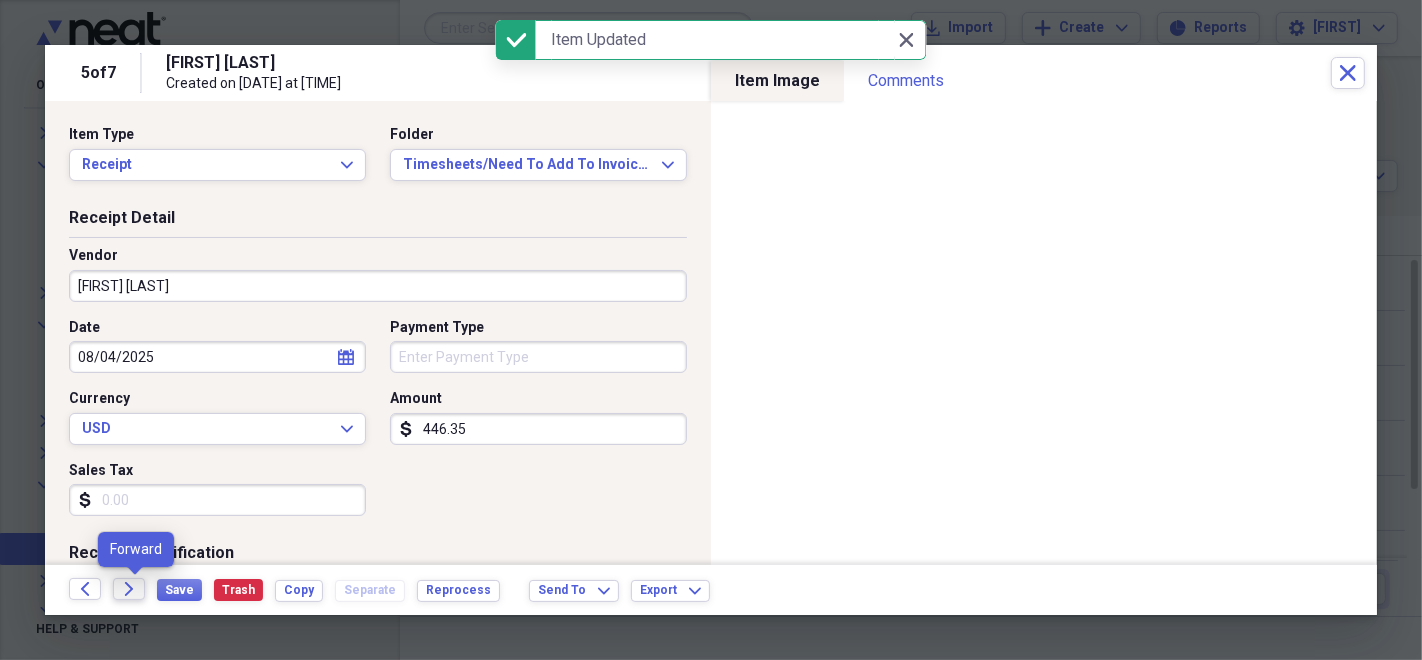 click 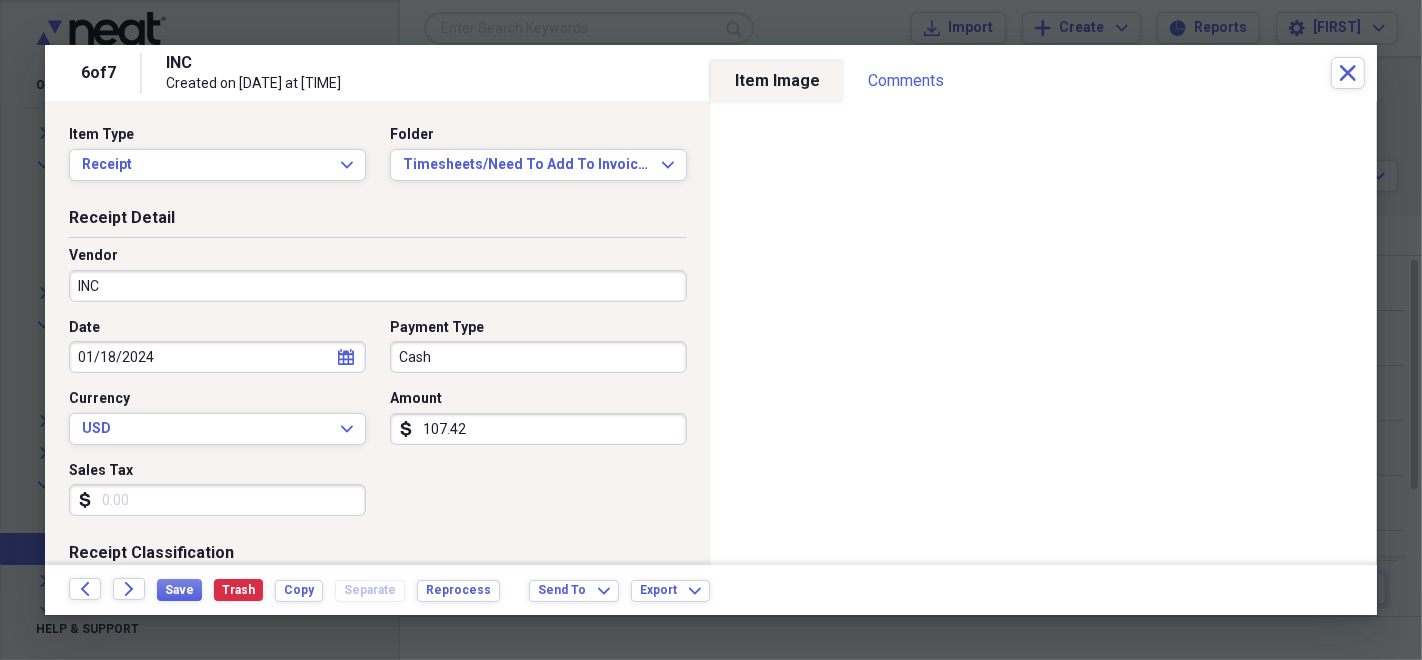 click on "INC" at bounding box center [378, 286] 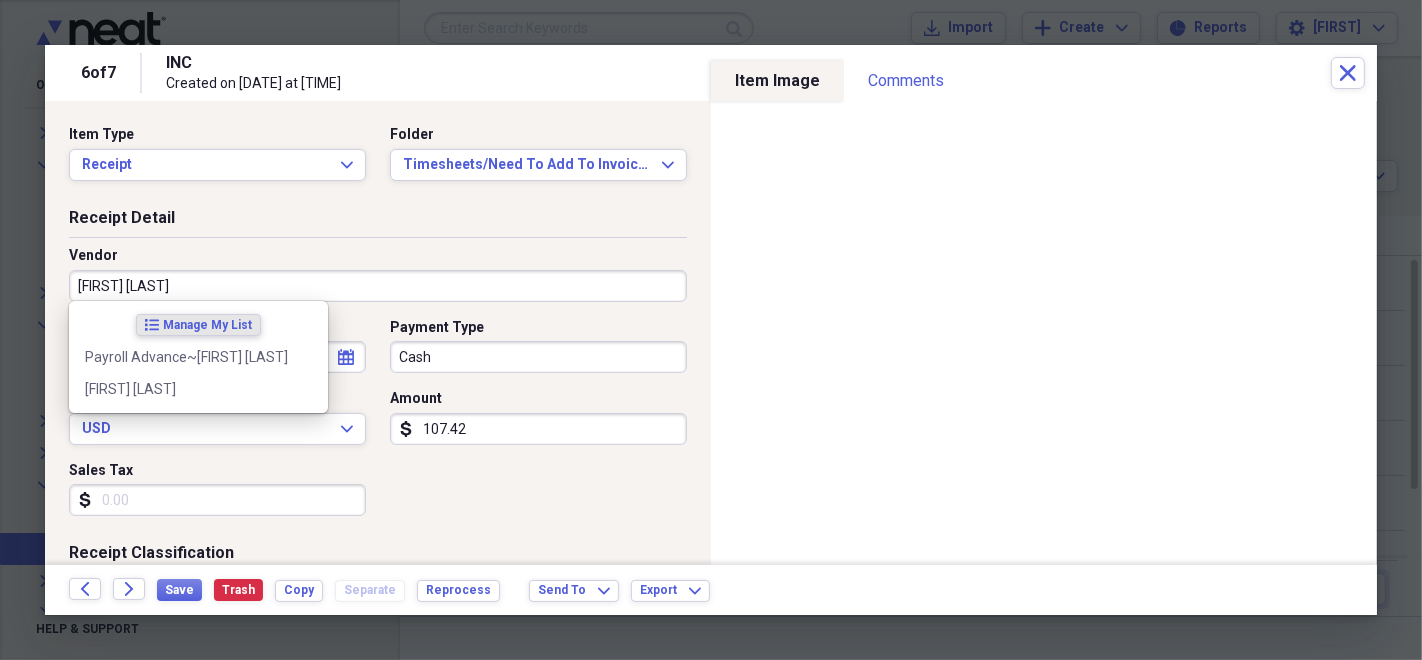type on "[FIRST] [LAST]" 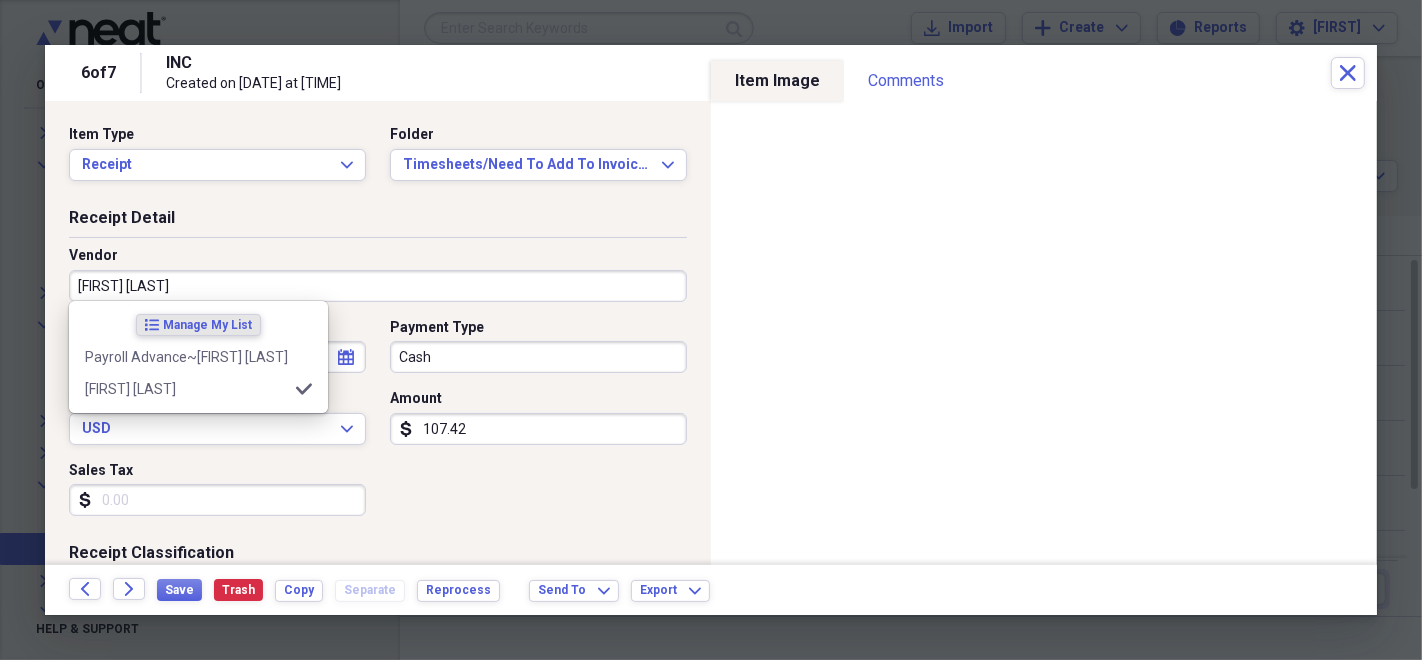 type on "Timesheet" 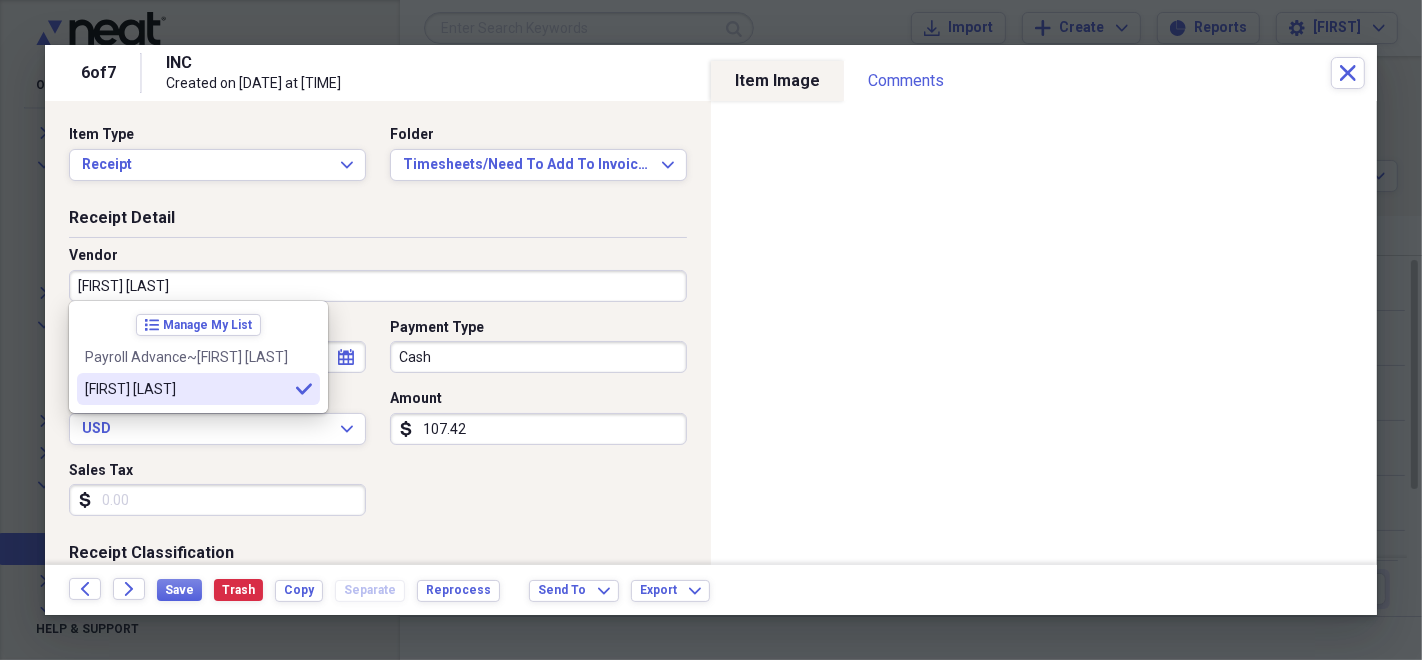 type on "[FIRST] [LAST]" 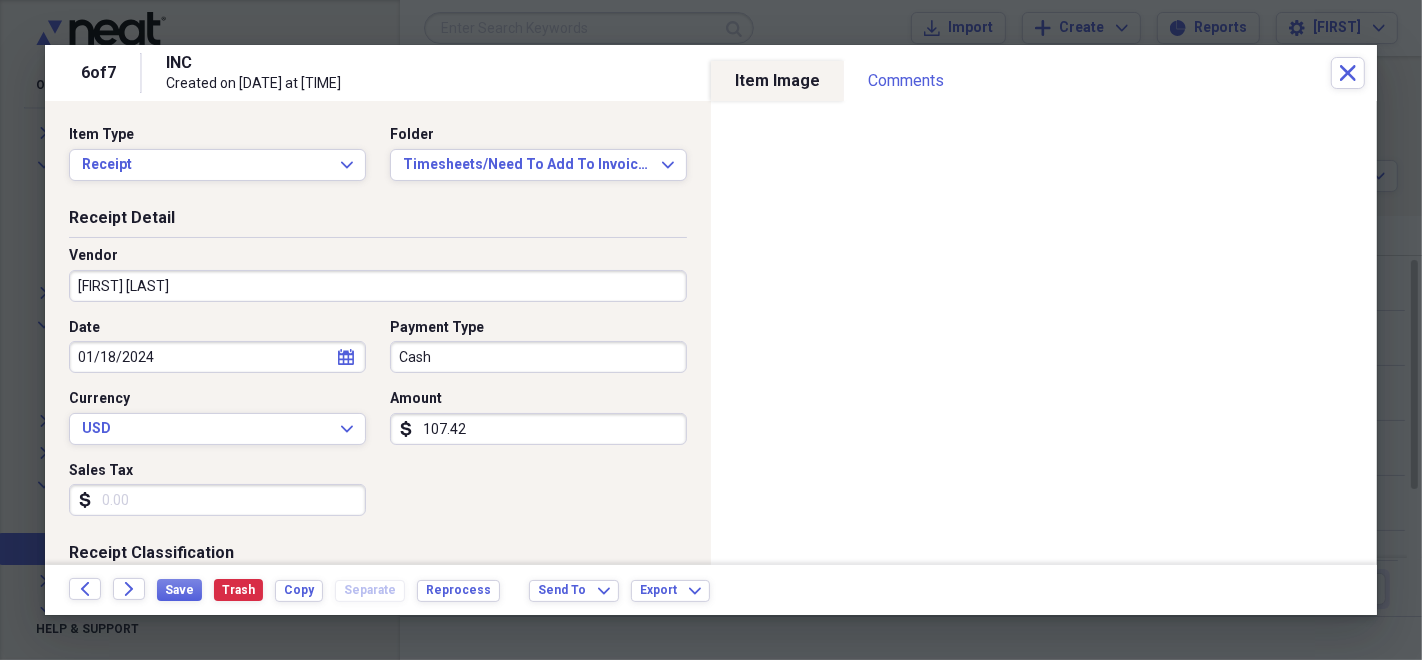select on "2024" 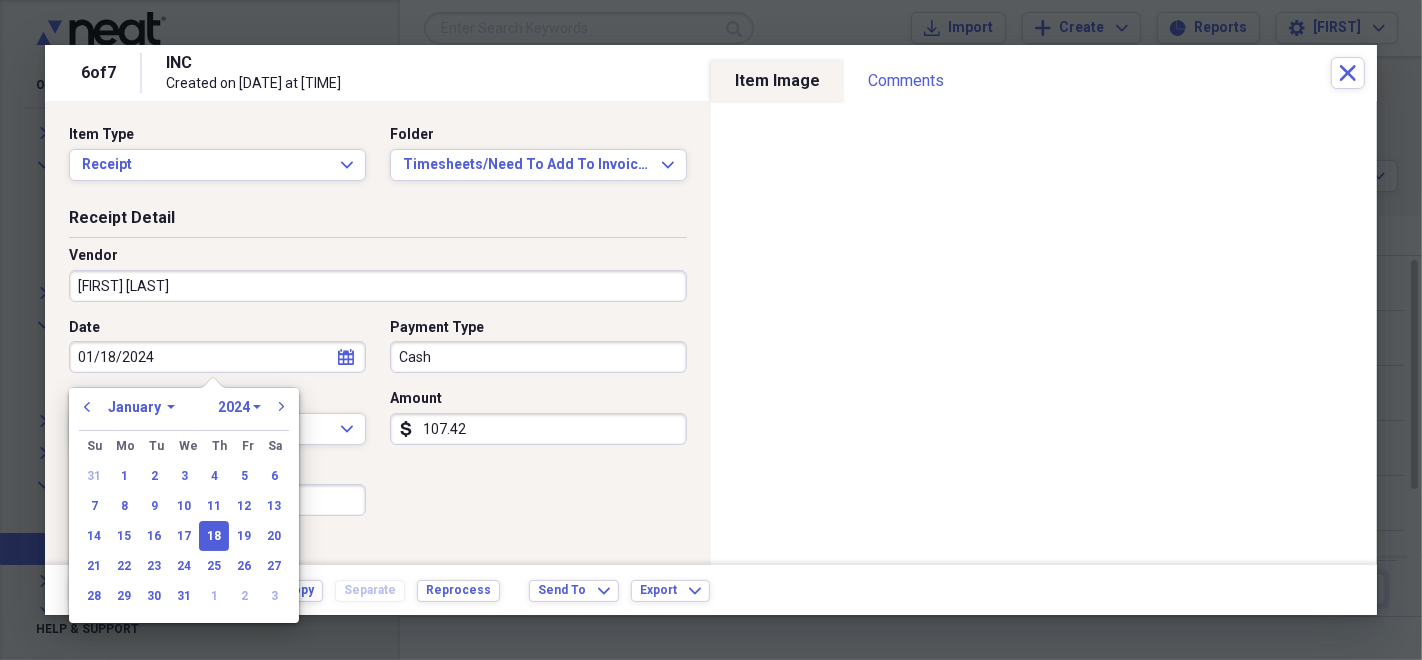 click on "01/18/2024" at bounding box center [217, 357] 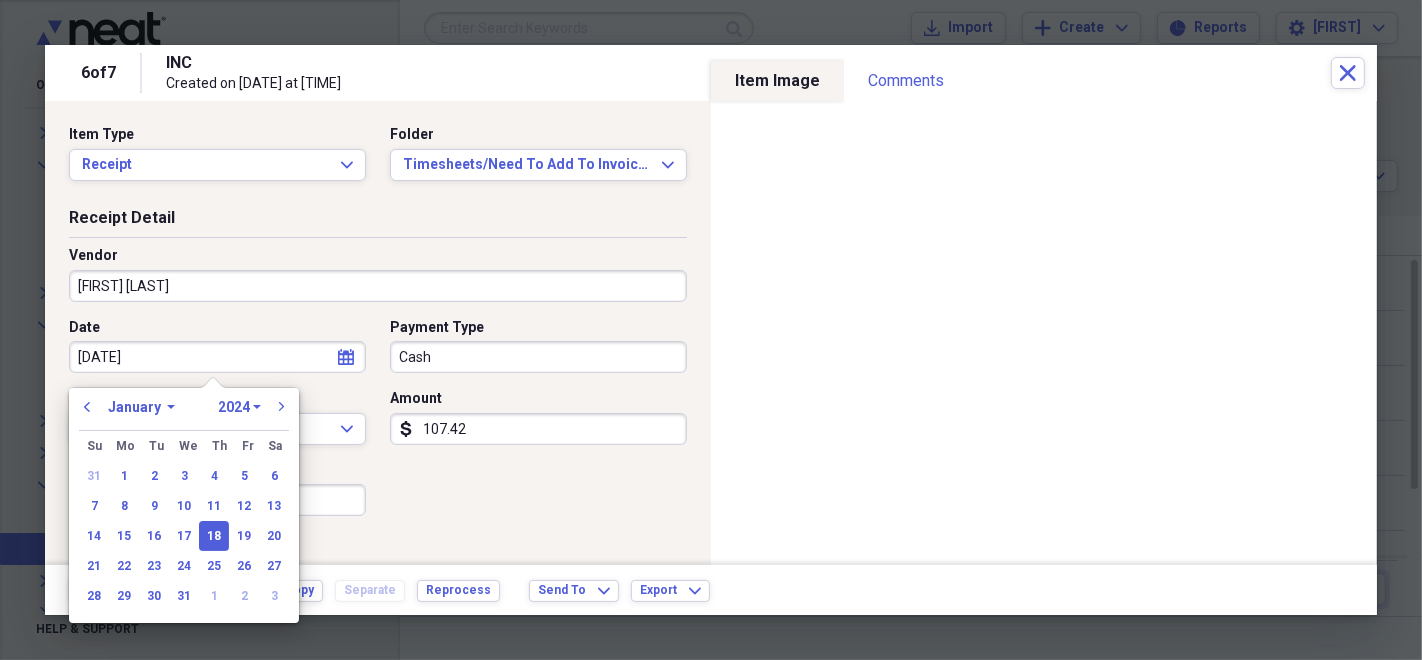 type on "[DATE]" 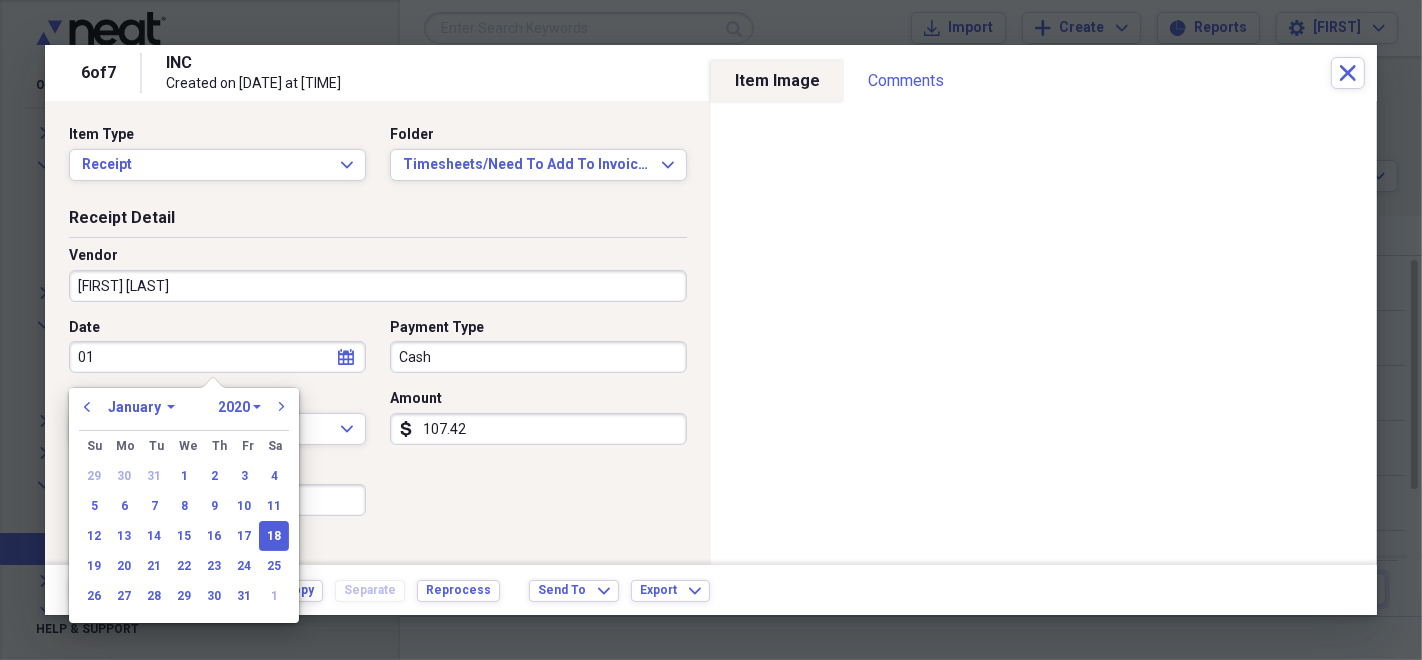 type on "0" 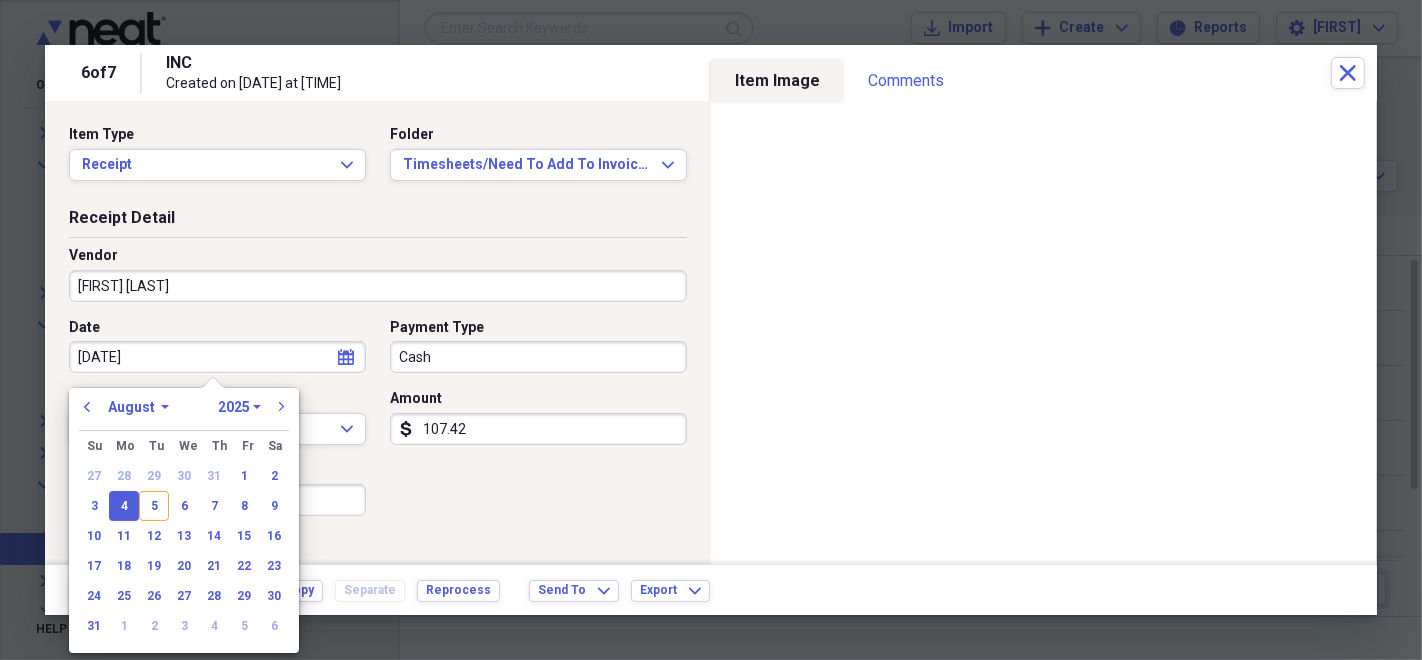 type on "08/04/2025" 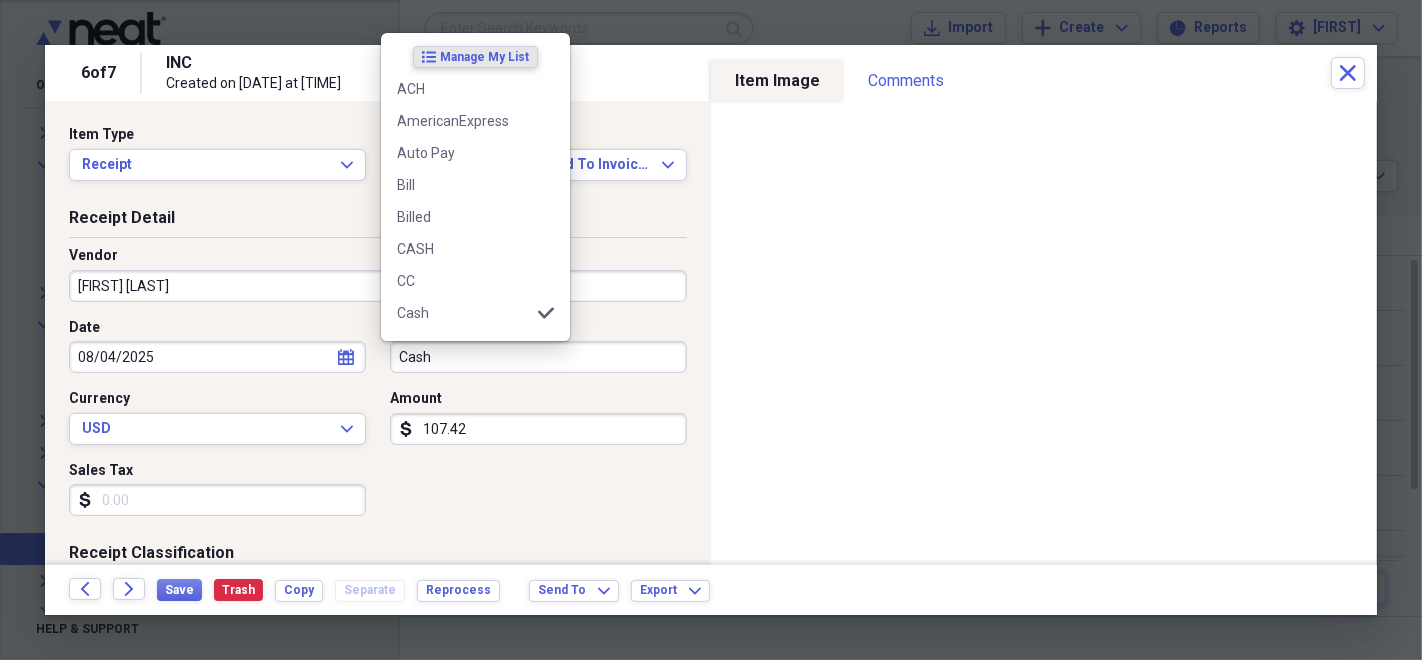 click on "Cash" at bounding box center [538, 357] 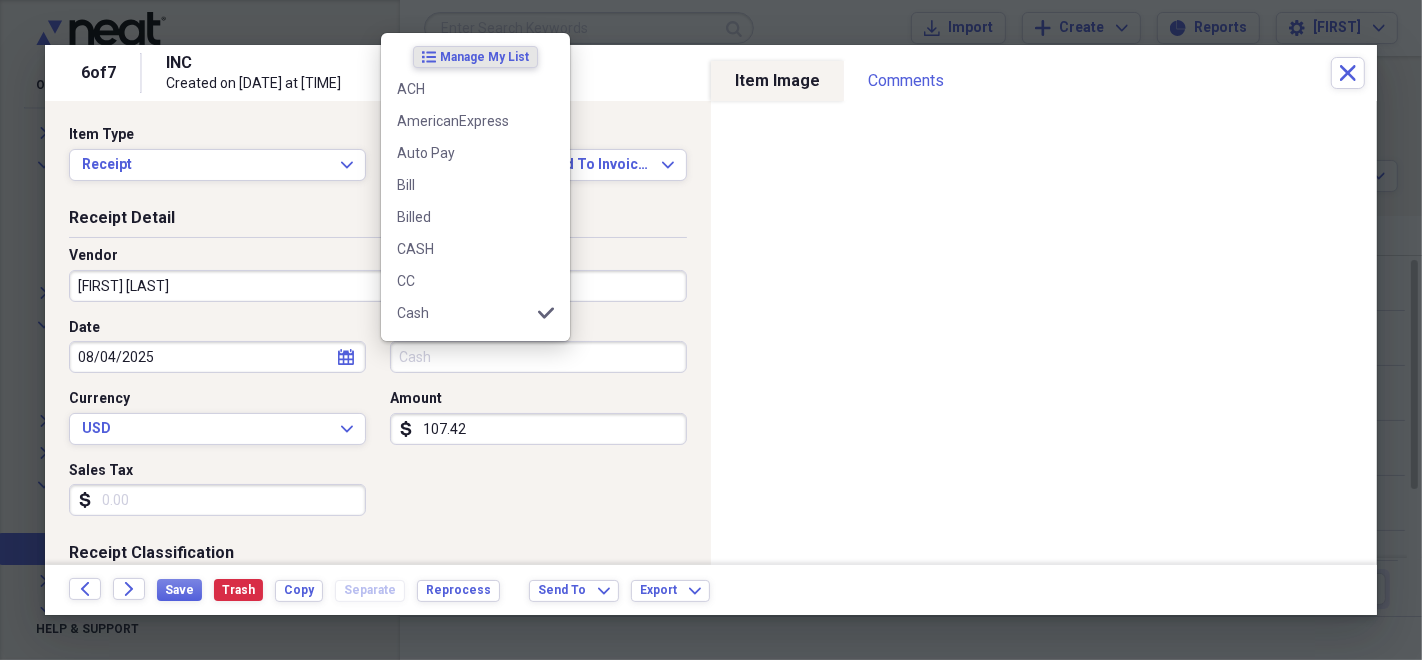 type 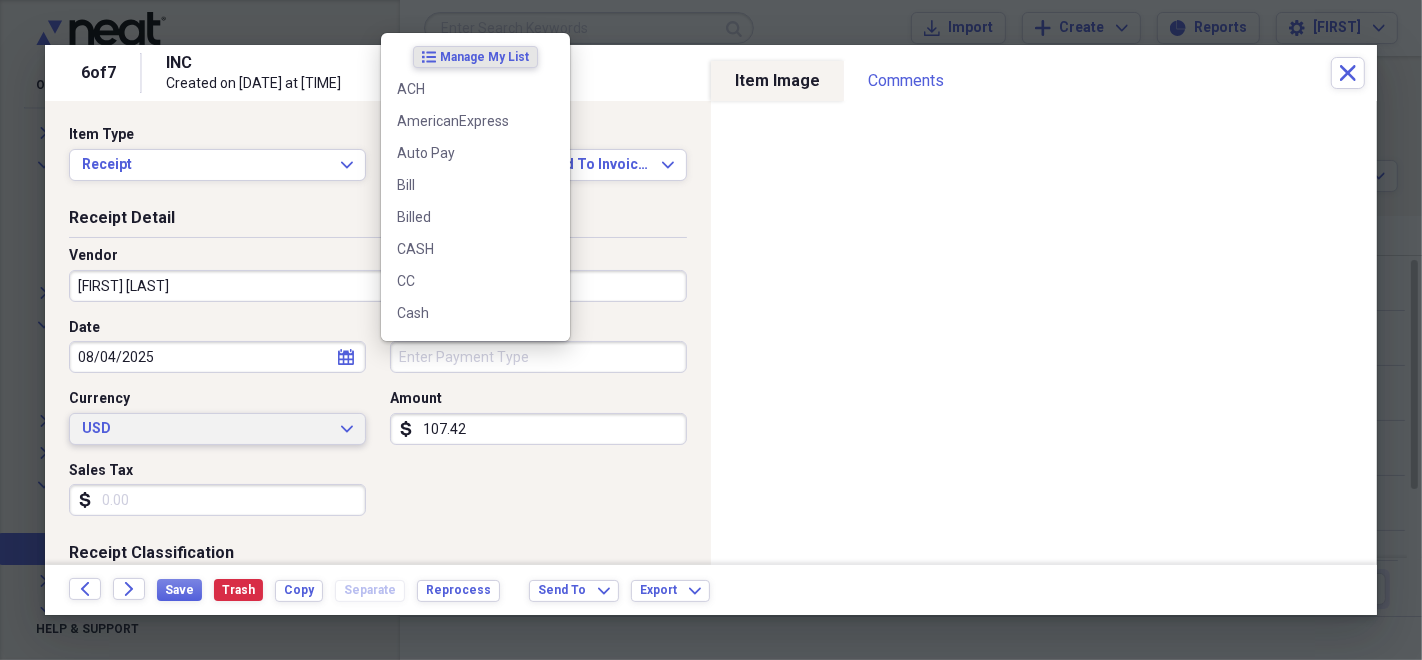 type 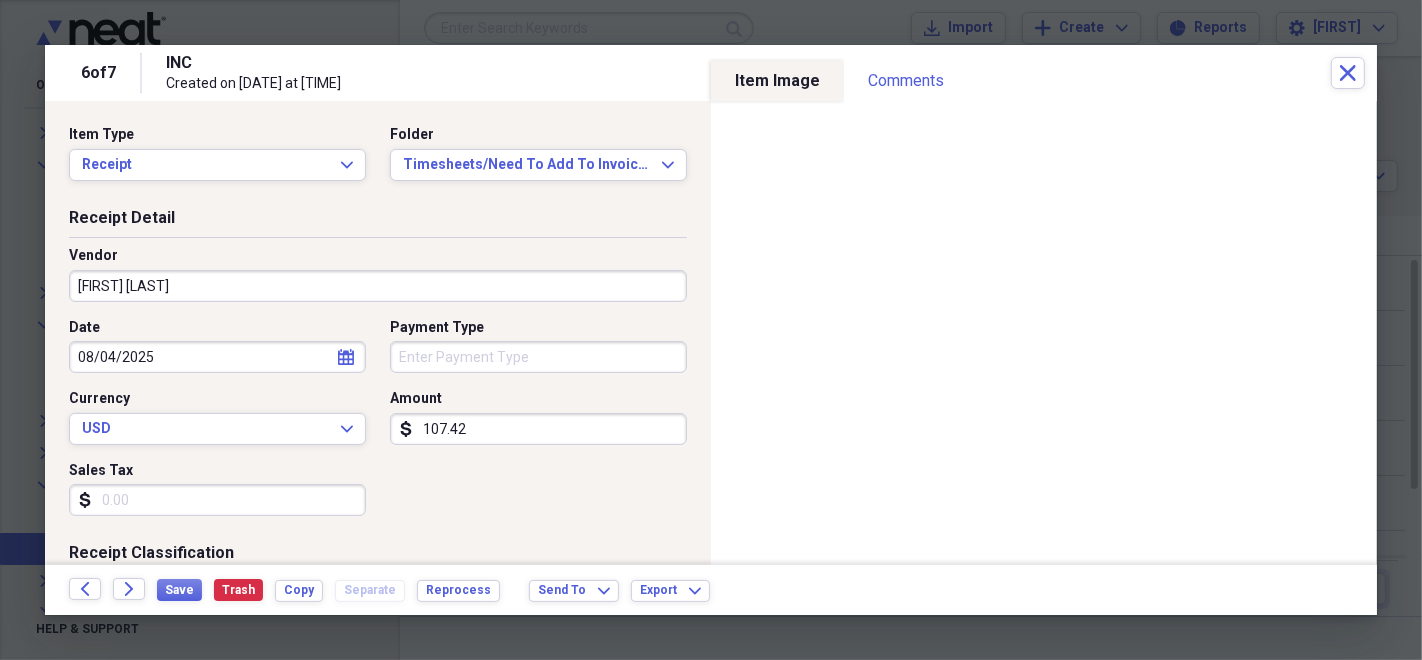 click on "Customer" at bounding box center [217, 741] 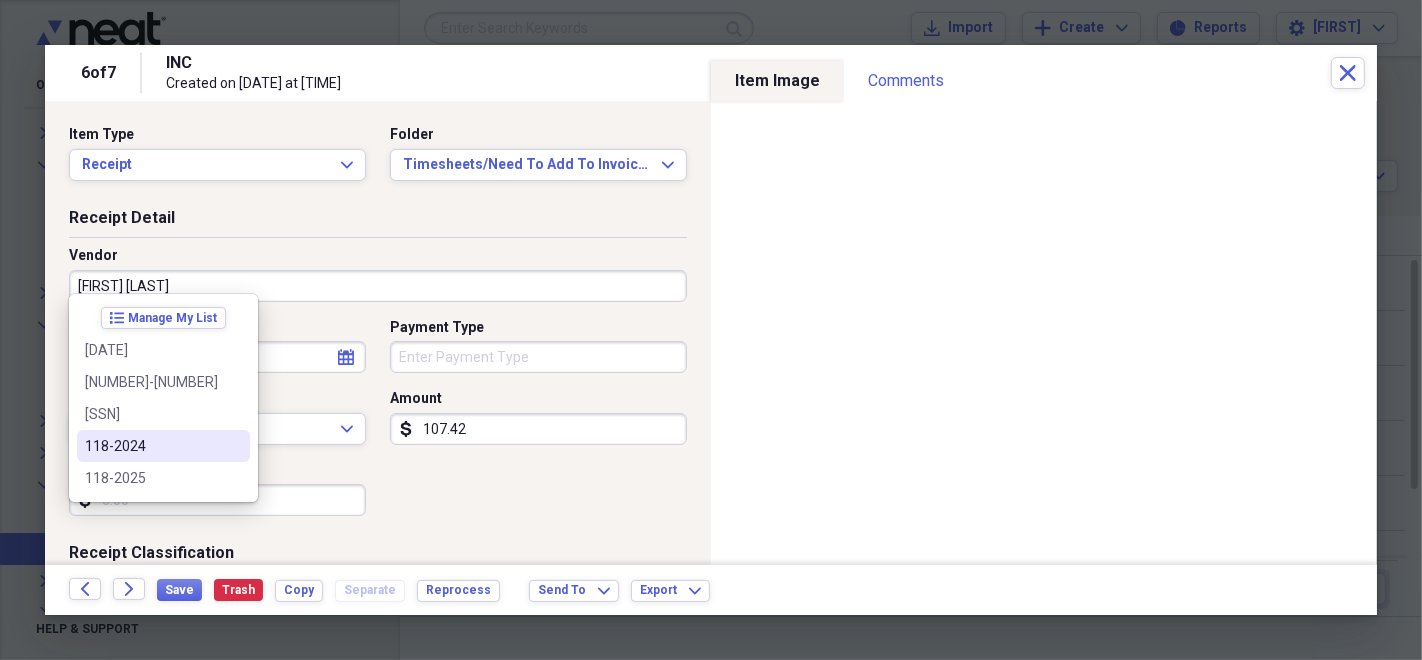 click on "118-2024" at bounding box center (151, 446) 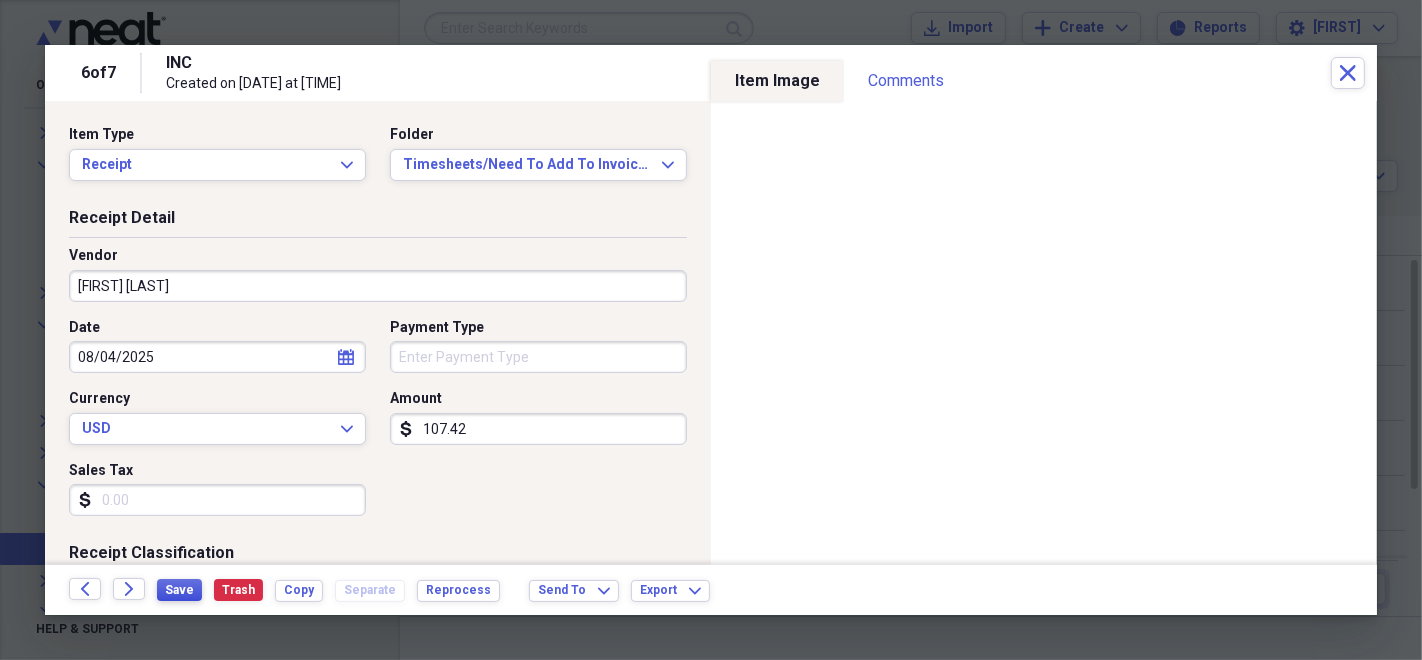 click on "Save" at bounding box center [179, 590] 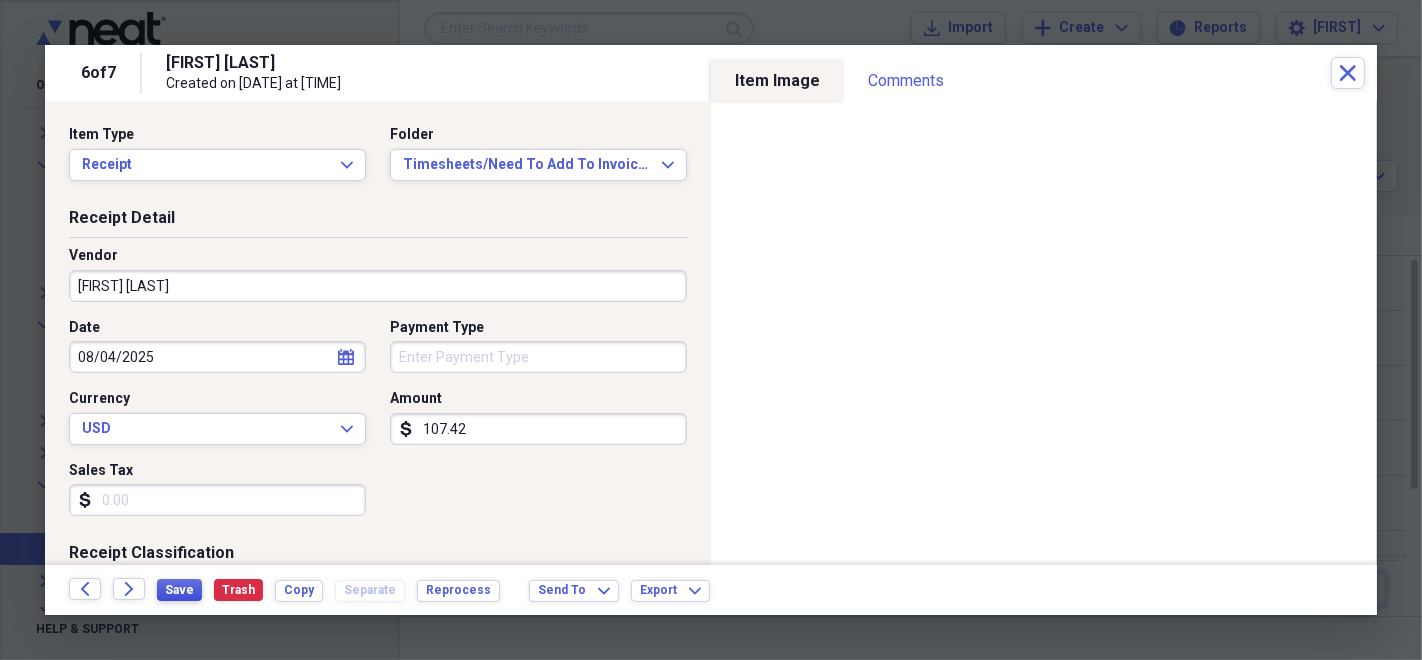type 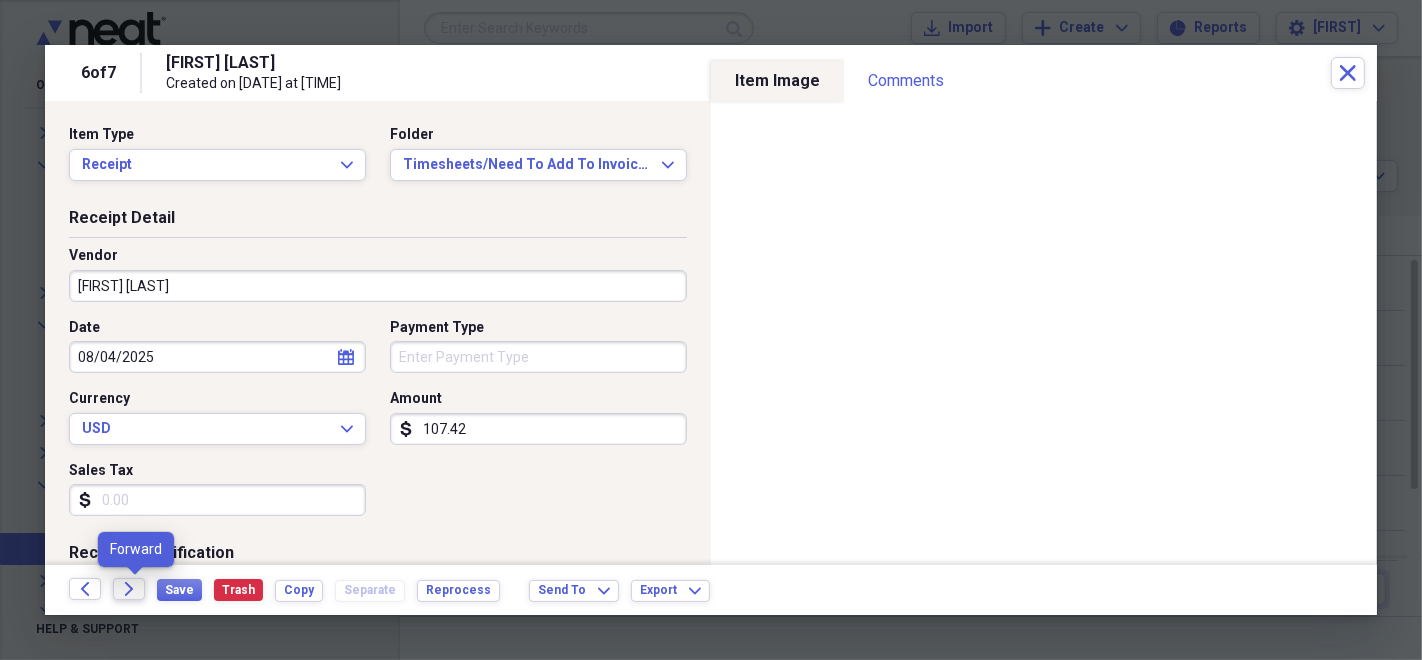 click on "Forward" 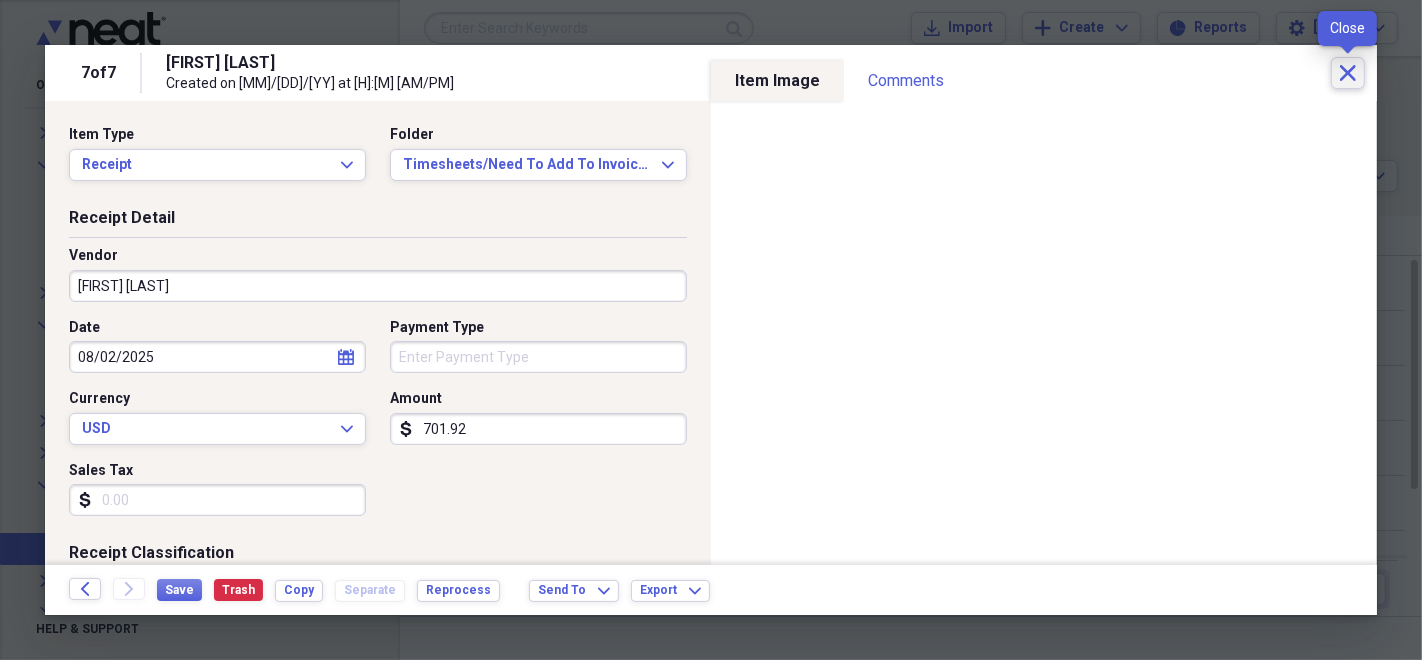 click 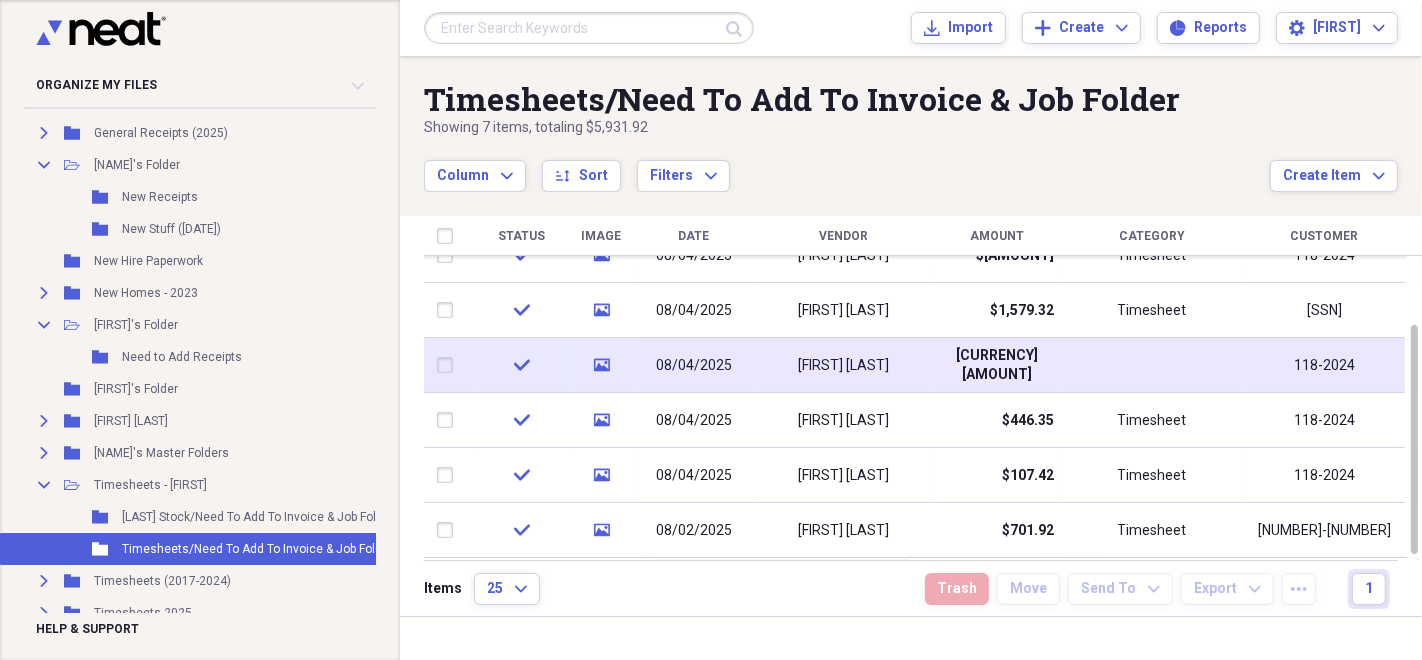 click on "08/04/2025" at bounding box center (694, 365) 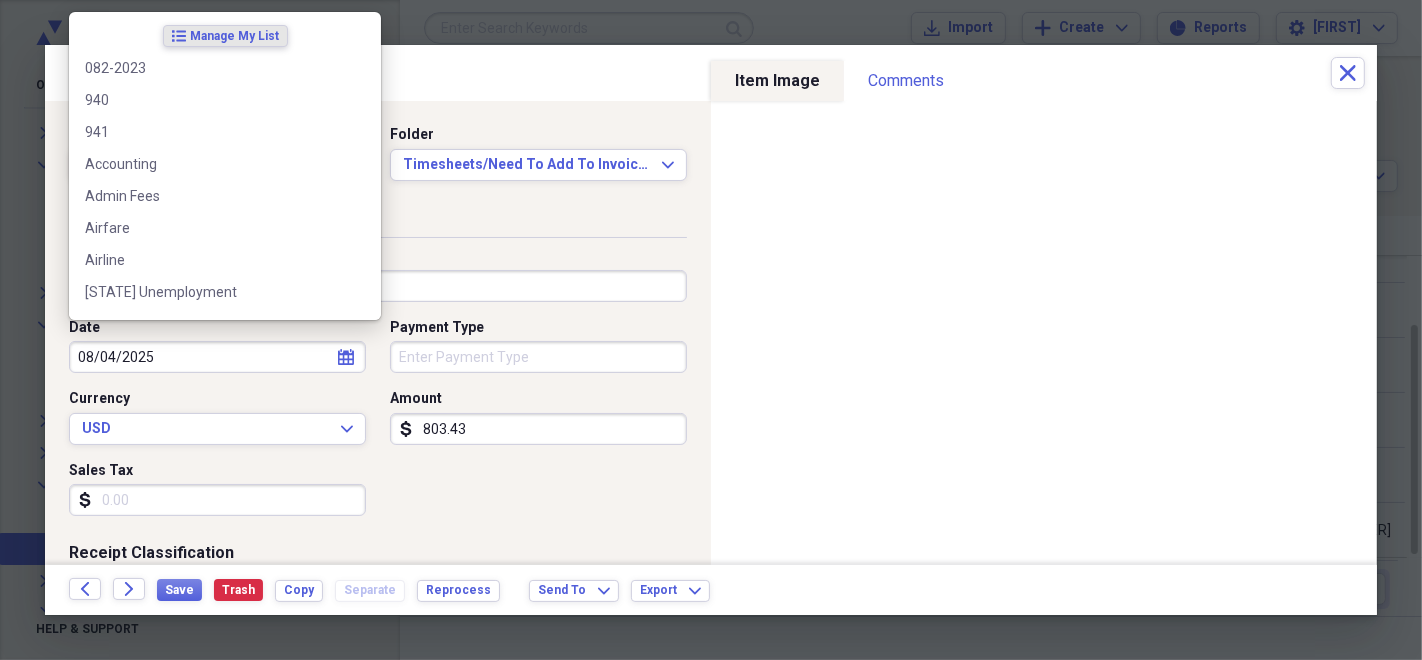 click on "Category" at bounding box center [217, 669] 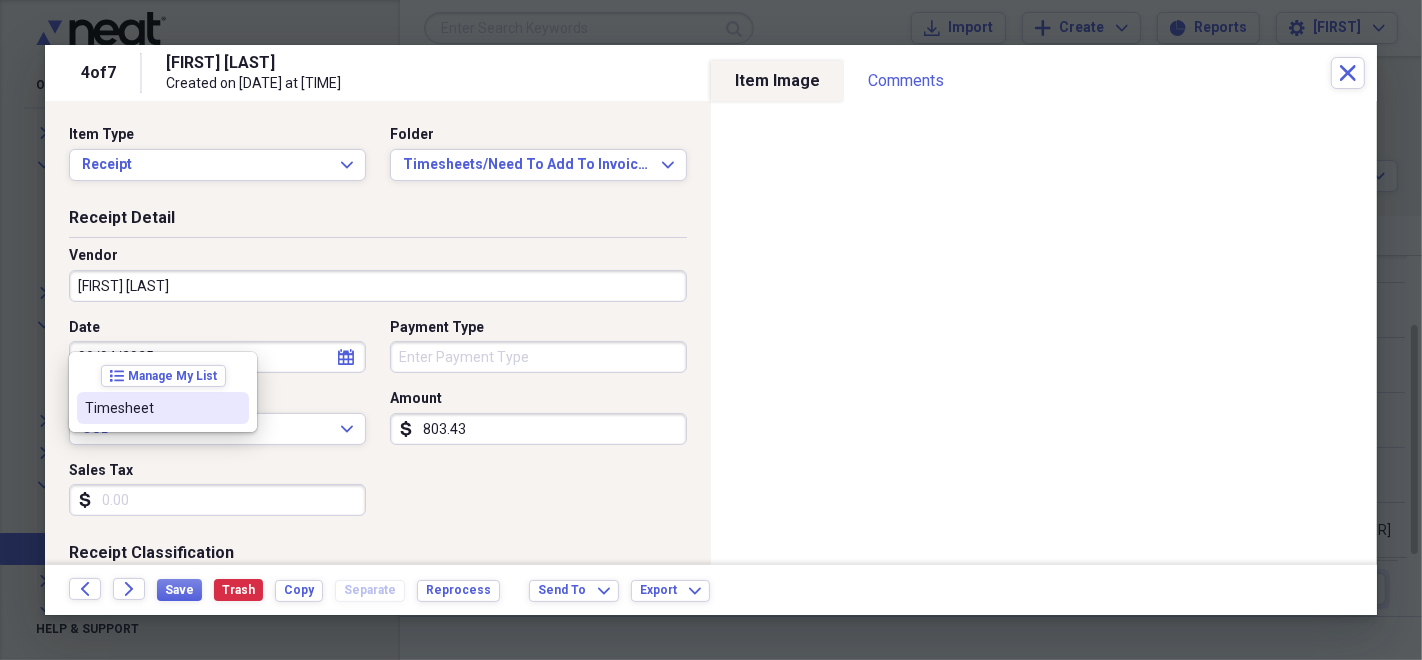 click on "Timesheet" at bounding box center [151, 408] 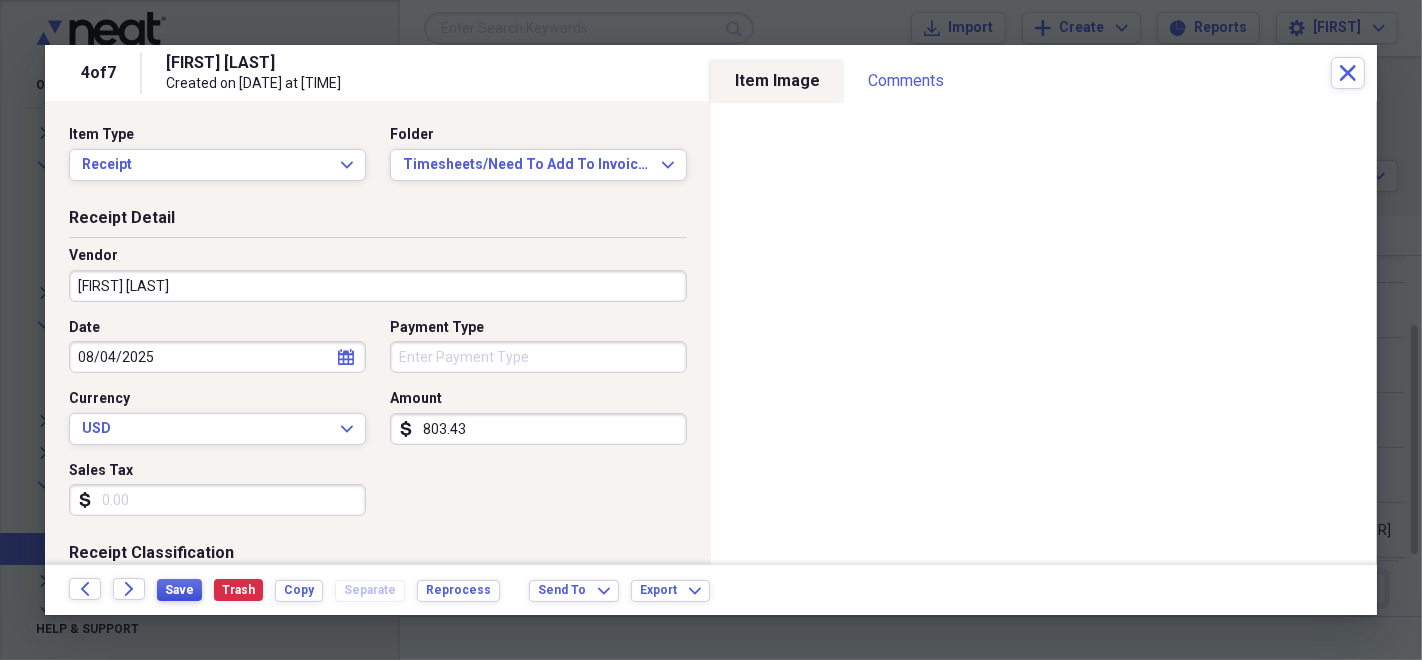 click on "Save" at bounding box center [179, 590] 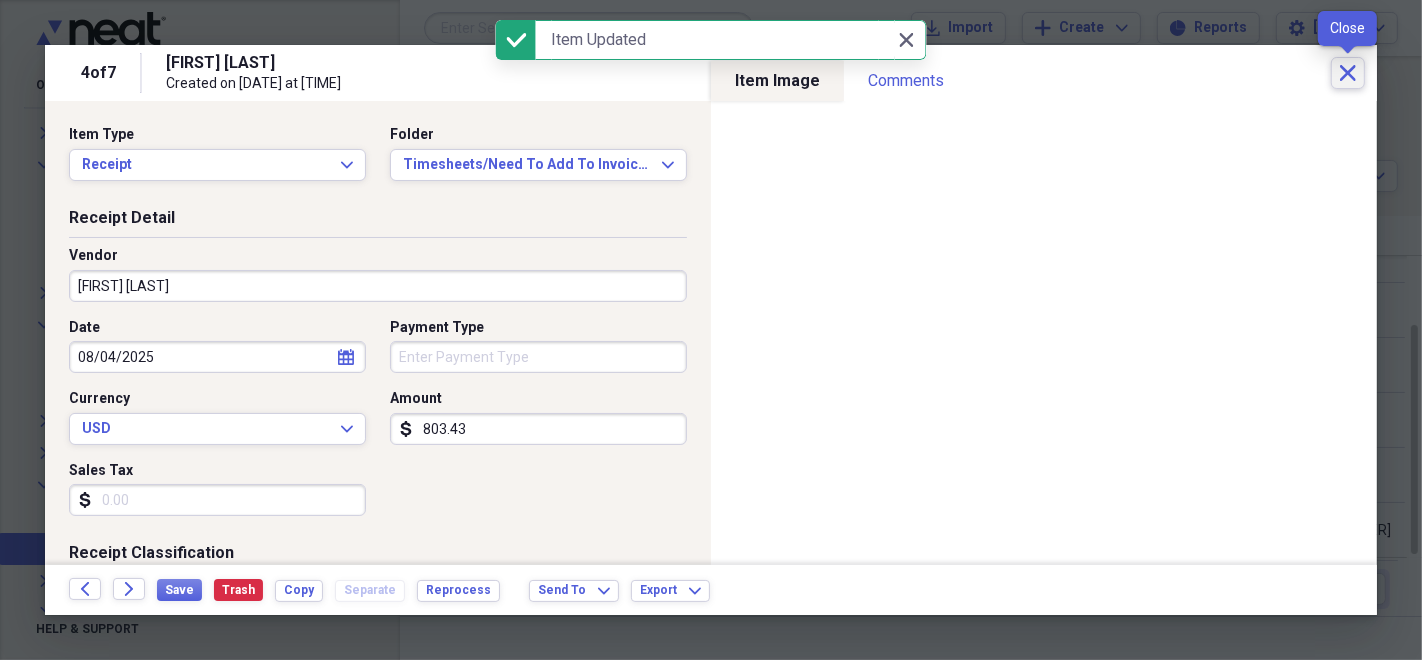 click on "Close" 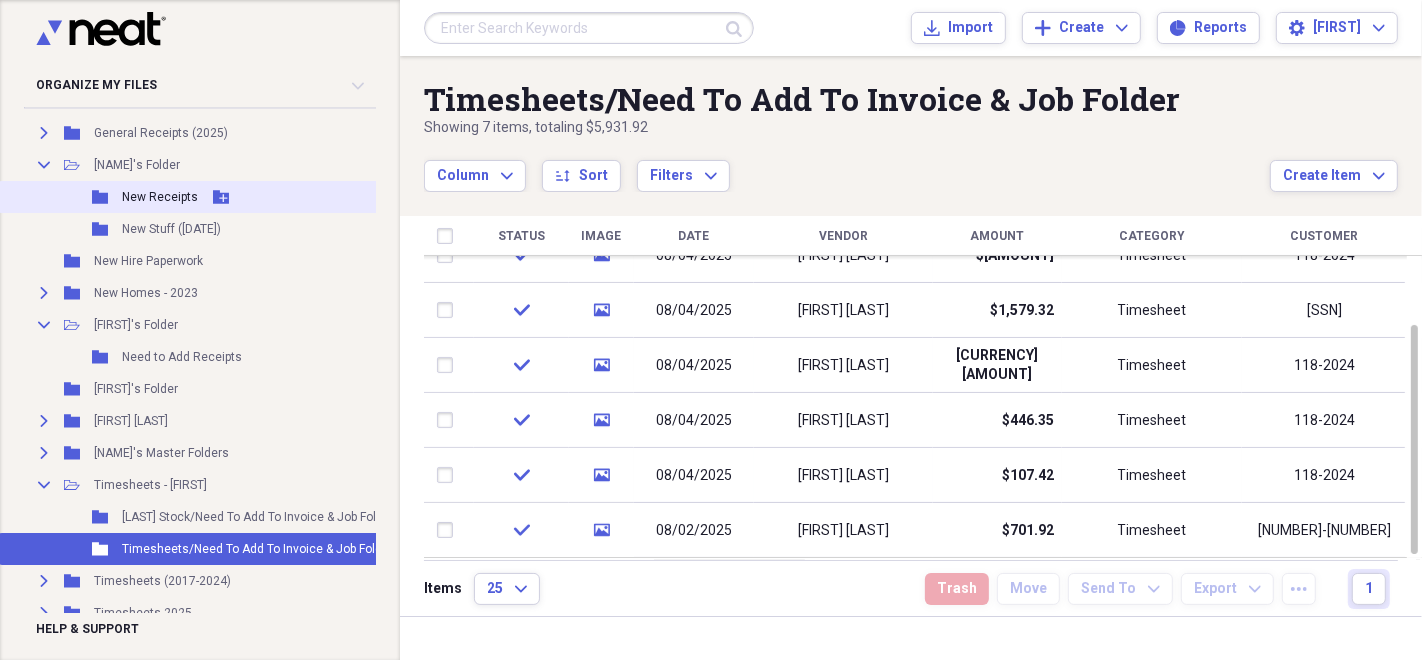click on "New Receipts" at bounding box center (160, 197) 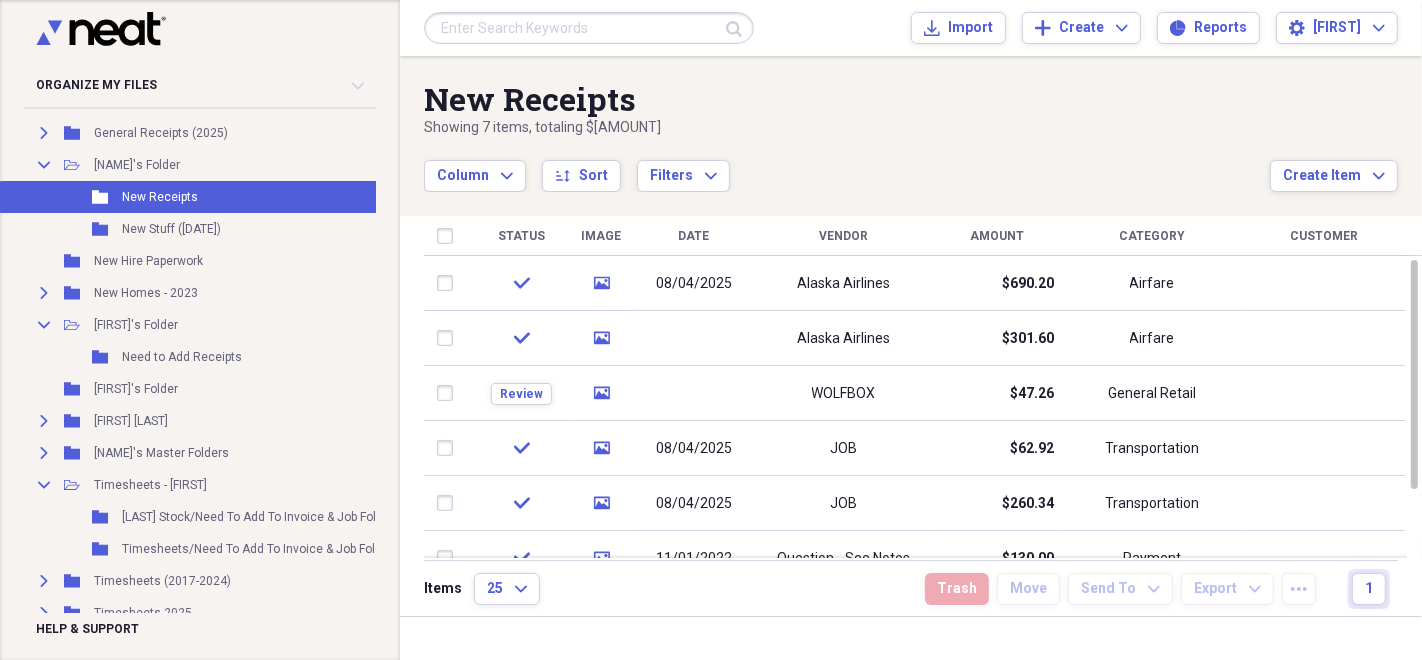 click on "Barrow In-Box" at bounding box center [132, -91] 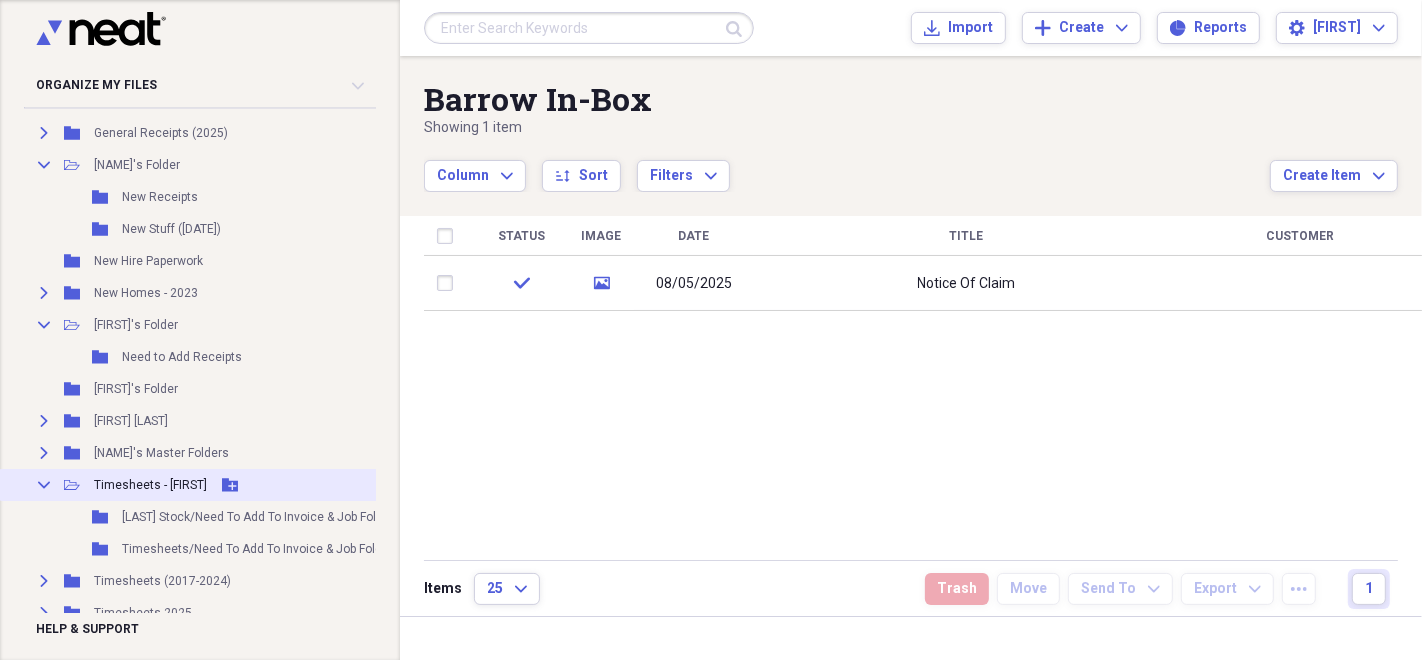 click on "Timesheets - [FIRST]" at bounding box center (150, 485) 